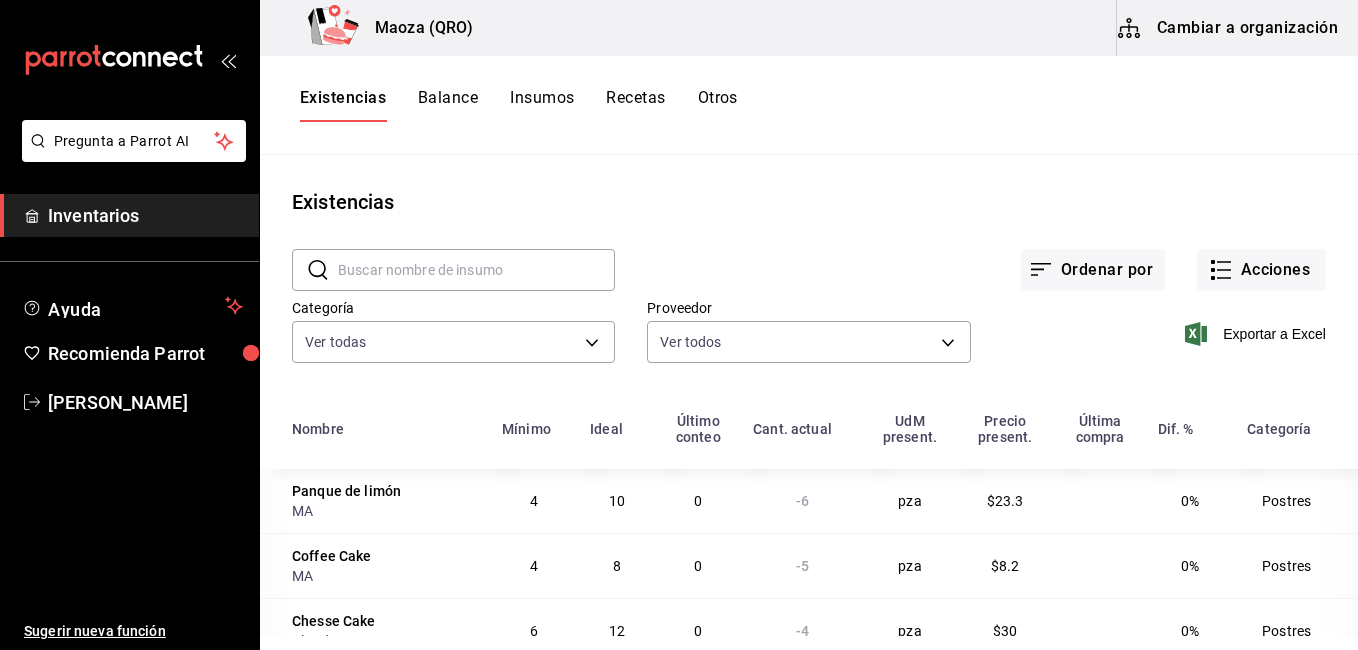 scroll, scrollTop: 0, scrollLeft: 0, axis: both 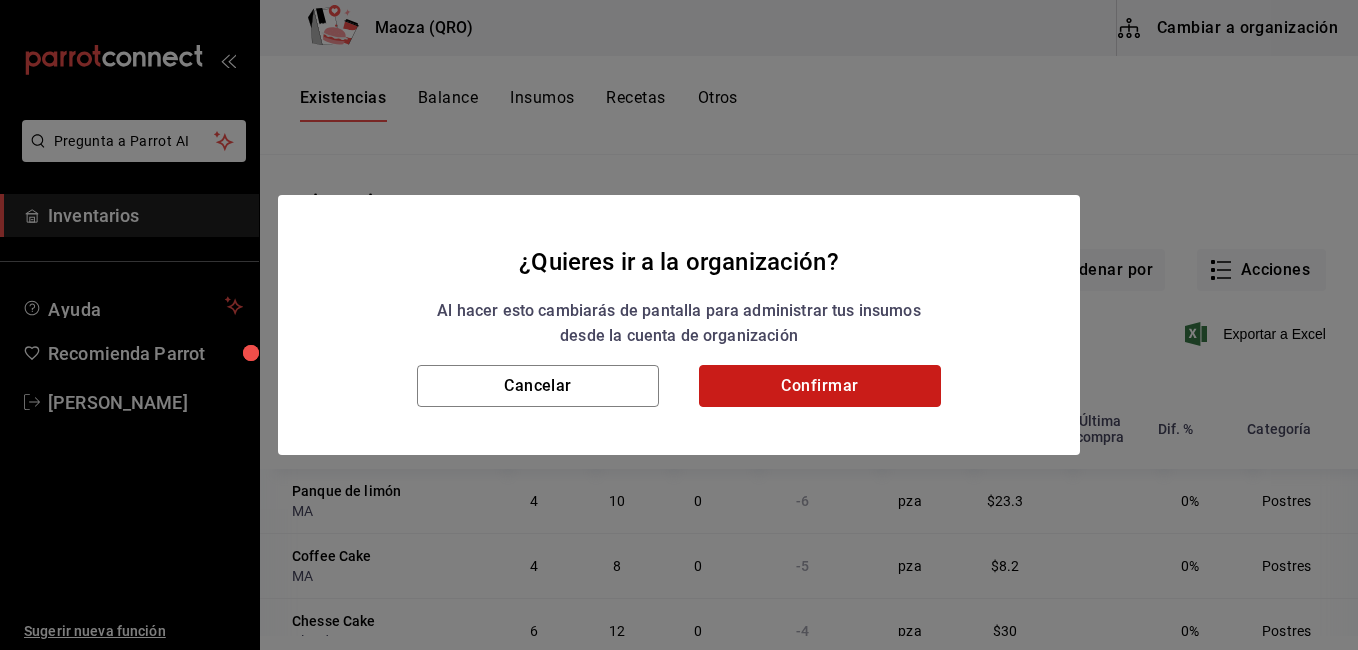 click on "Confirmar" at bounding box center (820, 386) 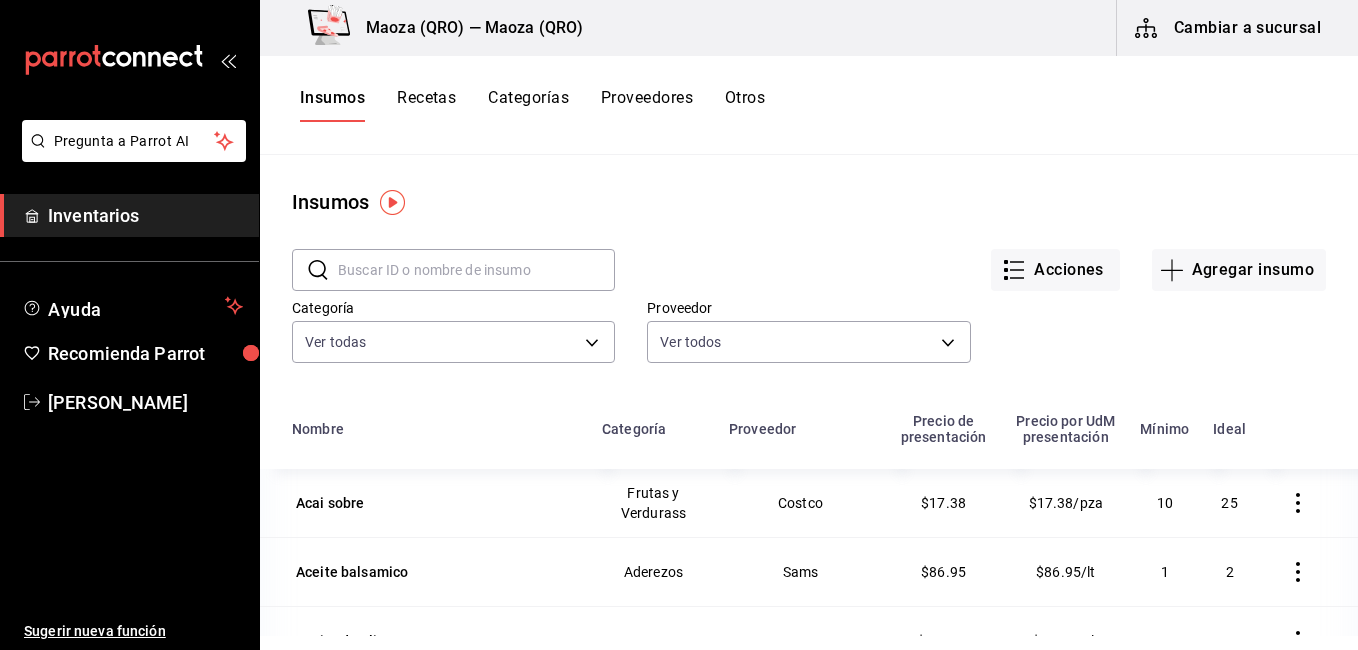click at bounding box center (476, 270) 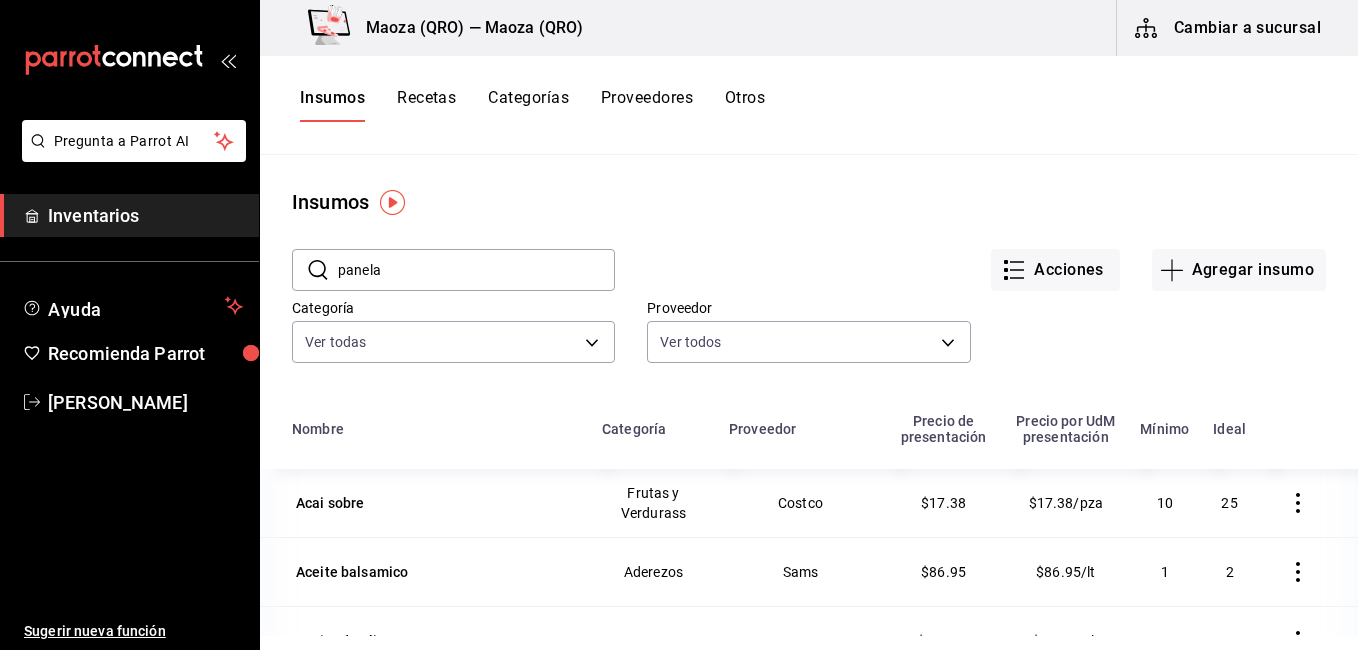 type on "panela" 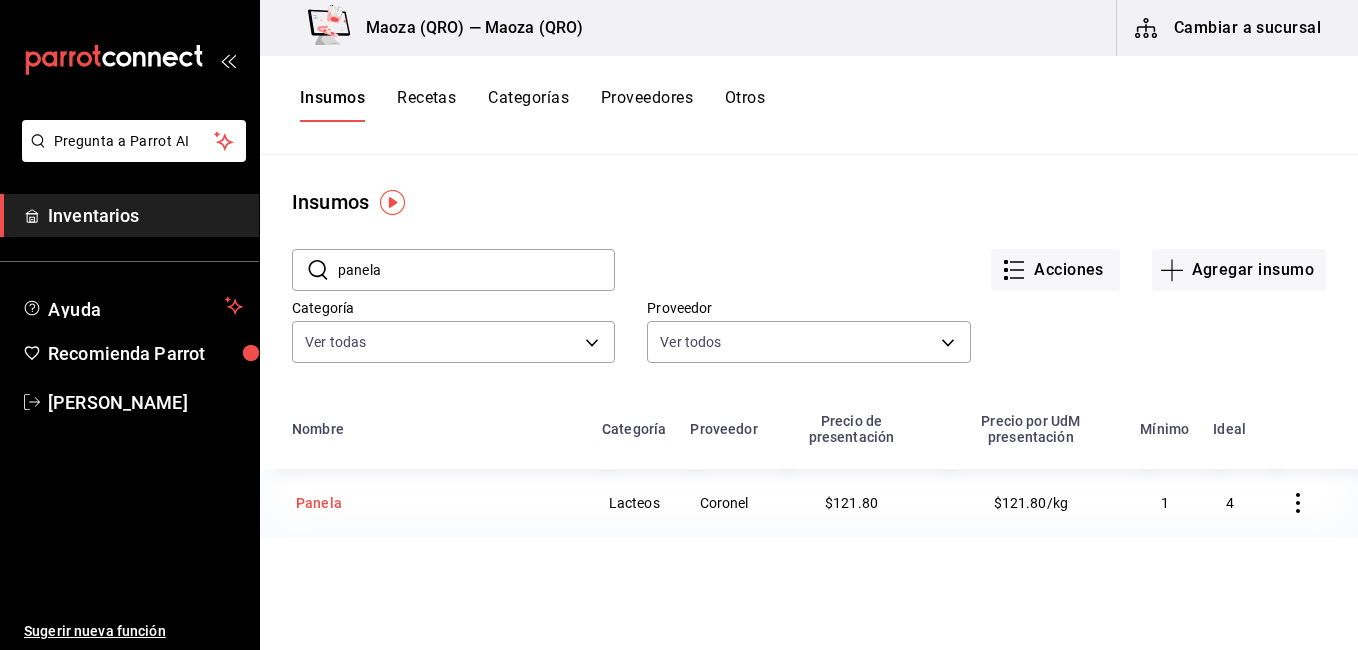 click on "Panela" at bounding box center (319, 503) 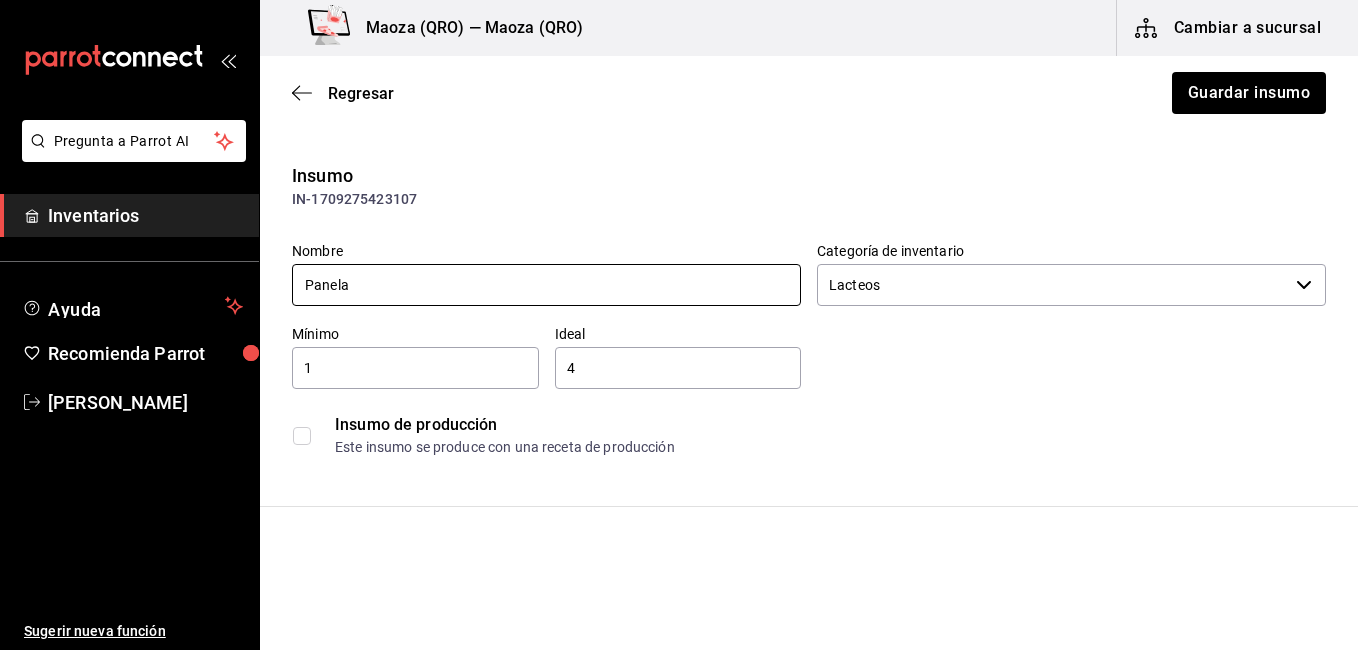 click on "Panela" at bounding box center (546, 285) 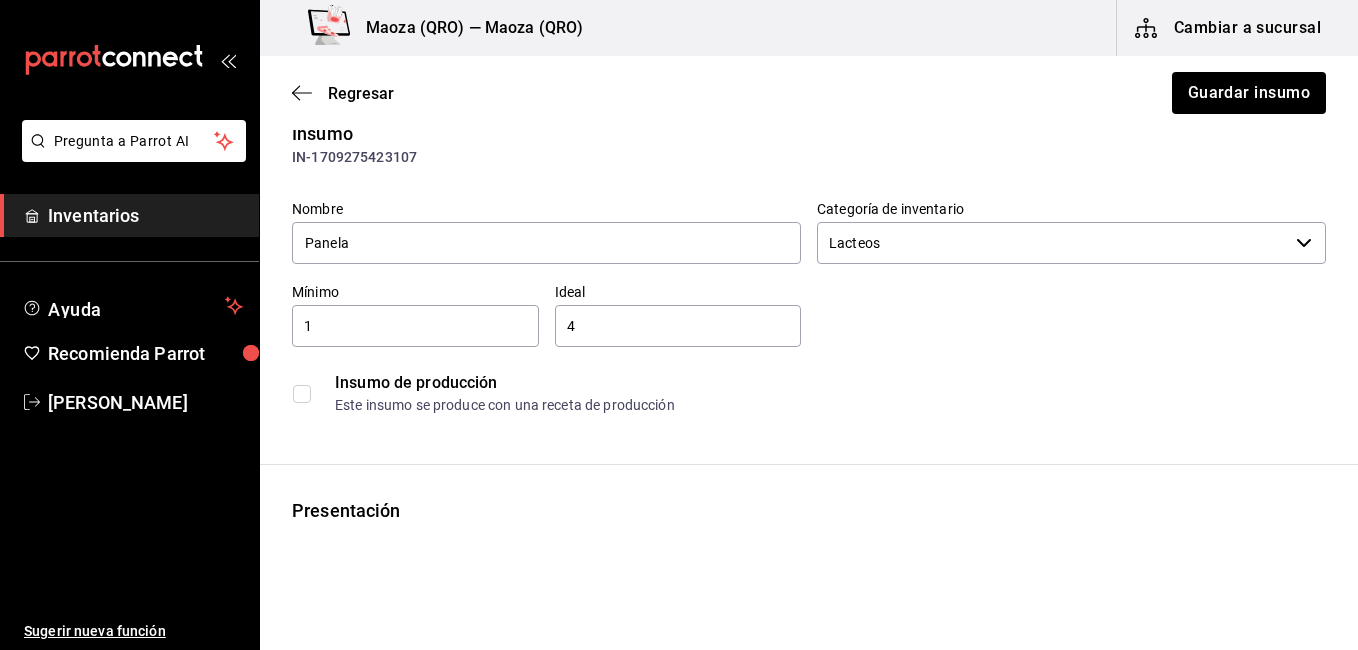 scroll, scrollTop: 57, scrollLeft: 0, axis: vertical 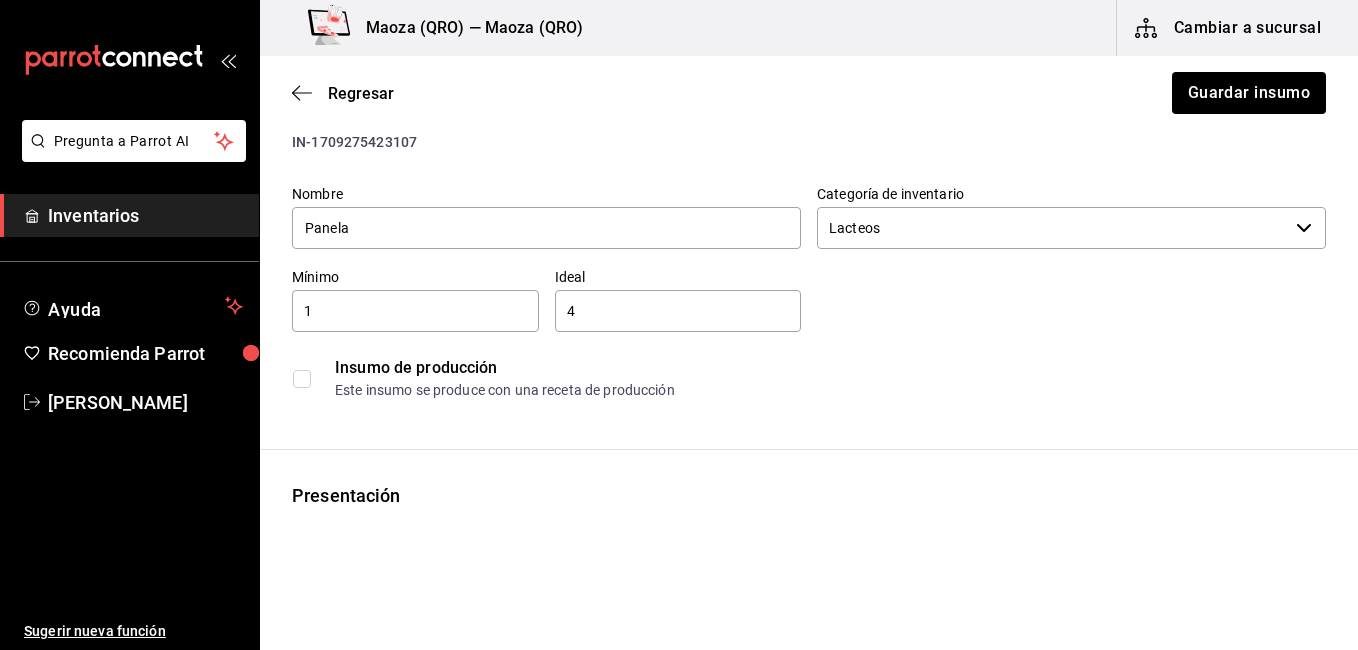 click on "Regresar Guardar insumo" at bounding box center (809, 93) 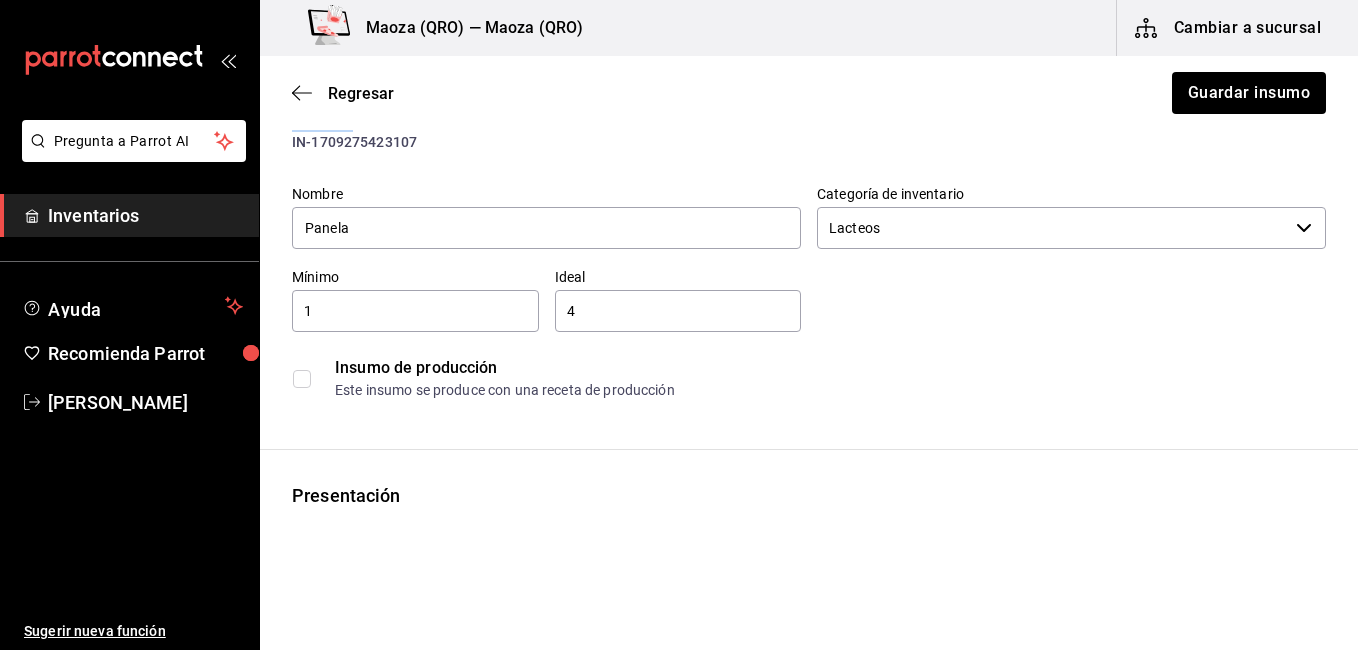 drag, startPoint x: 727, startPoint y: 76, endPoint x: 723, endPoint y: -74, distance: 150.05333 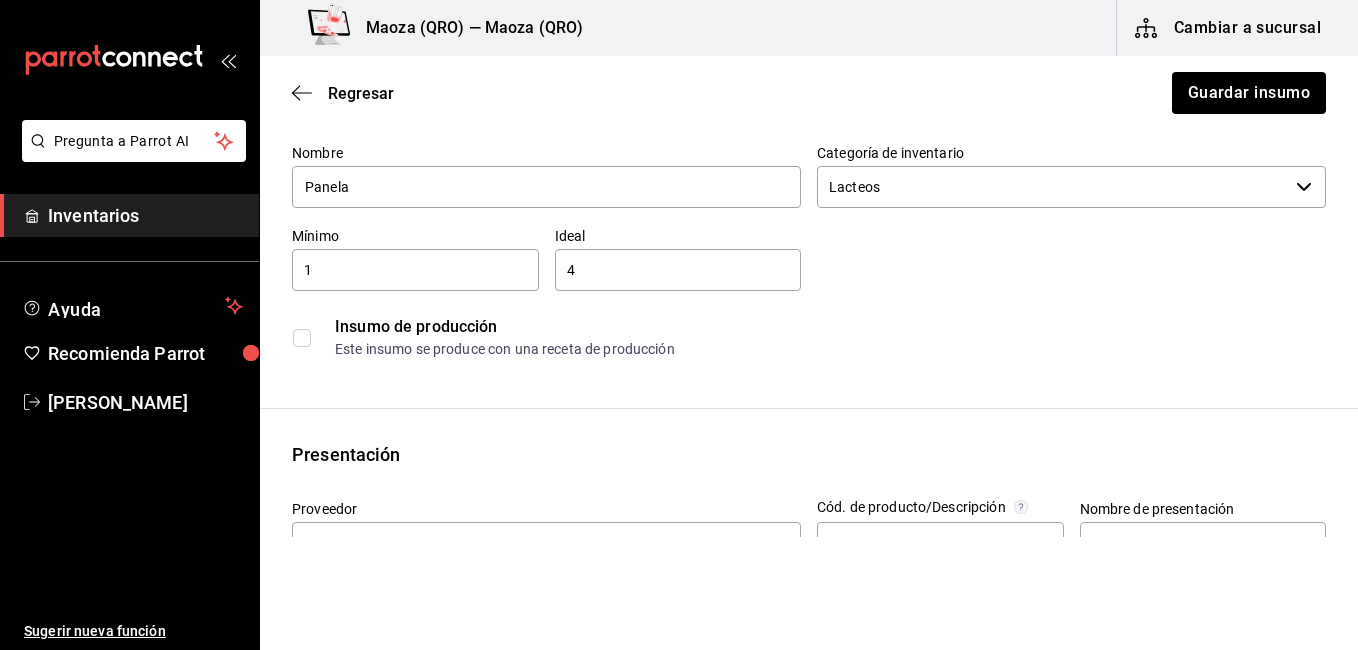 scroll, scrollTop: 102, scrollLeft: 0, axis: vertical 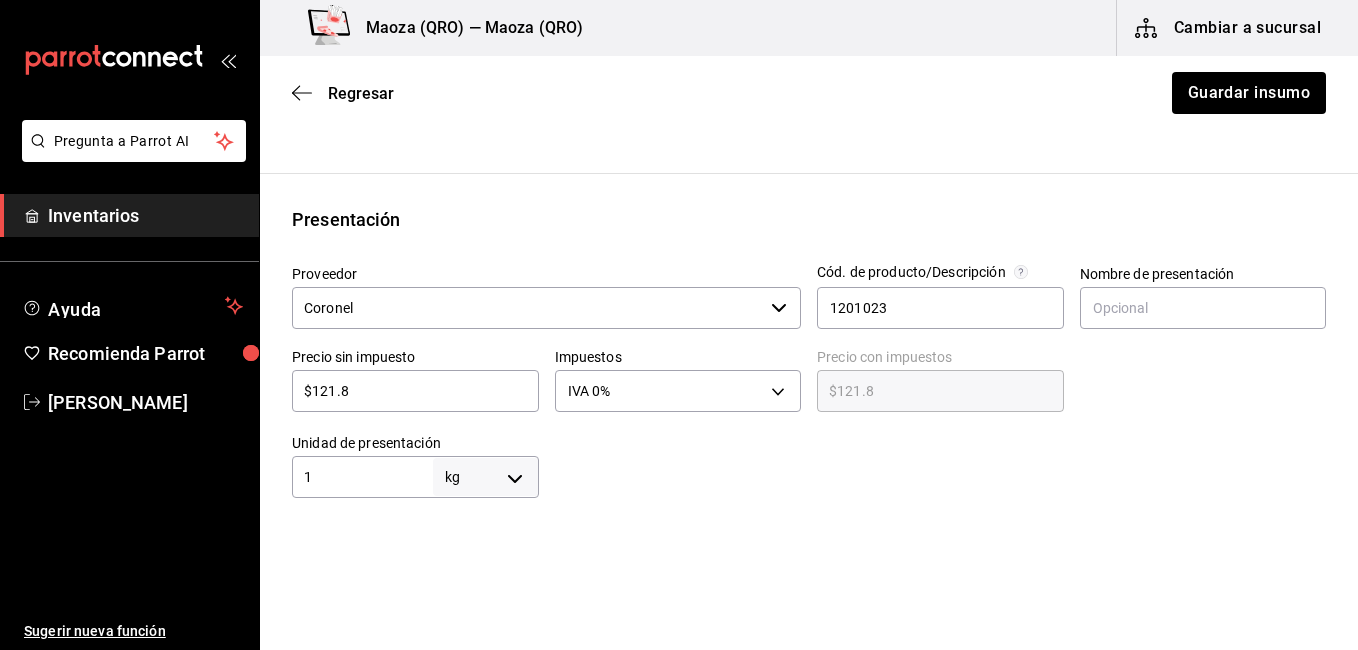 click 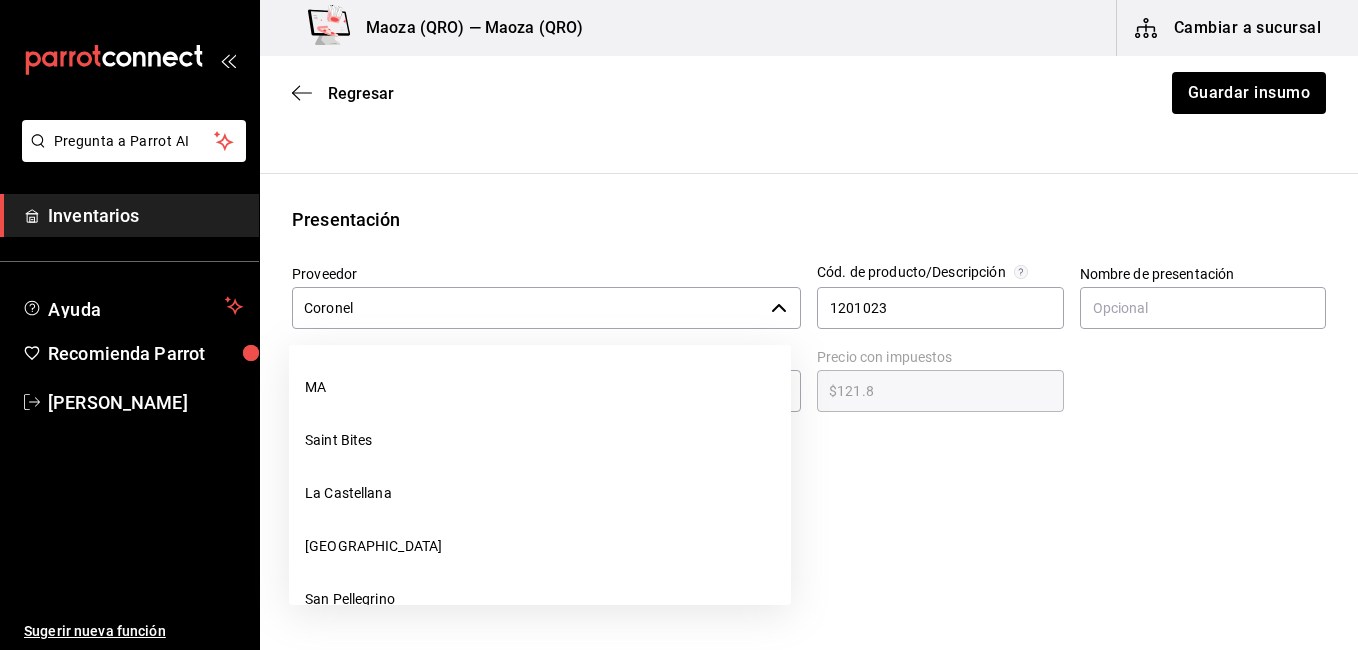 scroll, scrollTop: 1309, scrollLeft: 0, axis: vertical 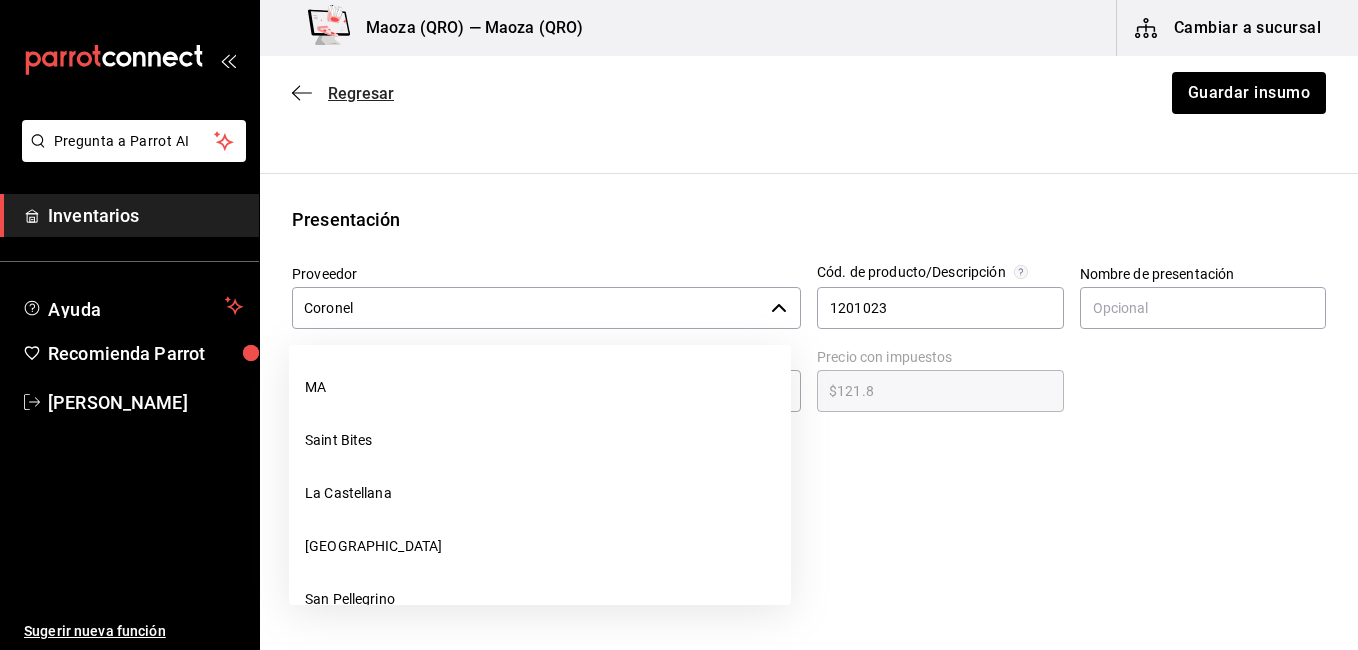 click 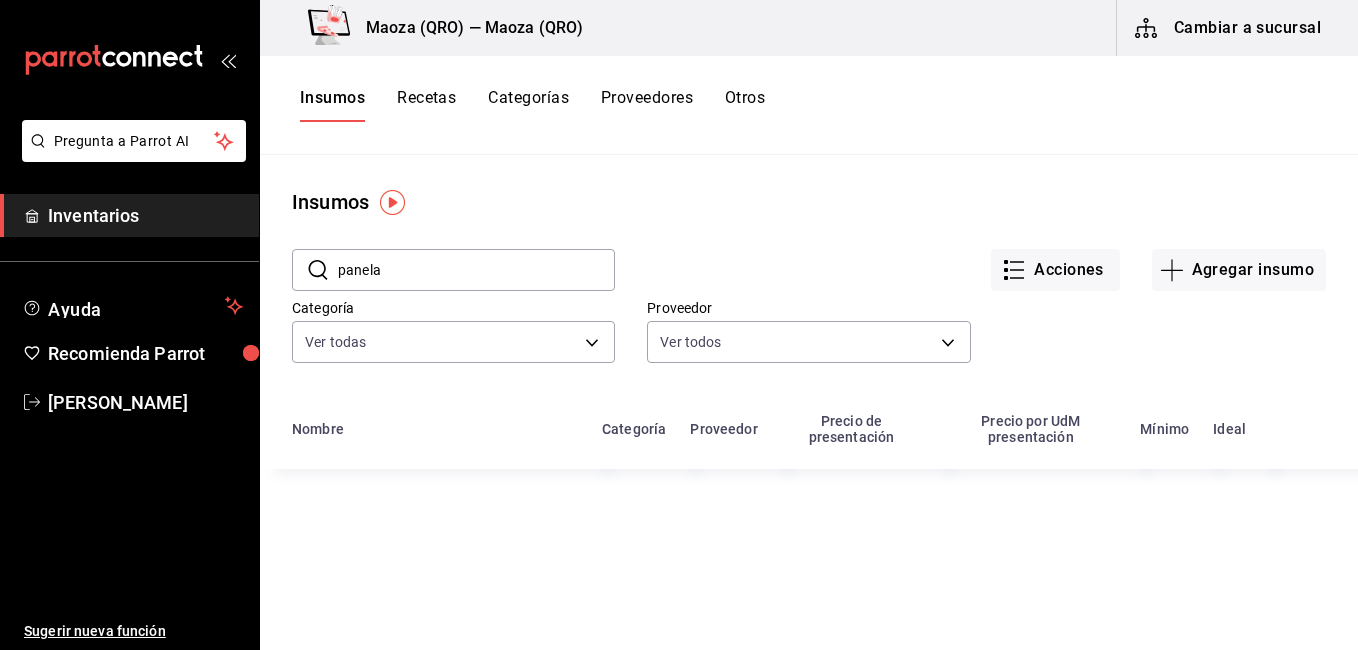 click on "Proveedores" at bounding box center (647, 105) 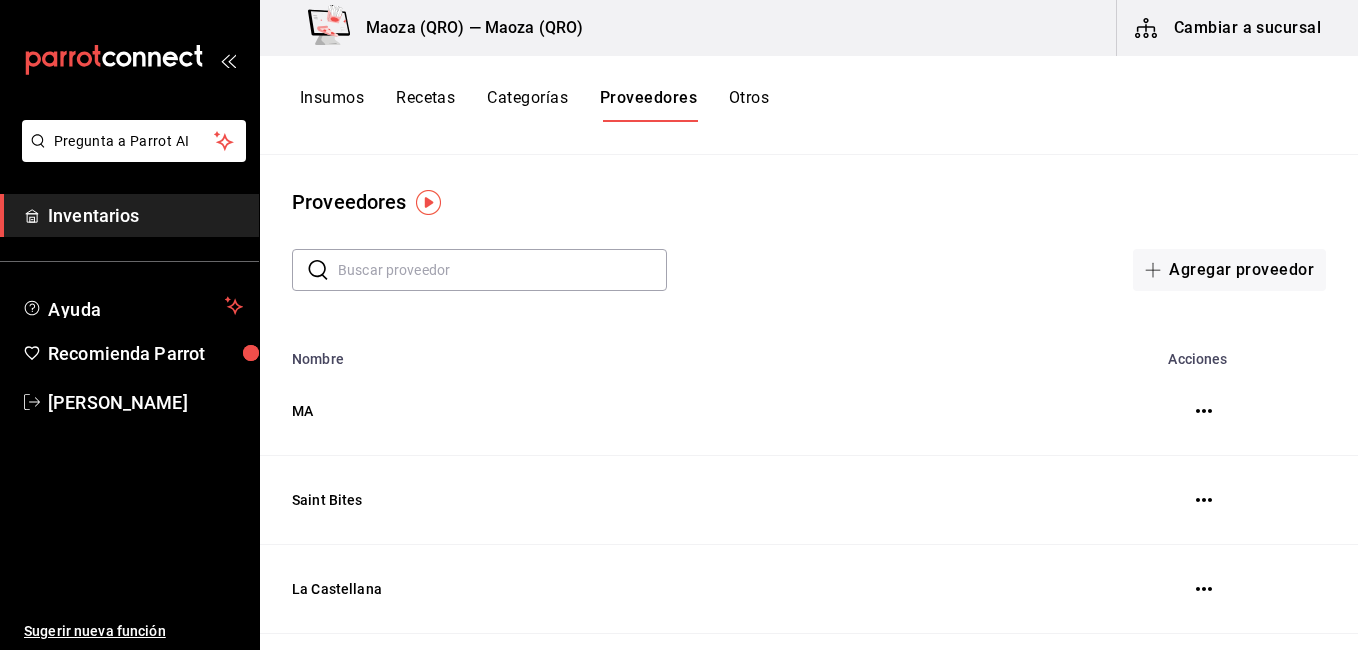 click at bounding box center (502, 270) 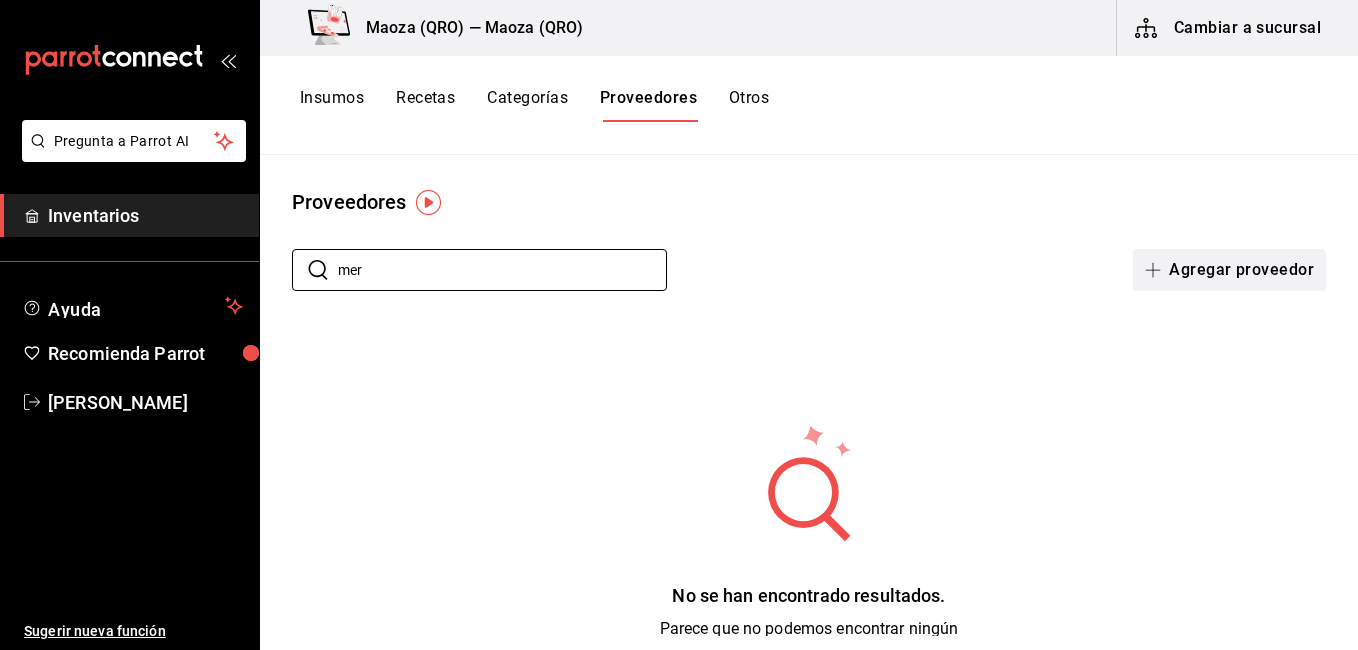 type on "mer" 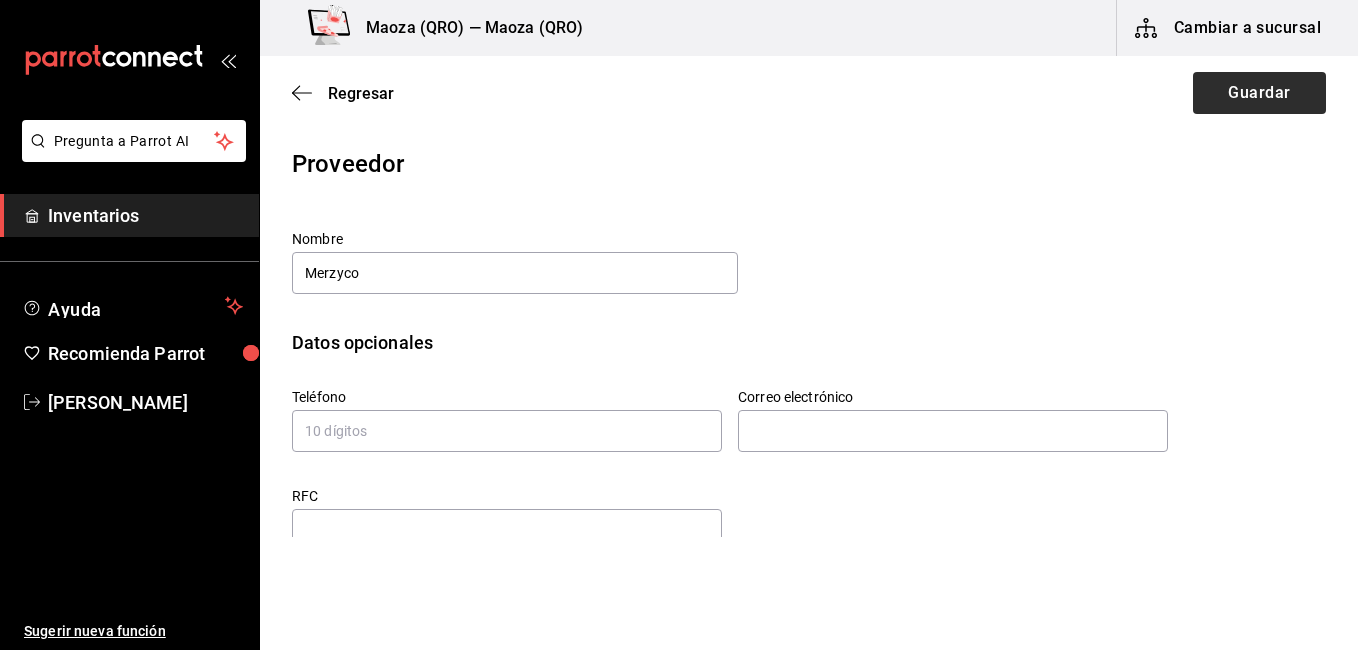 type on "Merzyco" 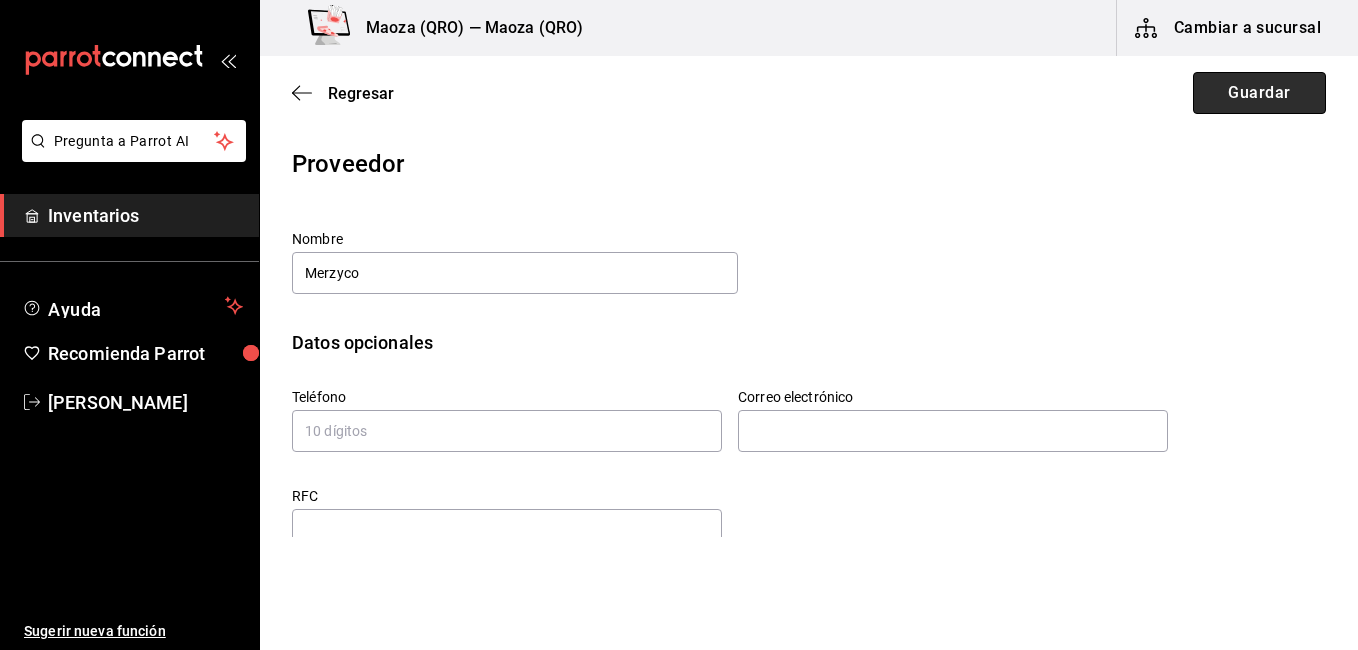 click on "Guardar" at bounding box center (1259, 93) 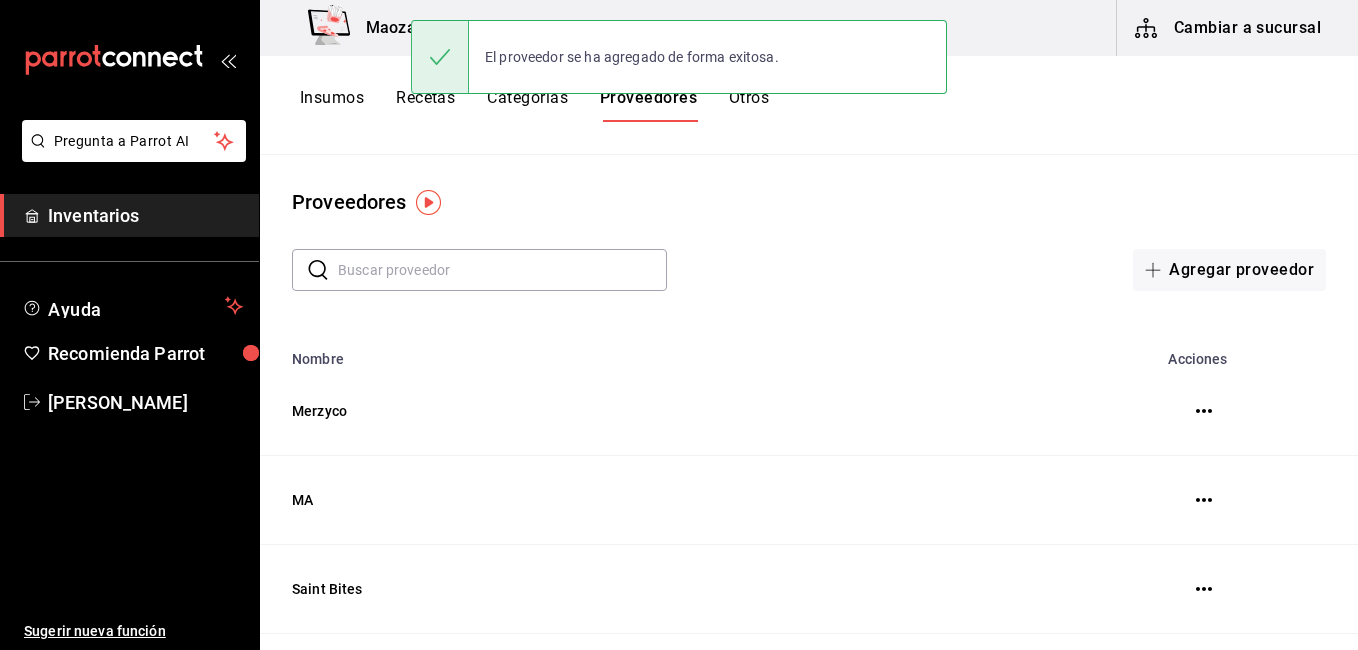 click on "Insumos" at bounding box center [332, 105] 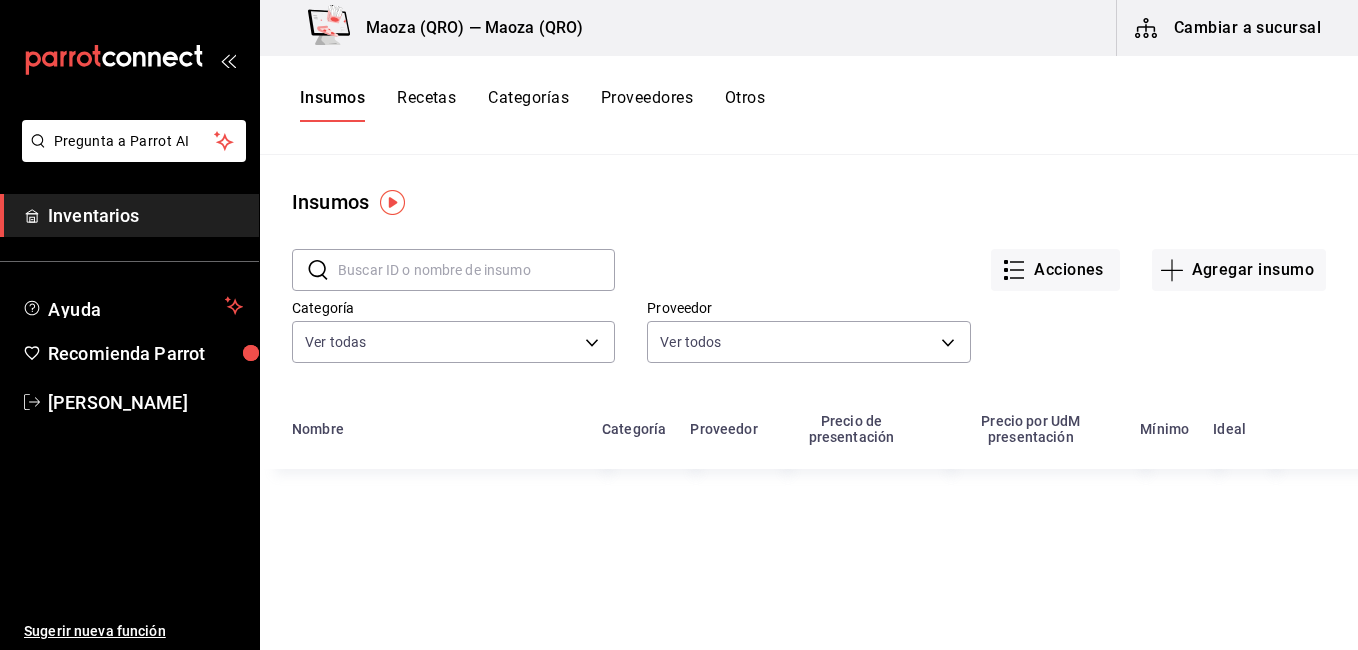 drag, startPoint x: 532, startPoint y: 276, endPoint x: 491, endPoint y: 278, distance: 41.04875 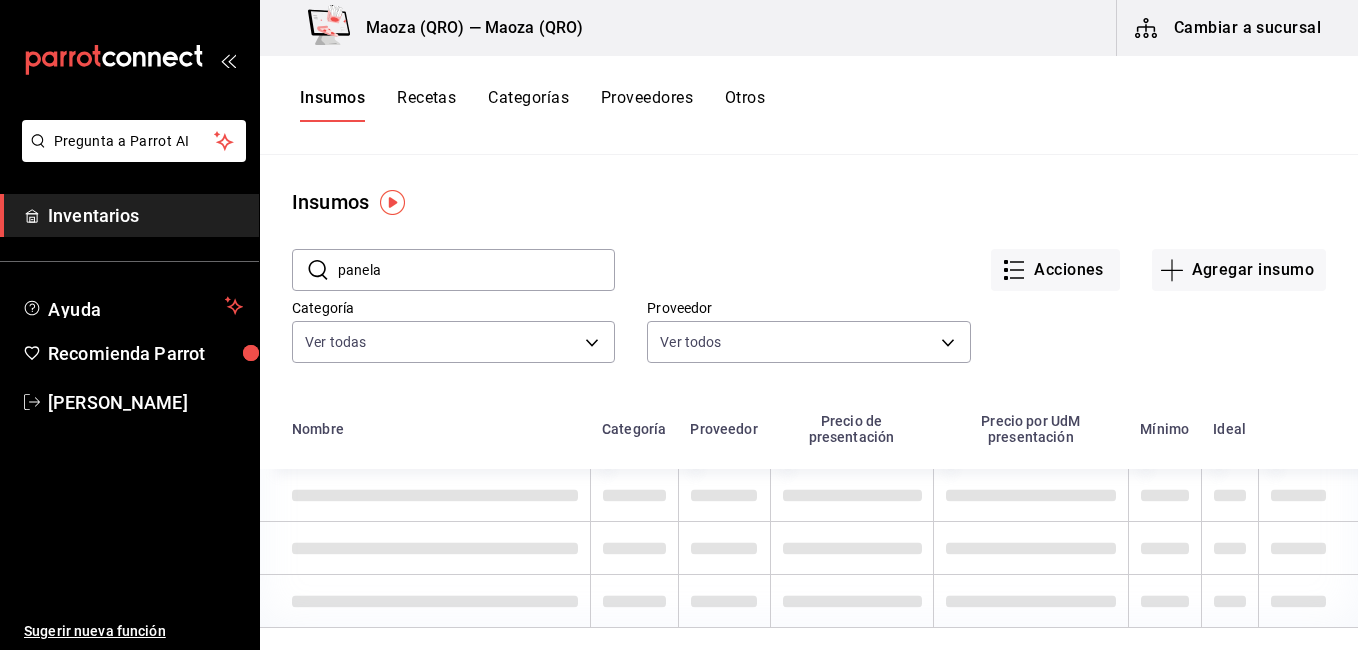 type on "panela" 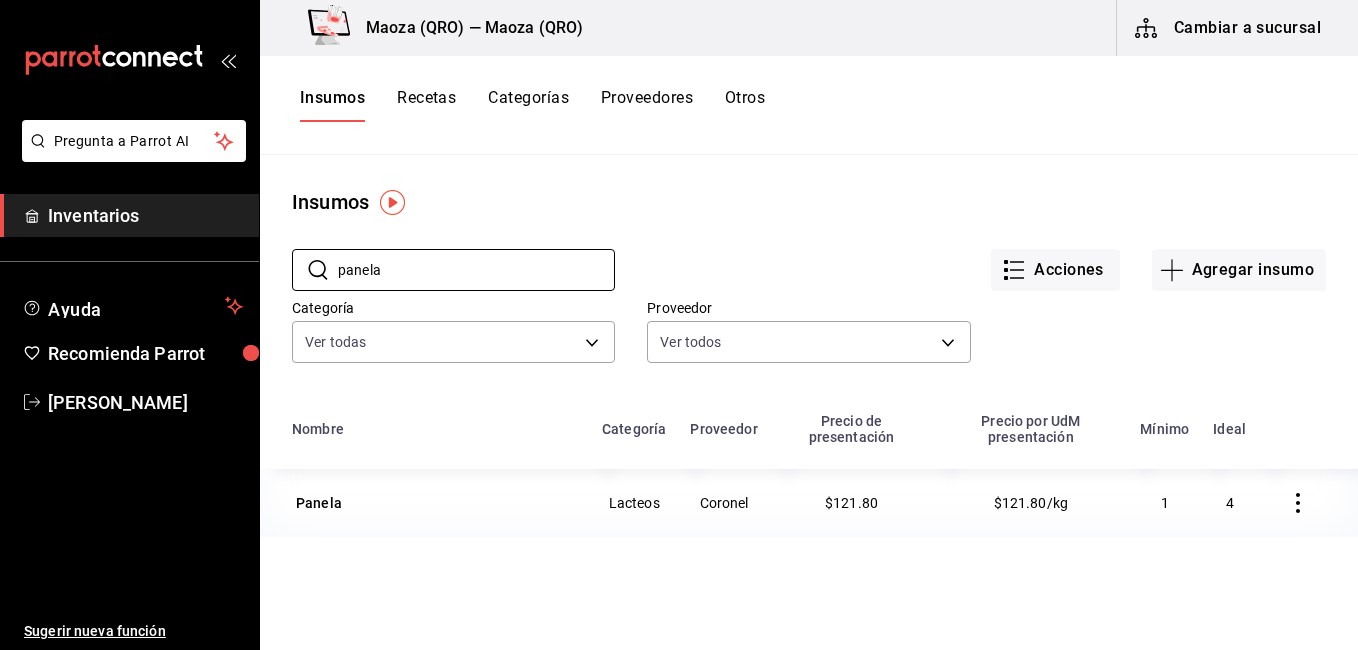 click on "Panela" at bounding box center (425, 503) 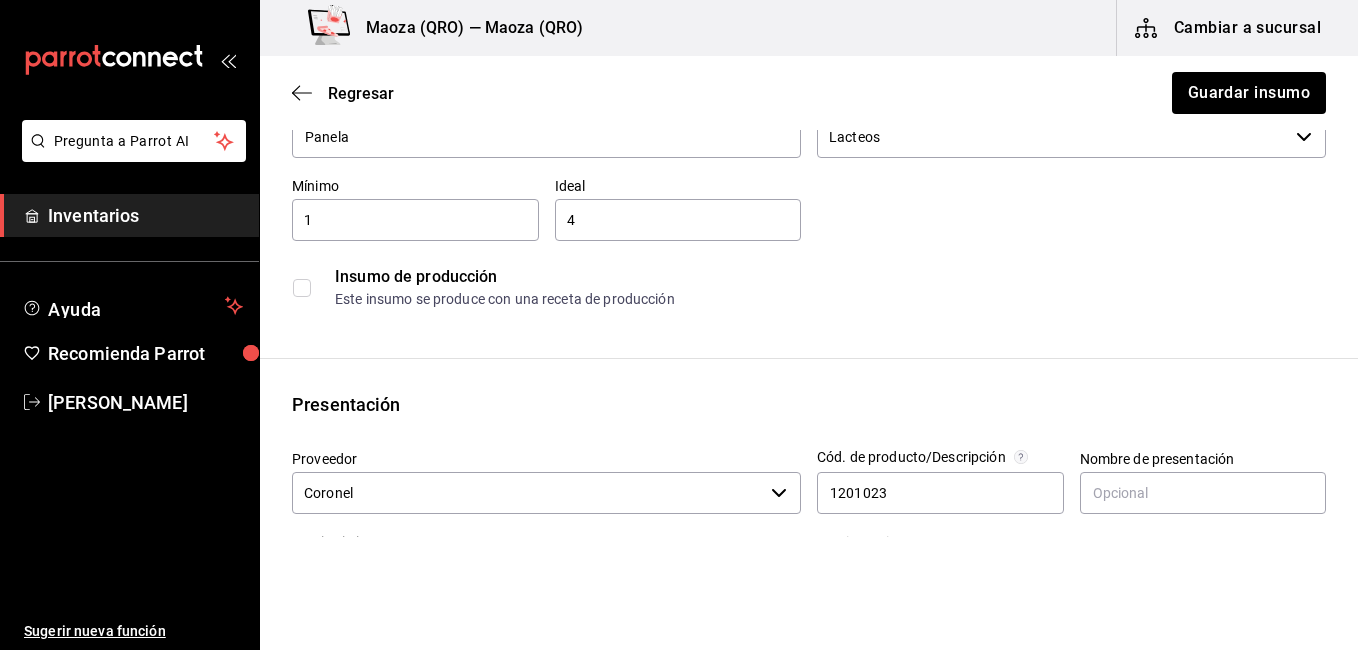 scroll, scrollTop: 300, scrollLeft: 0, axis: vertical 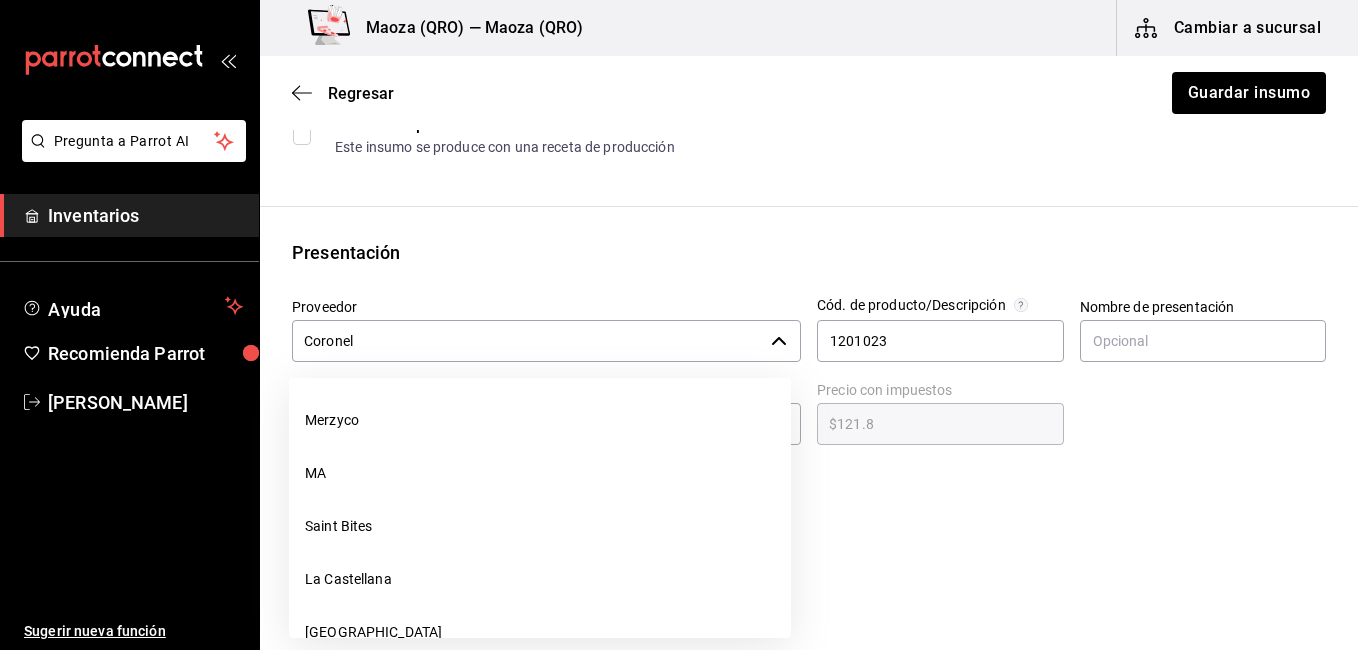 click on "Coronel" at bounding box center (527, 341) 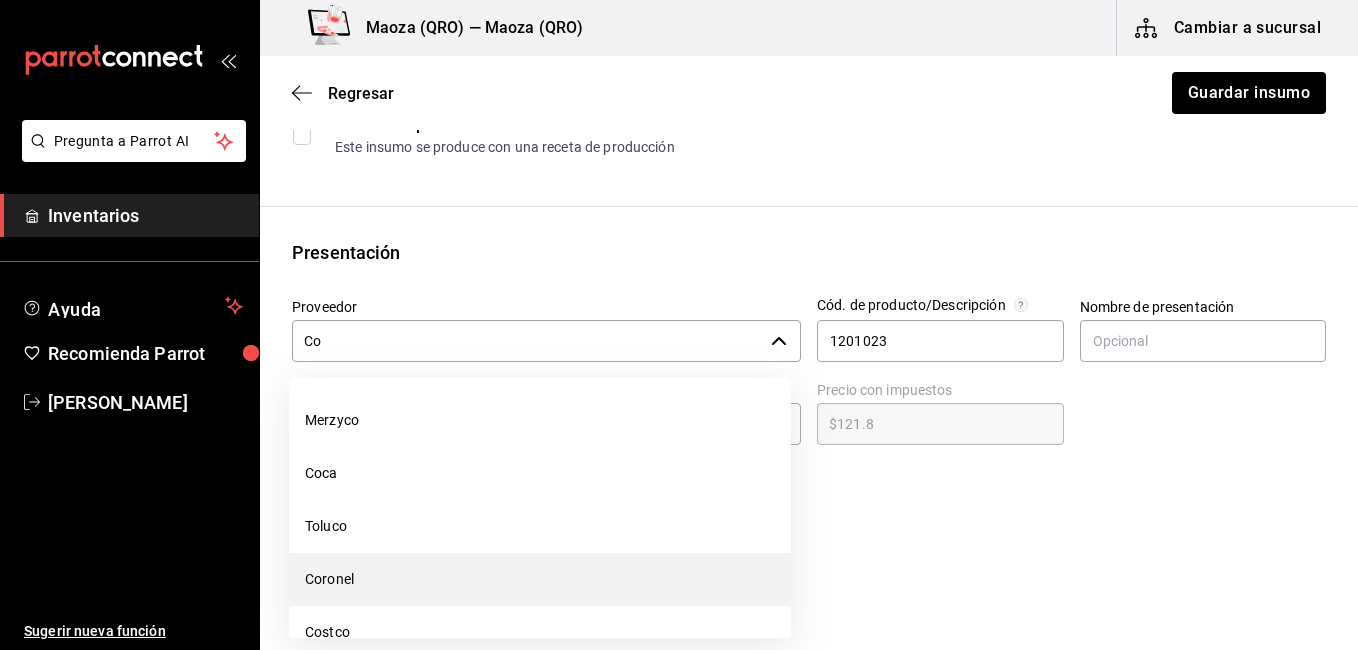 type on "C" 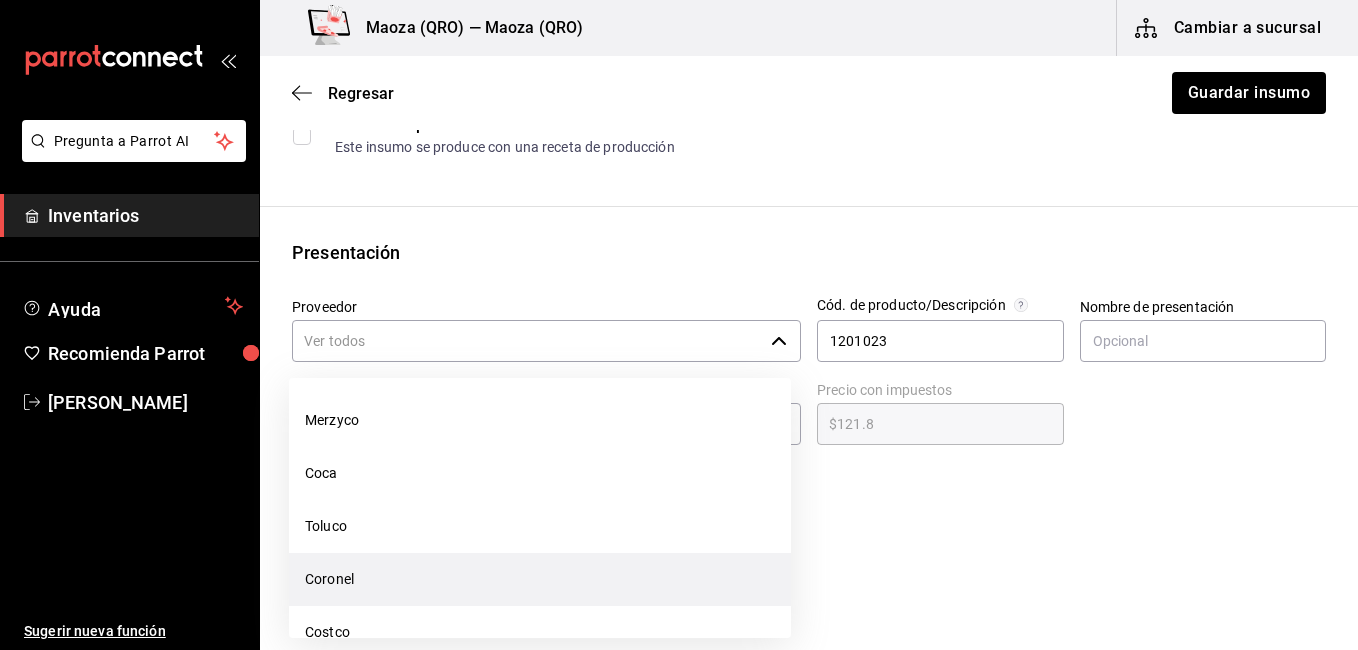 scroll, scrollTop: 0, scrollLeft: 0, axis: both 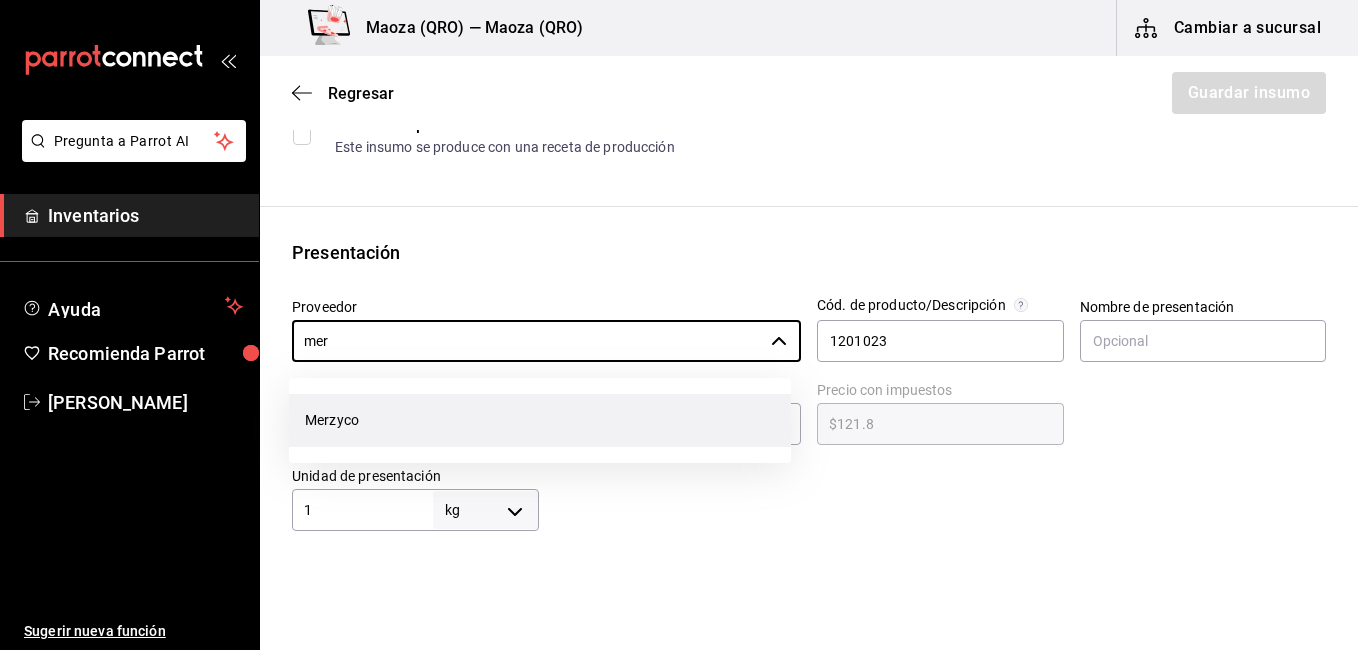 click on "Merzyco" at bounding box center [540, 420] 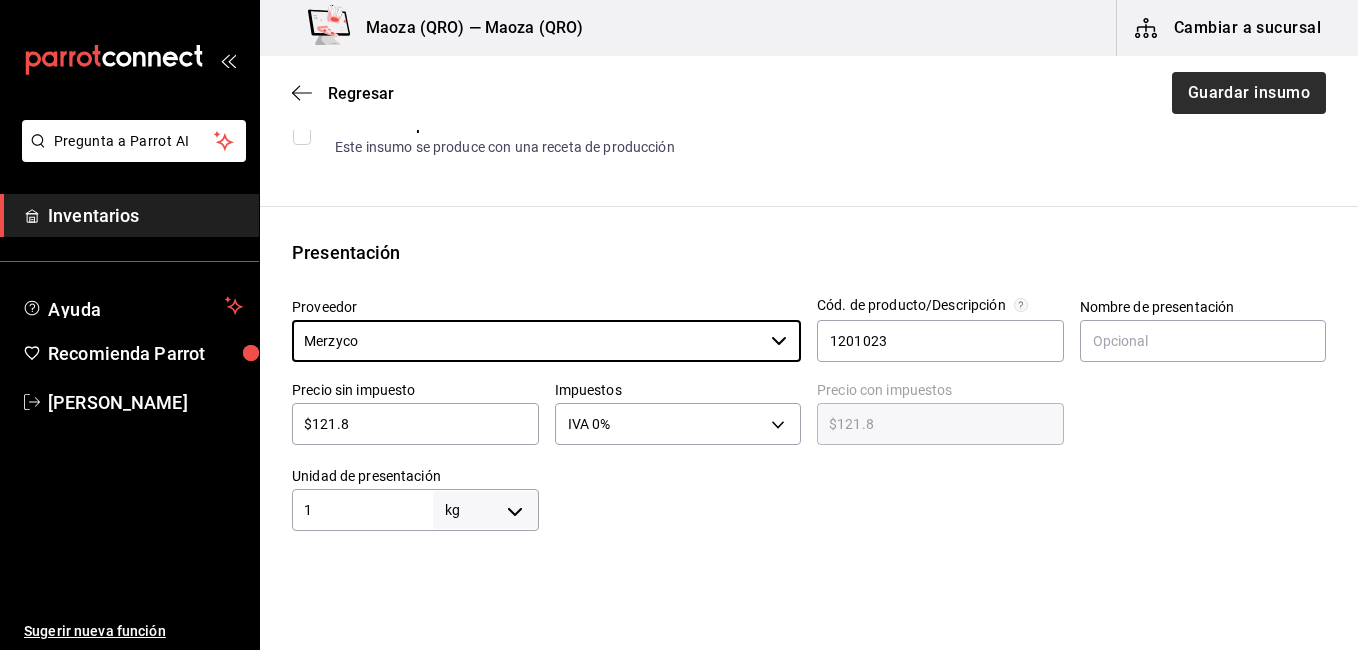 type on "Merzyco" 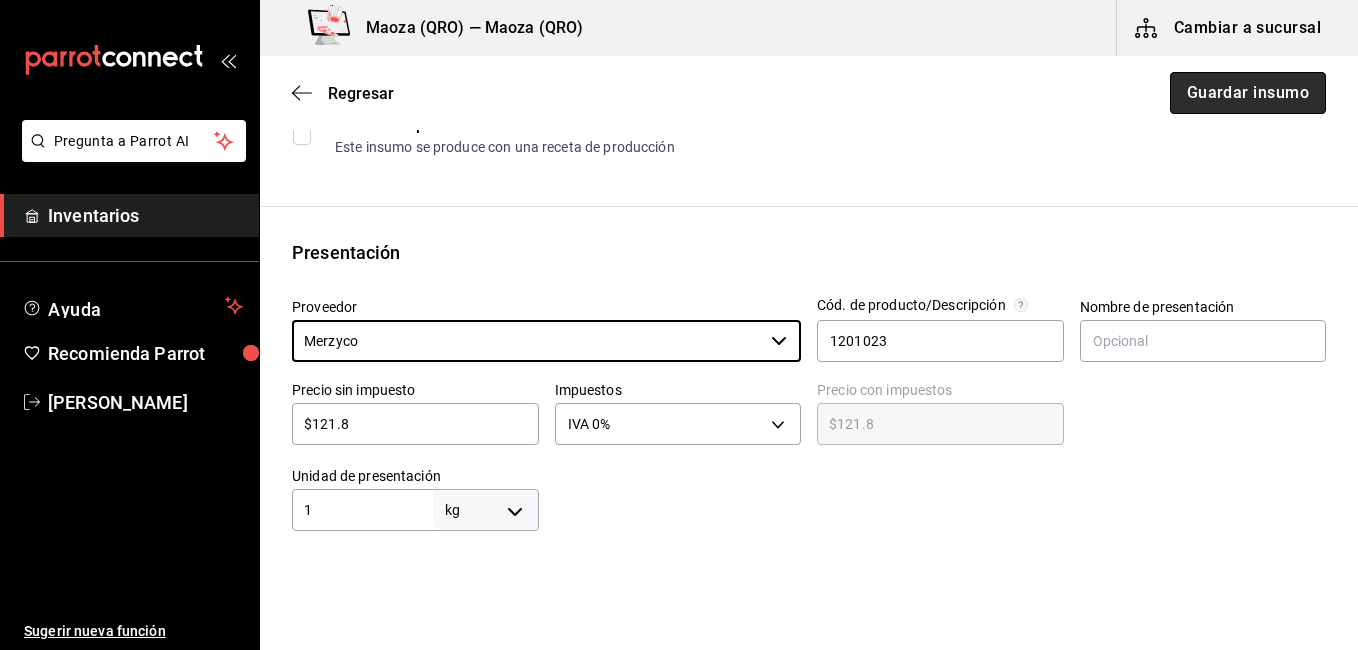 click on "Guardar insumo" at bounding box center [1248, 93] 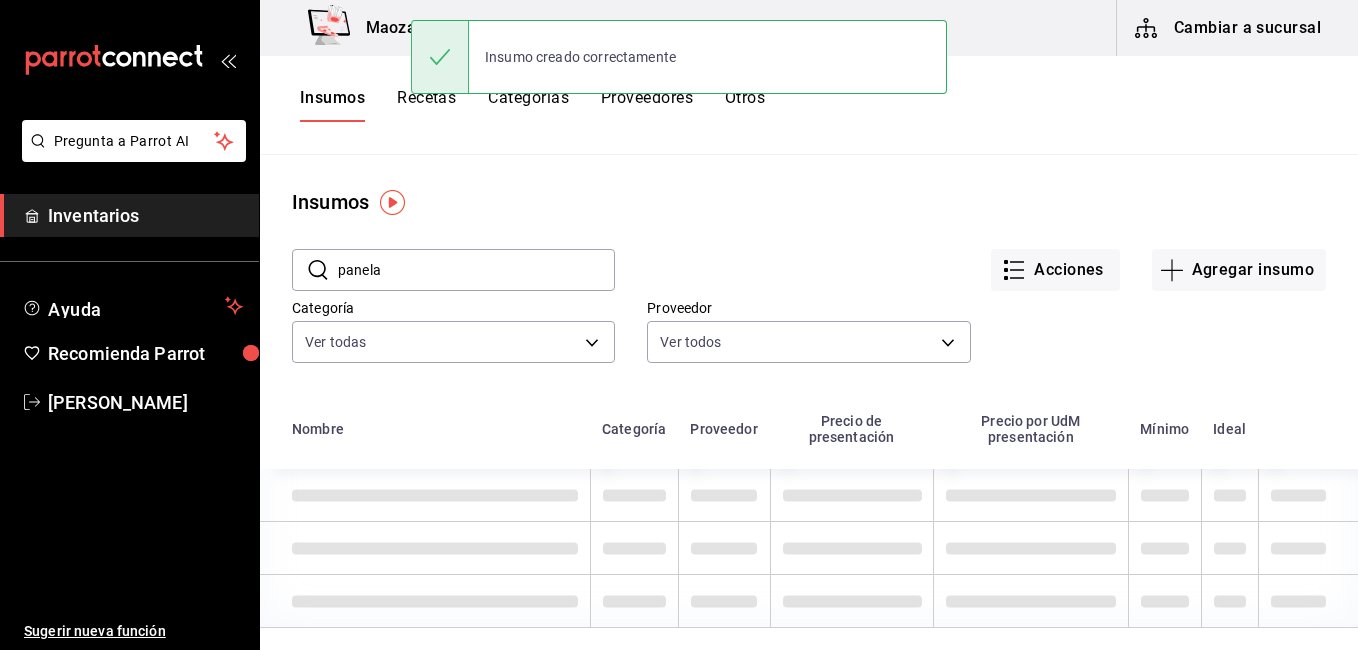click on "panela" at bounding box center [476, 270] 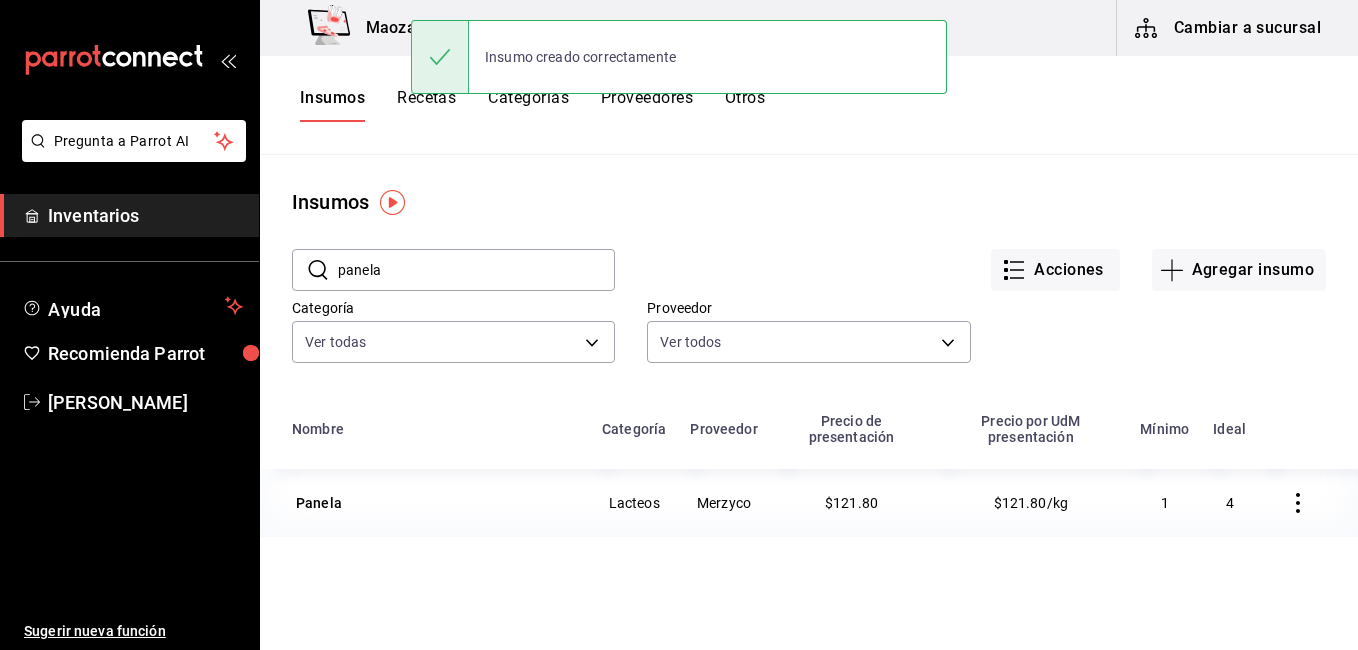 click on "panela" at bounding box center (476, 270) 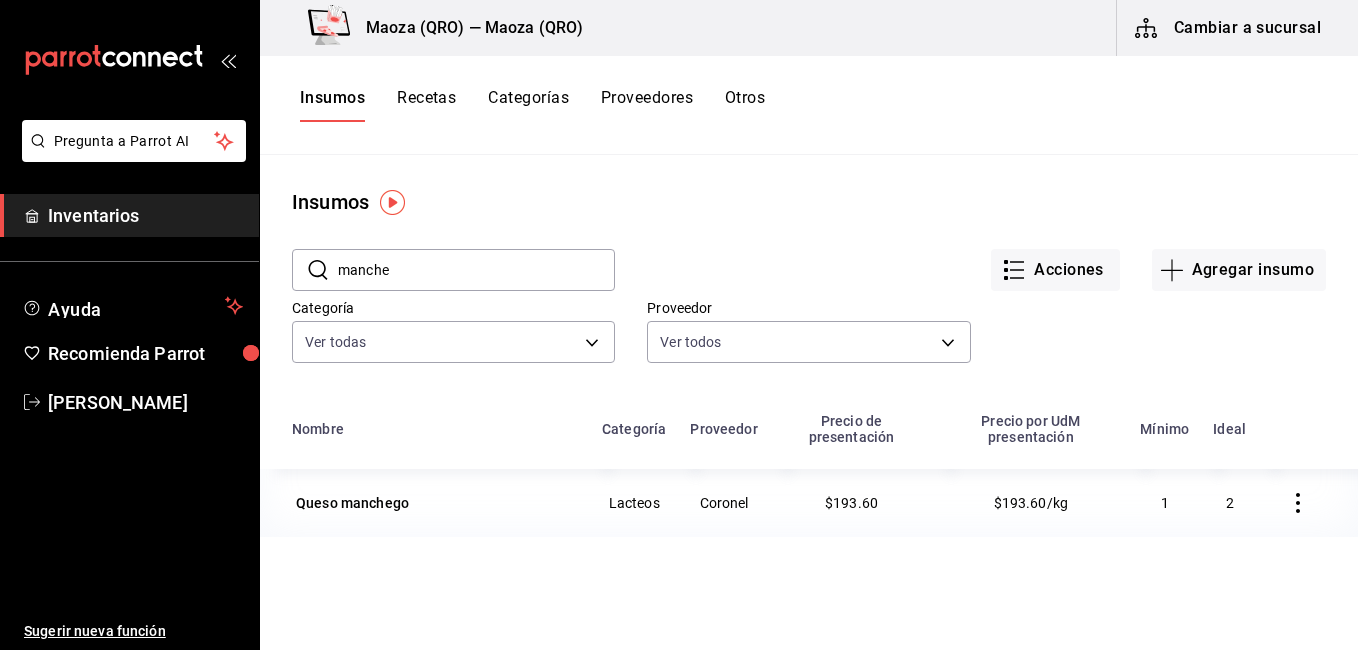 type on "manche" 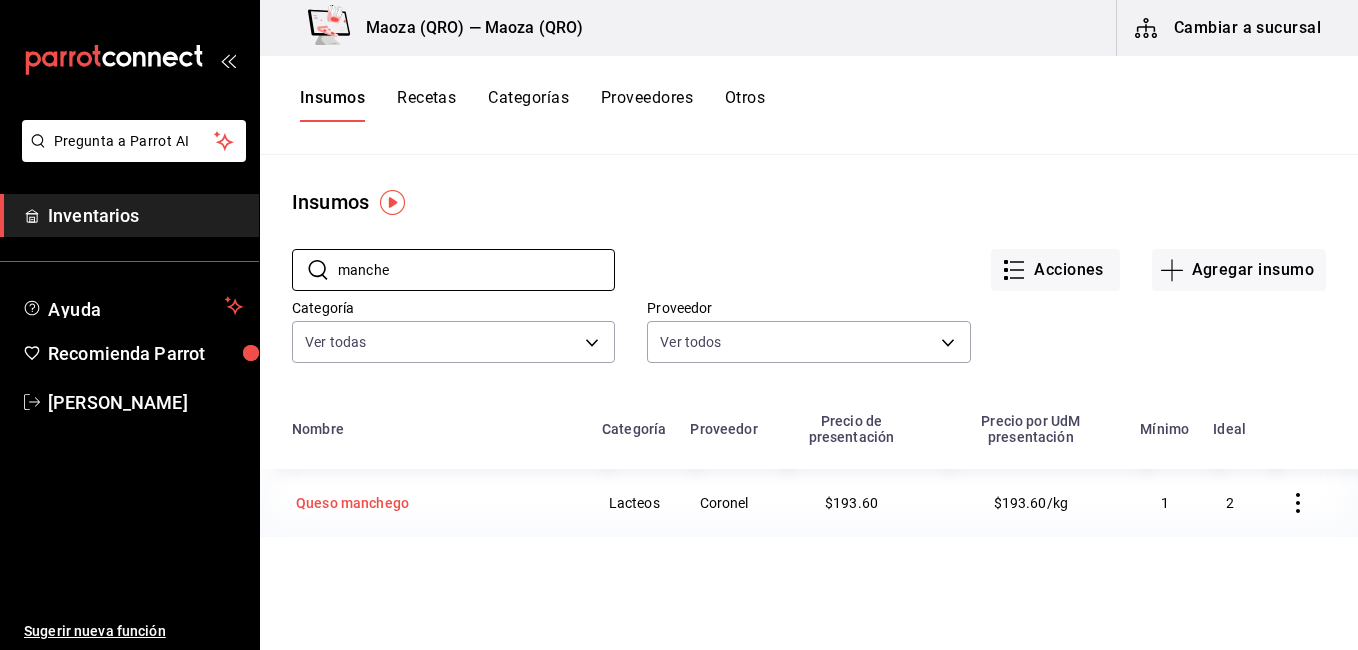 click on "Queso manchego" at bounding box center [435, 503] 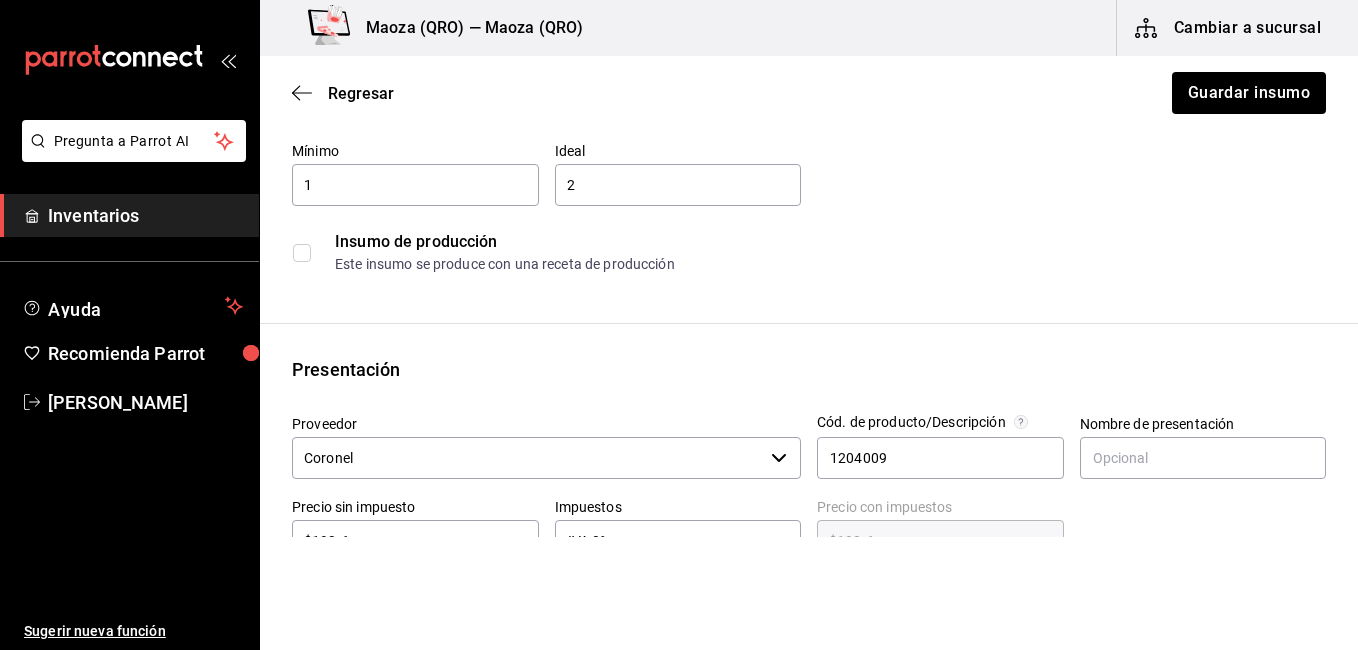 scroll, scrollTop: 200, scrollLeft: 0, axis: vertical 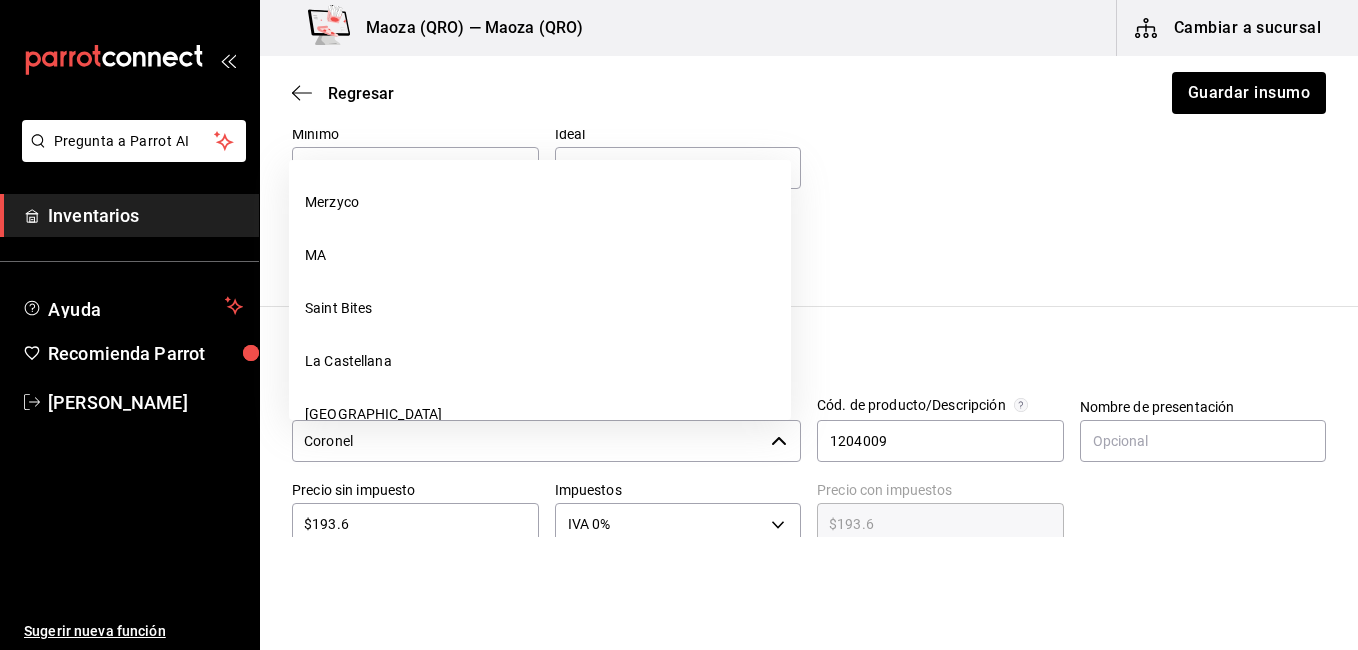 click on "Coronel" at bounding box center [527, 441] 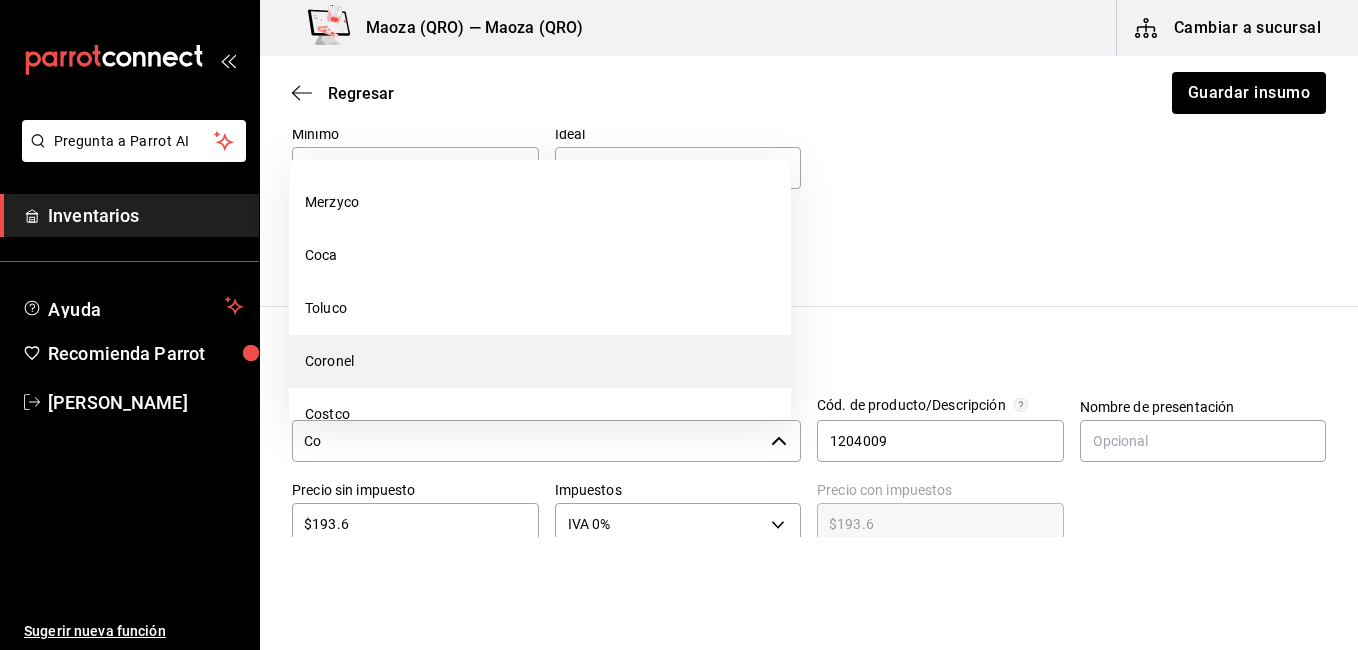 type on "C" 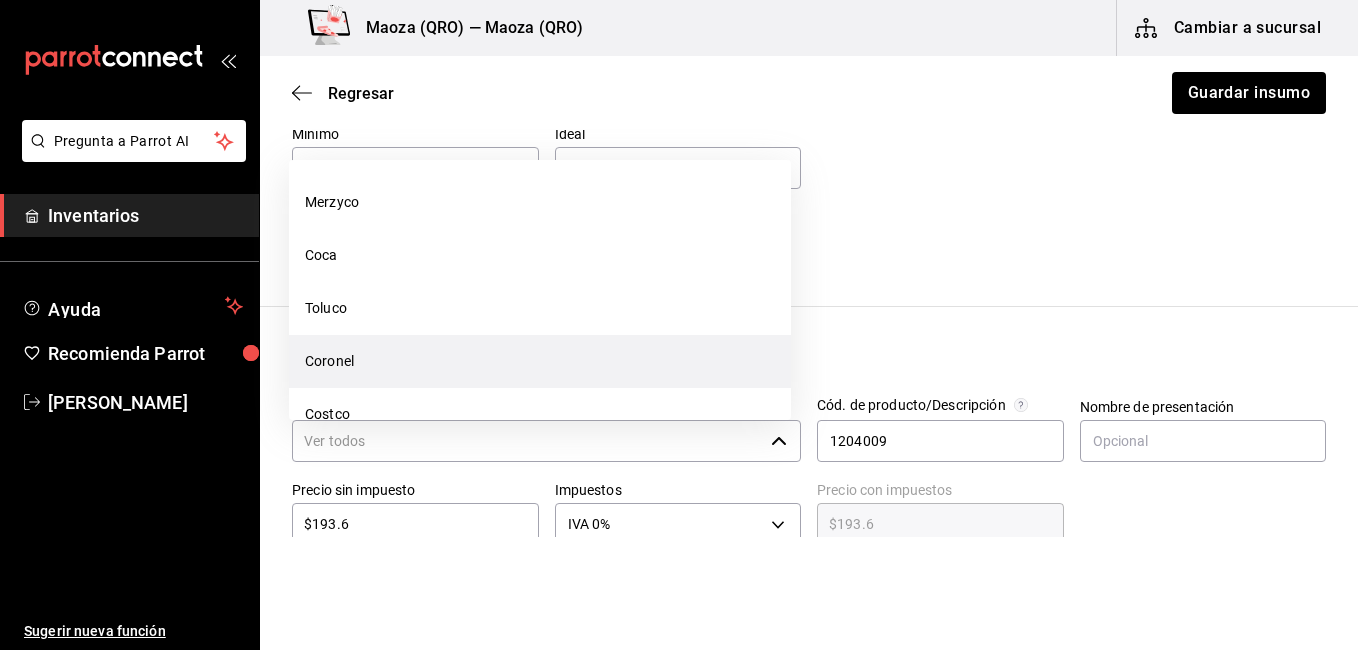 scroll, scrollTop: 0, scrollLeft: 0, axis: both 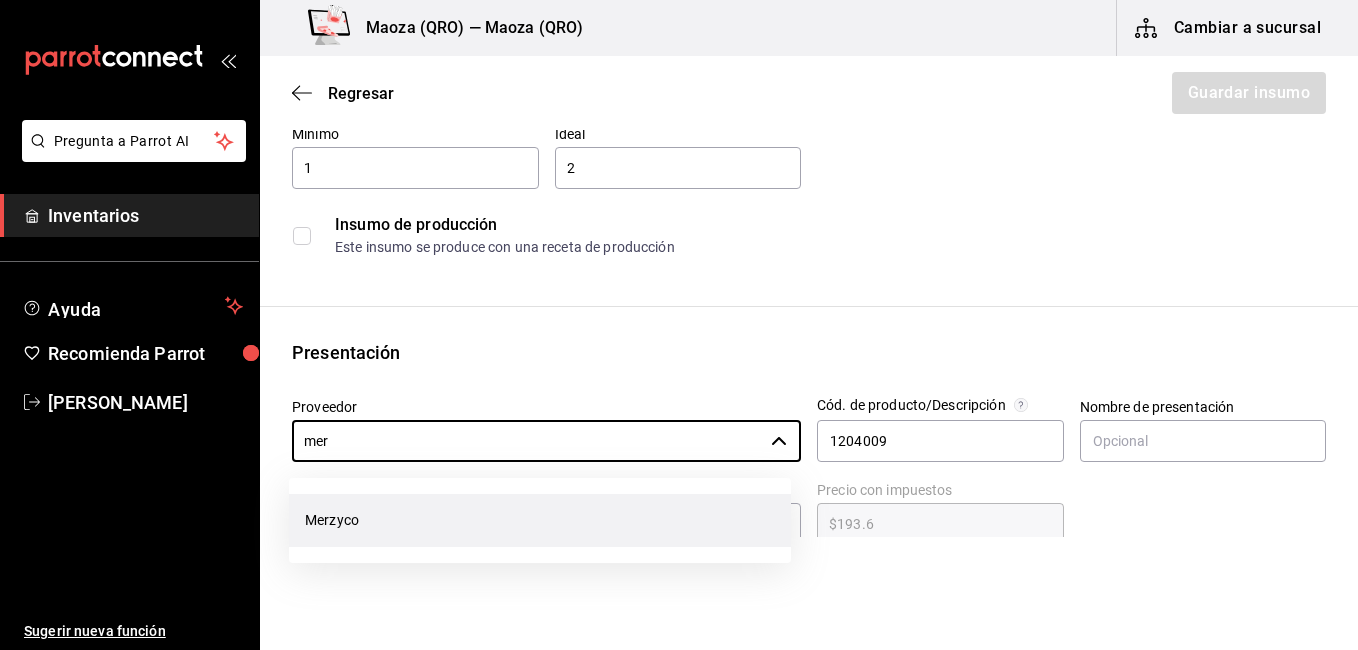 click on "Merzyco" at bounding box center (540, 520) 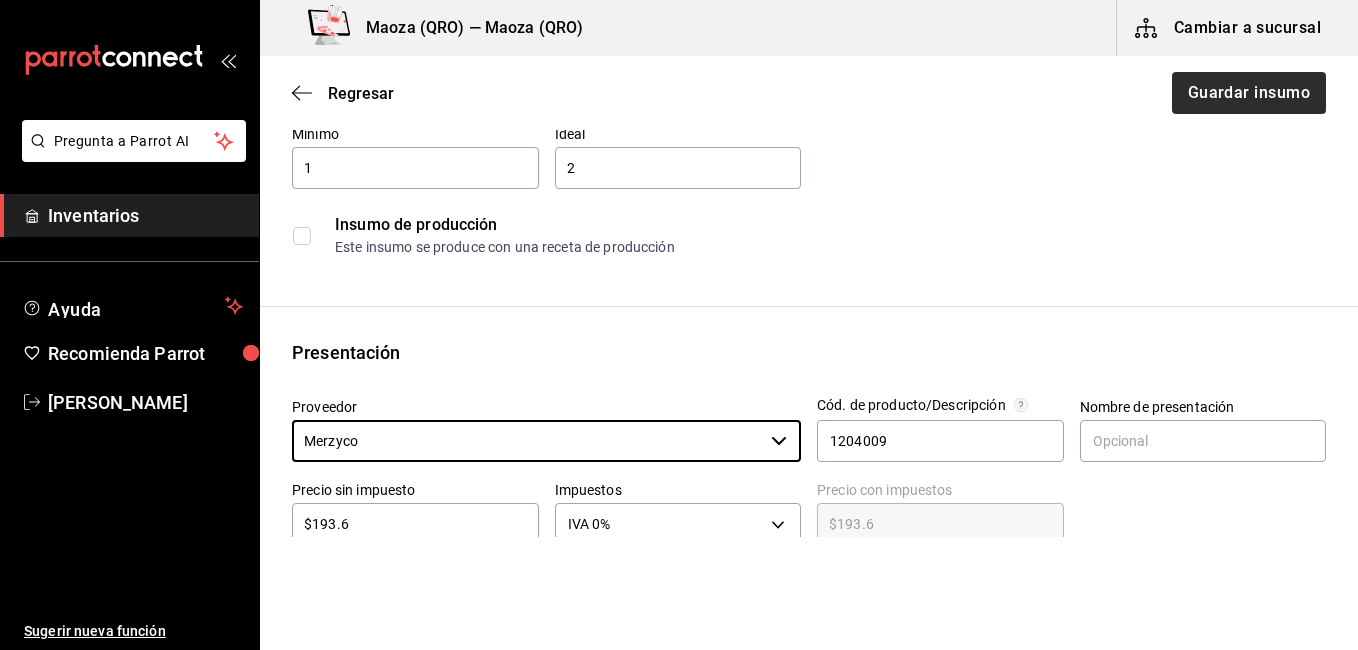 type on "Merzyco" 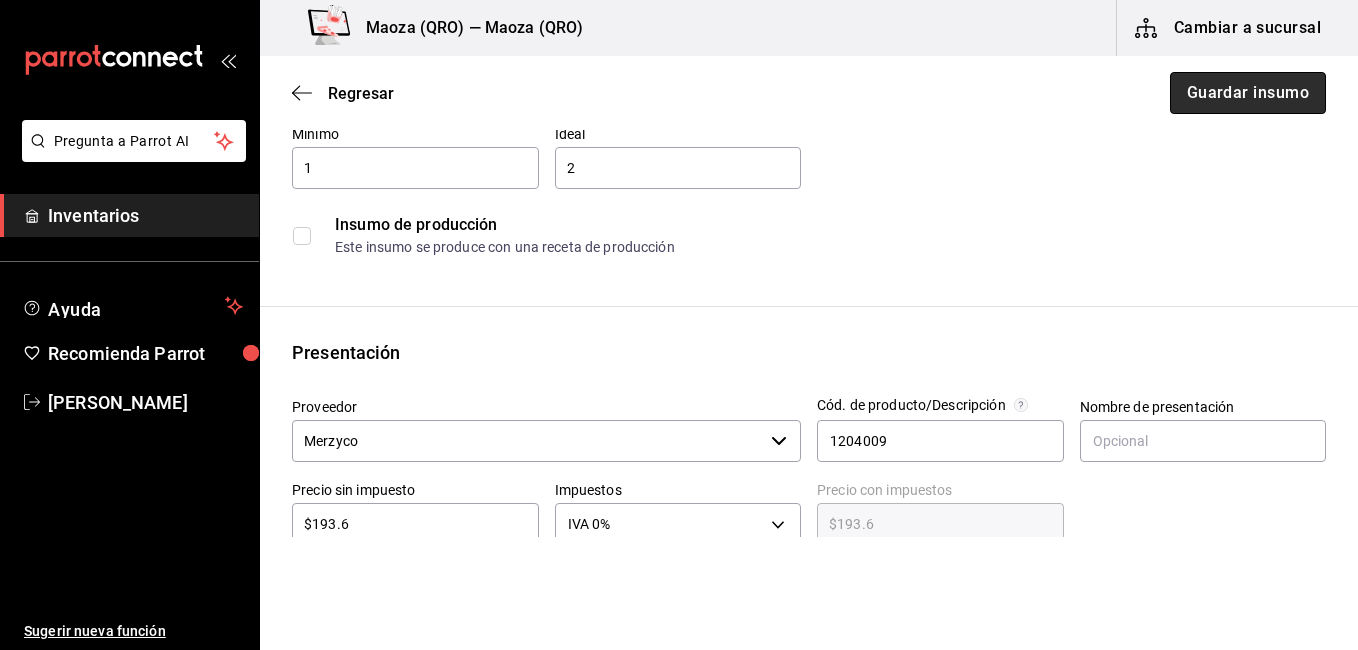 click on "Guardar insumo" at bounding box center [1248, 93] 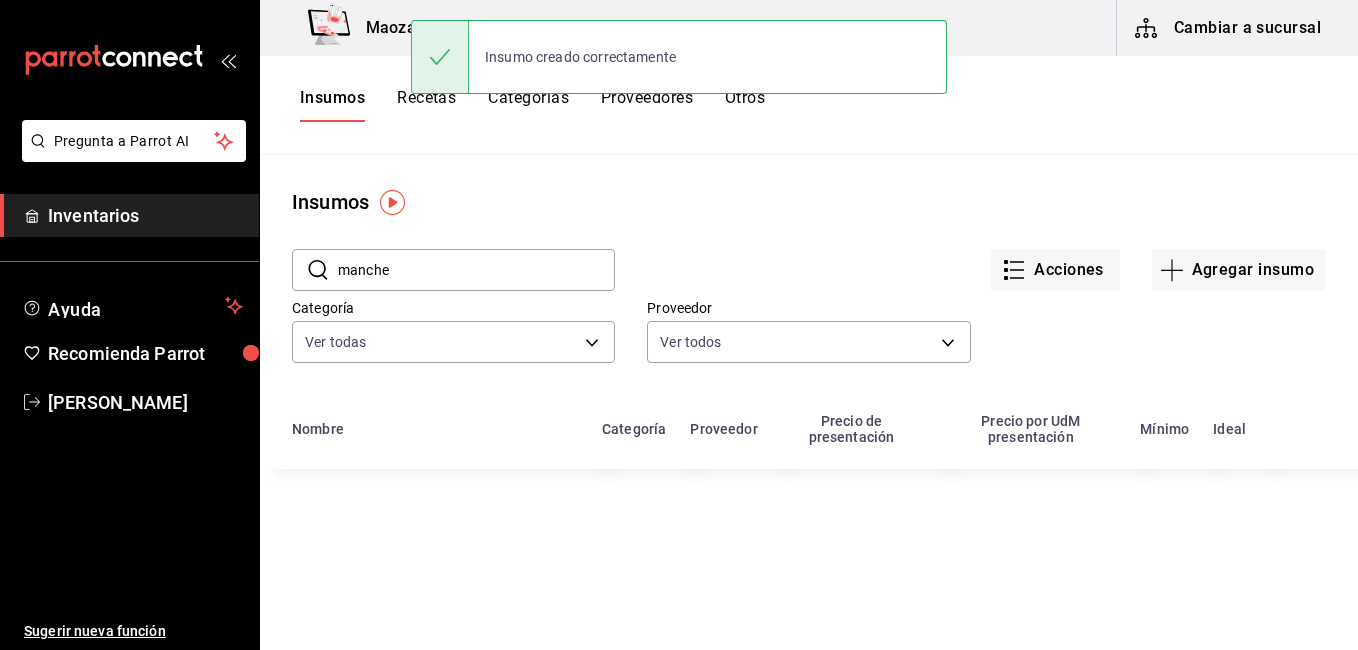 click on "​ manche ​" at bounding box center [437, 254] 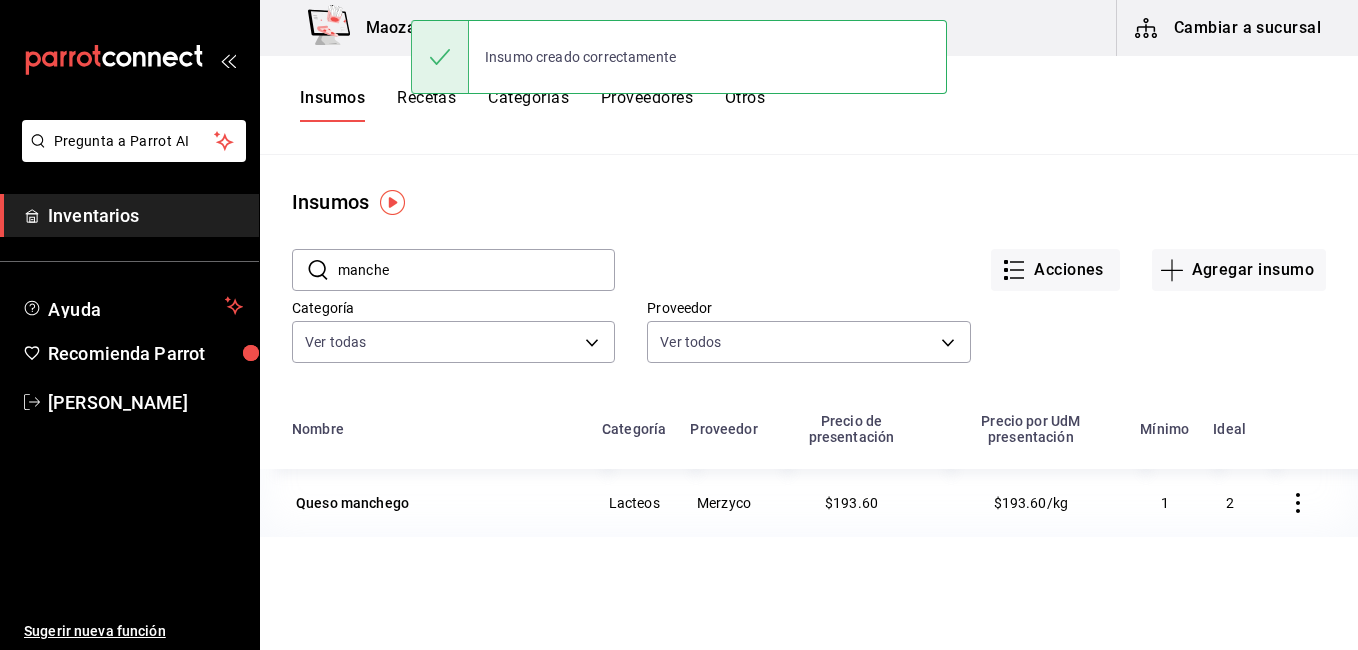click on "manche" at bounding box center [476, 270] 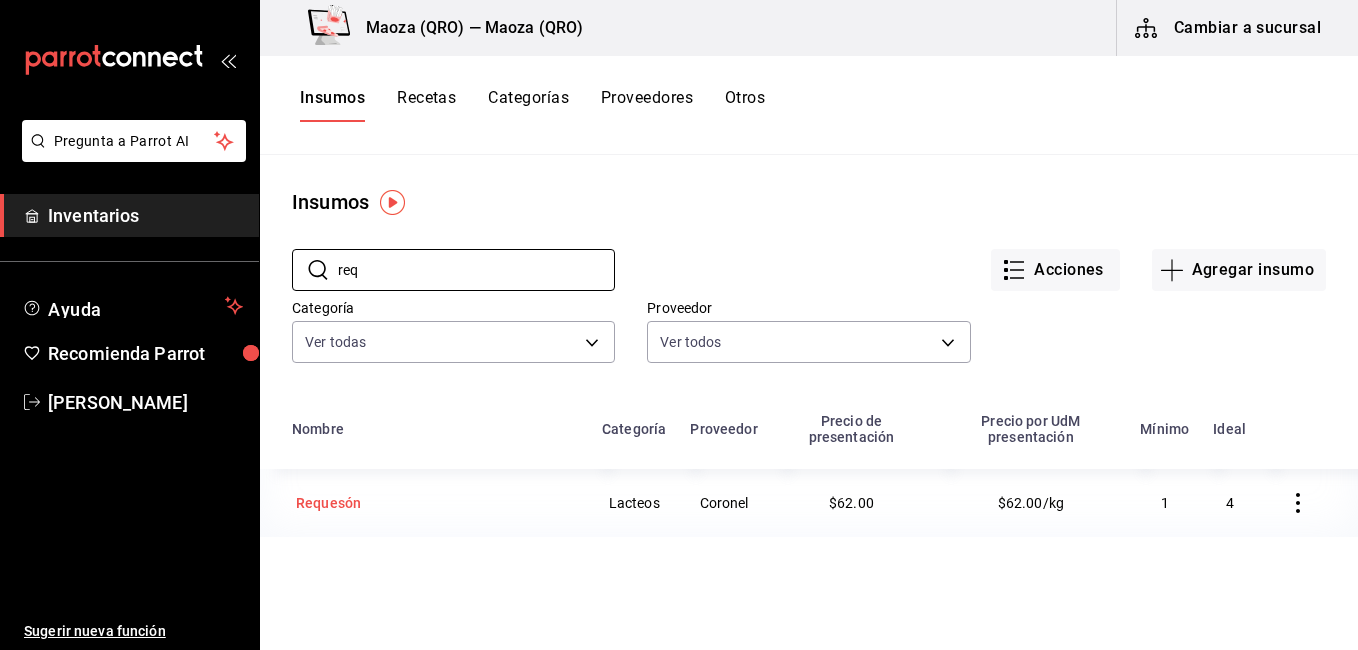 type on "req" 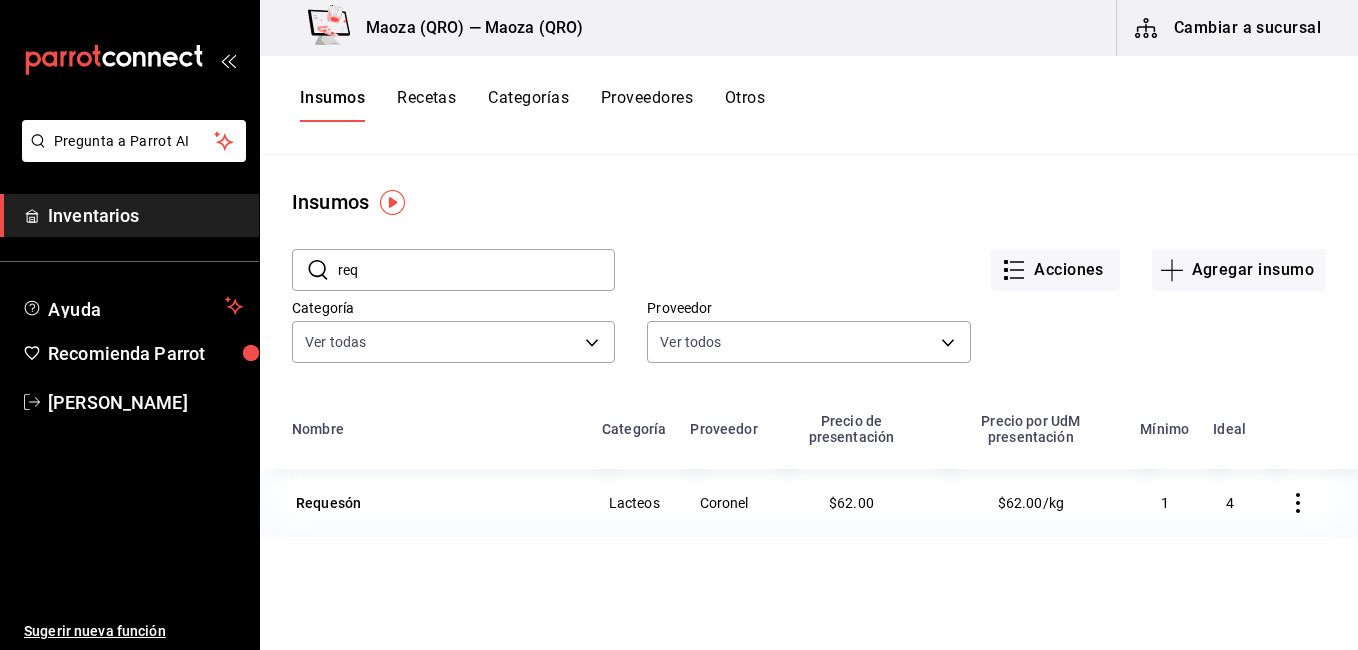 click on "Requesón" at bounding box center [328, 503] 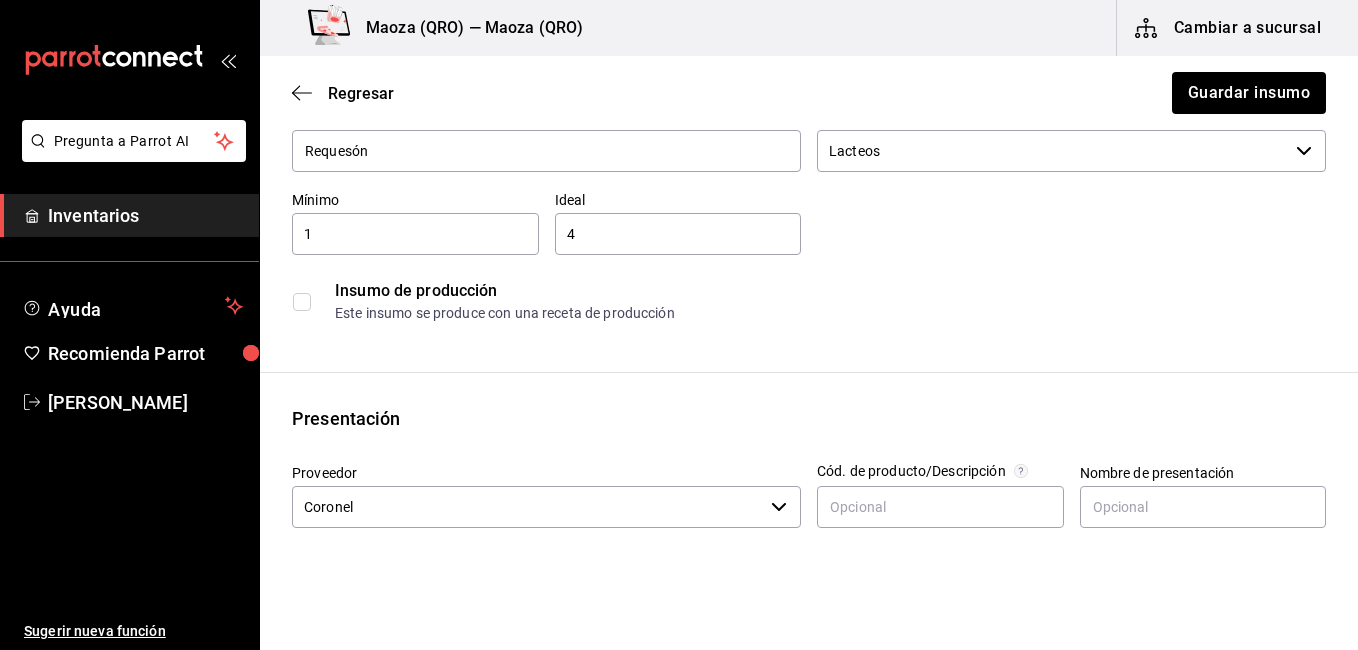 scroll, scrollTop: 300, scrollLeft: 0, axis: vertical 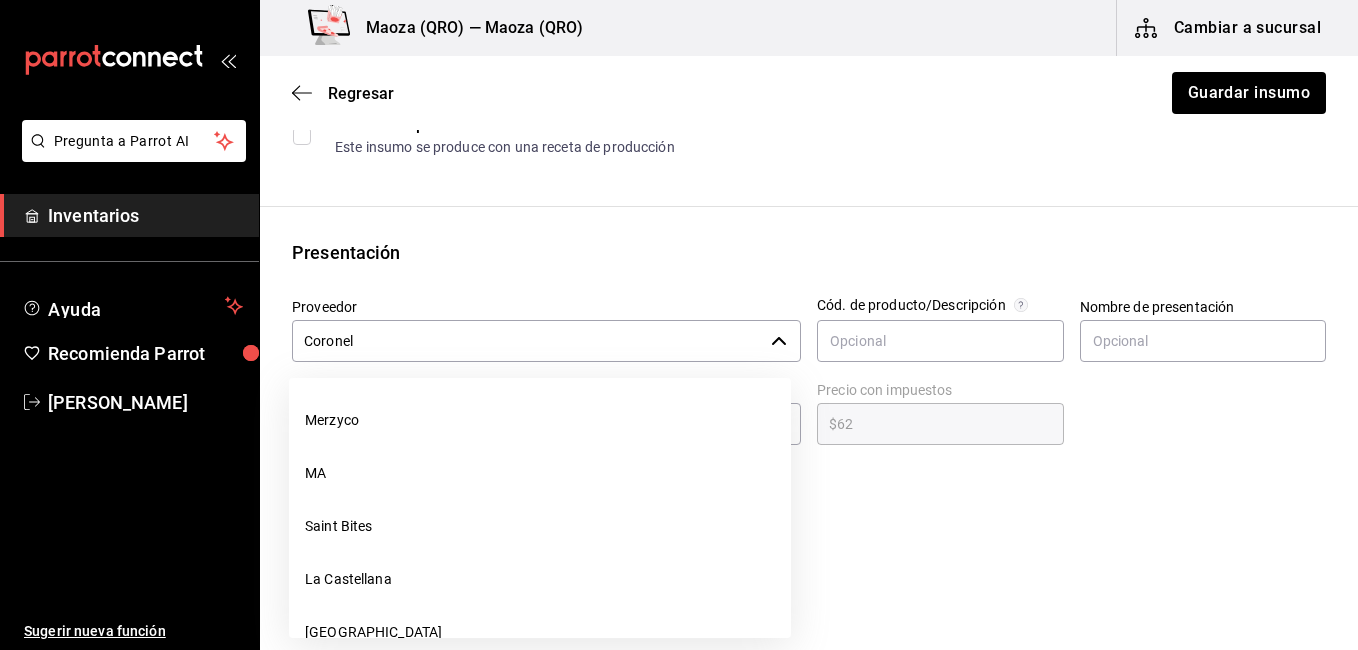 click on "Coronel" at bounding box center [527, 341] 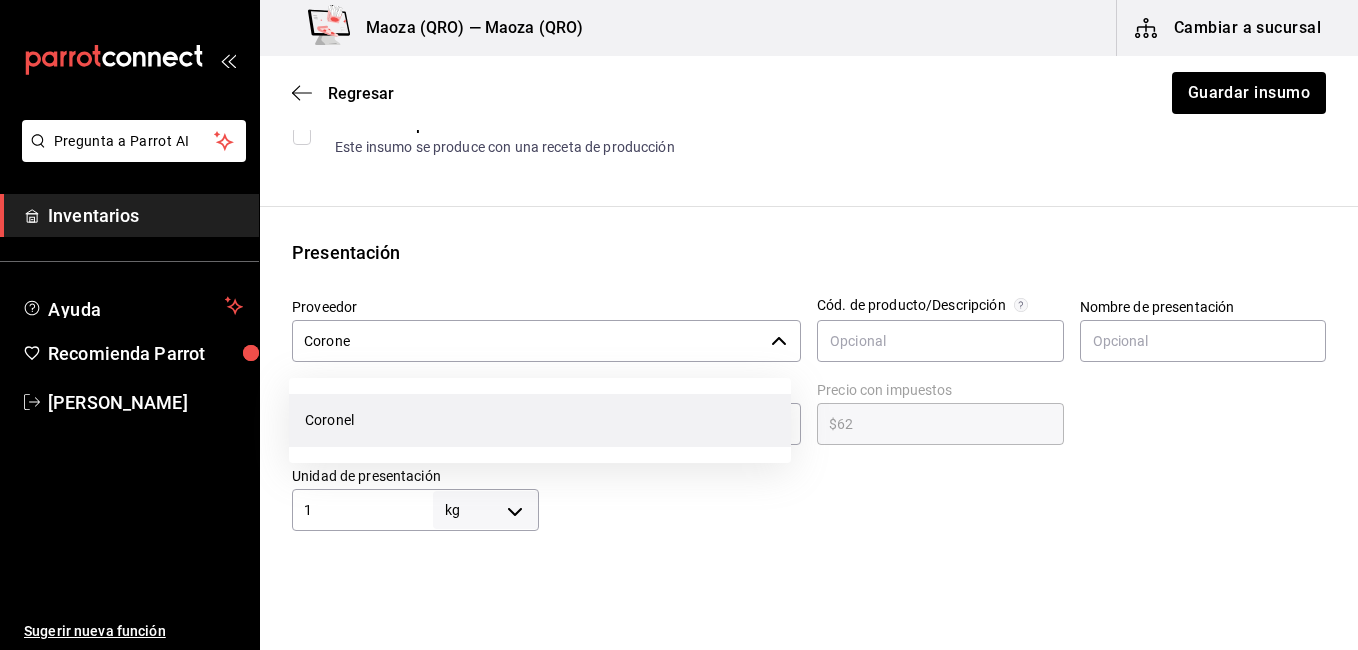 scroll, scrollTop: 0, scrollLeft: 0, axis: both 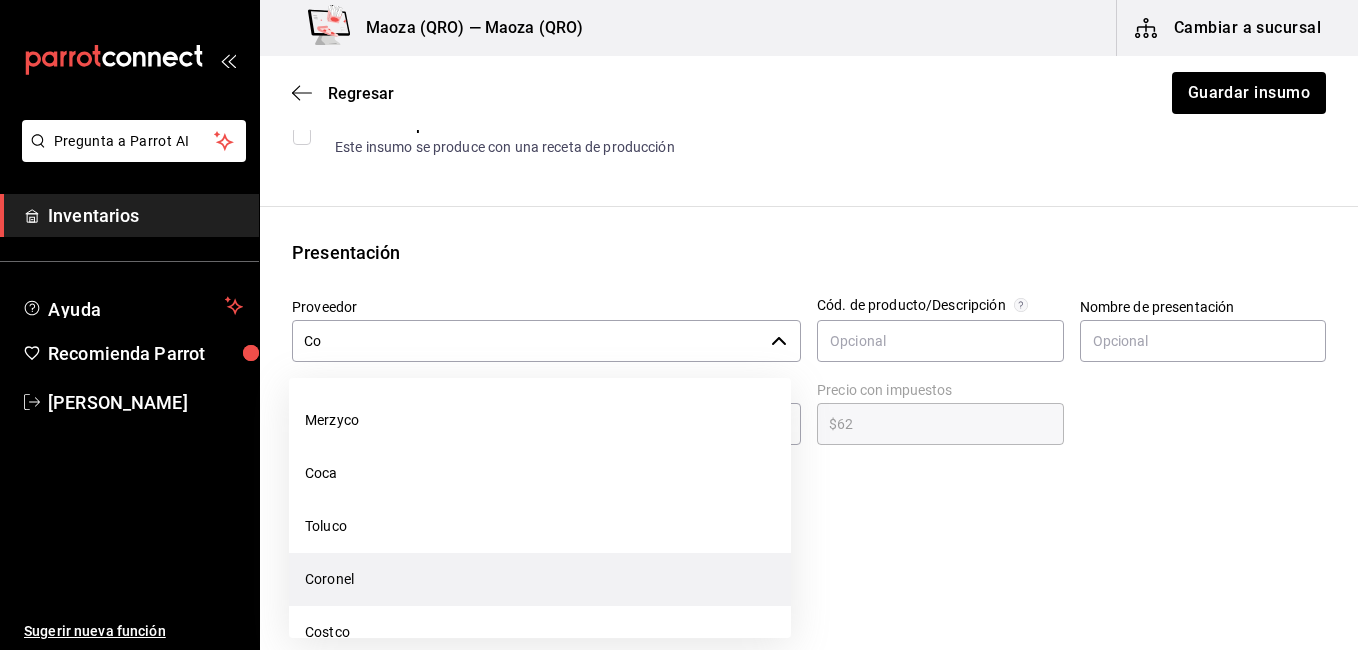 type on "C" 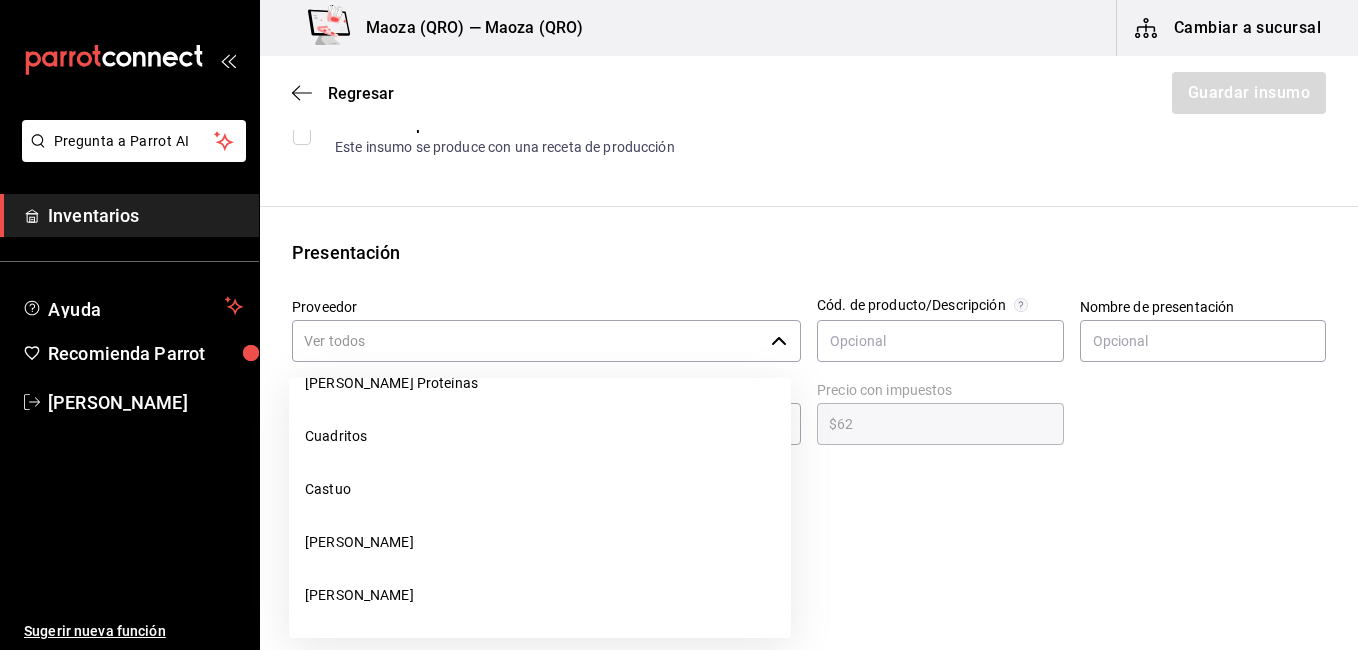 scroll, scrollTop: 0, scrollLeft: 0, axis: both 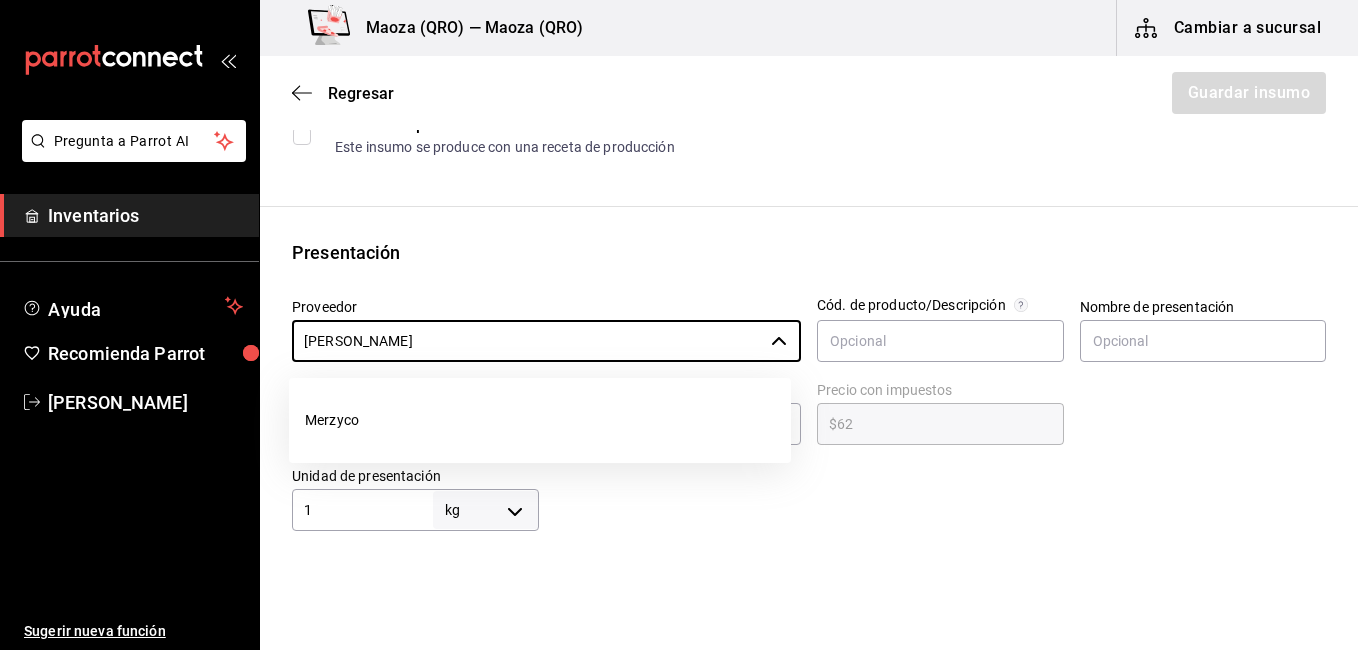 click on "Merzyco" at bounding box center [540, 420] 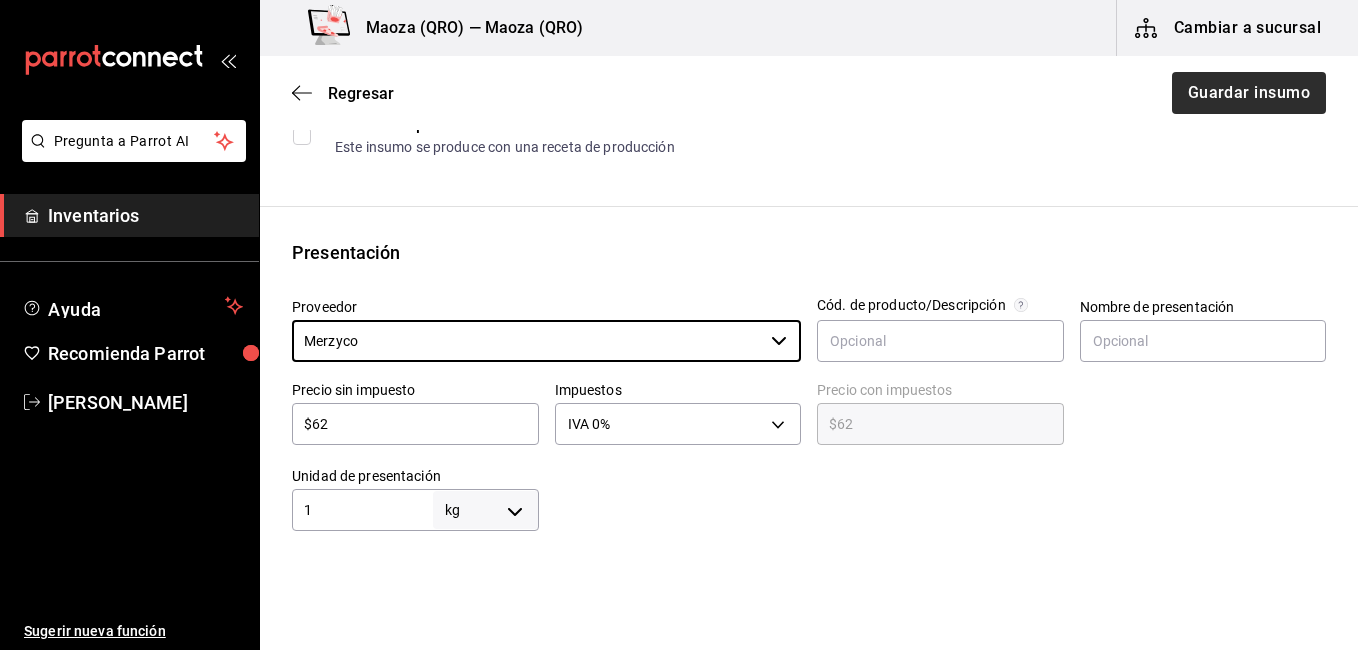 type on "Merzyco" 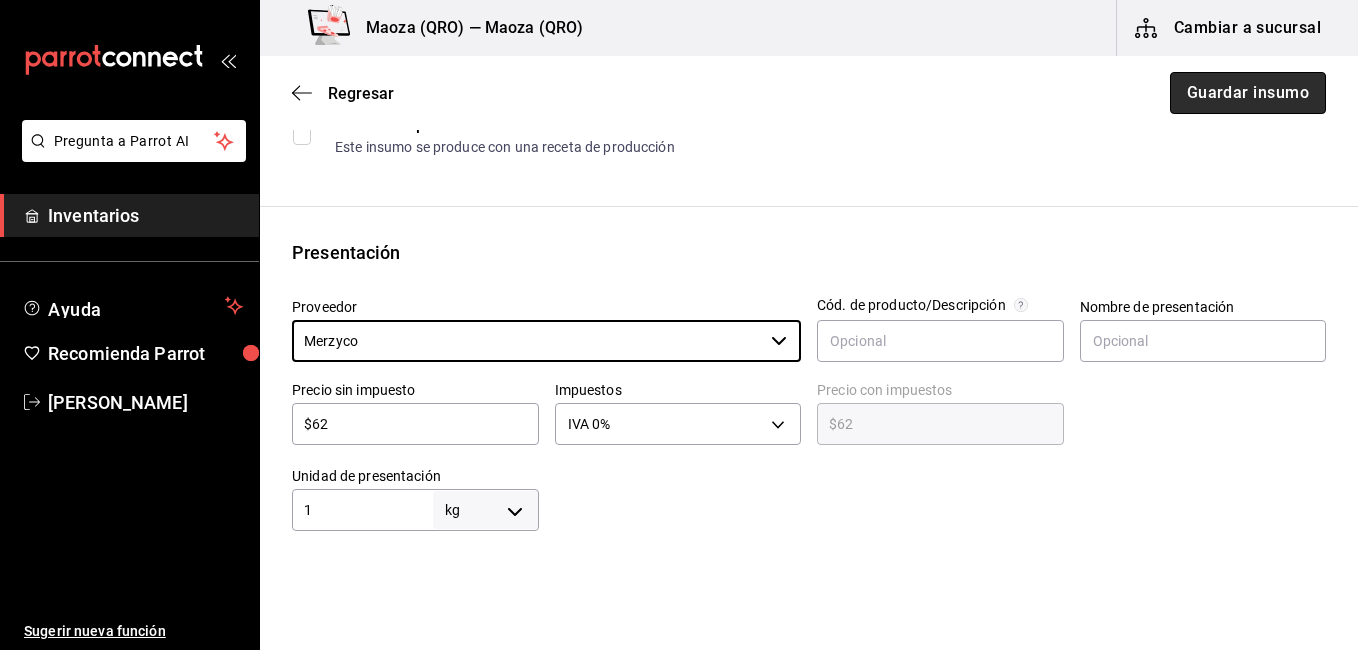 click on "Guardar insumo" at bounding box center (1248, 93) 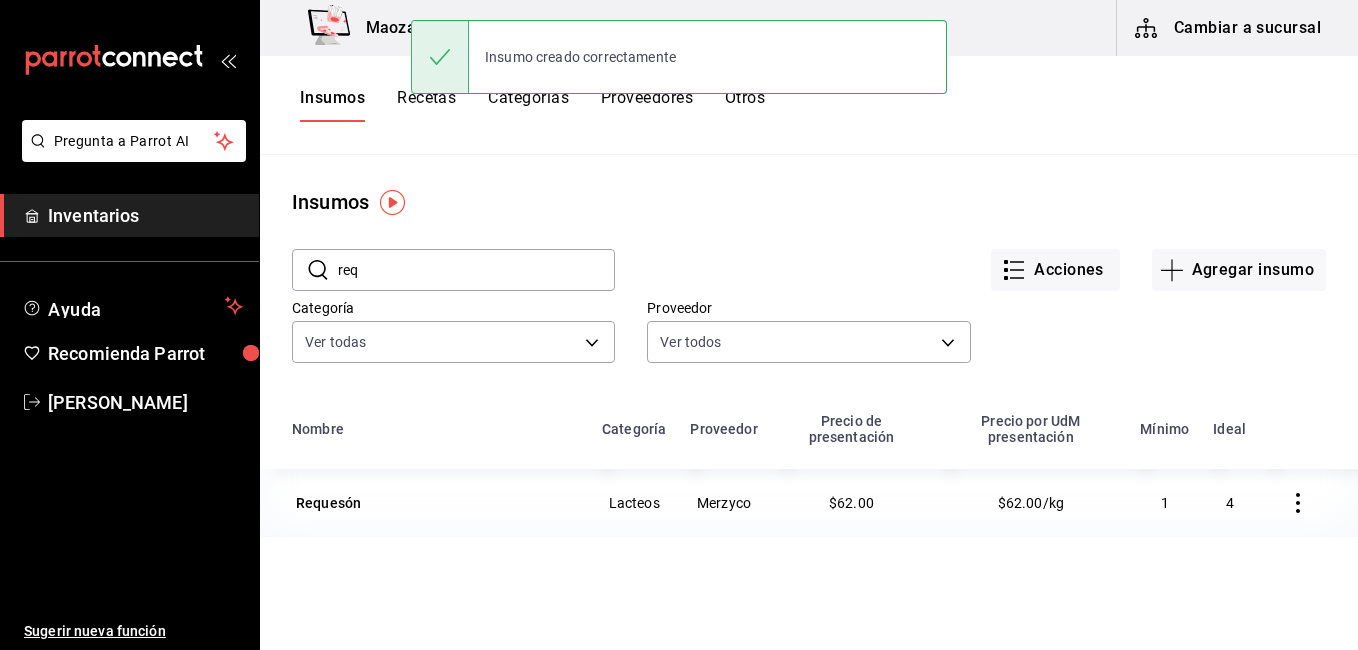 click on "req" at bounding box center (476, 270) 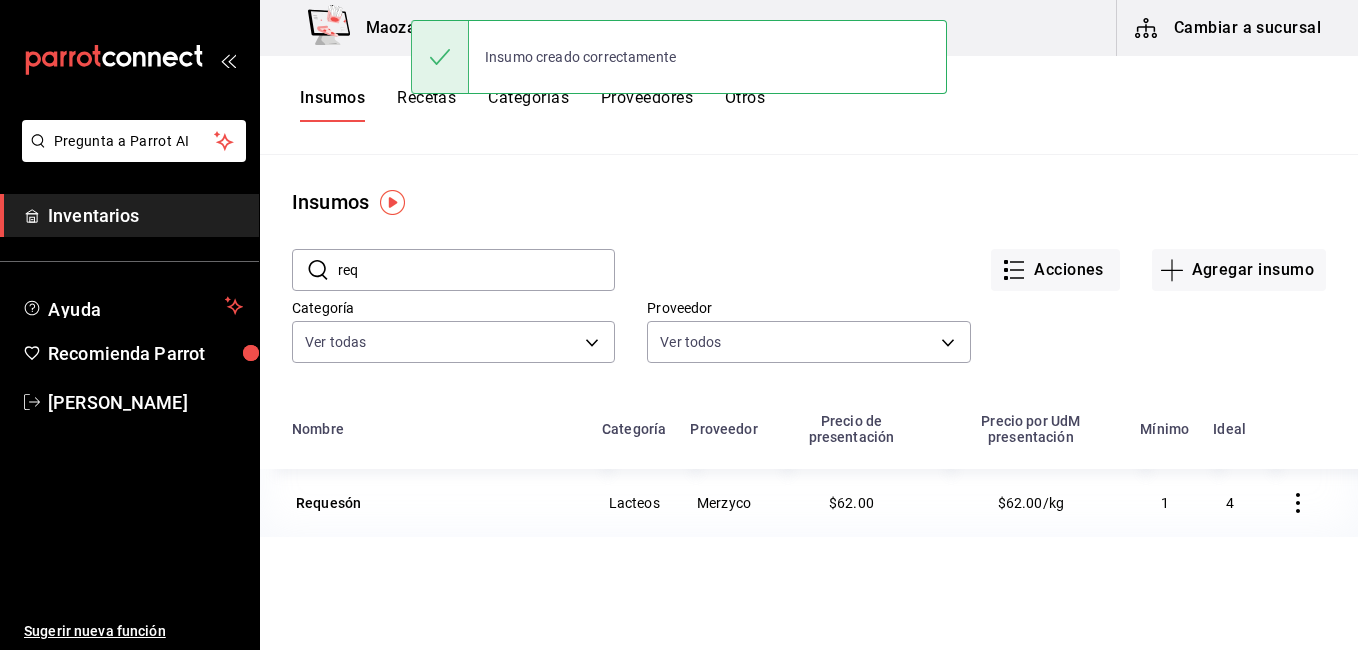 click on "req" at bounding box center (476, 270) 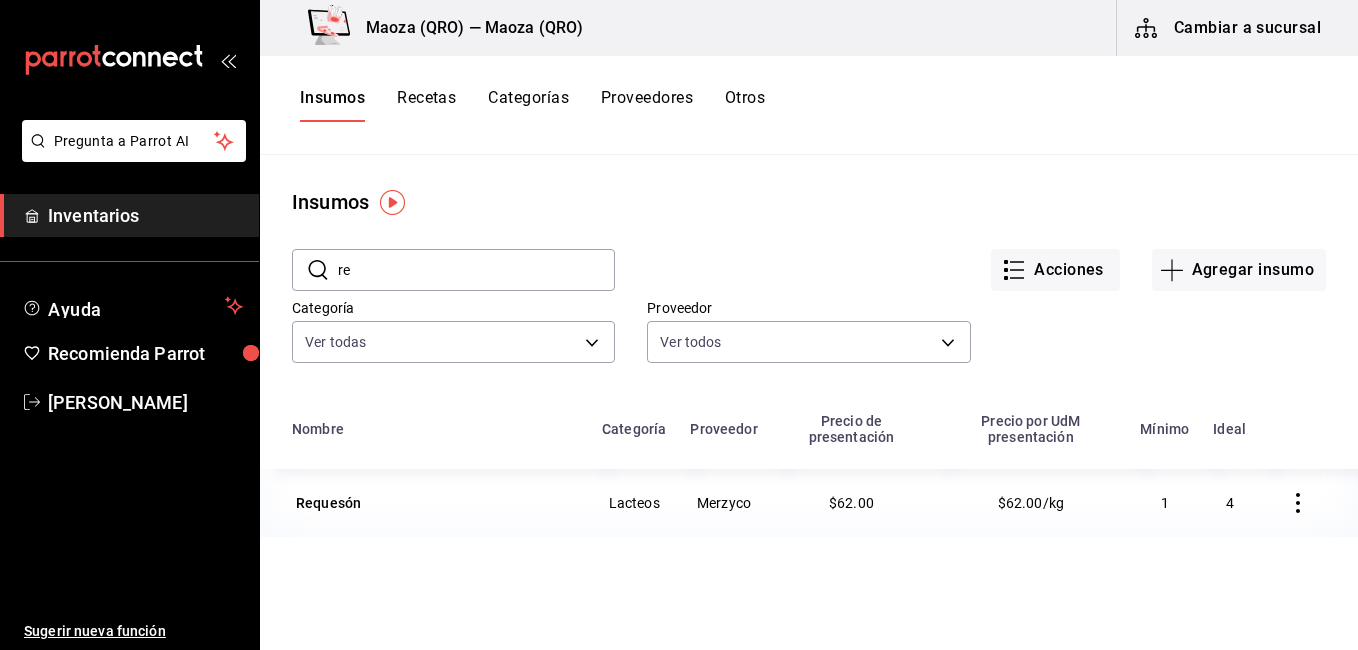 type on "r" 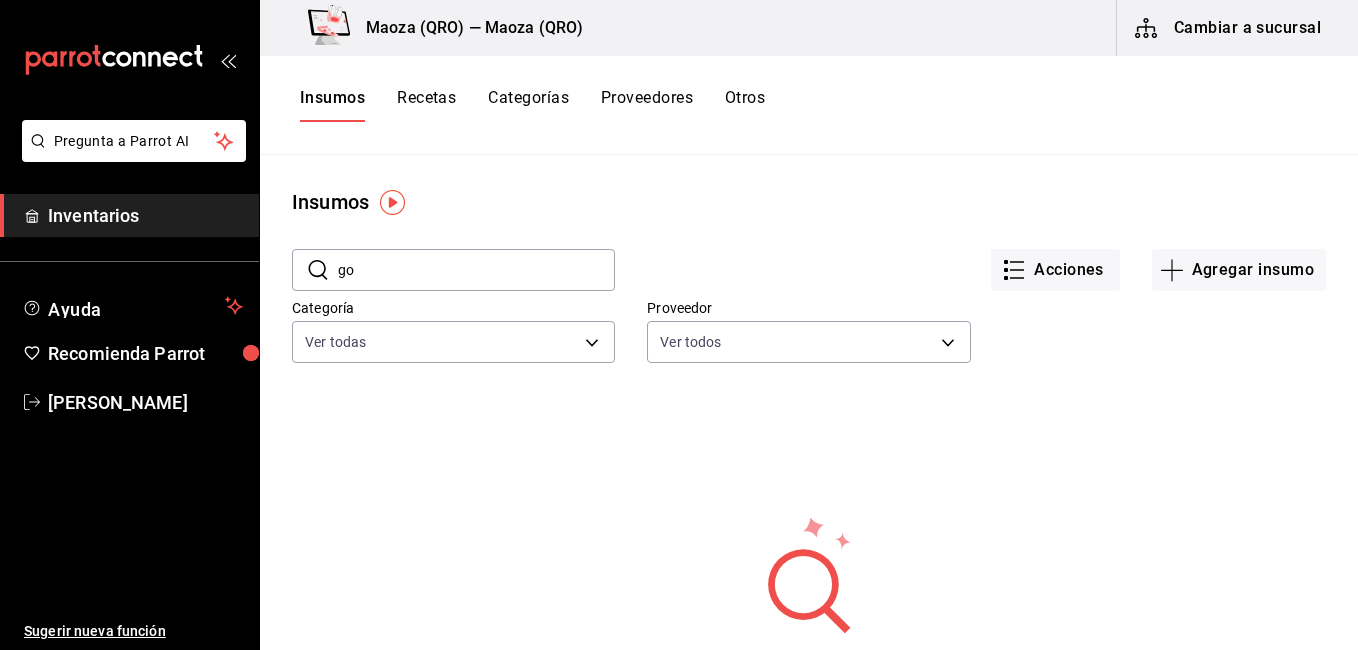 type on "g" 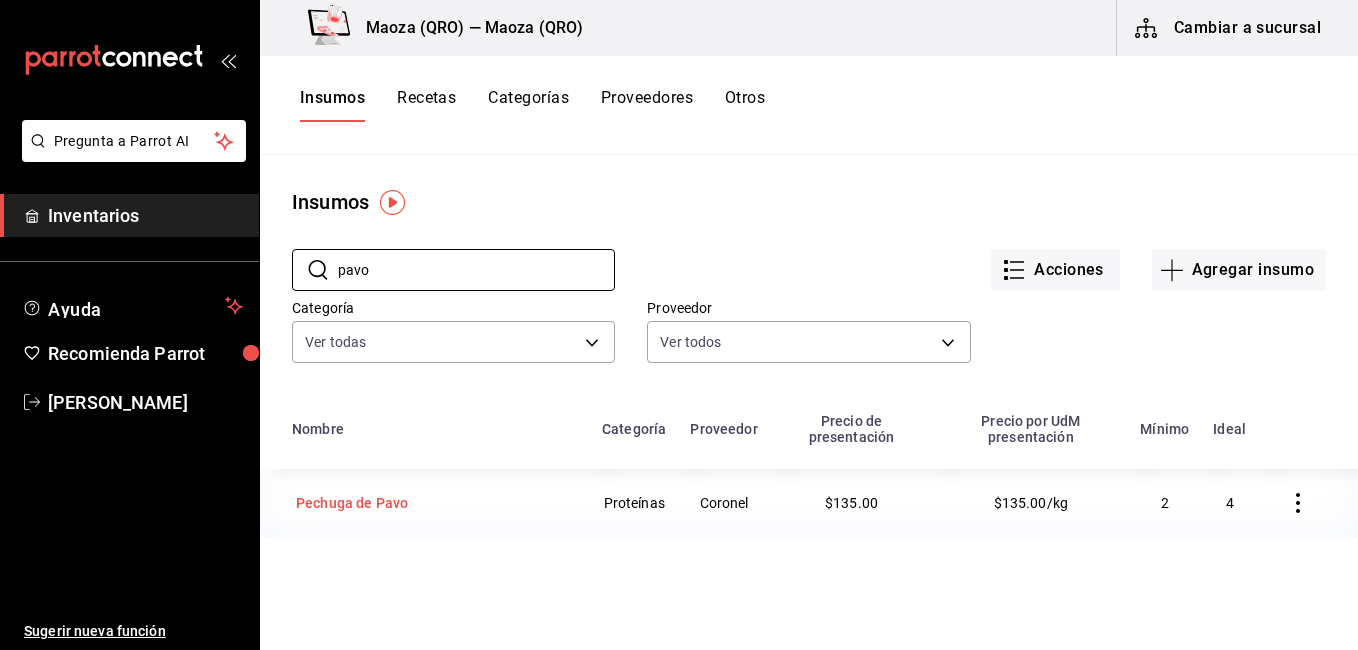type on "pavo" 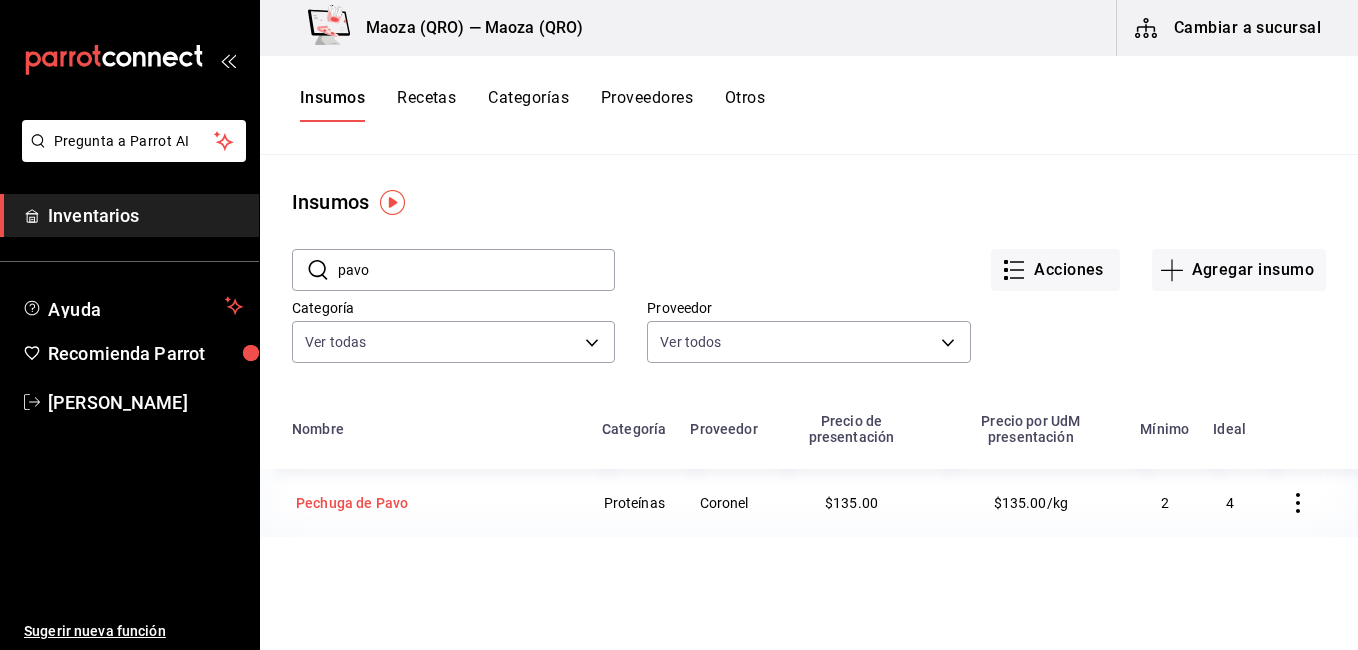 click on "Pechuga de Pavo" at bounding box center [435, 503] 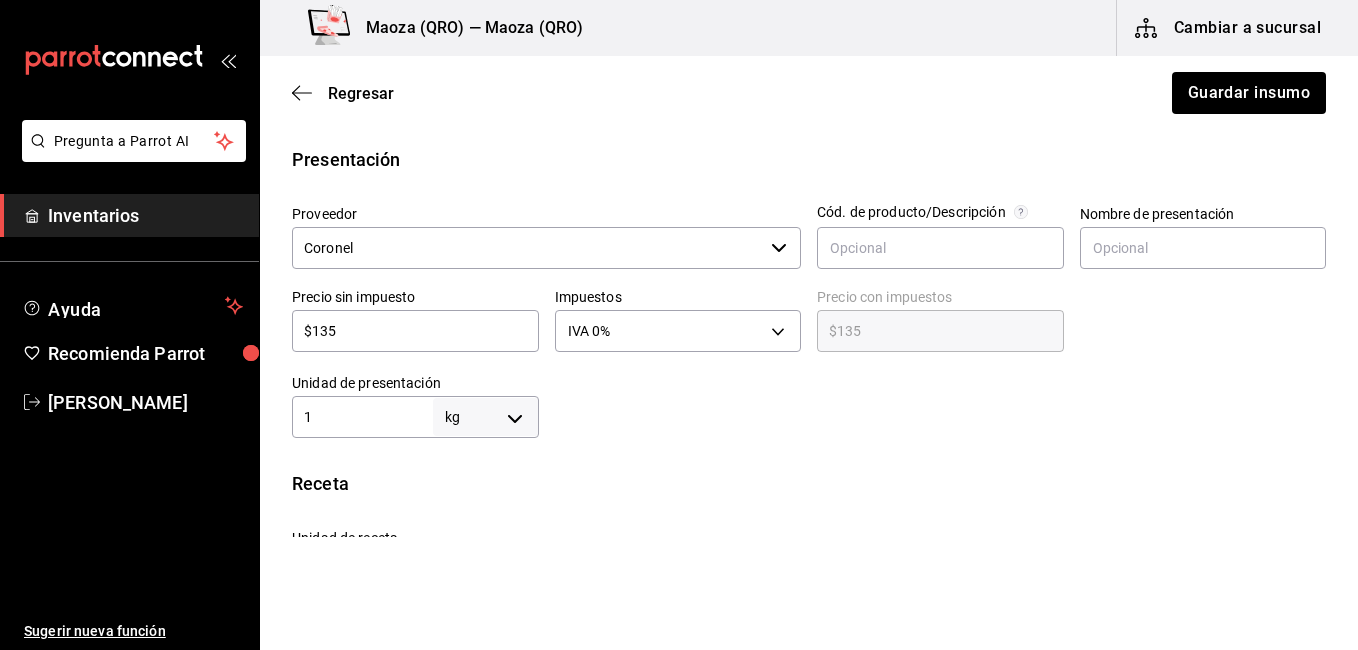 scroll, scrollTop: 400, scrollLeft: 0, axis: vertical 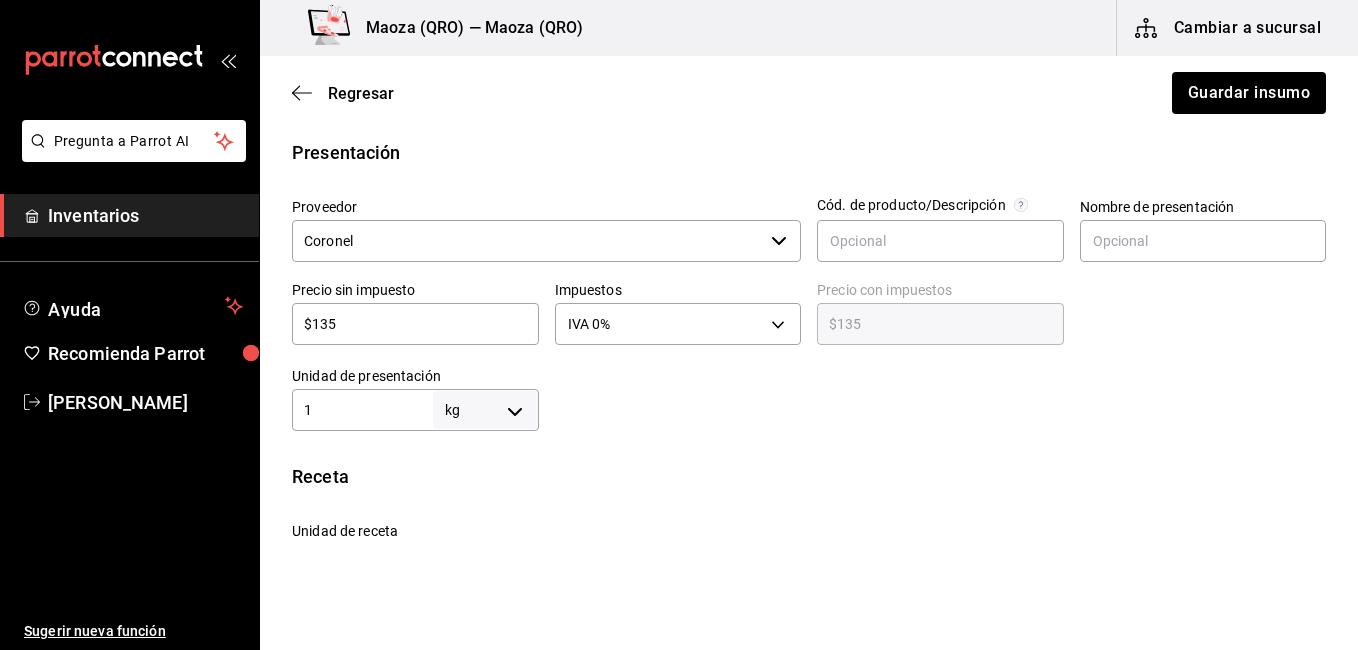 click on "Coronel ​" at bounding box center (546, 241) 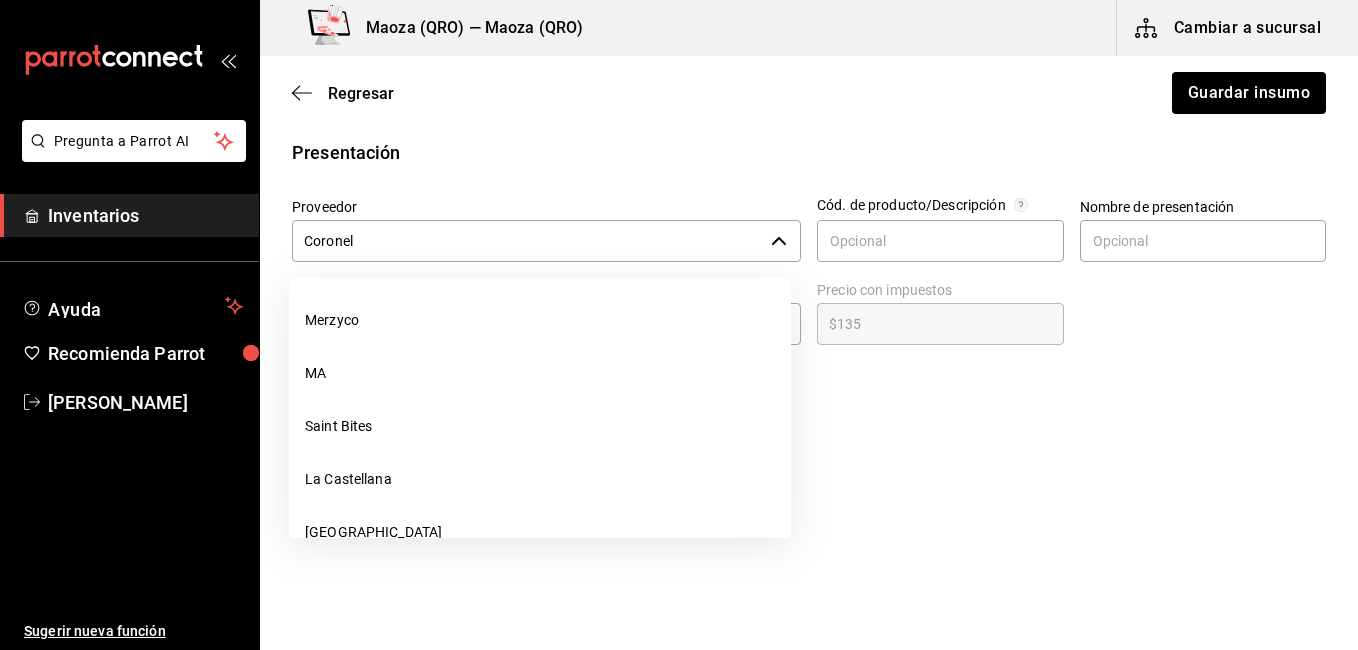 scroll, scrollTop: 1362, scrollLeft: 0, axis: vertical 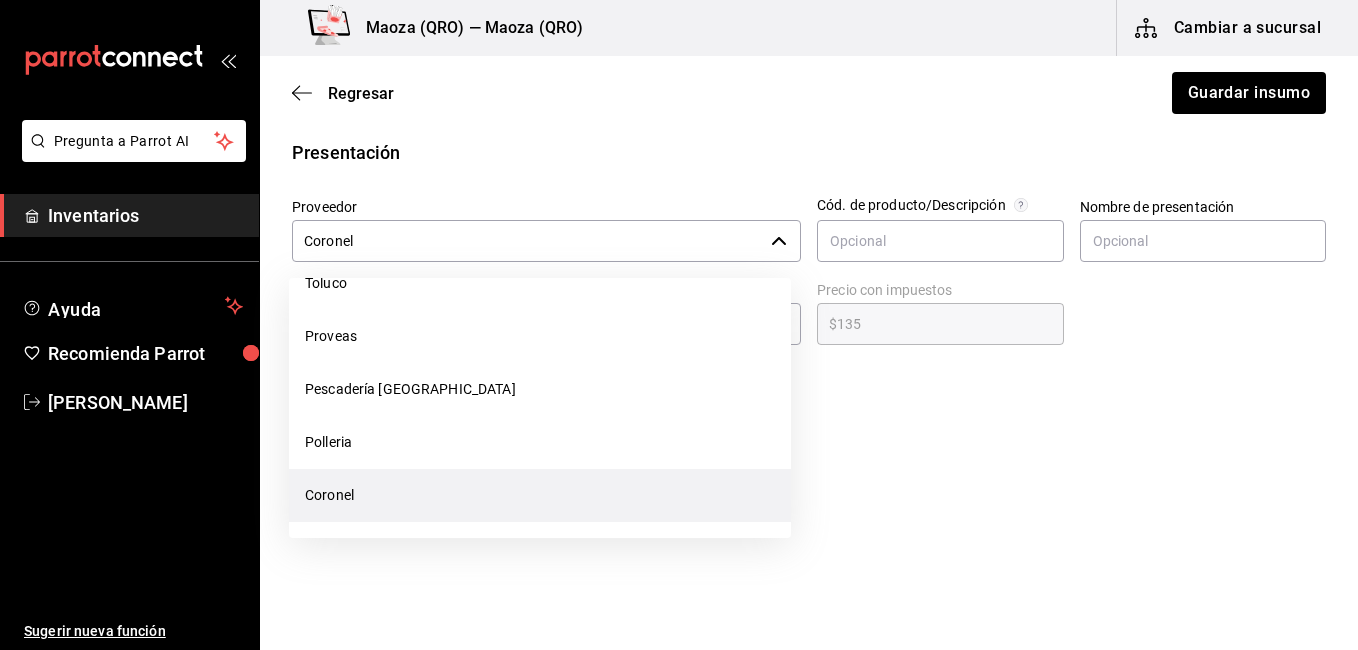 click on "Coronel" at bounding box center (527, 241) 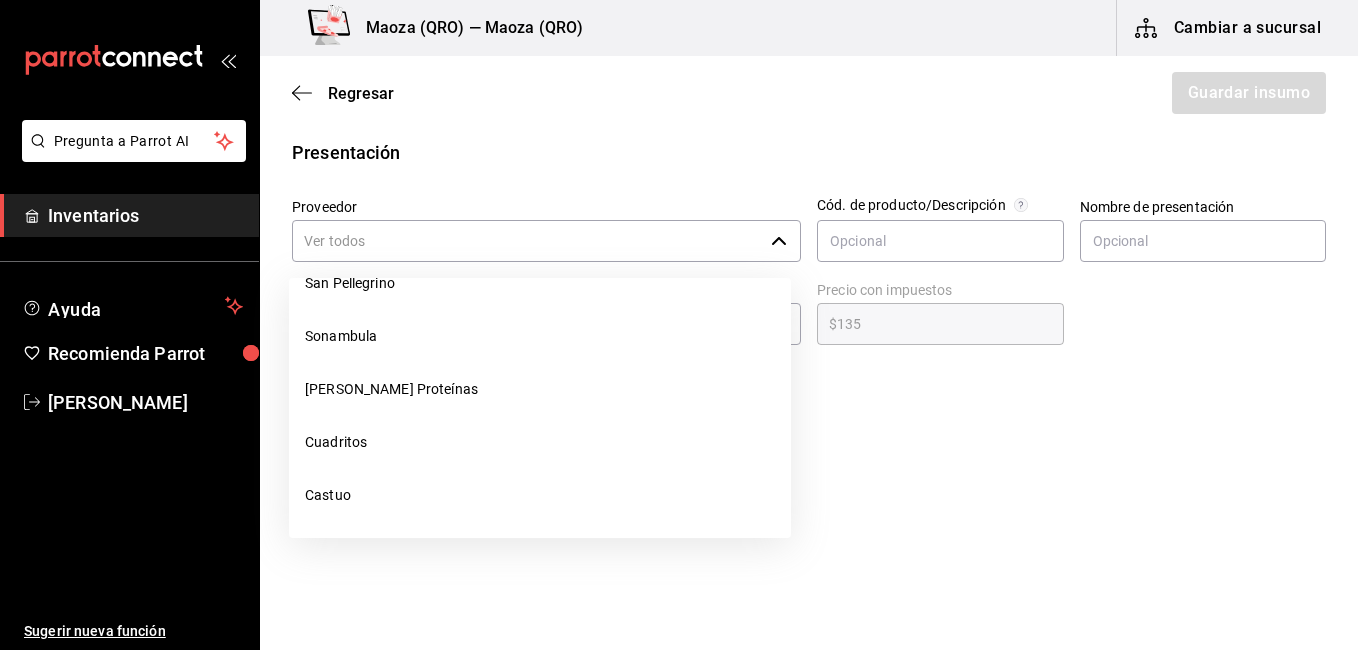 scroll, scrollTop: 0, scrollLeft: 0, axis: both 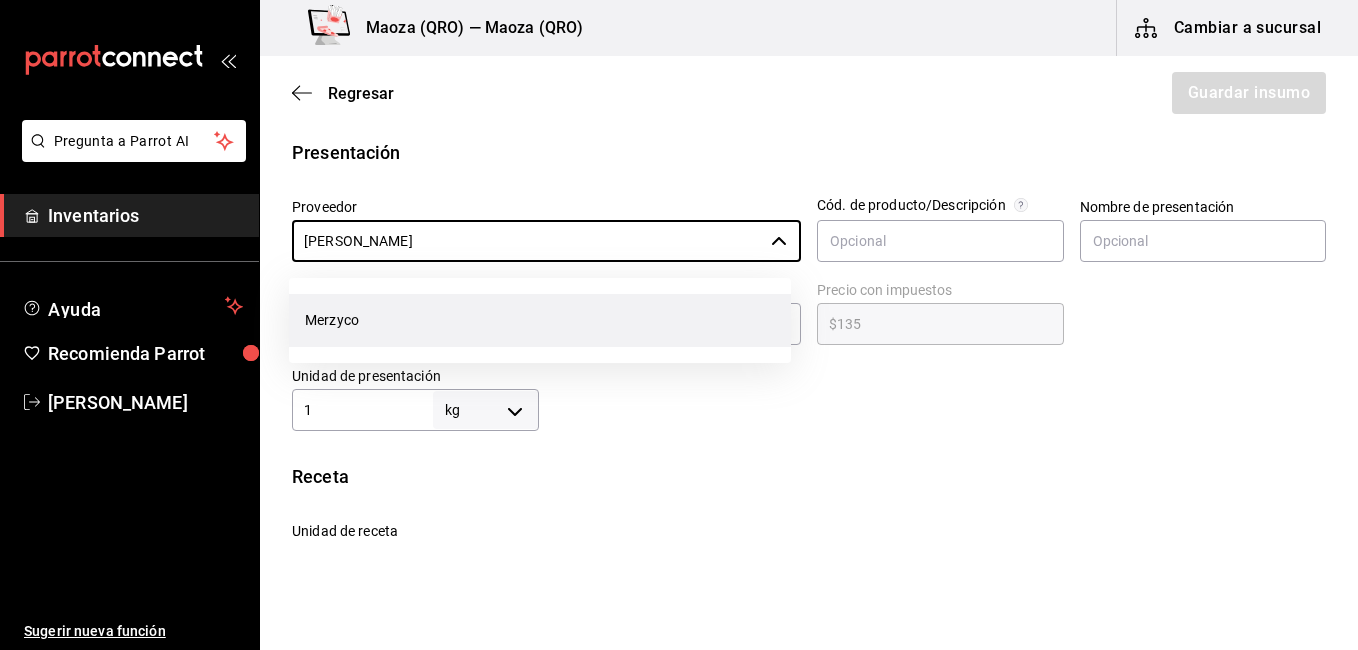 click on "Merzyco" at bounding box center [540, 320] 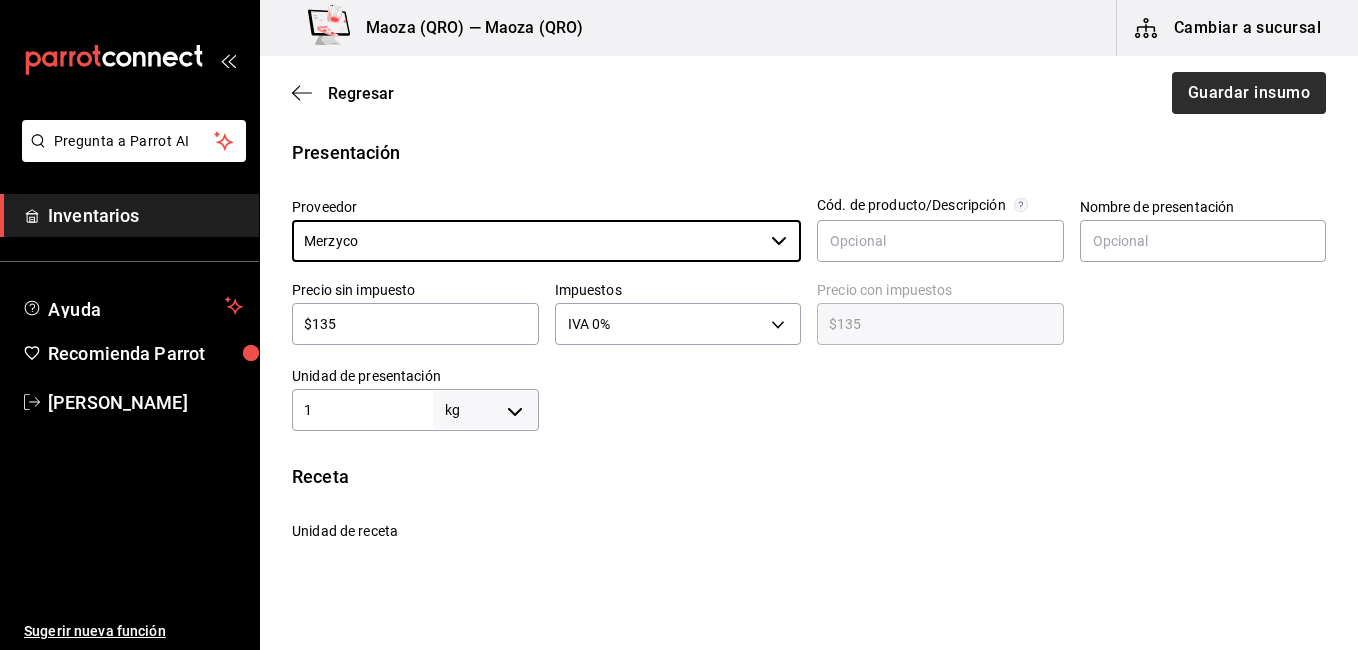 type on "Merzyco" 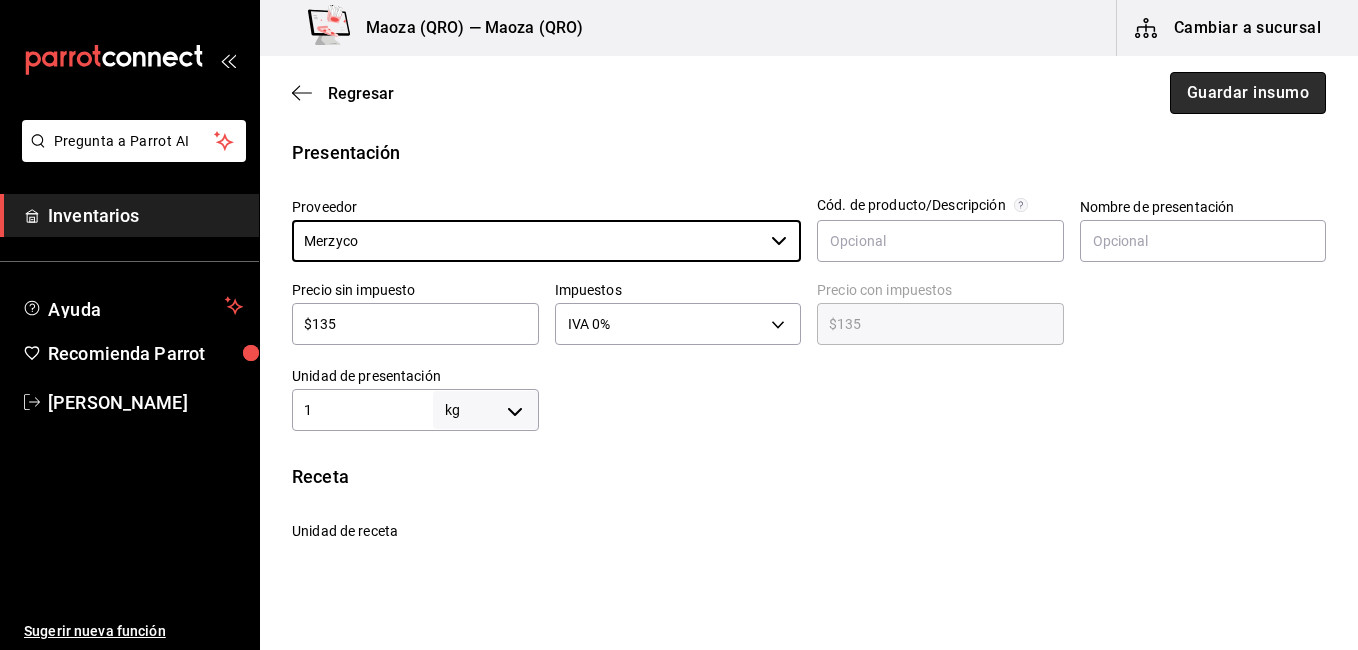 click on "Guardar insumo" at bounding box center (1248, 93) 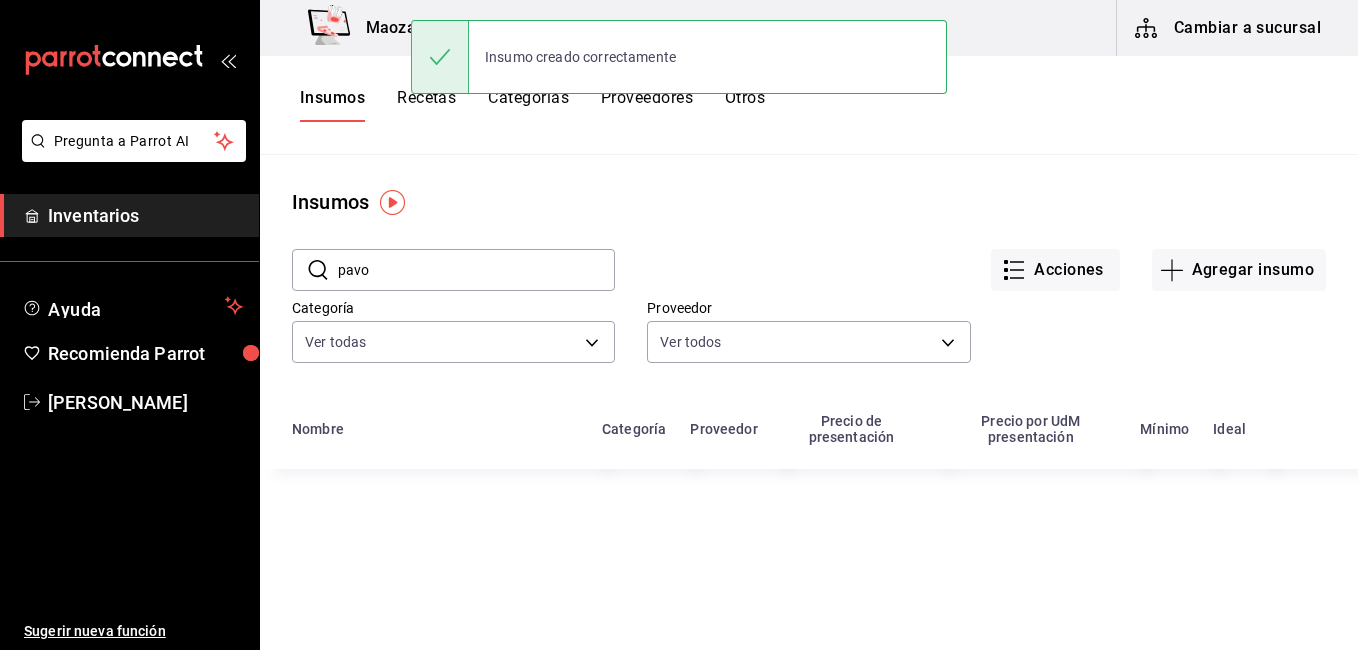 click on "pavo" at bounding box center (476, 270) 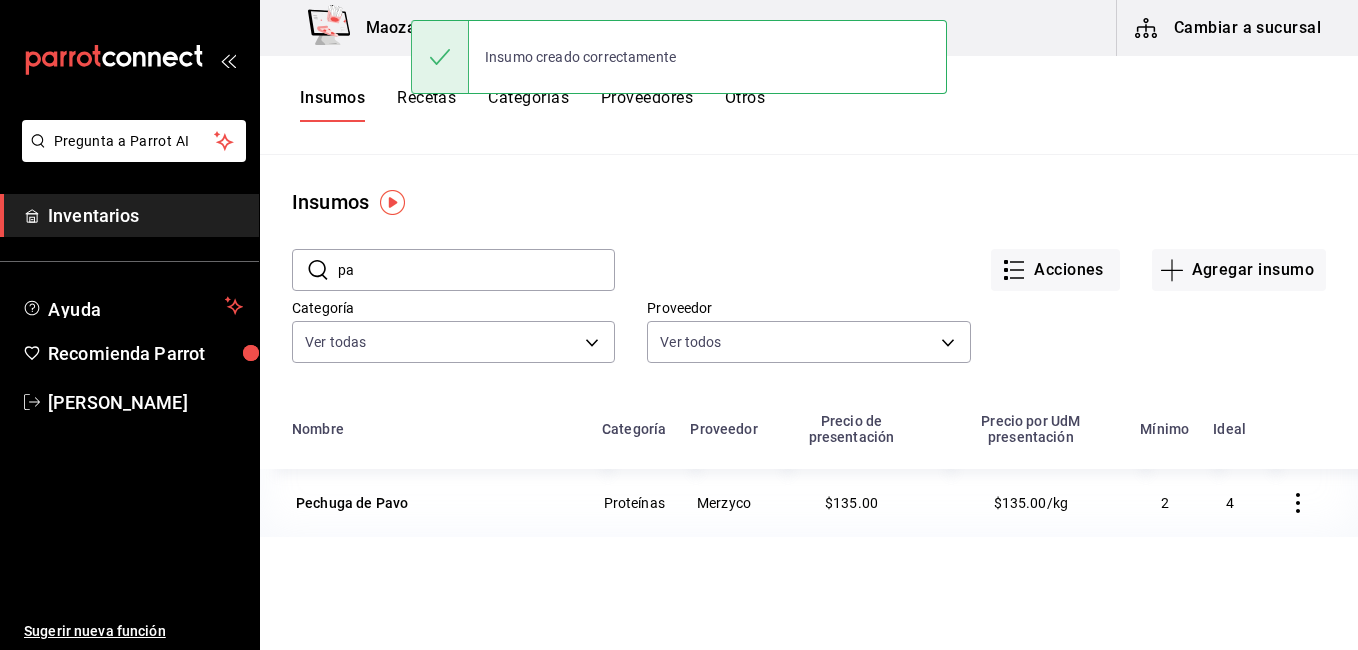 type on "p" 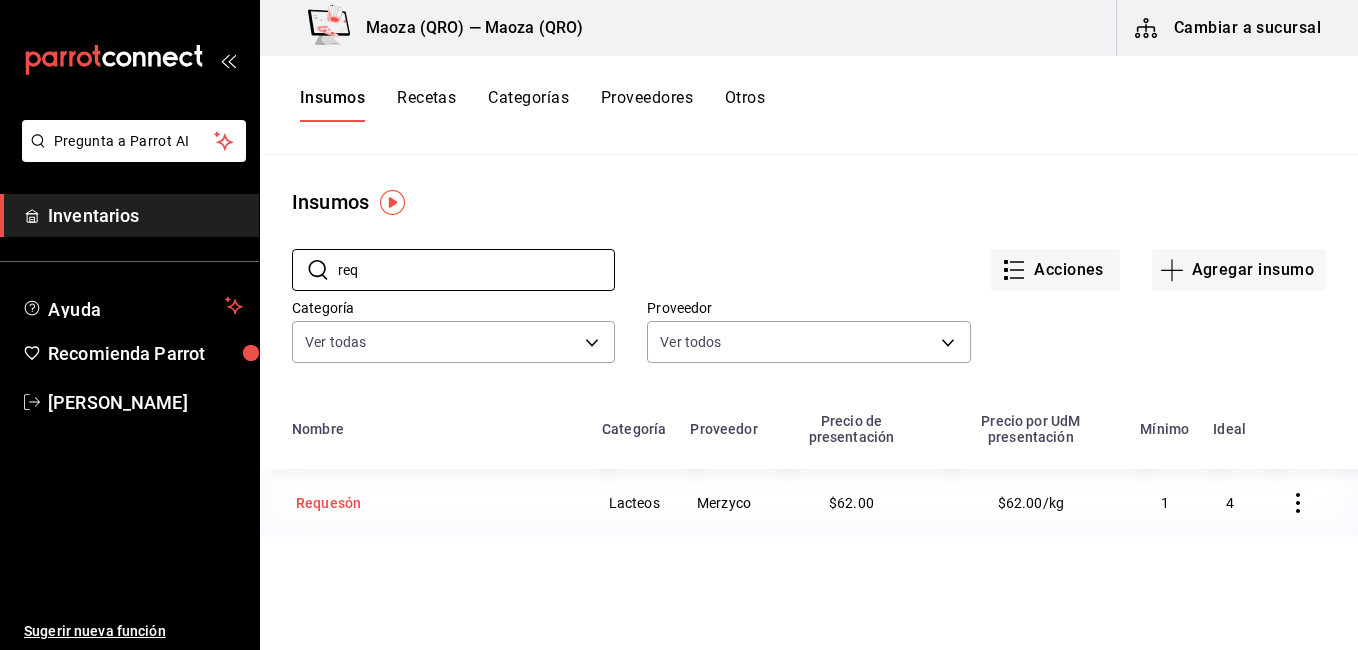 type on "req" 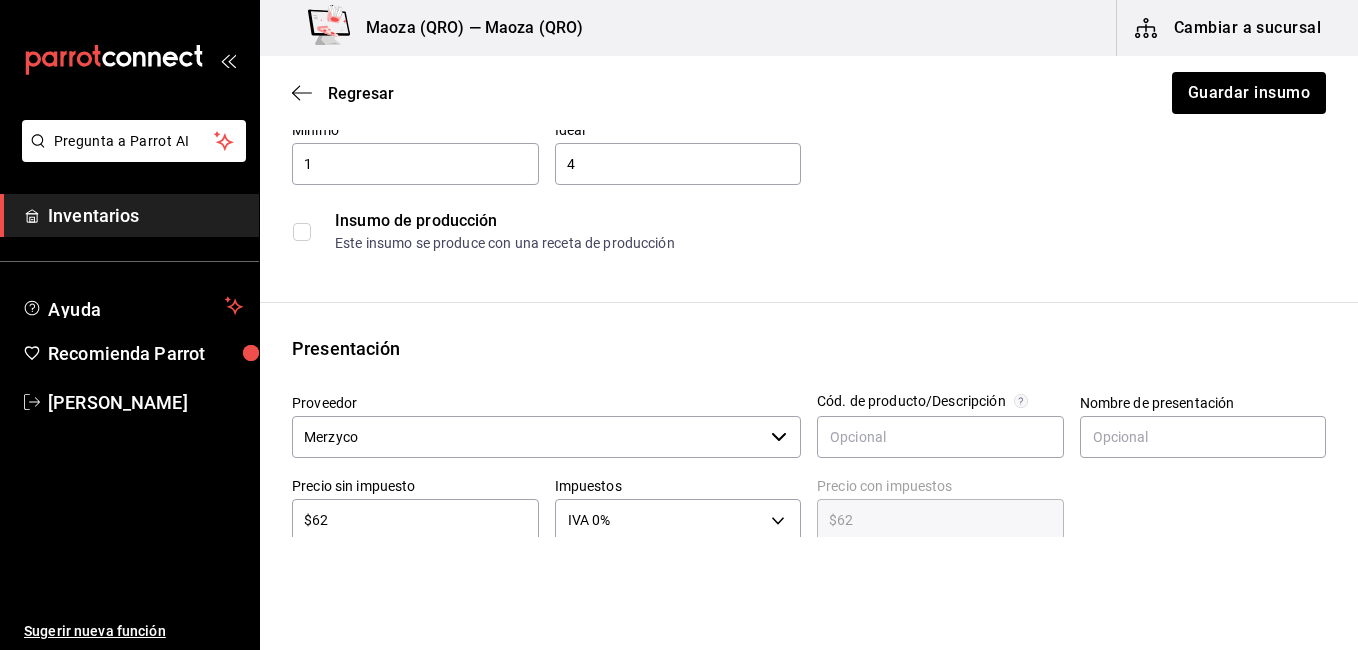 scroll, scrollTop: 0, scrollLeft: 0, axis: both 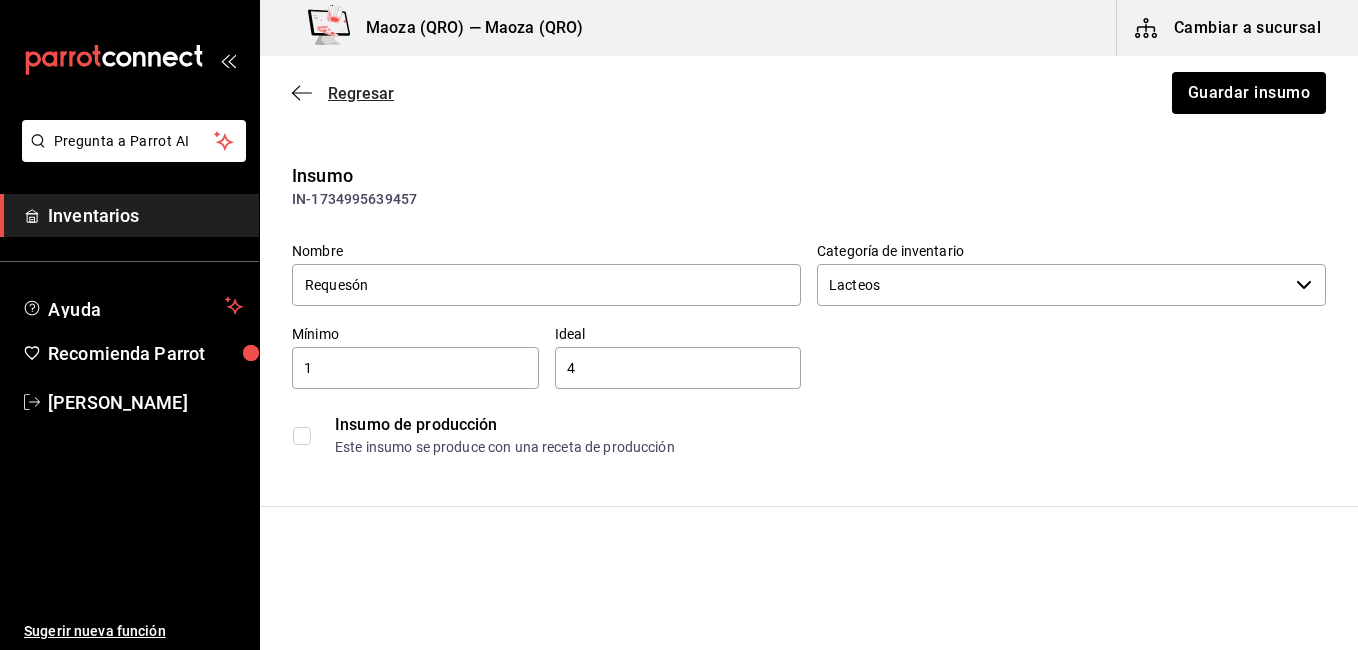 click 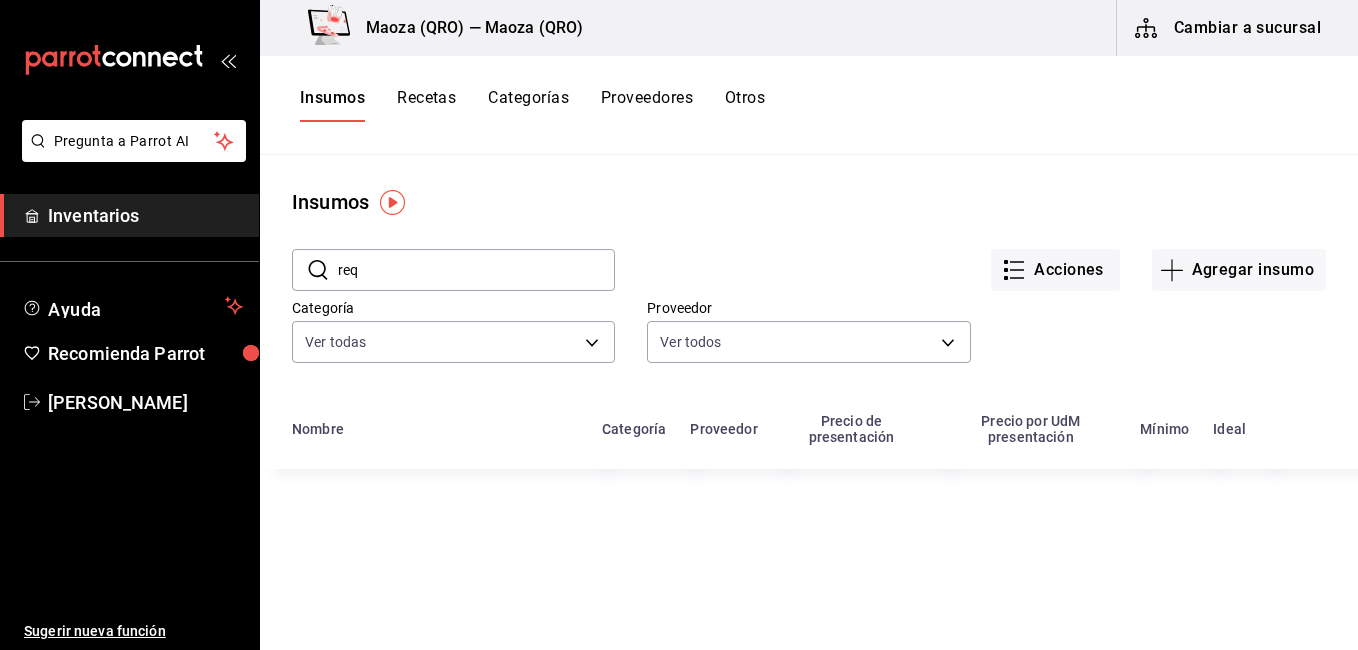 click on "req" at bounding box center (476, 270) 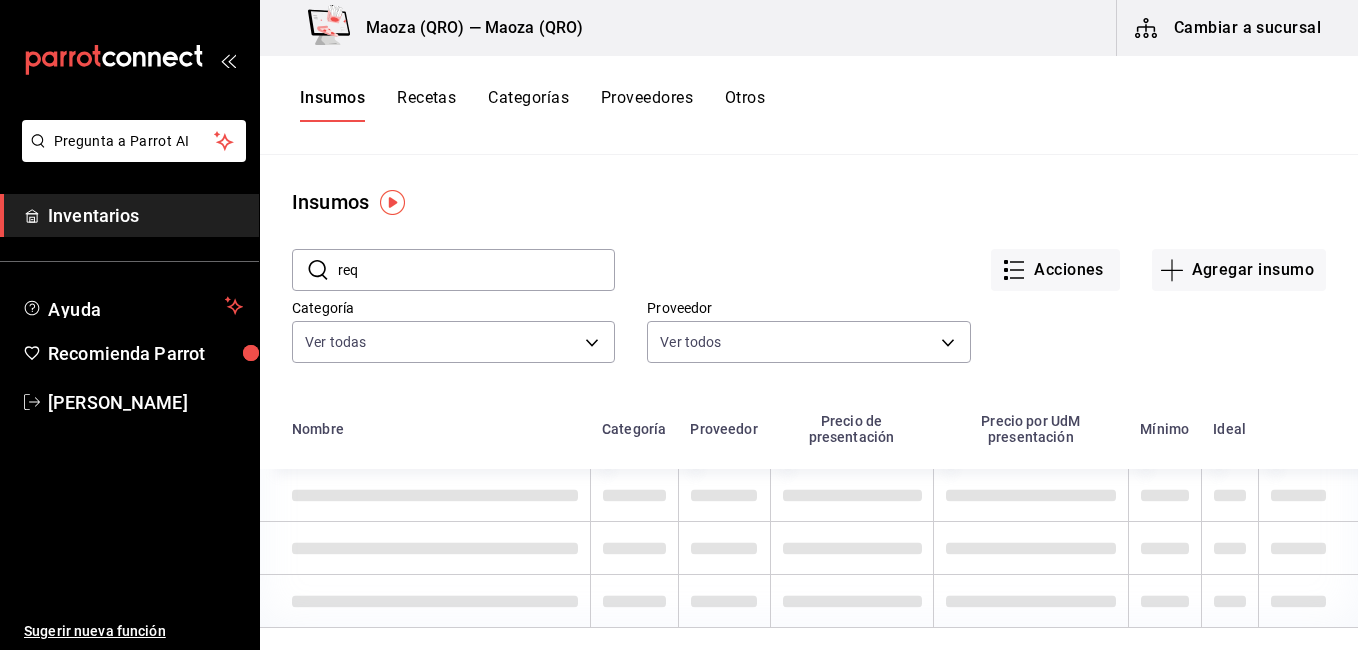 drag, startPoint x: 460, startPoint y: 279, endPoint x: 454, endPoint y: 264, distance: 16.155495 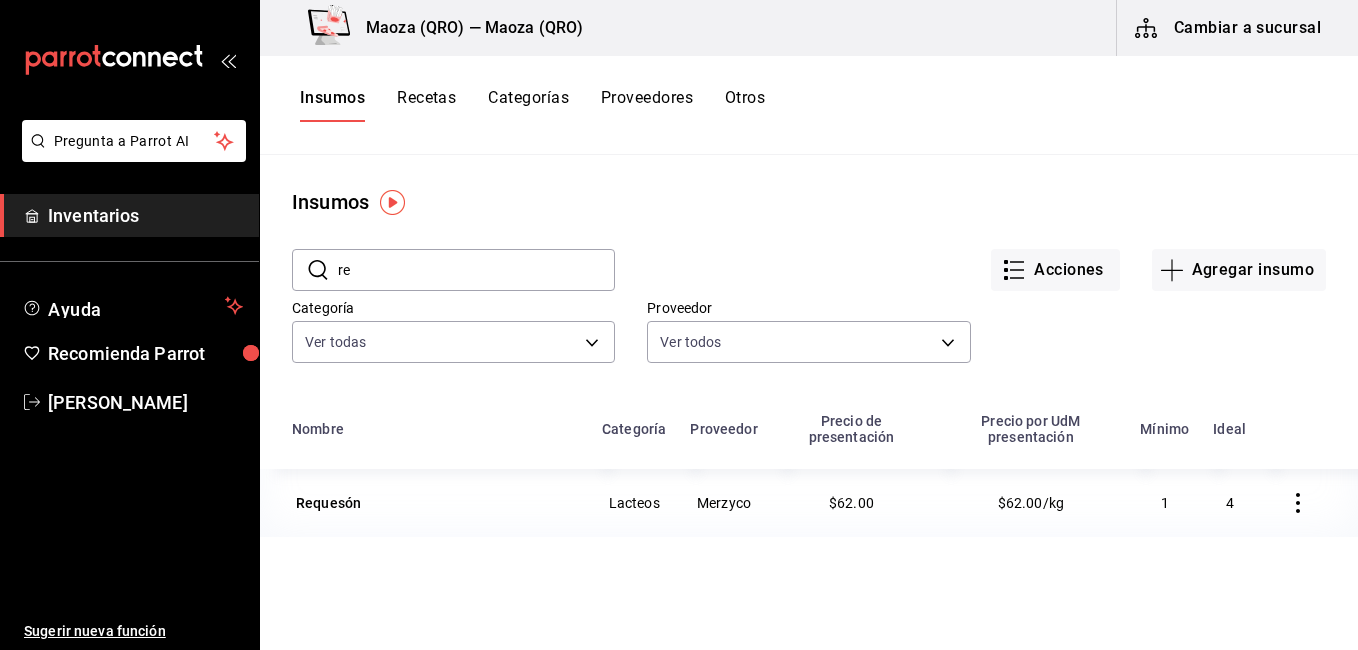 type on "r" 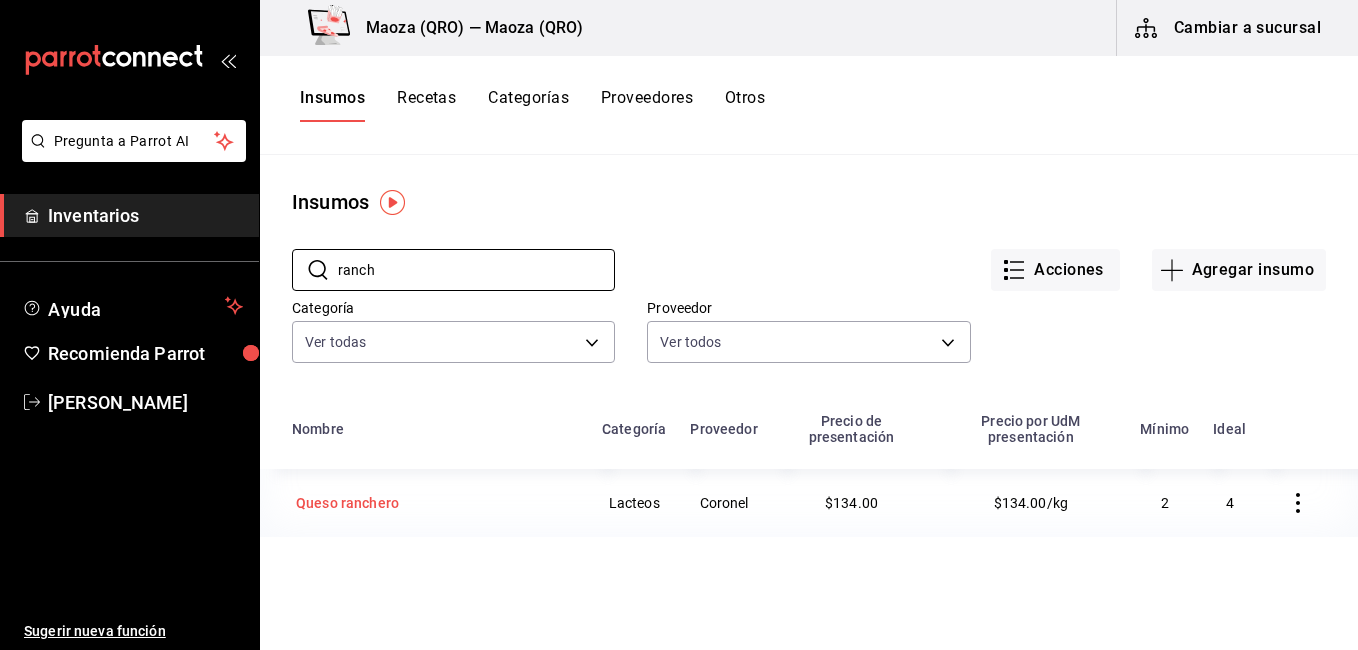 type on "ranch" 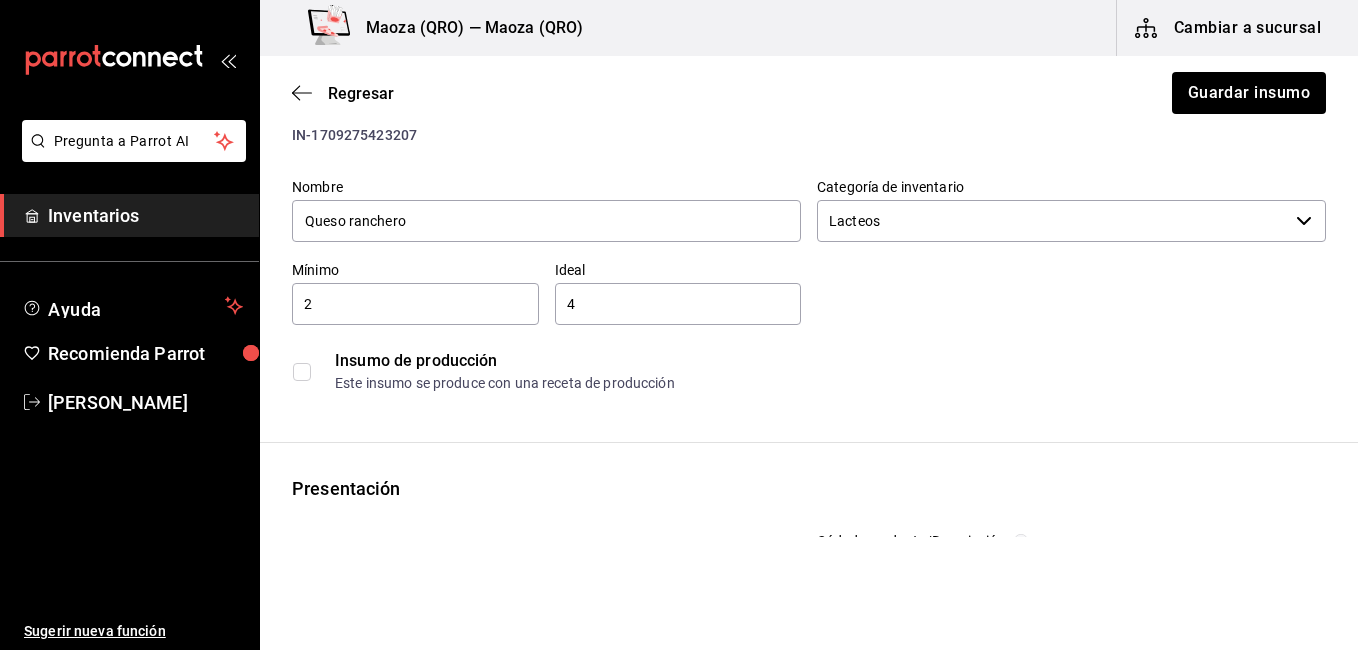scroll, scrollTop: 300, scrollLeft: 0, axis: vertical 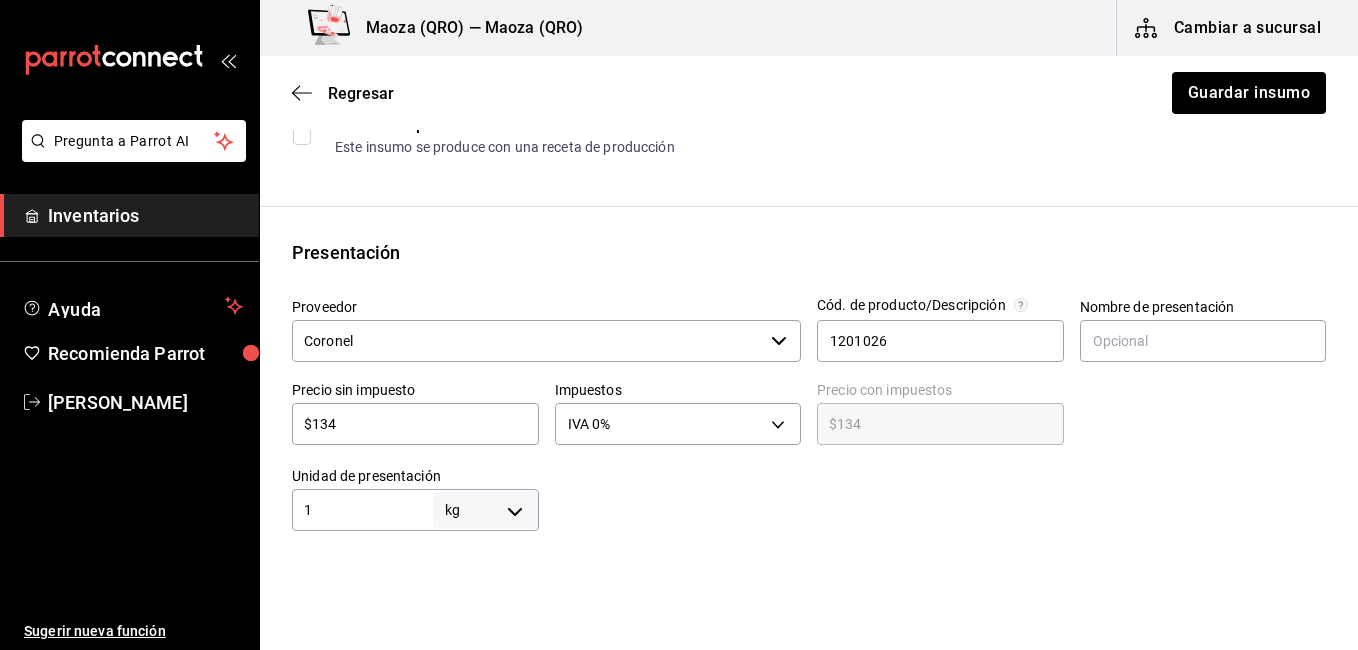click on "Coronel" at bounding box center [527, 341] 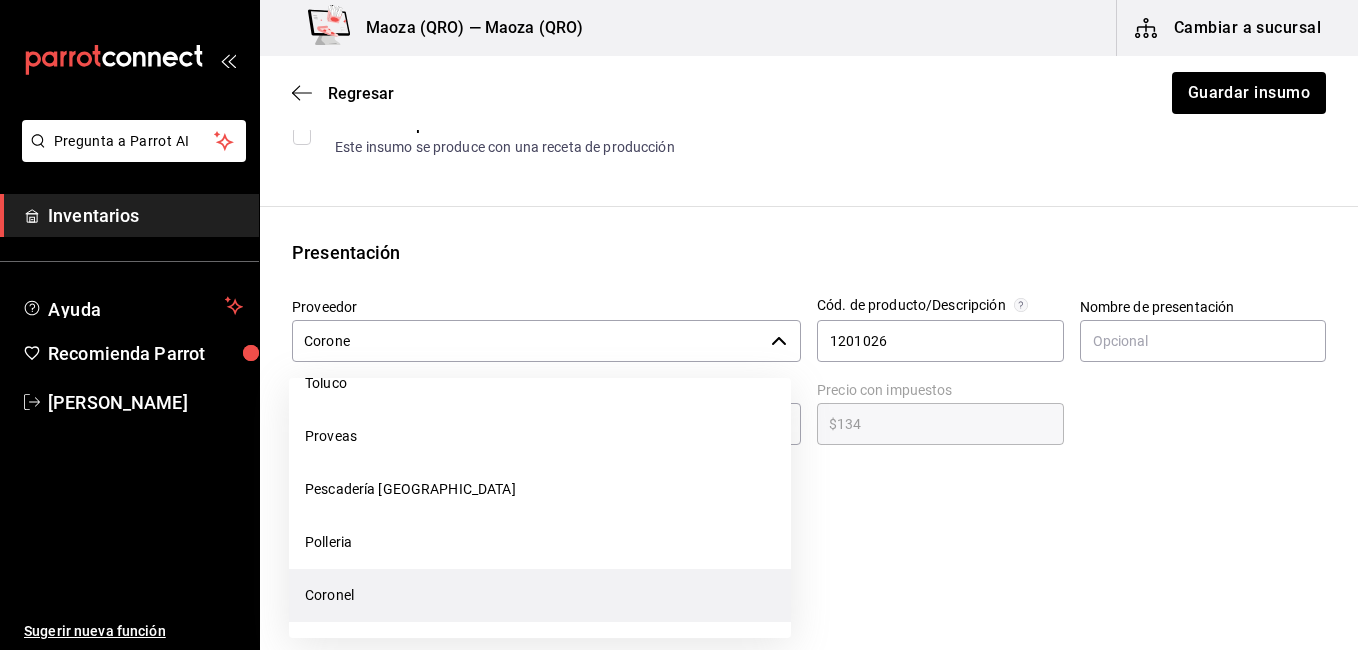 scroll, scrollTop: 0, scrollLeft: 0, axis: both 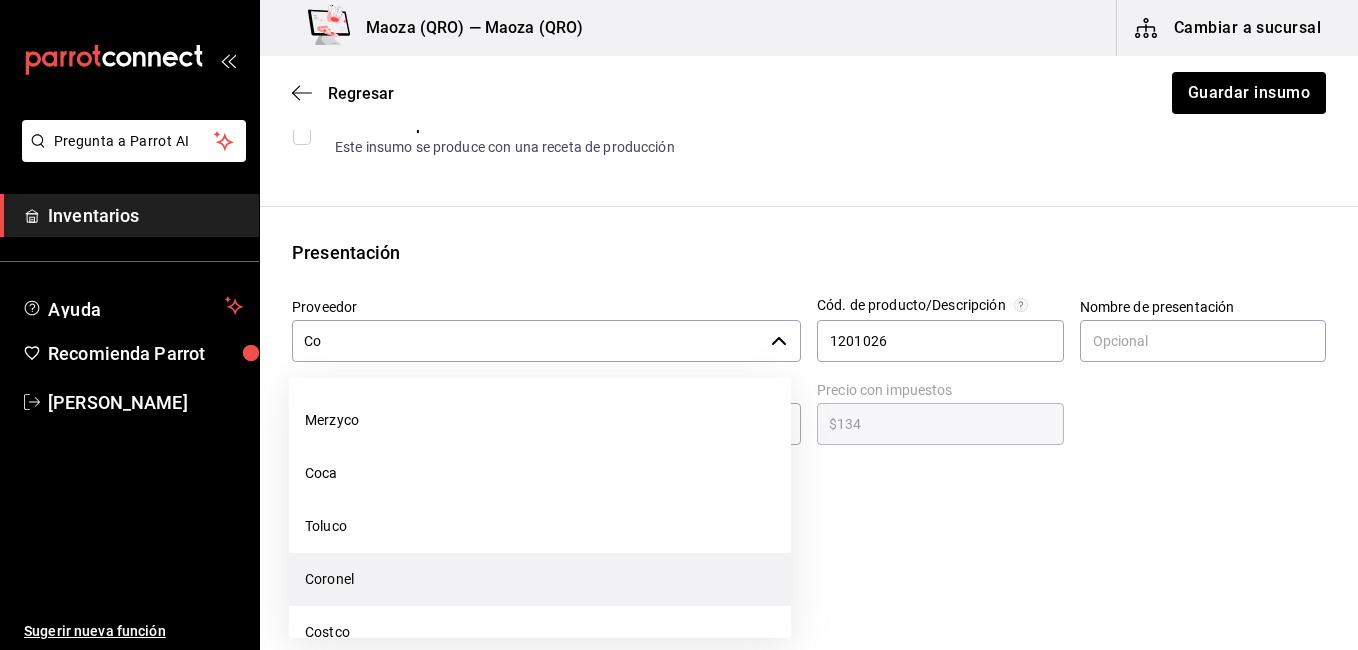 type on "C" 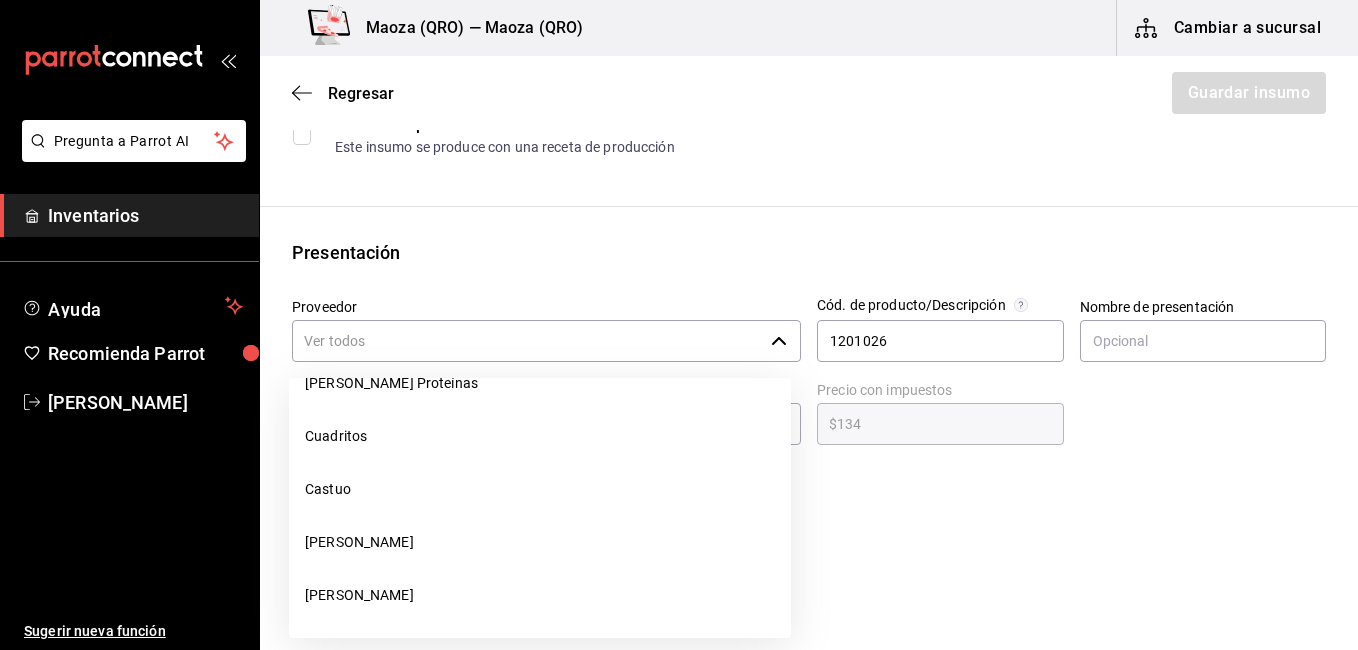 scroll, scrollTop: 0, scrollLeft: 0, axis: both 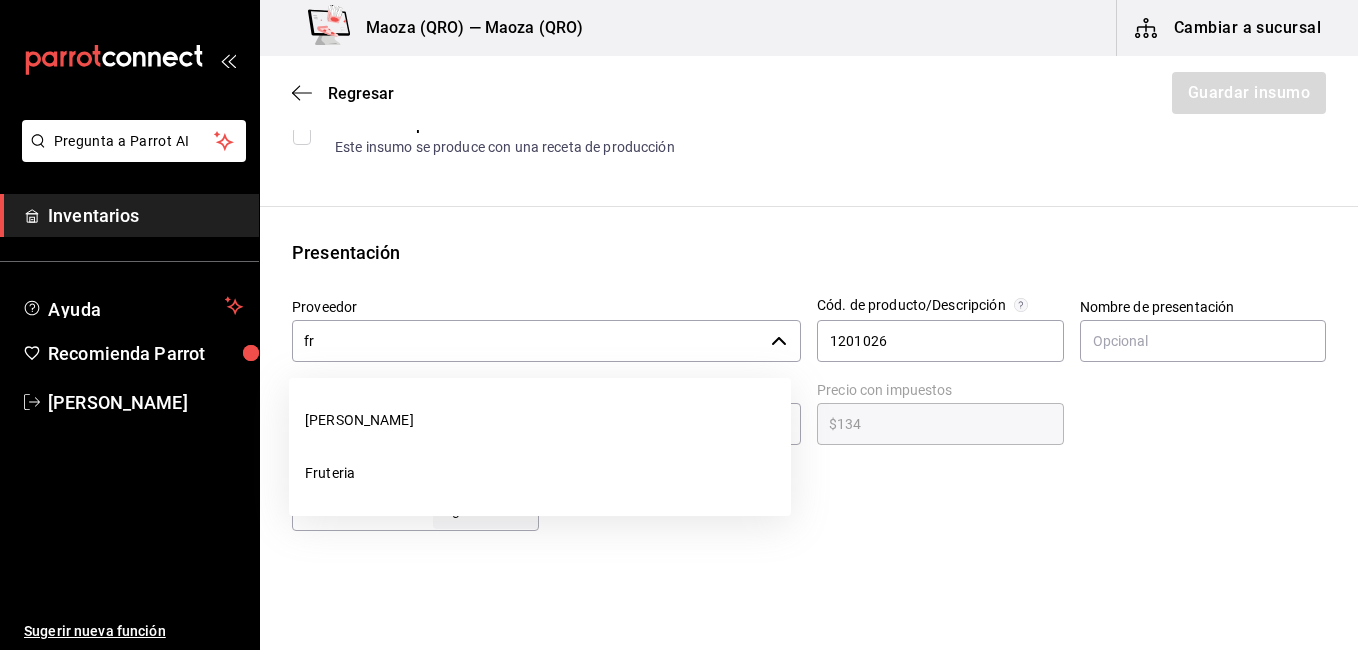 type on "f" 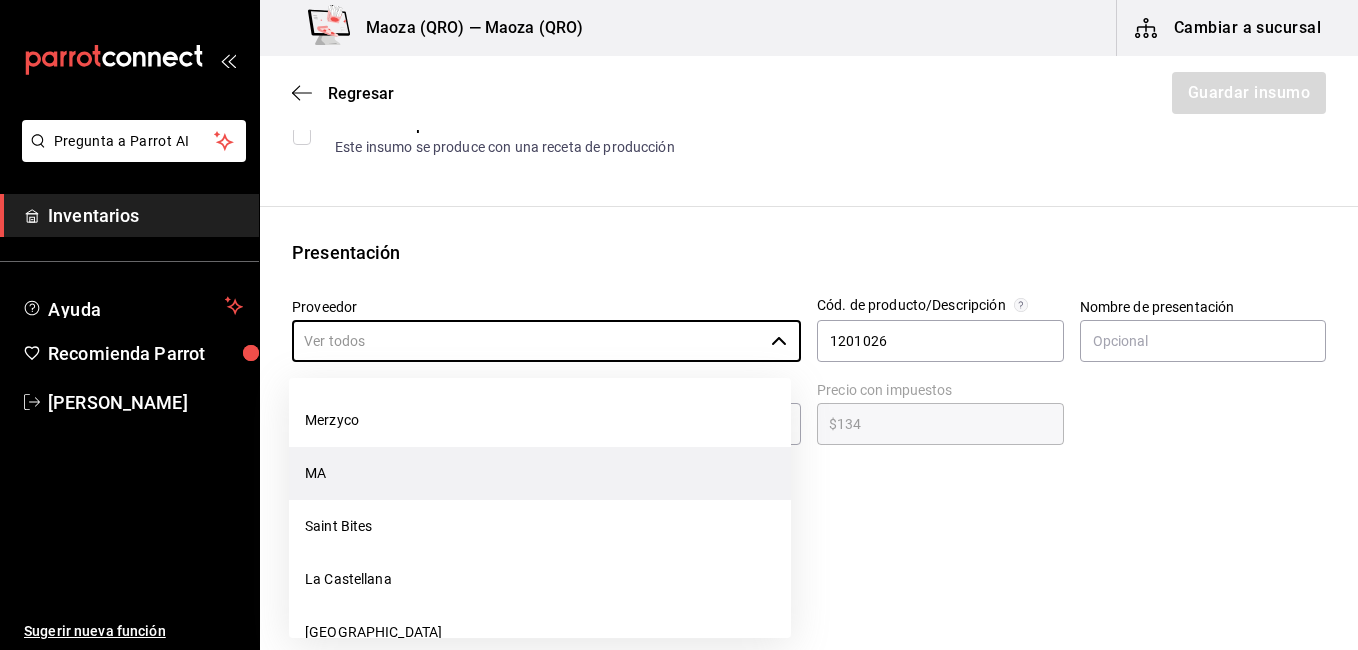click on "MA" at bounding box center (540, 473) 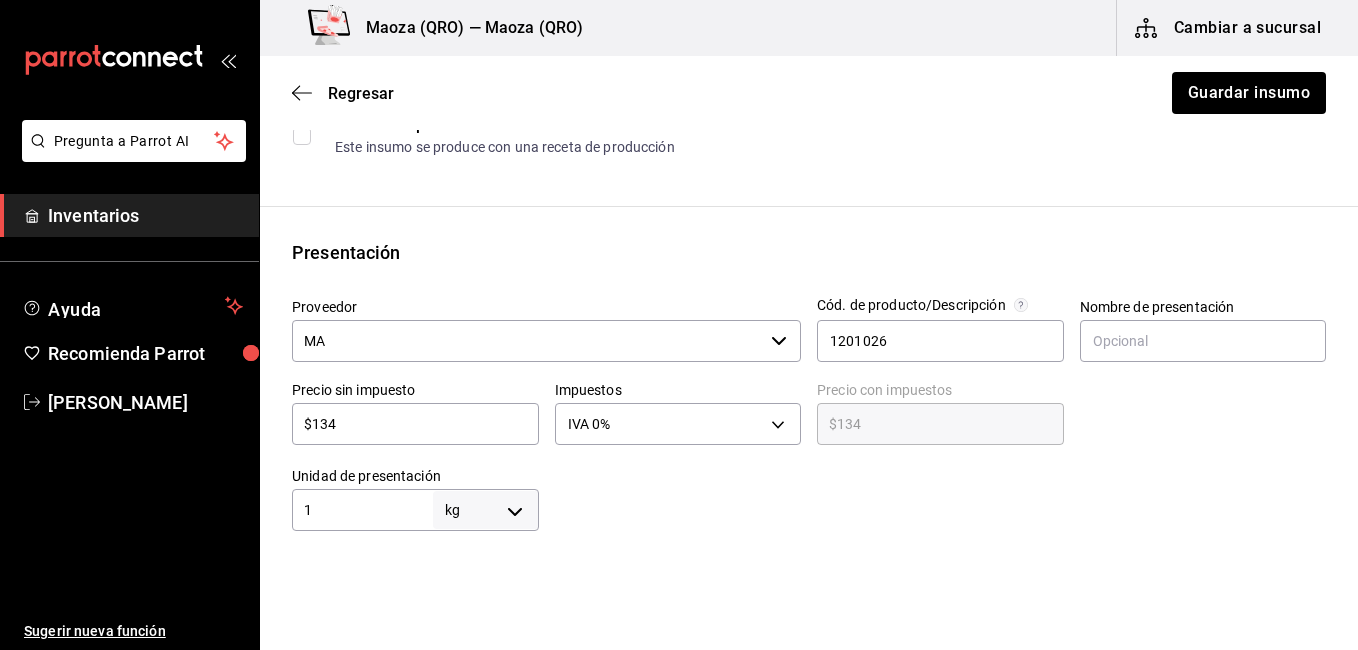click on "MA" at bounding box center (527, 341) 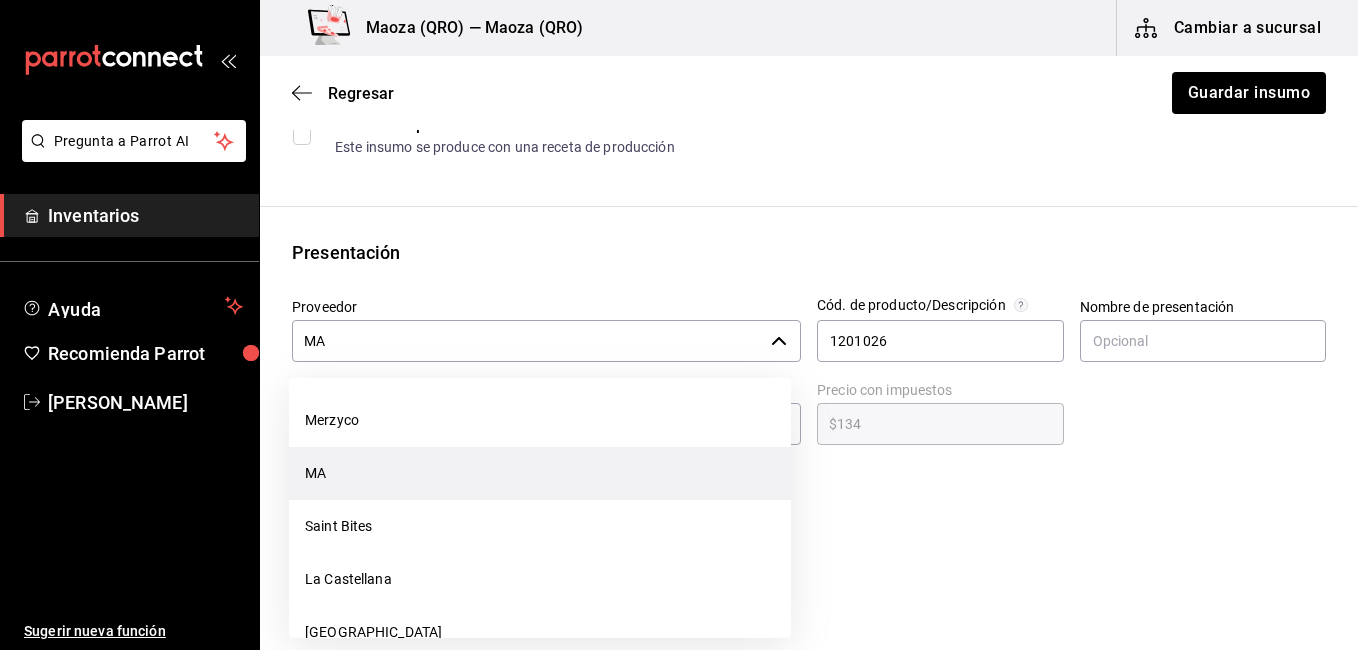 click on "MA" at bounding box center [527, 341] 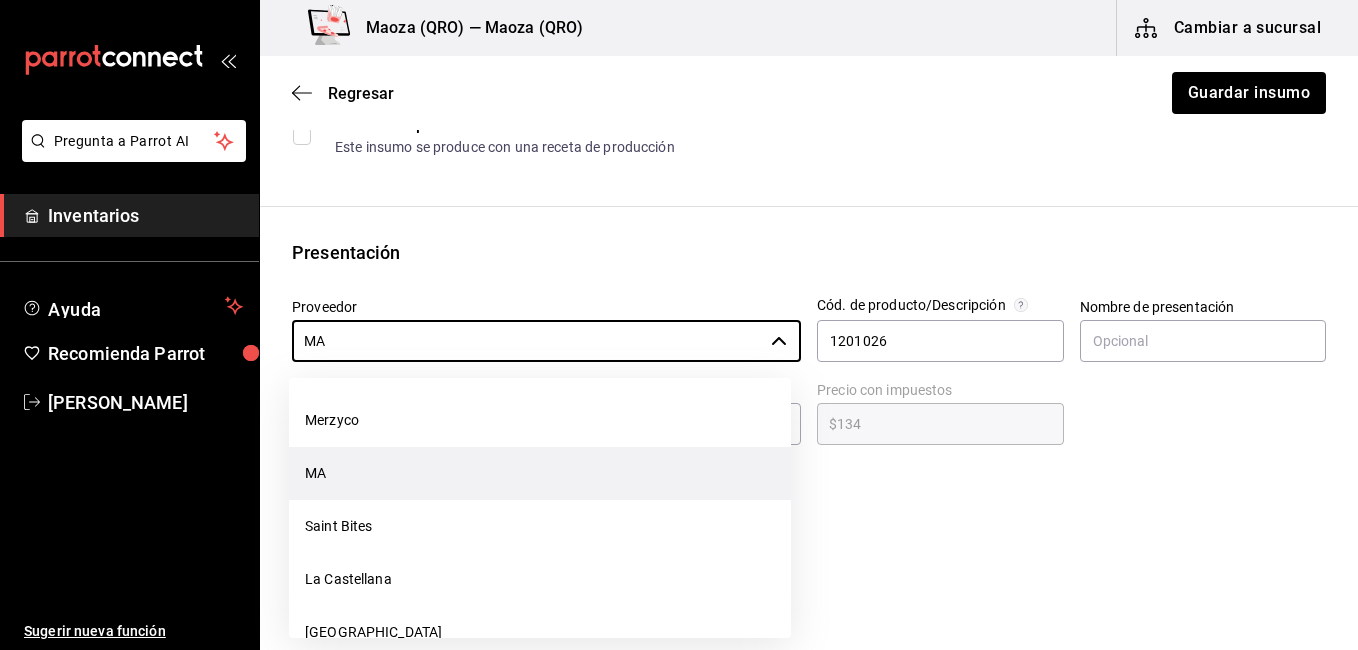 click on "Merzyco" at bounding box center [540, 420] 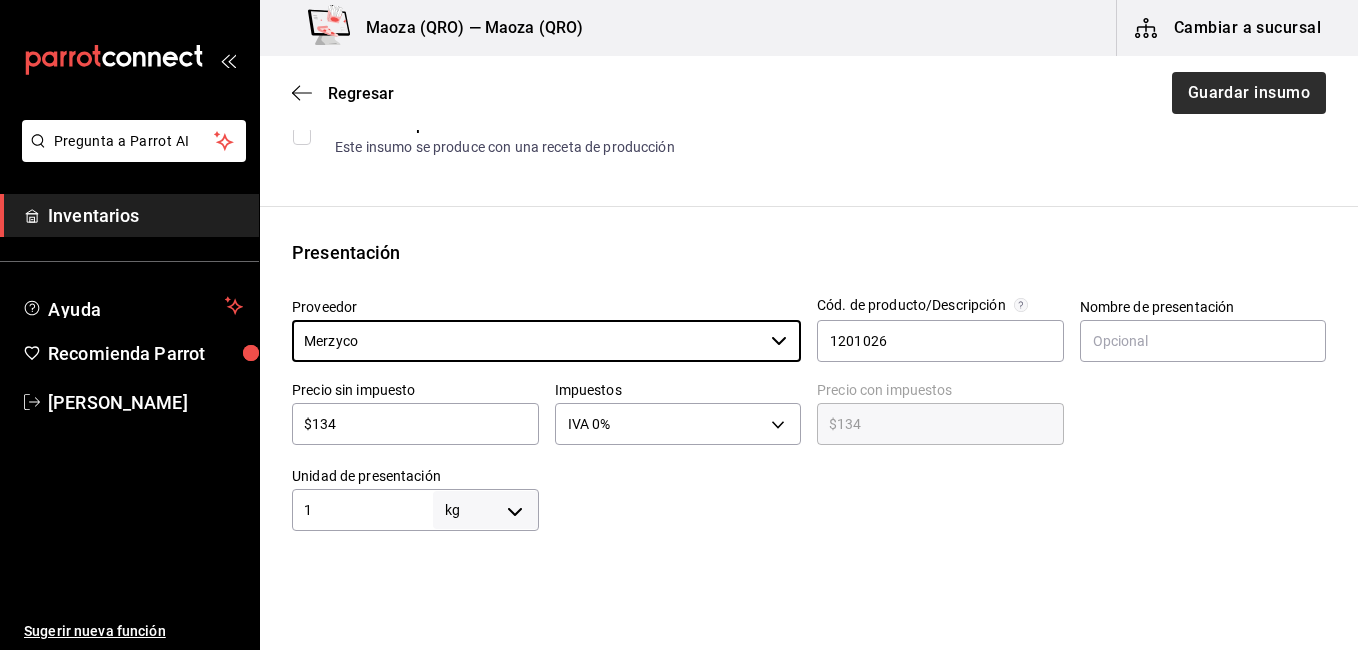 type on "Merzyco" 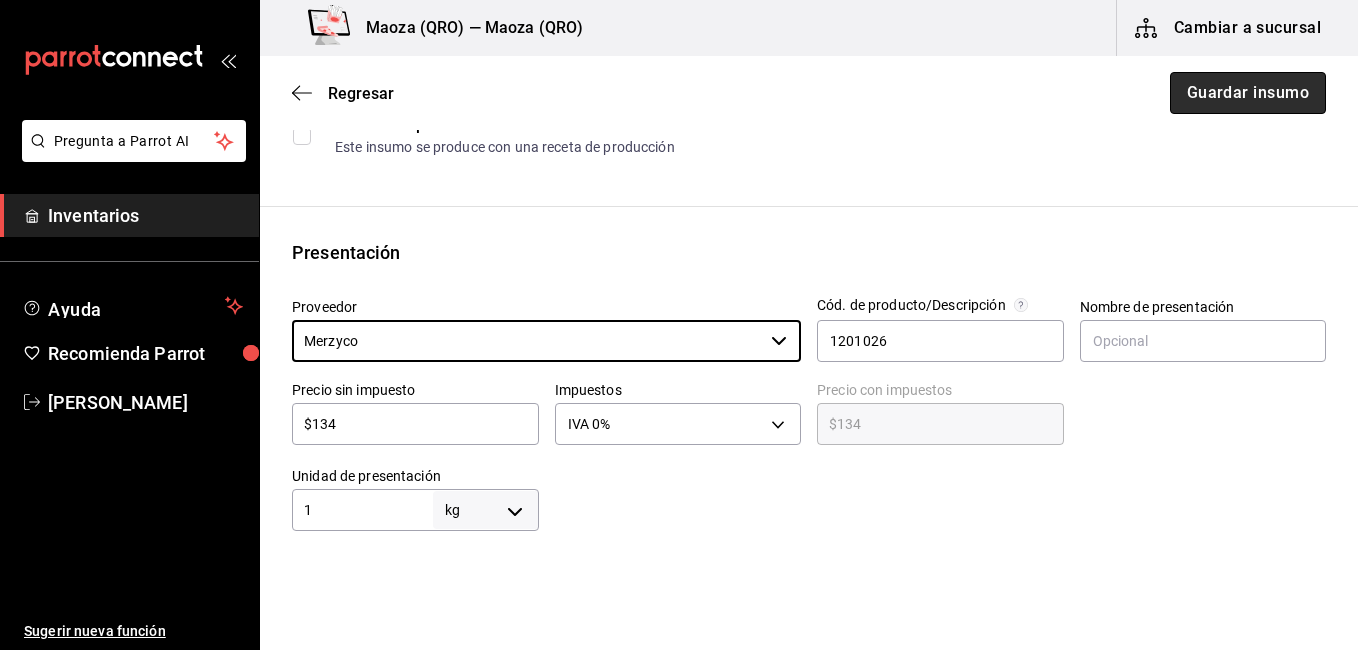 click on "Guardar insumo" at bounding box center (1248, 93) 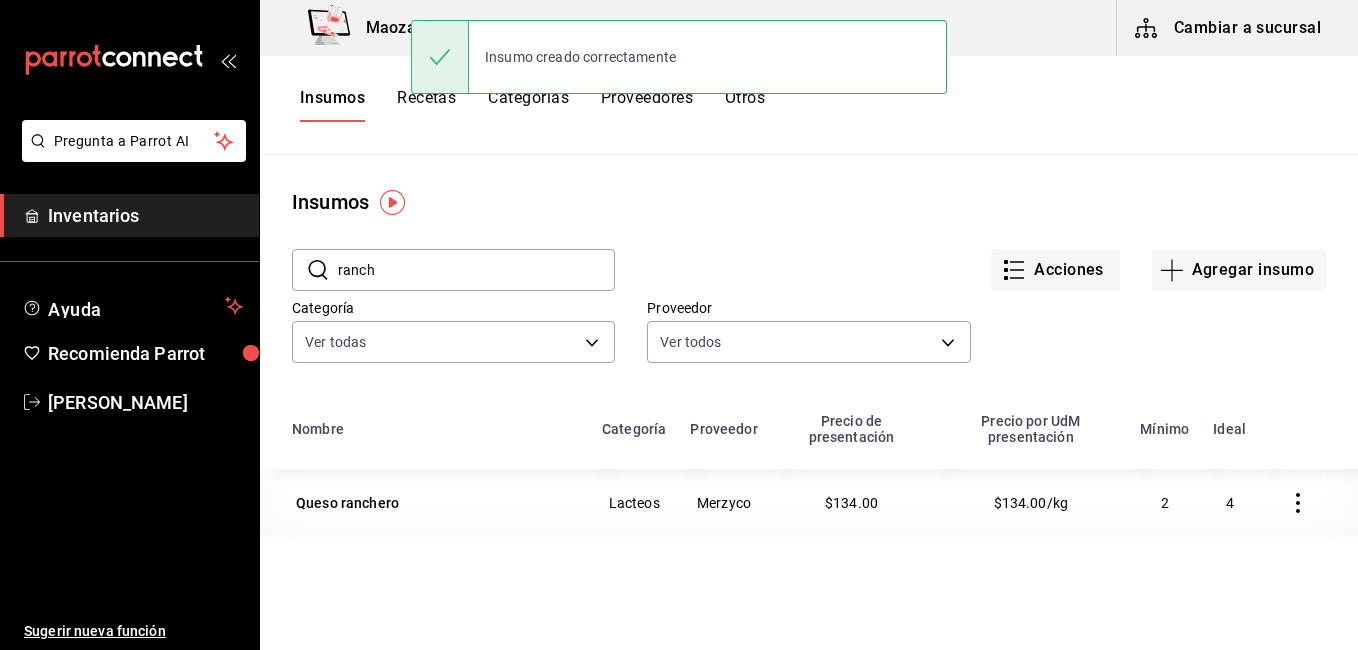 click on "ranch" at bounding box center [476, 270] 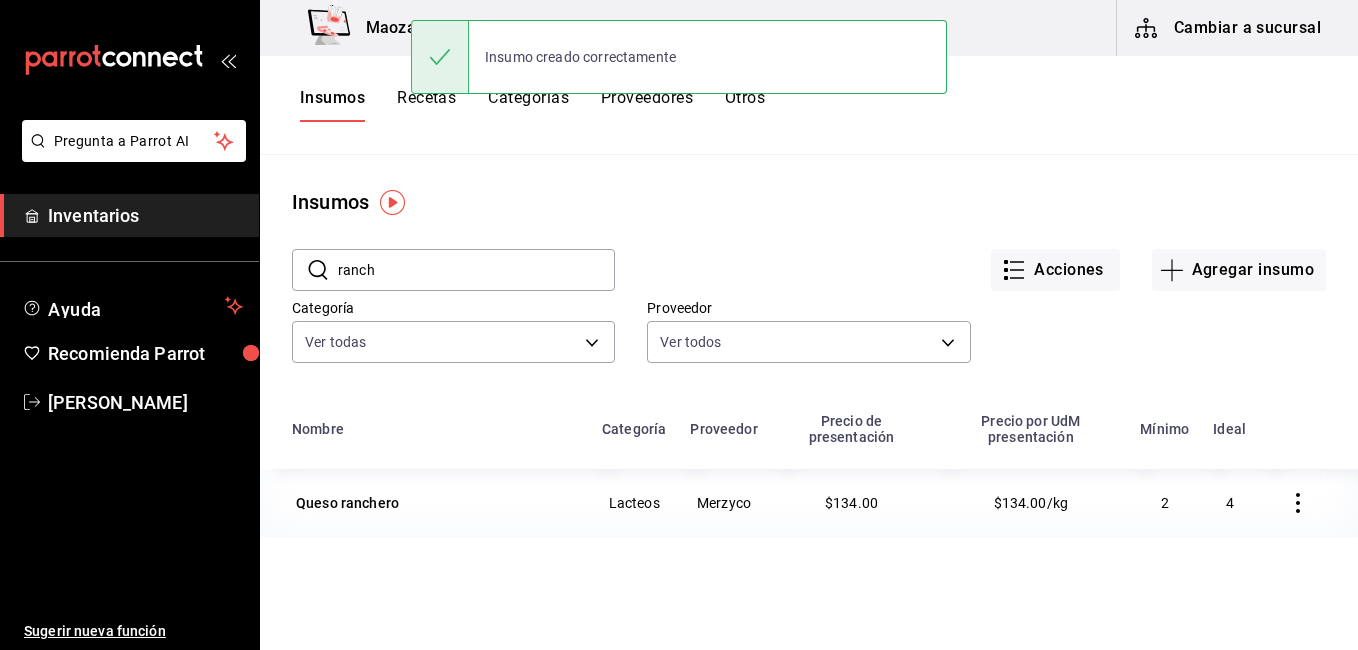 click on "ranch" at bounding box center (476, 270) 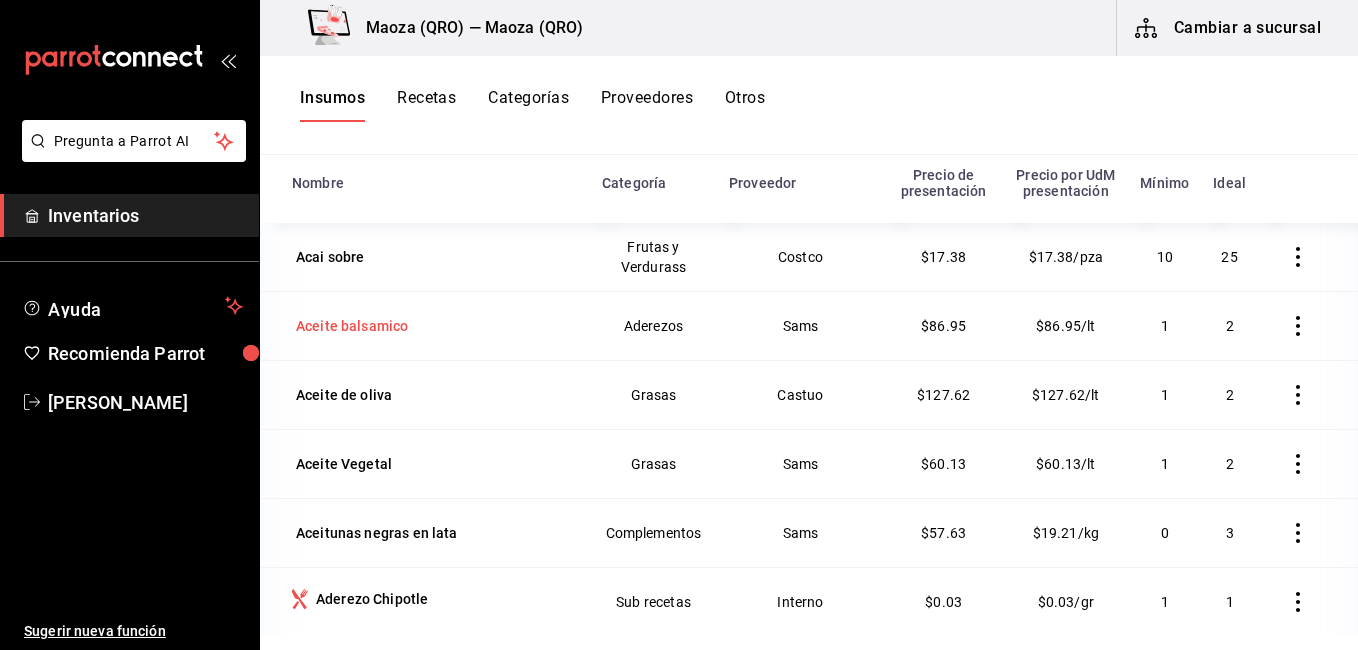 scroll, scrollTop: 0, scrollLeft: 0, axis: both 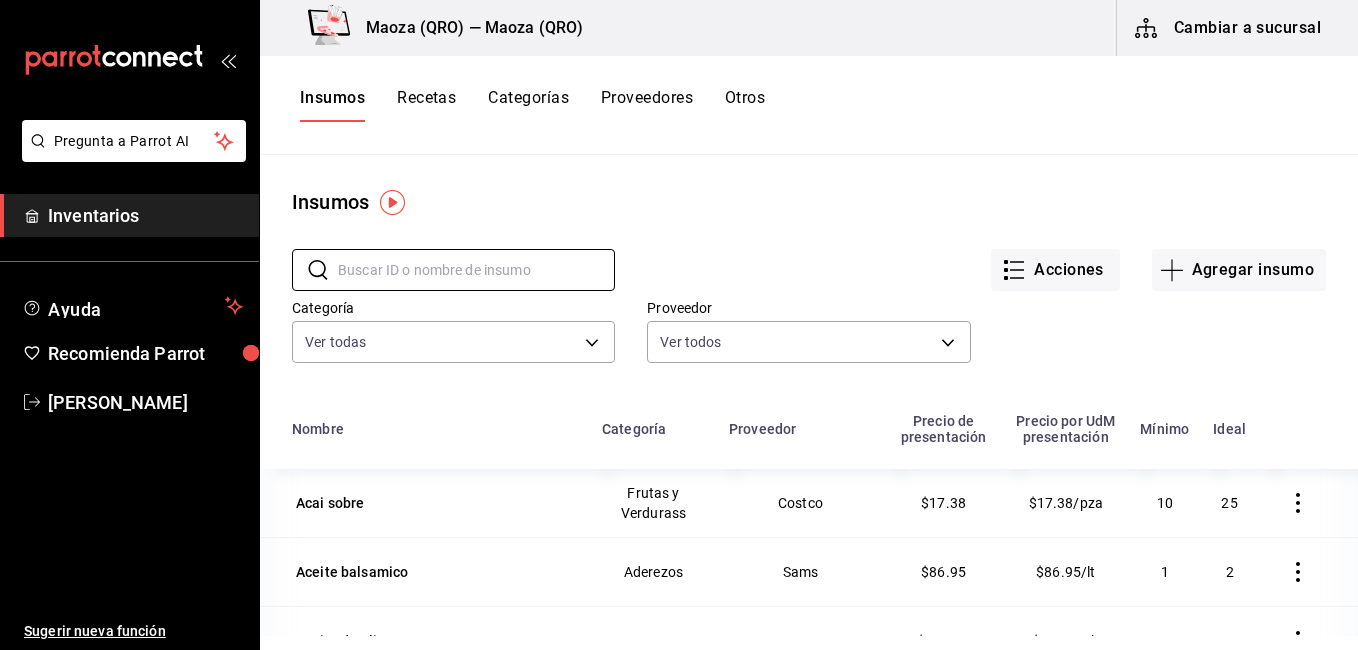 click on "Insumos" at bounding box center [332, 105] 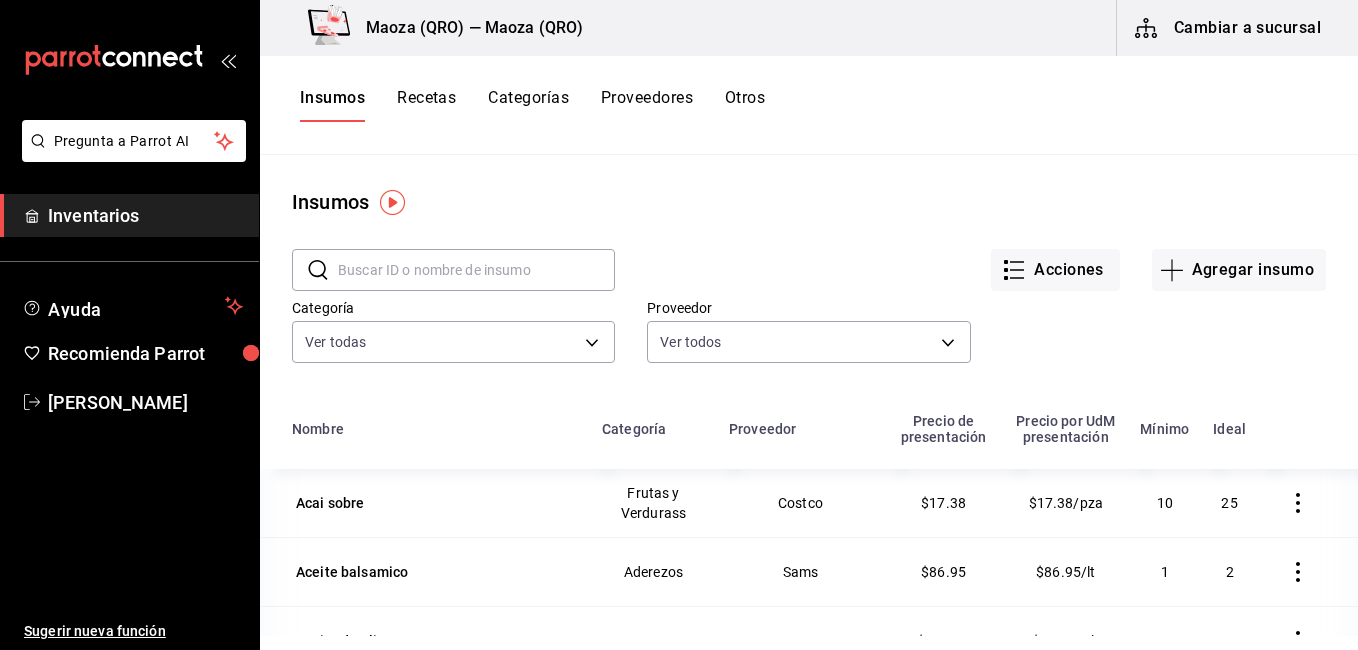 click at bounding box center (476, 270) 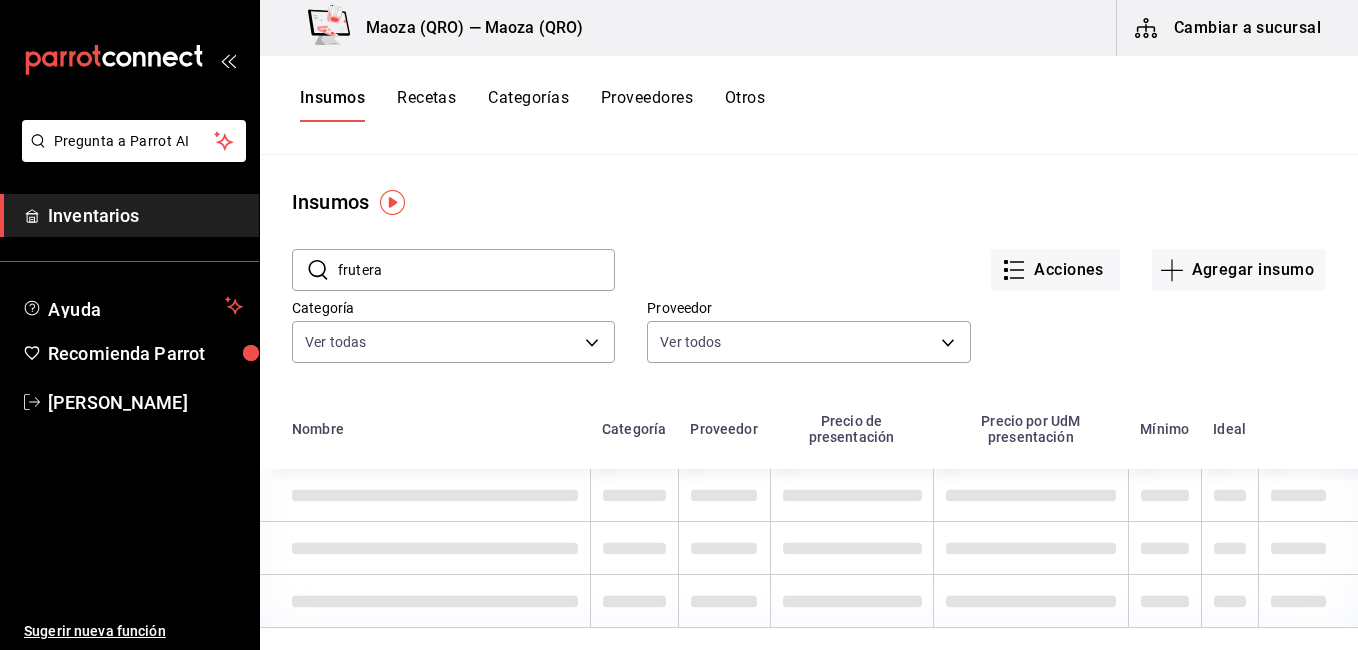 type on "fruter" 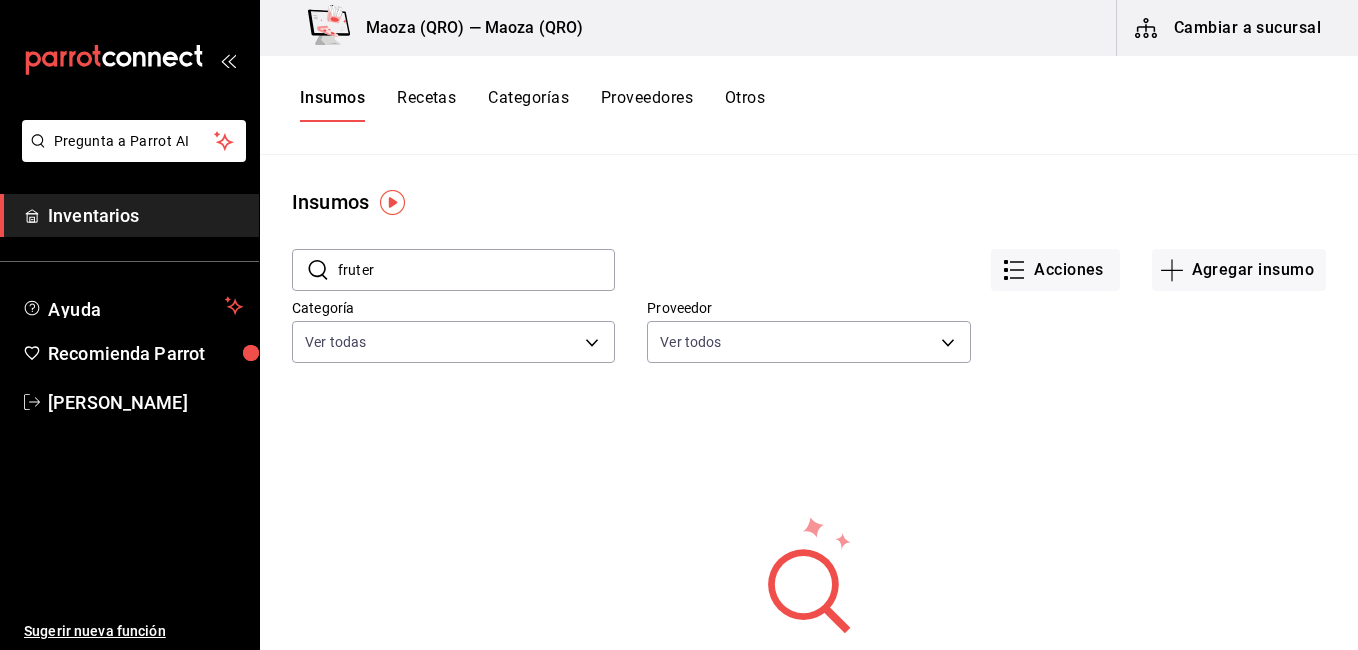 click on "fruter" at bounding box center [476, 270] 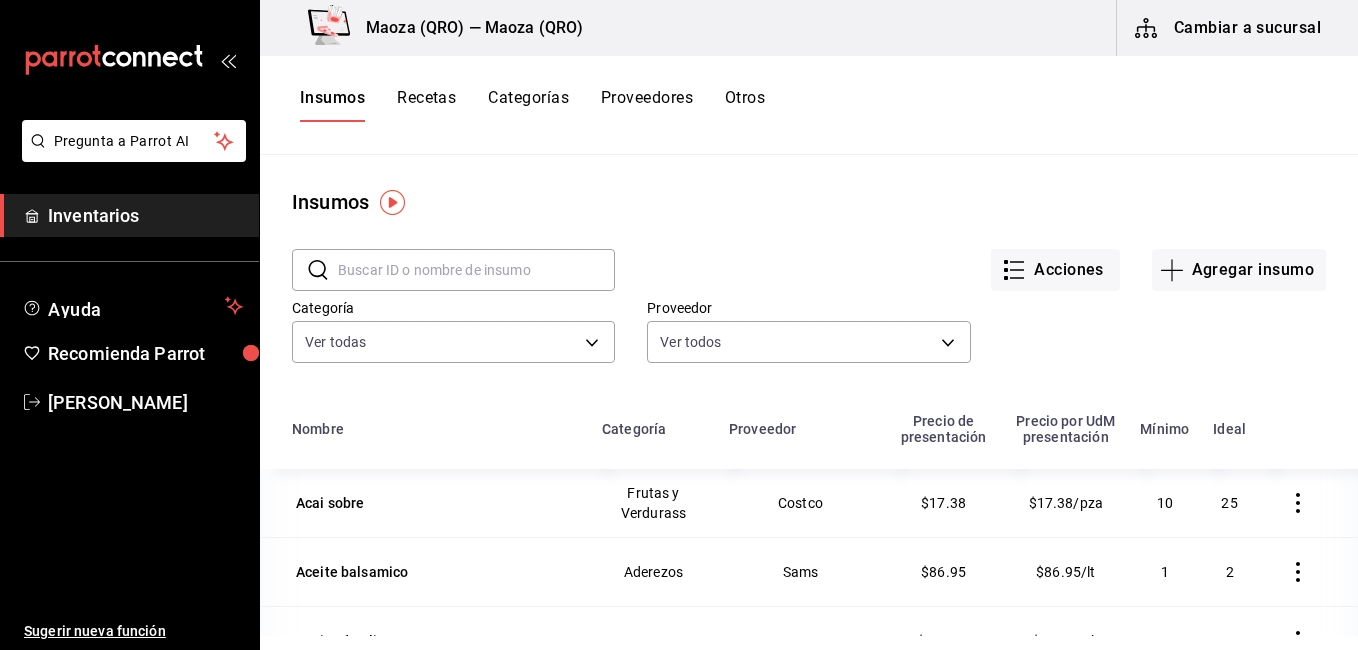 drag, startPoint x: 407, startPoint y: 240, endPoint x: 413, endPoint y: 288, distance: 48.373547 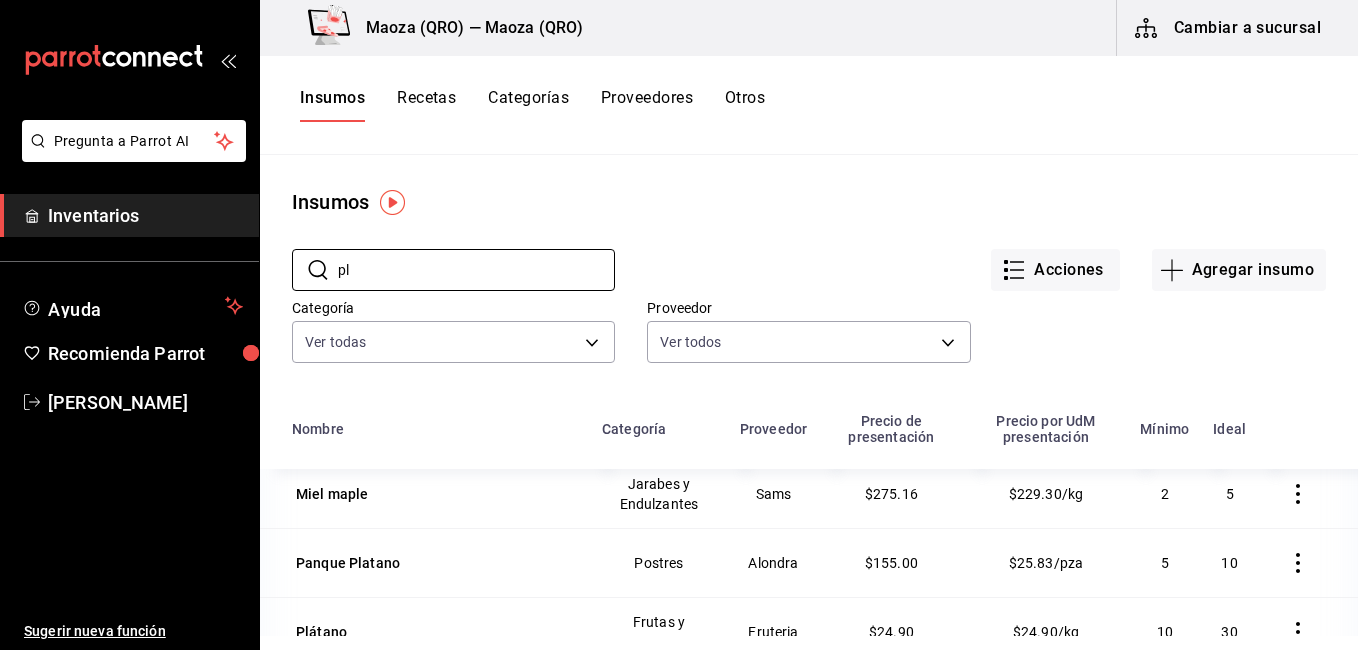 scroll, scrollTop: 11, scrollLeft: 0, axis: vertical 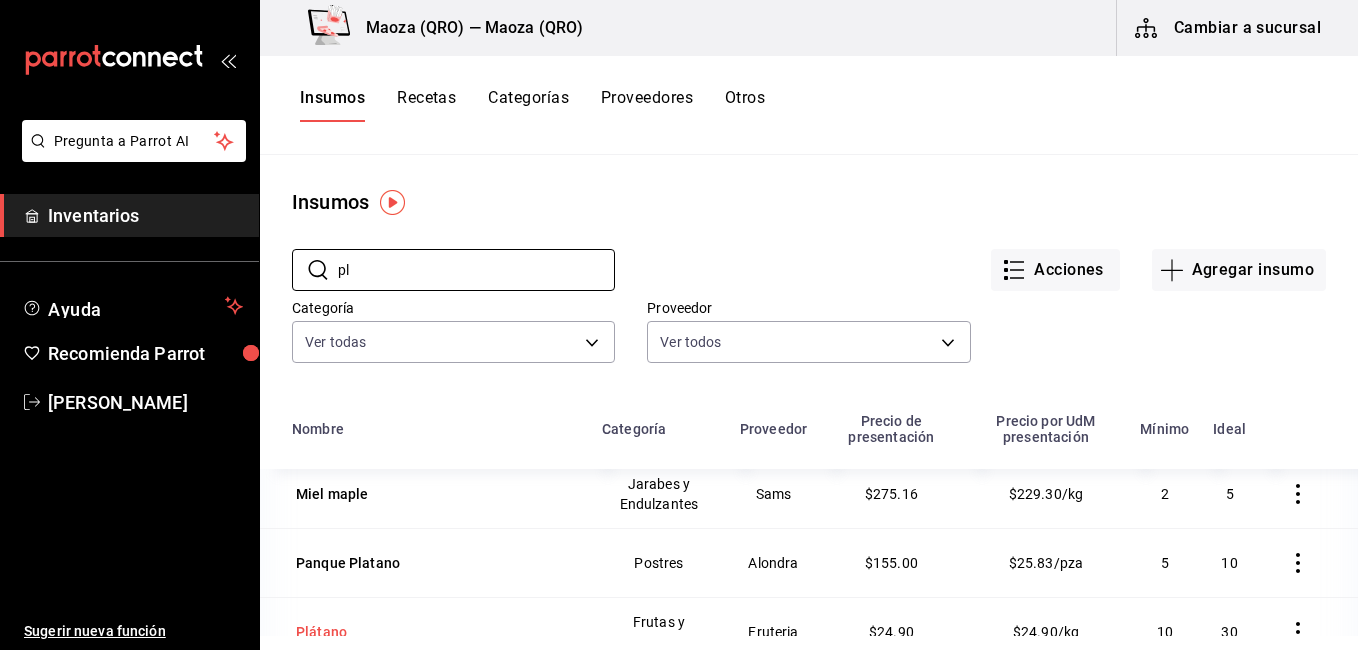type on "pl" 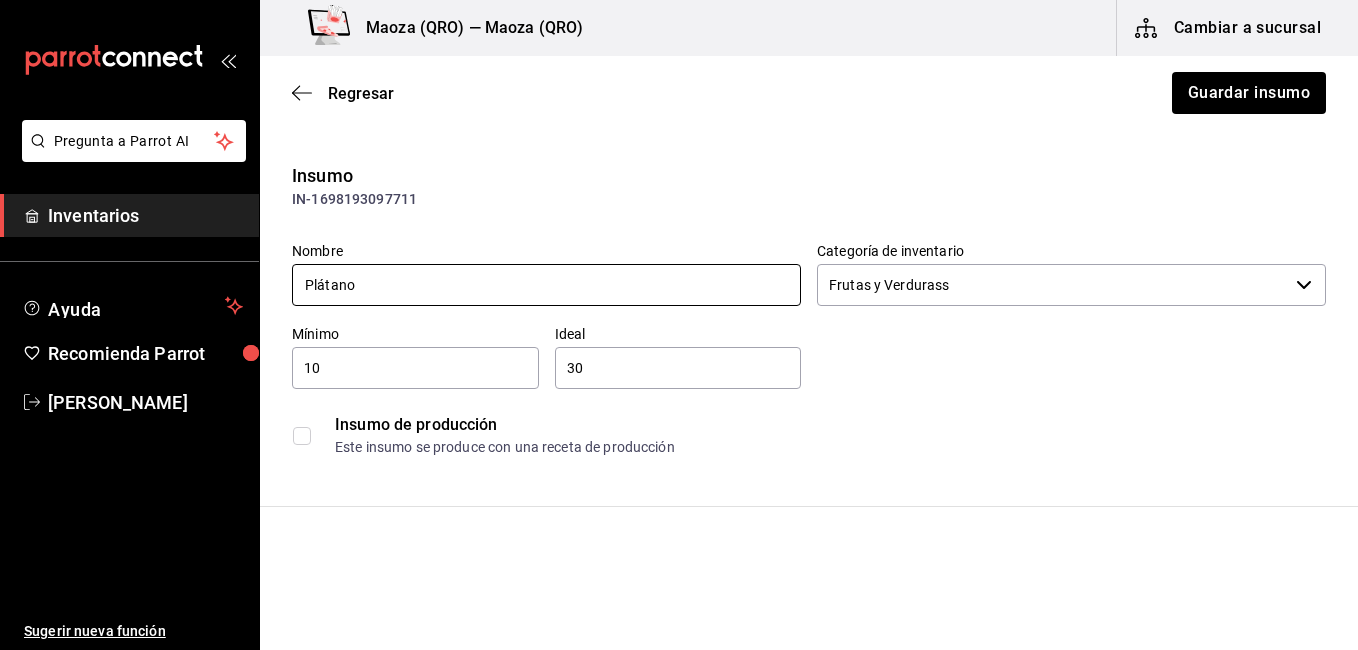 click on "Plátano" at bounding box center (546, 285) 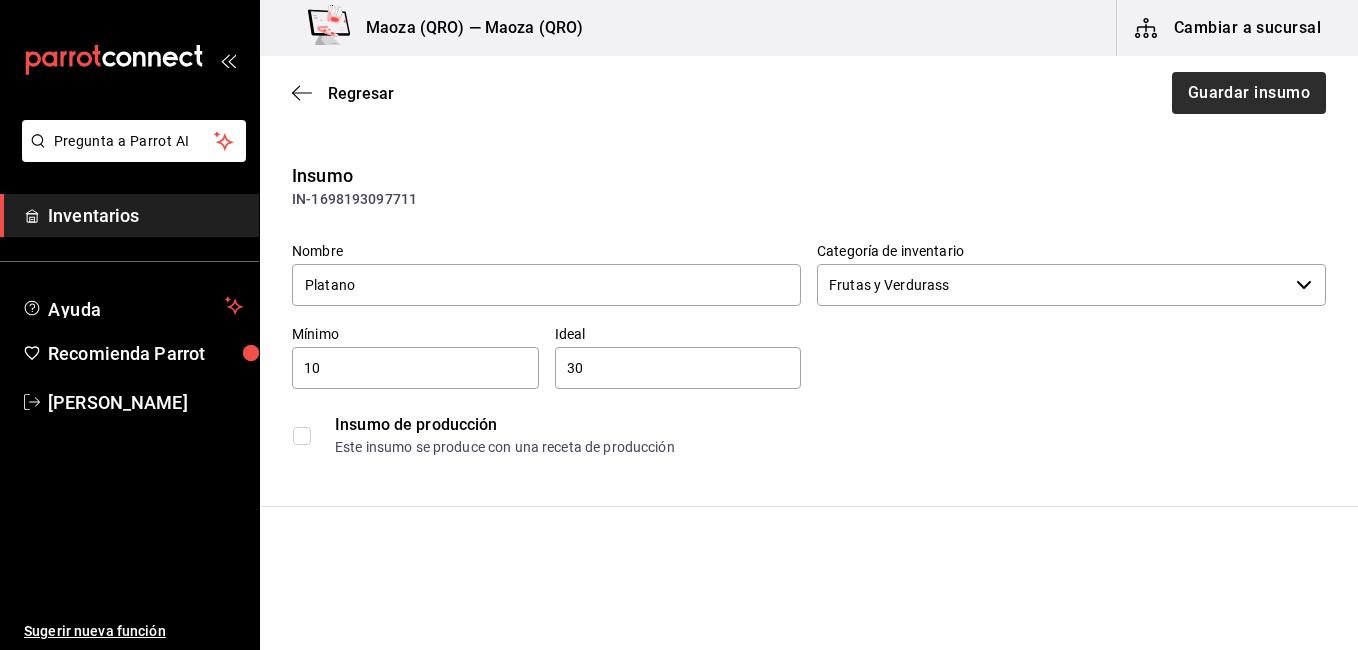 type on "Platano" 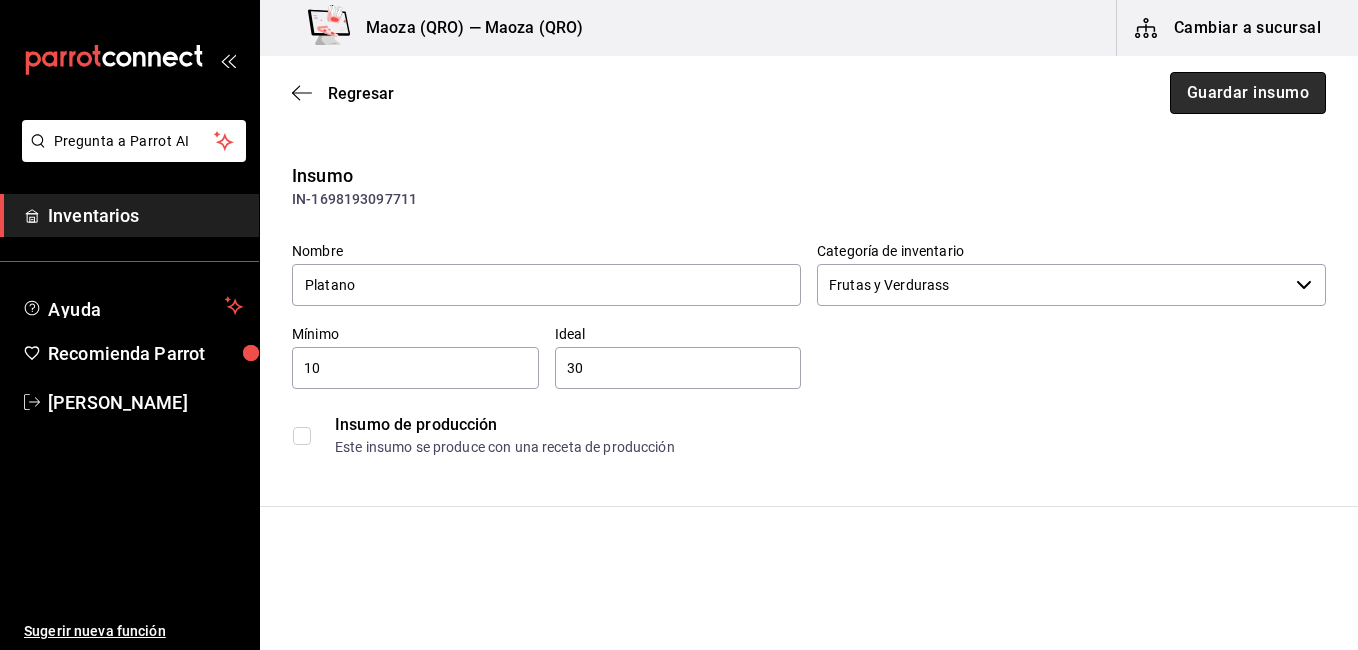 click on "Guardar insumo" at bounding box center [1248, 93] 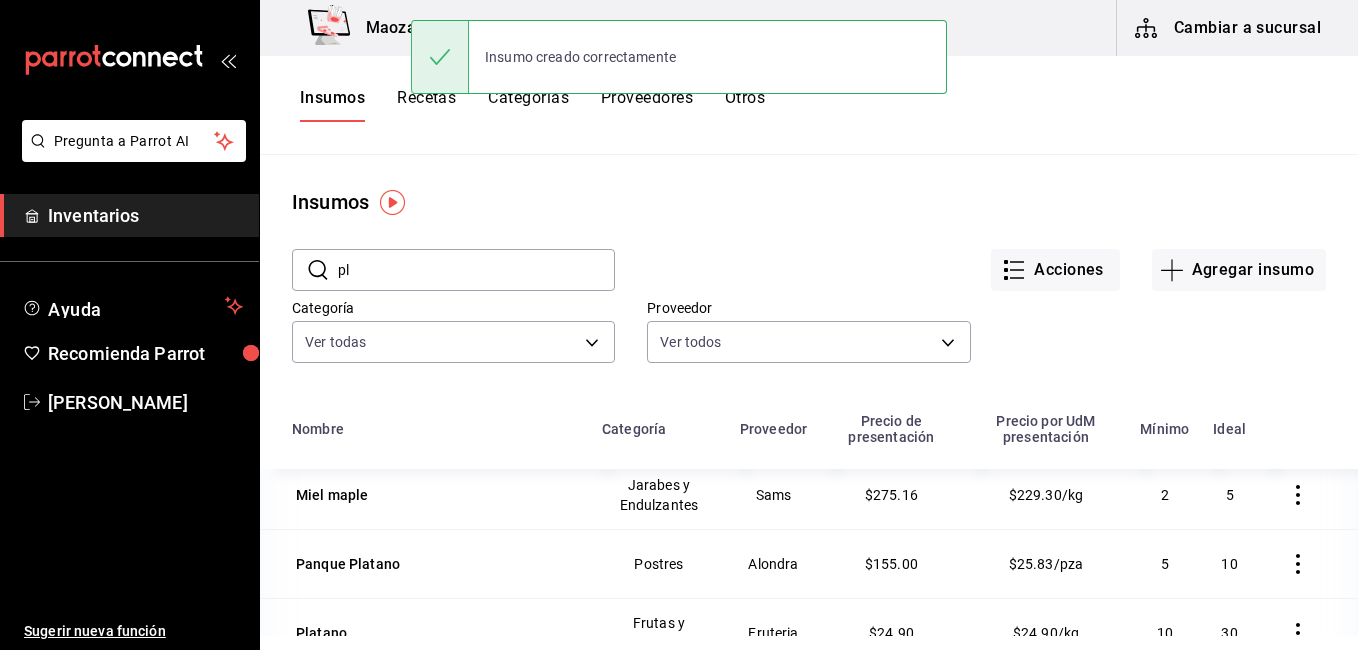 scroll, scrollTop: 11, scrollLeft: 0, axis: vertical 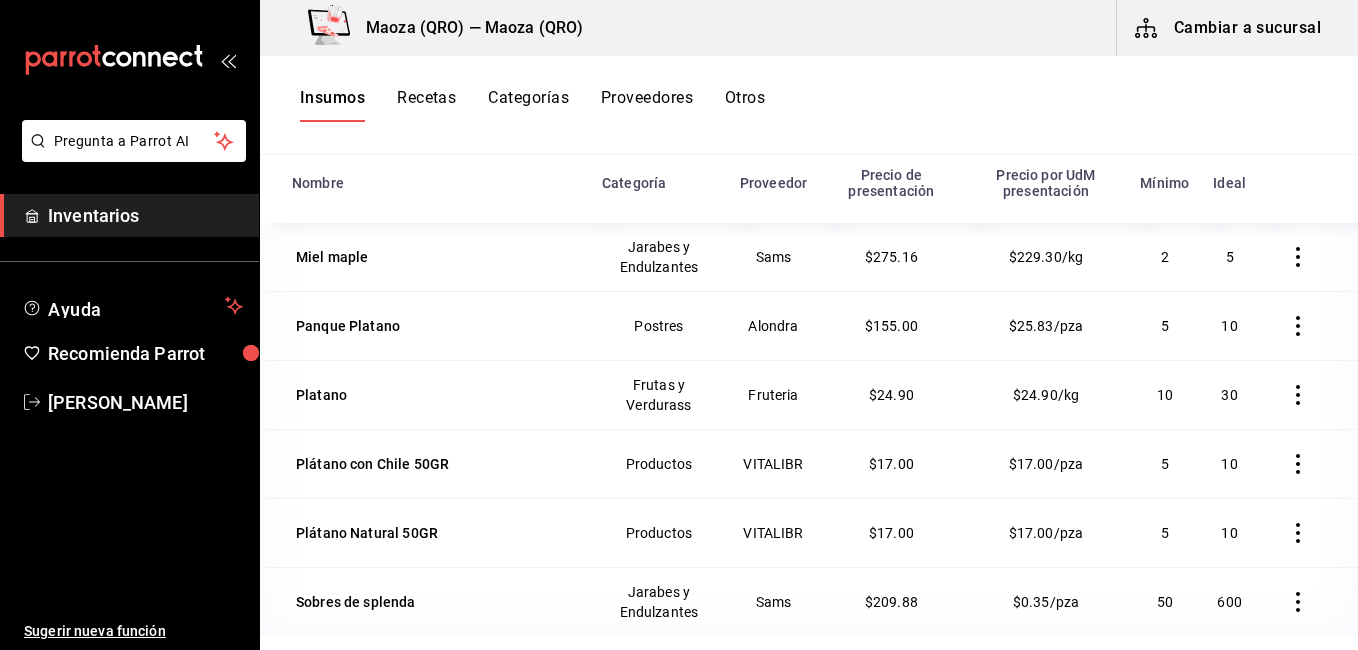click on "Insumos" at bounding box center (332, 105) 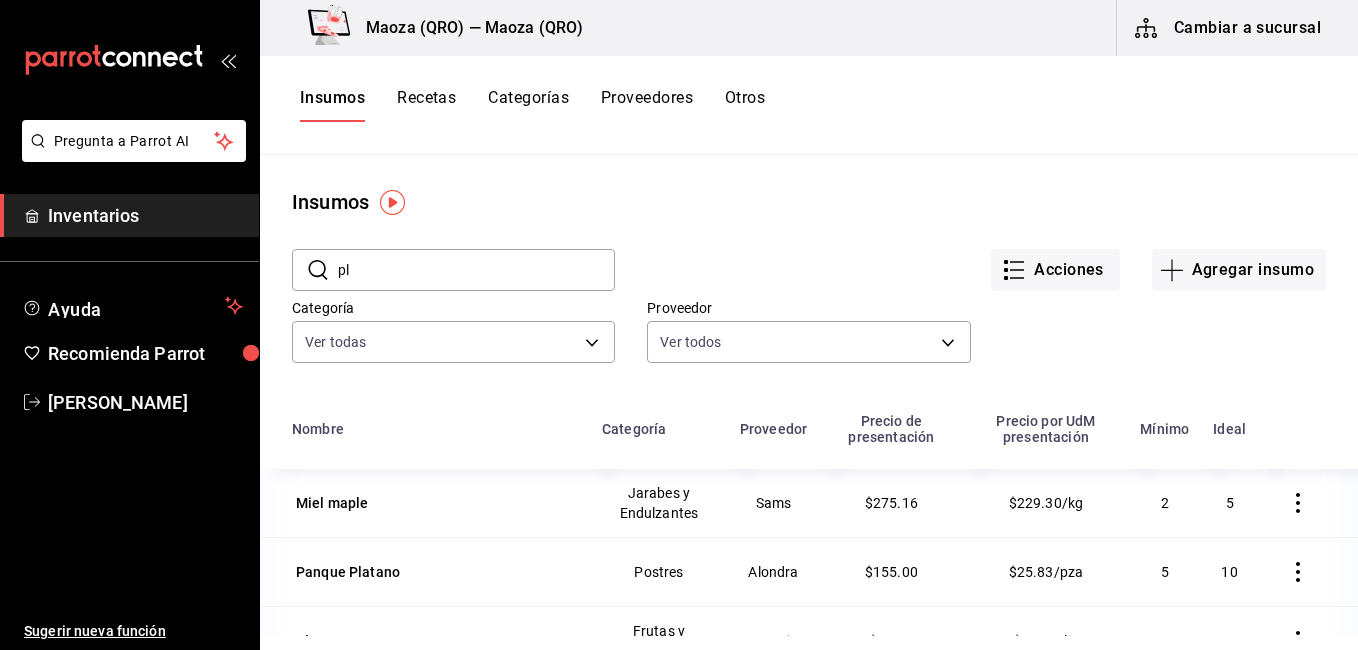 click on "pl" at bounding box center [476, 270] 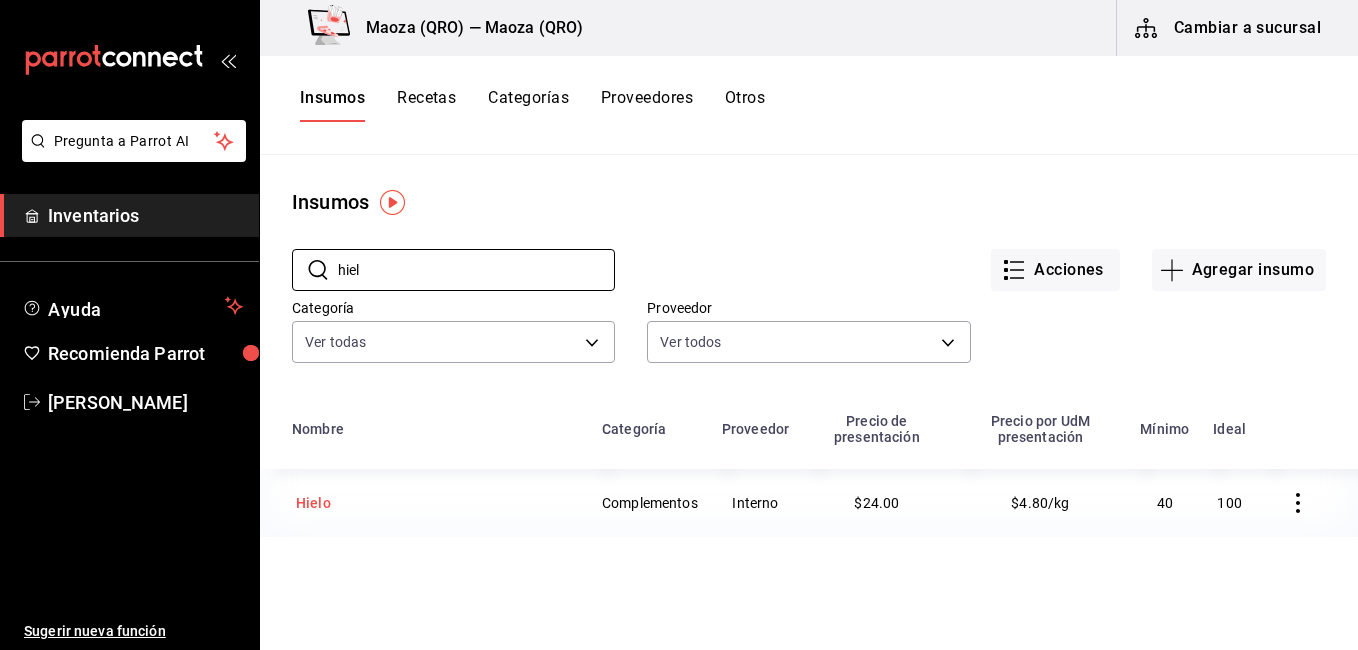 type on "hiel" 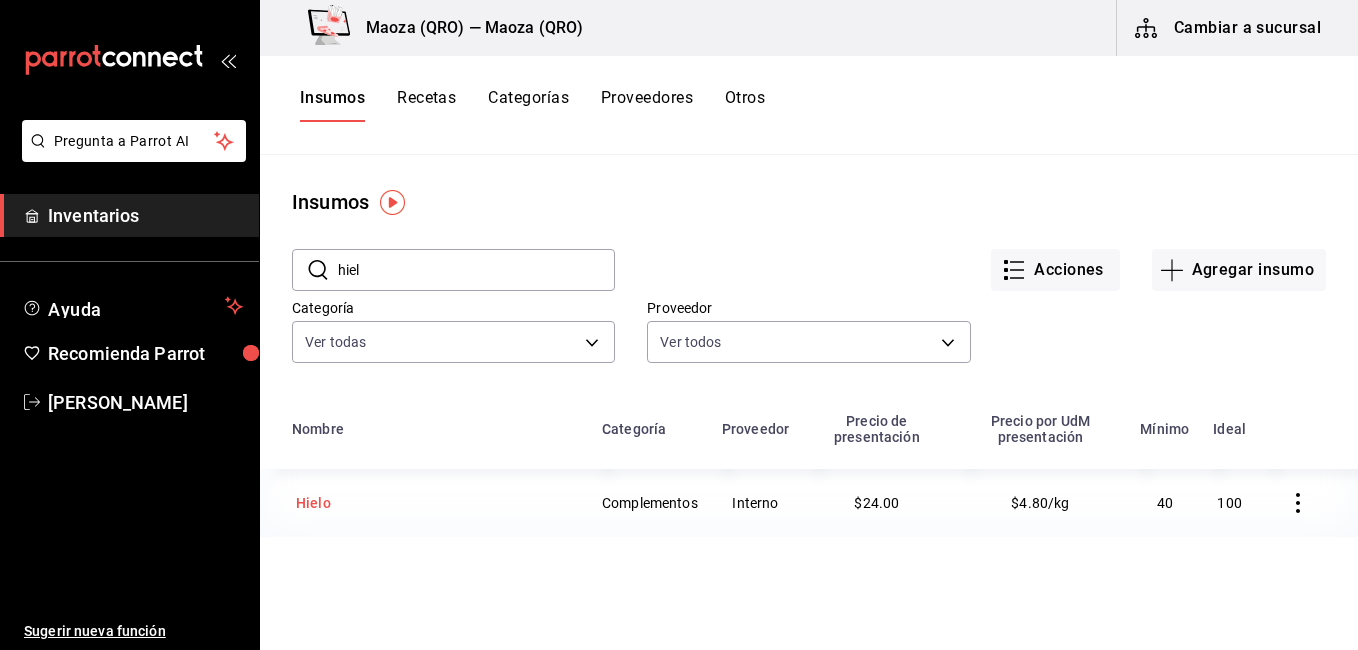 click on "Hielo" at bounding box center [435, 503] 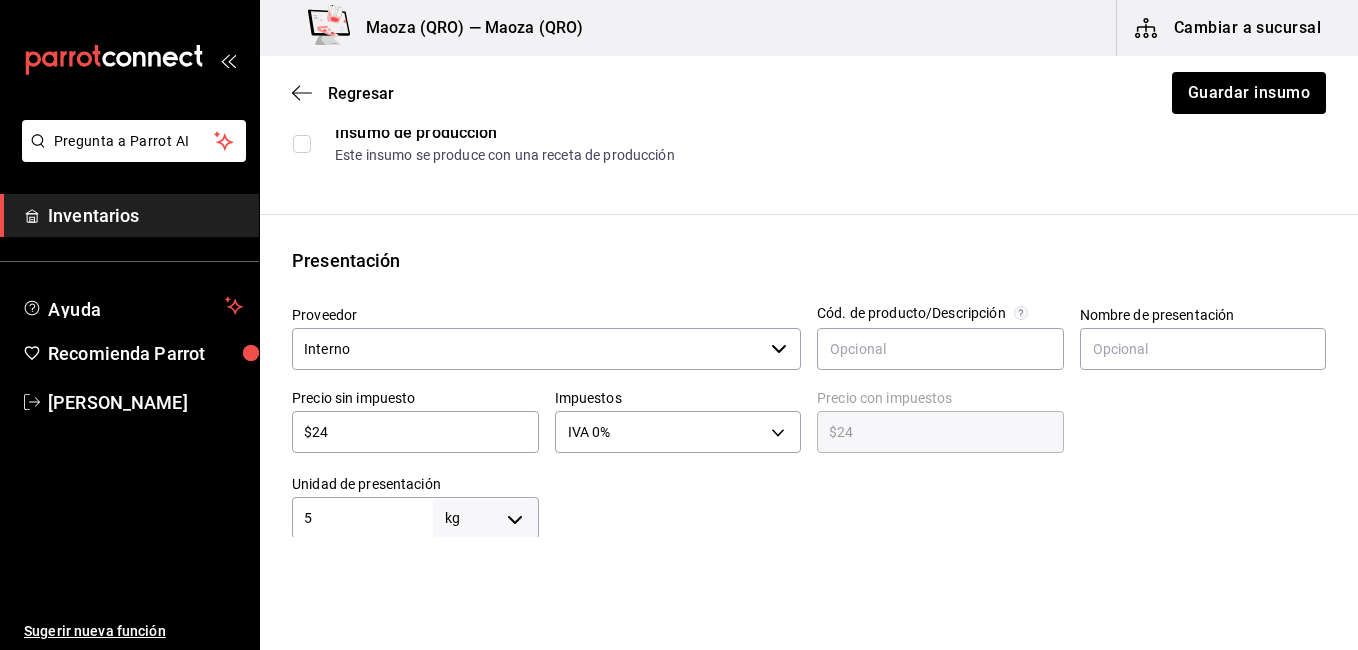scroll, scrollTop: 200, scrollLeft: 0, axis: vertical 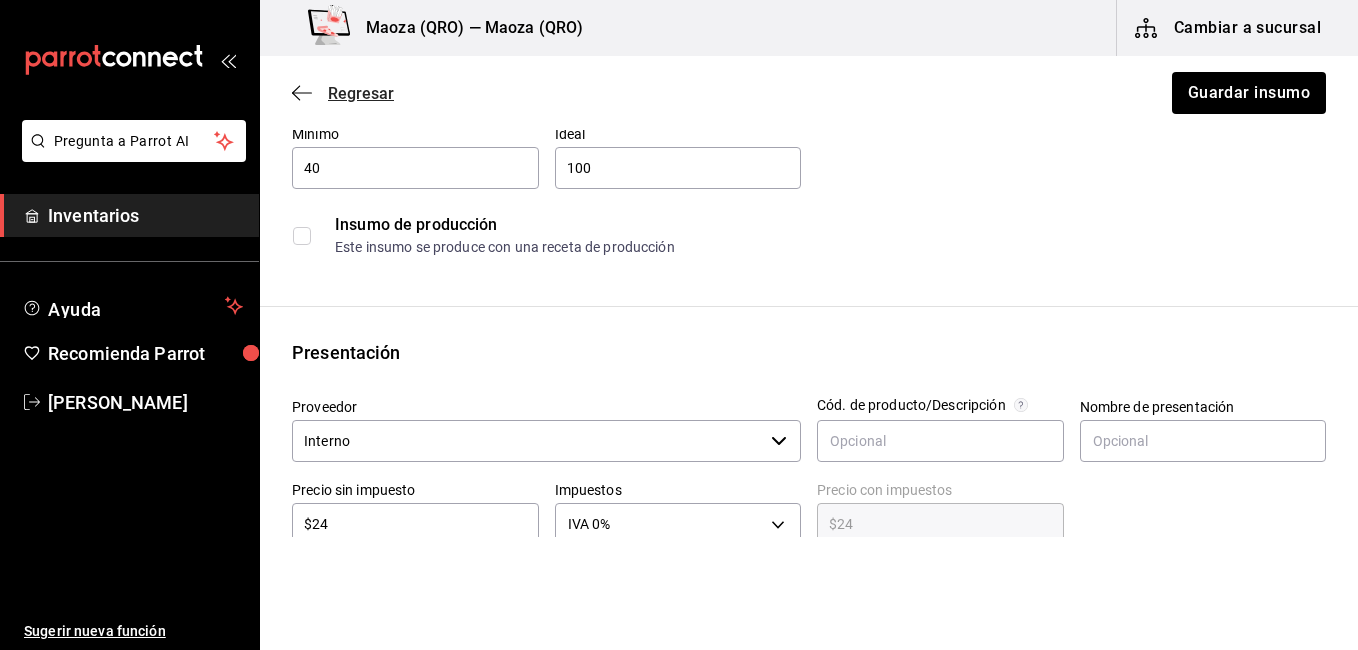 click on "Regresar" at bounding box center (343, 93) 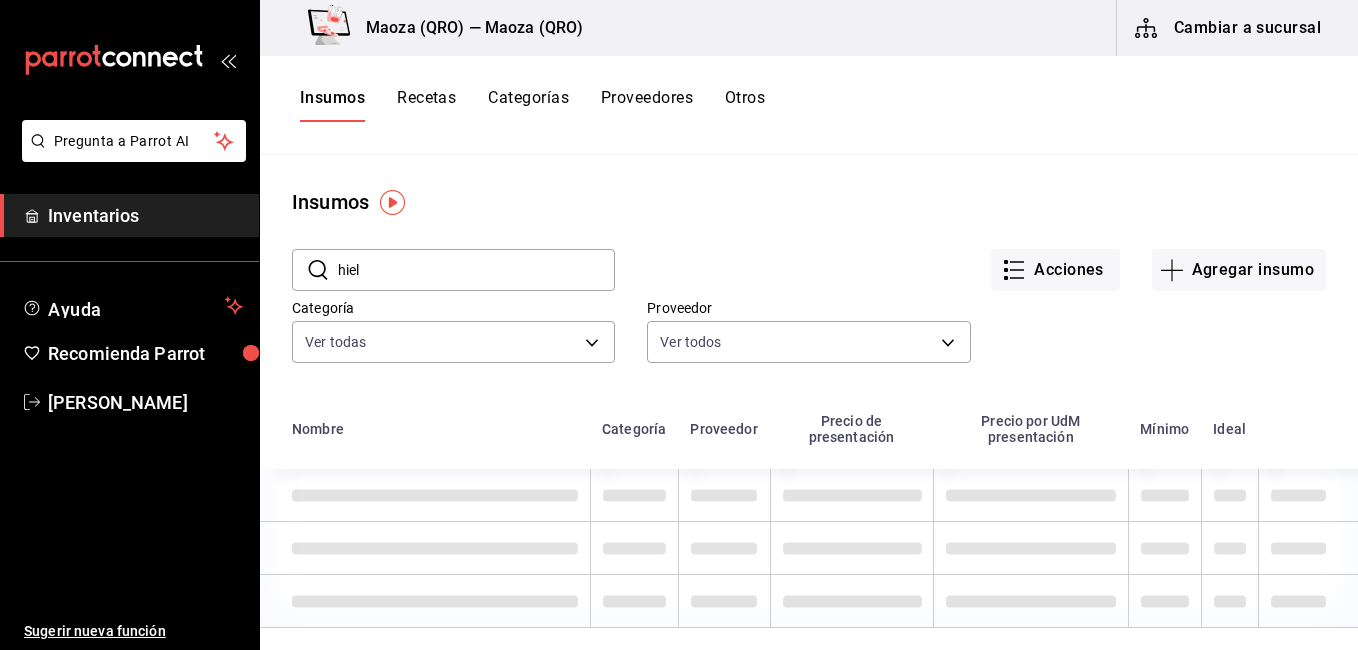 click on "Proveedores" at bounding box center [647, 105] 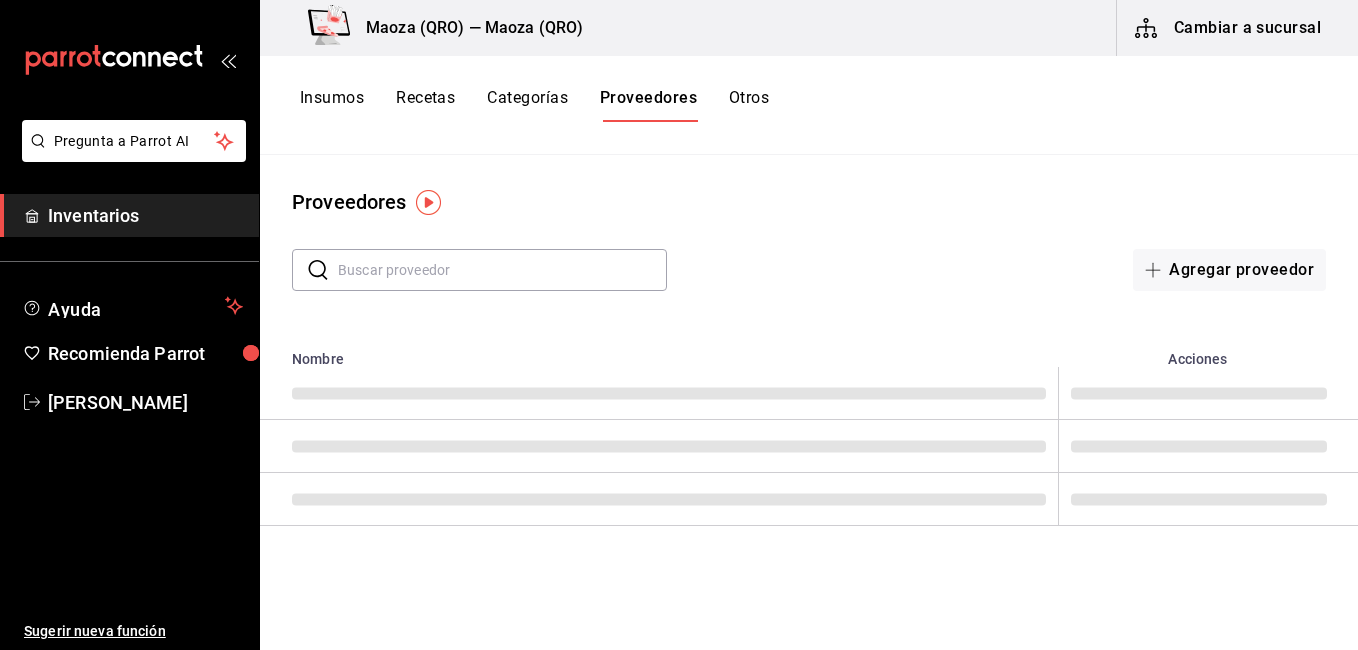 click at bounding box center (502, 270) 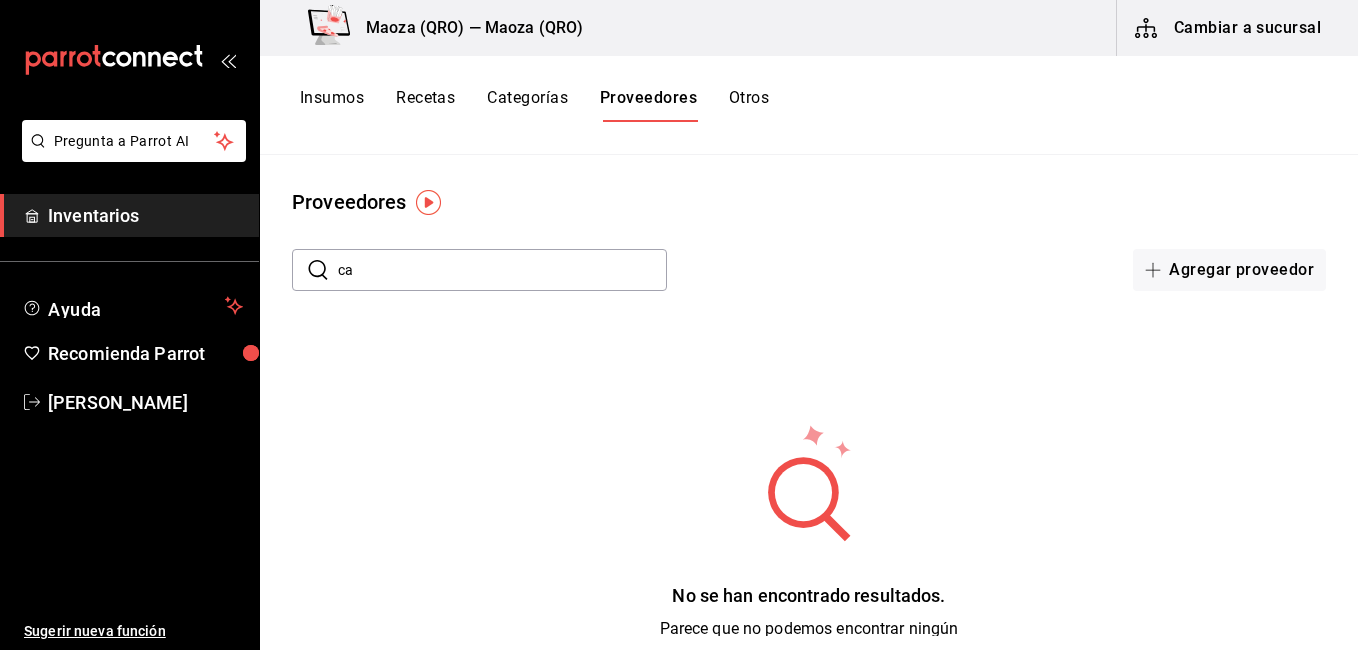 type on "c" 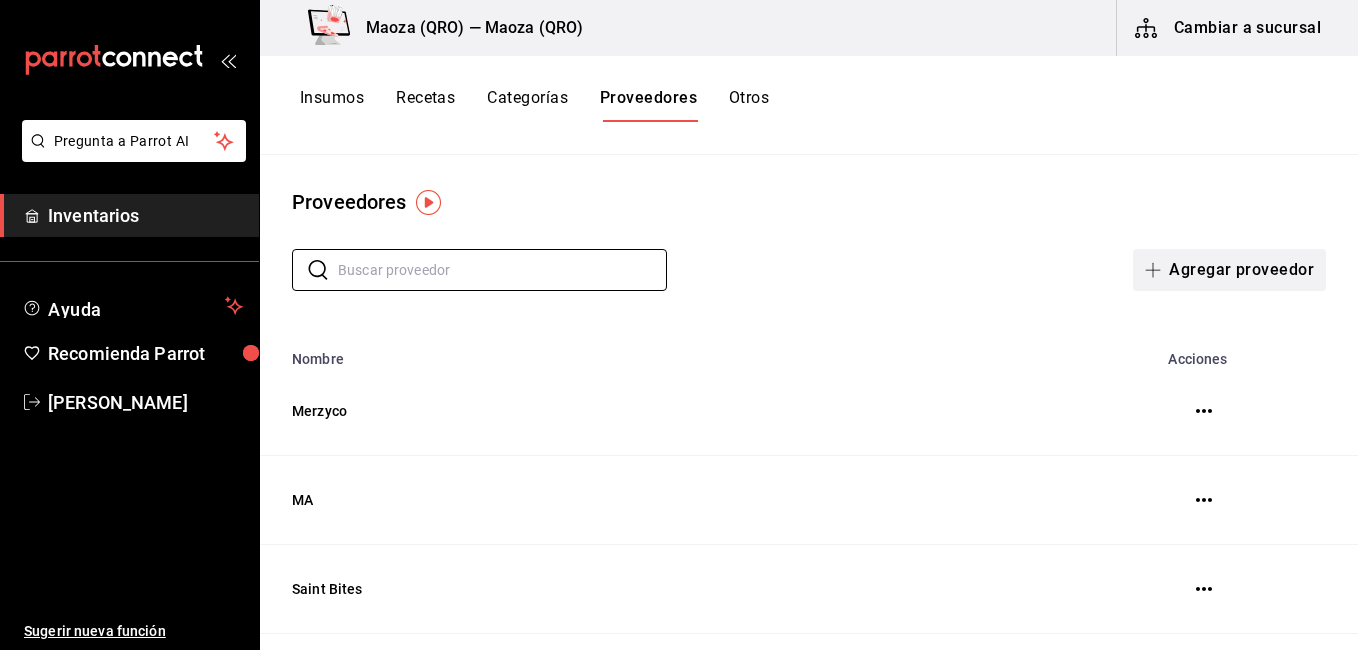 type 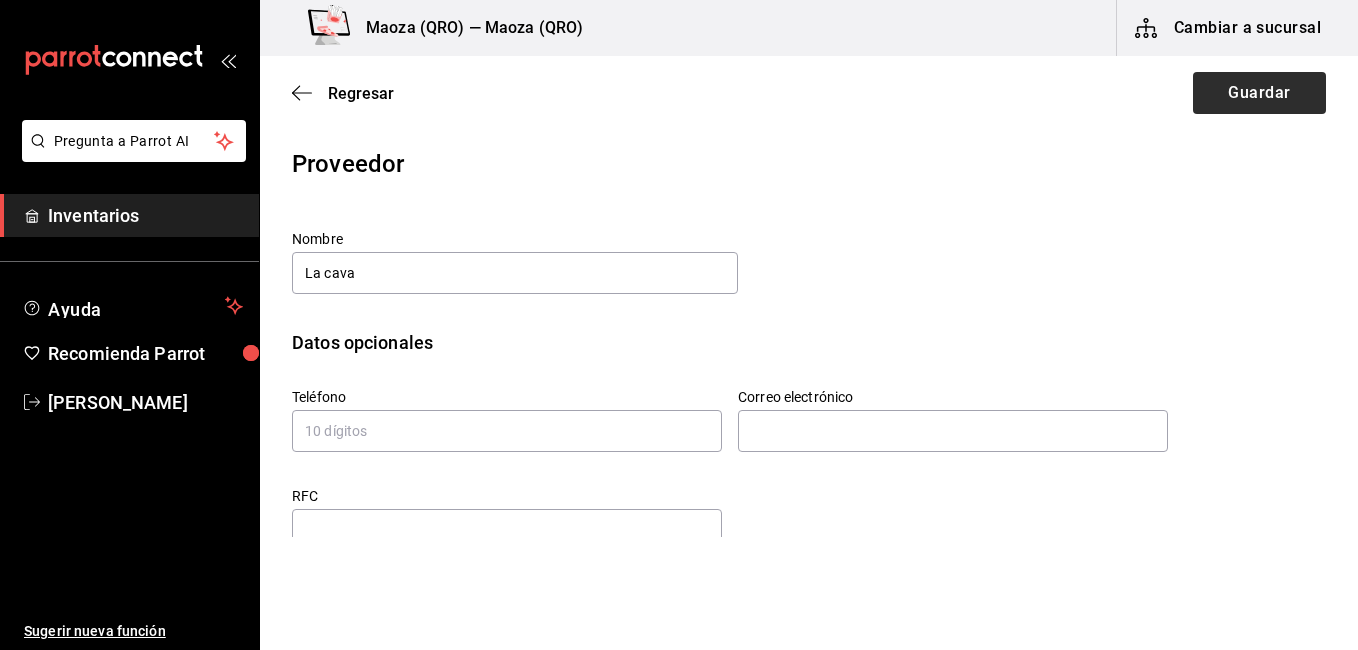 type on "La cava" 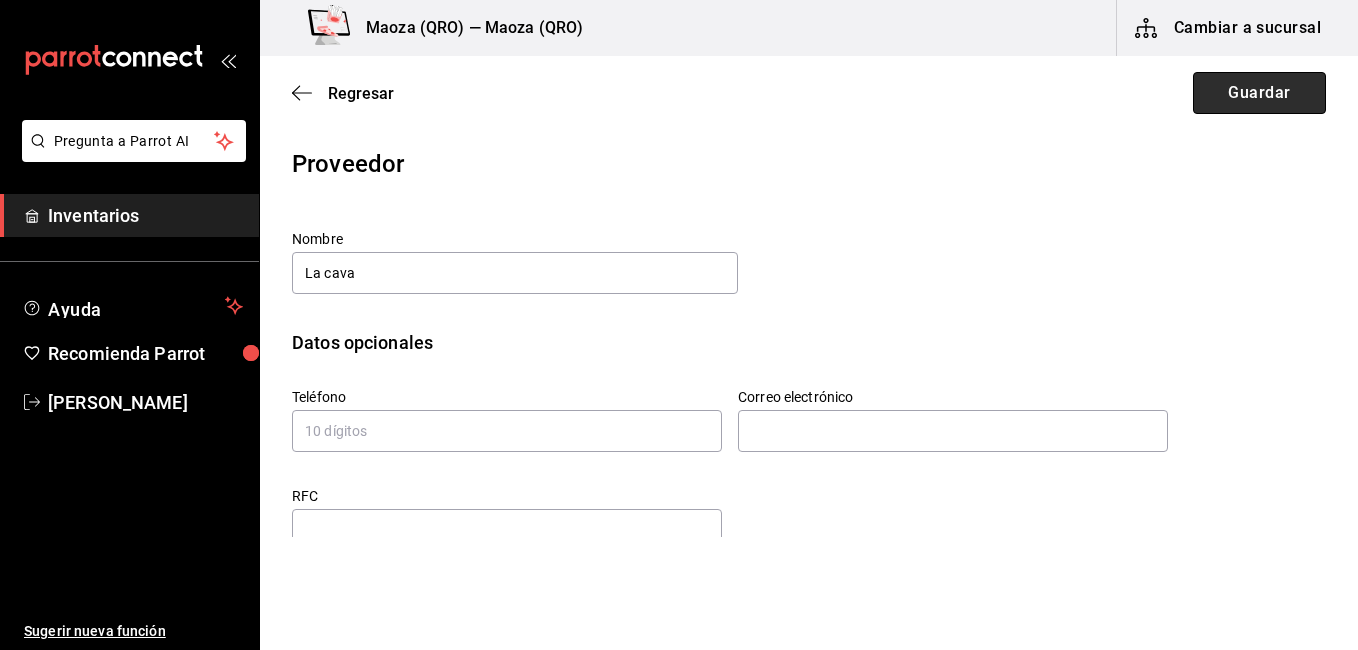 click on "Guardar" at bounding box center (1259, 93) 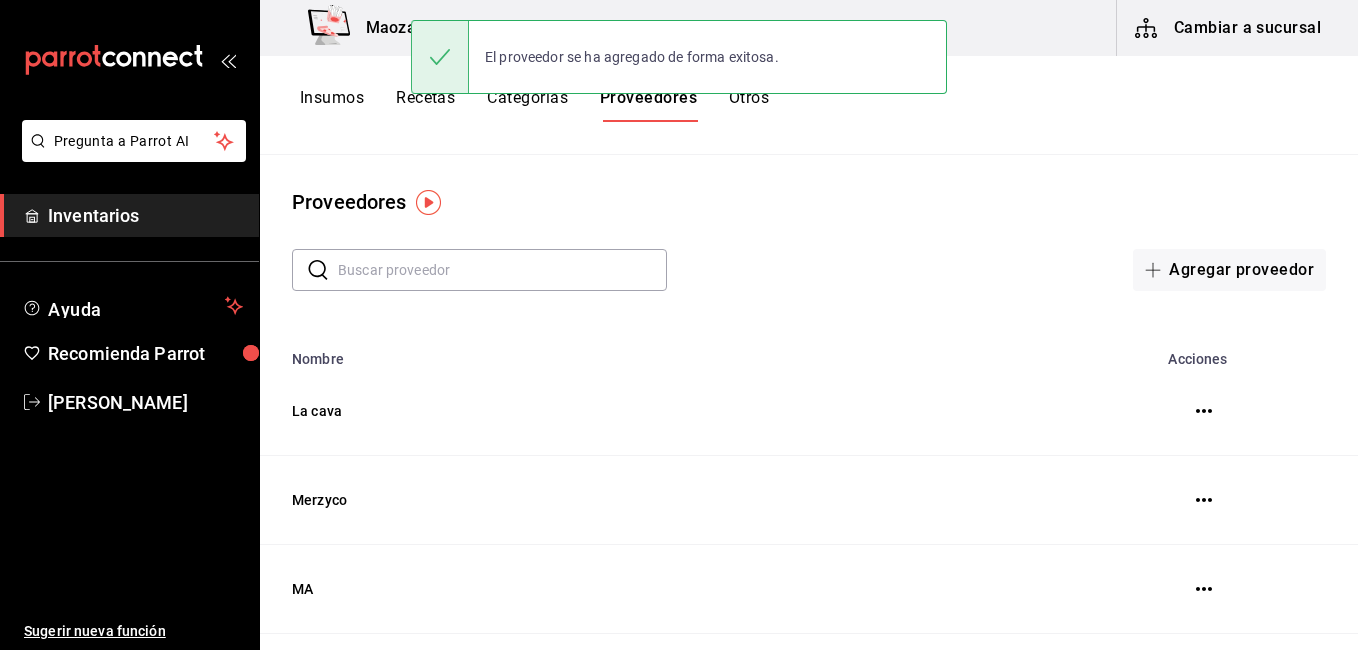 click on "Insumos" at bounding box center (332, 105) 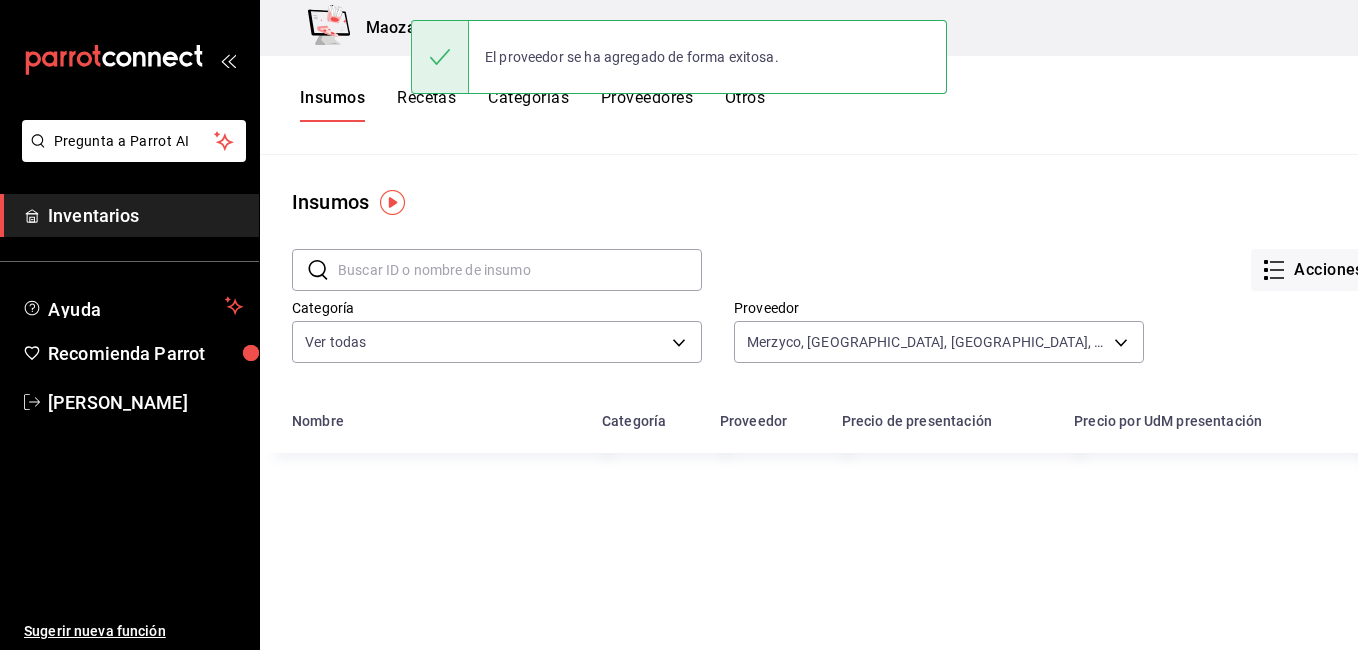 type on "54b121a8-e96c-4cf5-849e-274997d1ee62,8248ecee-b035-4e4c-aaea-fc84f2eb2ffb,28b082a2-fe22-4d7a-a602-6fba9031519e,c51126e4-91b8-4f31-bf5b-3cb6c9d07ae2,96001991-42ff-47c9-8d39-e8cfb3486ea7,c49d269c-978e-424e-b604-6197c6803b72,7def1525-ebe0-4f73-b58f-8200098aad4d,a15c0f4d-2029-46cb-9c03-900b653aba7d,39dad8ff-27fc-4571-bb7e-638869a4cb97,d2abfa63-d836-4acc-8b56-699e3e5f7392,be43a778-29f7-4498-beb0-dbfa70b17e79,4fa5d139-b2fc-4883-944a-d189c2fe8b48,d018b734-0f60-4747-9fc1-5f0499e41783,68ef06a1-55d4-47d3-88f6-f5ee0dae9a37,868ff2c1-c3ad-43d6-97eb-dfa40f194bff,51776a90-fbc1-40c2-ae59-7470541efc0a,a4756784-f638-4a72-a817-f58046c9ae24,c0c84583-08da-4213-9ed4-1451da6f4ea2,c2e7b075-de93-4c68-bf2f-55302889ccaf,833a8be1-c894-4dd6-9e35-2a8f62fa41da,bb705b6c-4d89-4987-b9ee-a363970ca25e,d464c712-7f0f-45c0-afe0-a44421655fa3,9111c868-8319-43de-bb47-1441221cb491,87994e00-6688-4680-9e8a-bc391f24d7f9,601e9e59-53b2-4659-93d4-93461a673861,4345a958-b019-467b-9294-ecb3b7853d8f,89e2aed9-6040-45a3-afd1-dd060626682b,e17334c1-0098-422d-be9..." 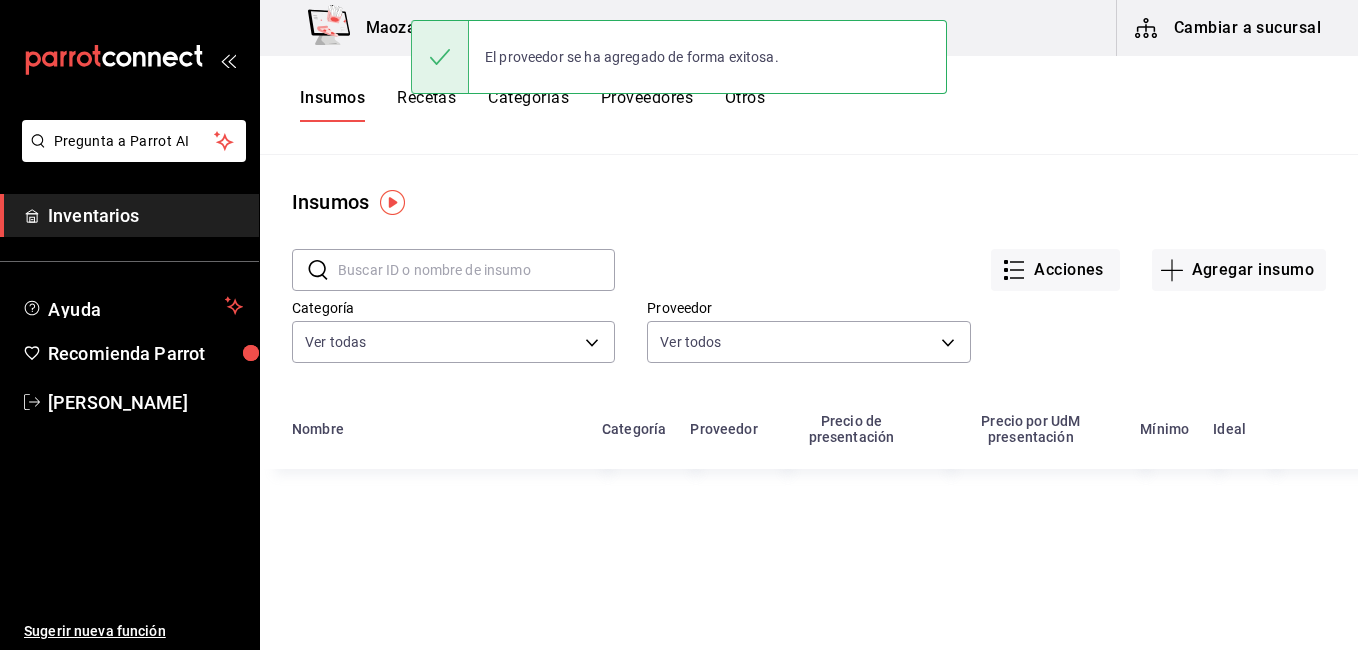 click at bounding box center (476, 270) 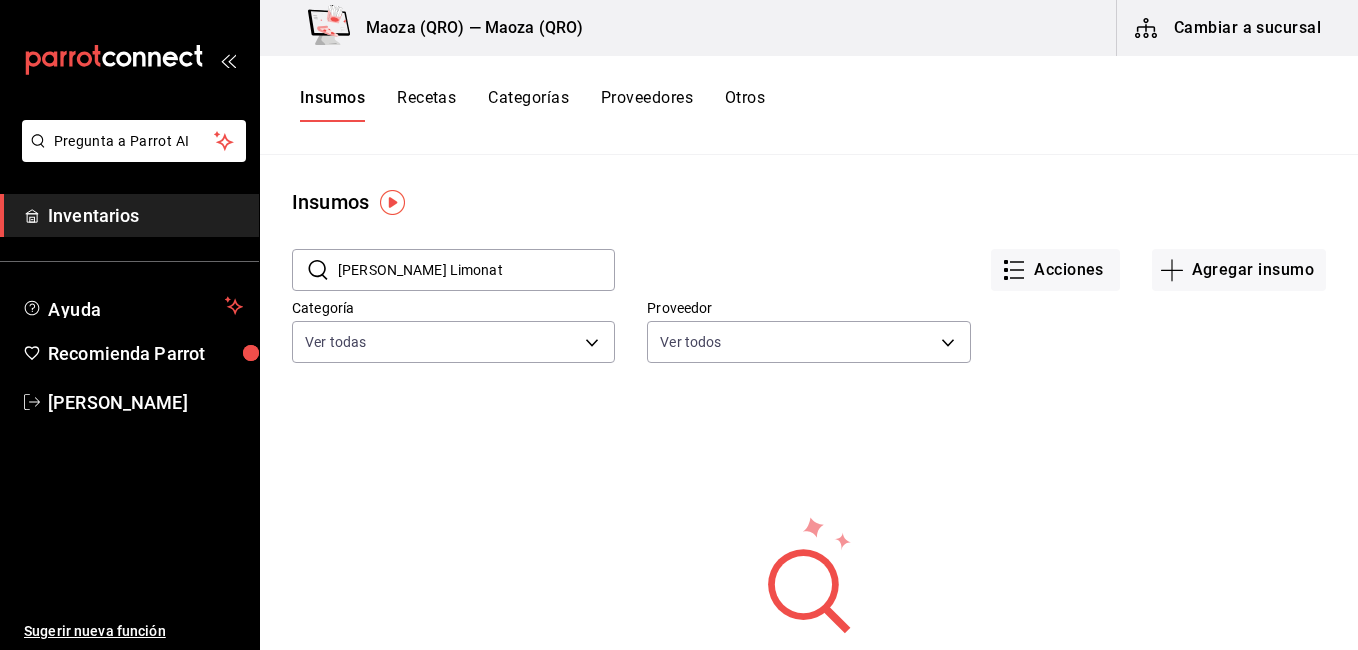 type on "[PERSON_NAME] Limonata" 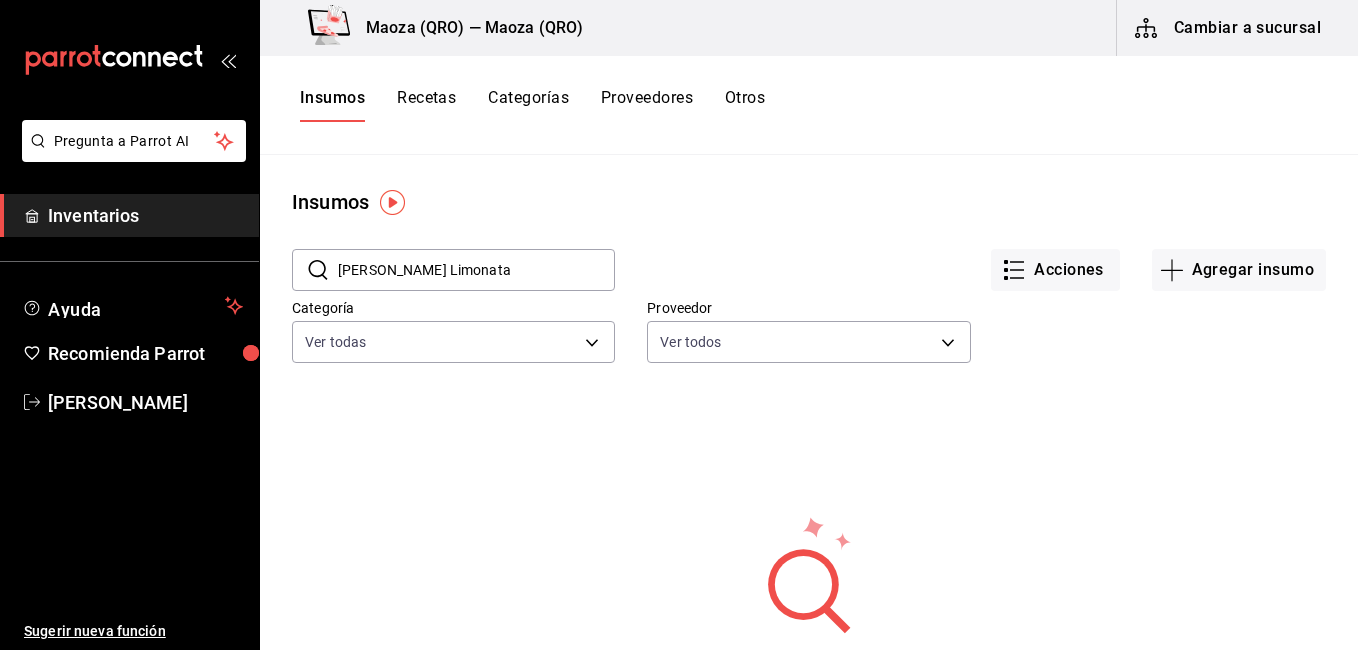 click on "[PERSON_NAME] Limonata" at bounding box center [476, 270] 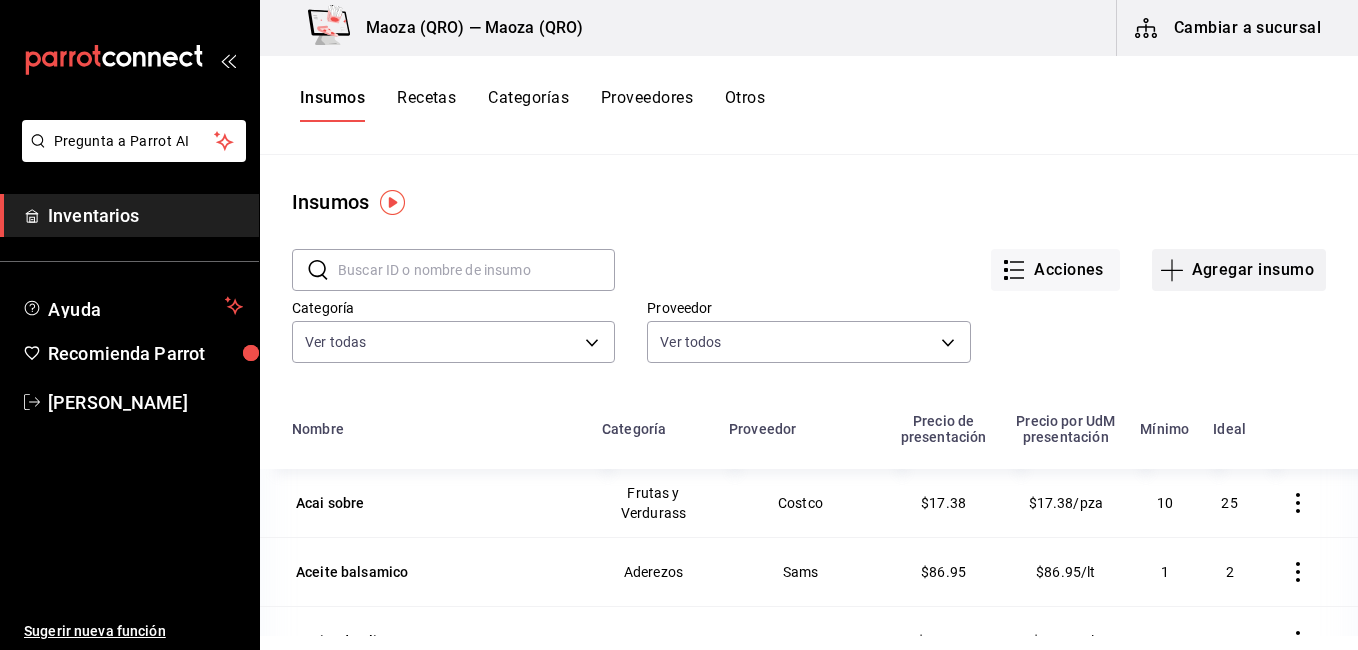 click on "Agregar insumo" at bounding box center [1239, 270] 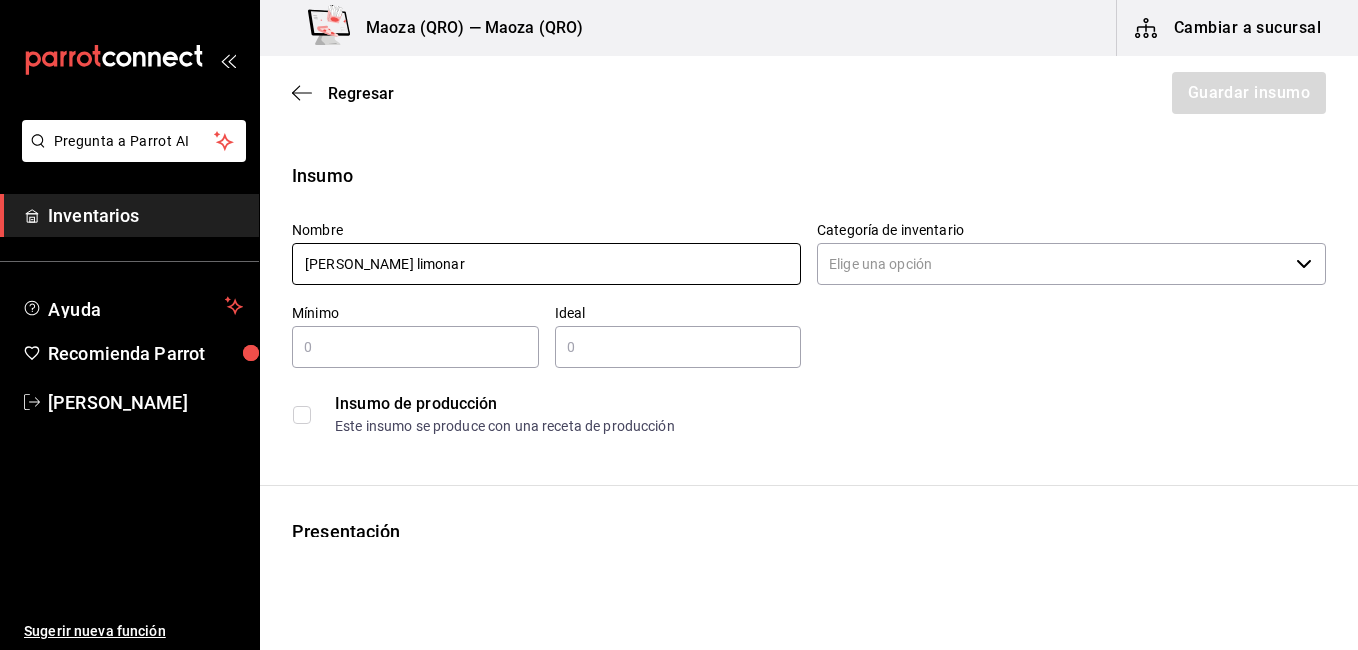 click on "[PERSON_NAME] limonar" at bounding box center [546, 264] 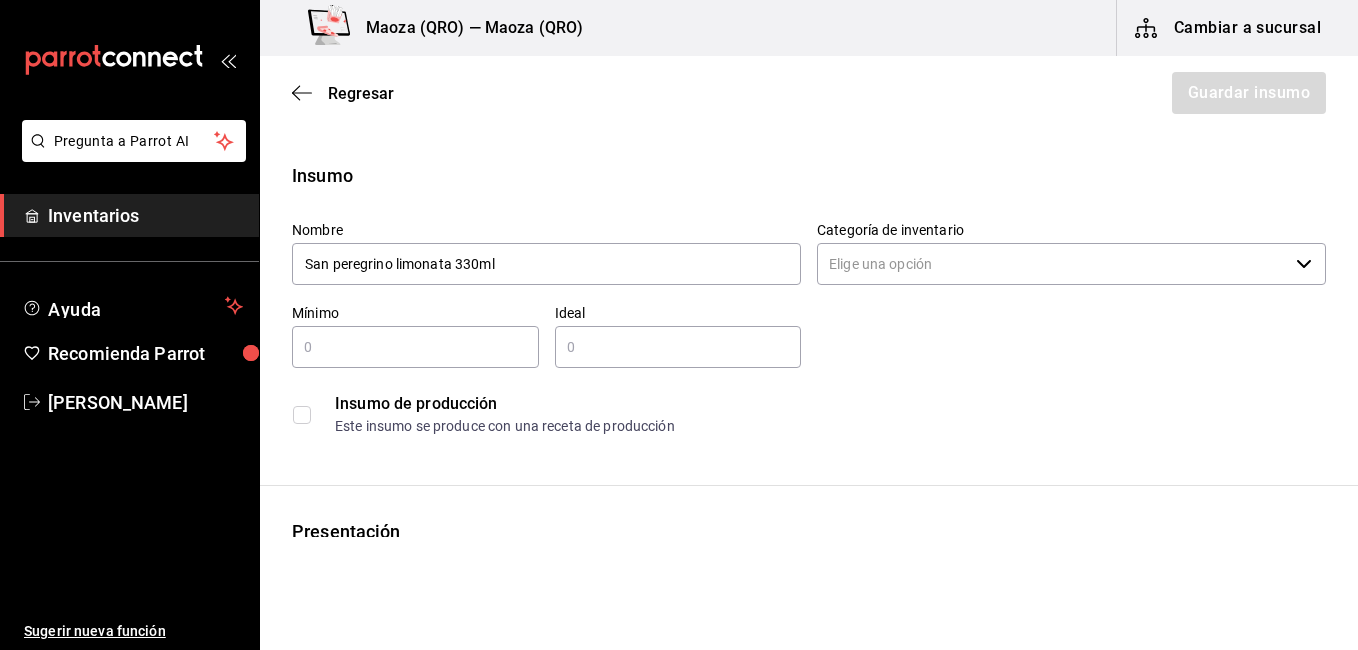 type on "San peregrino limonata 330ml" 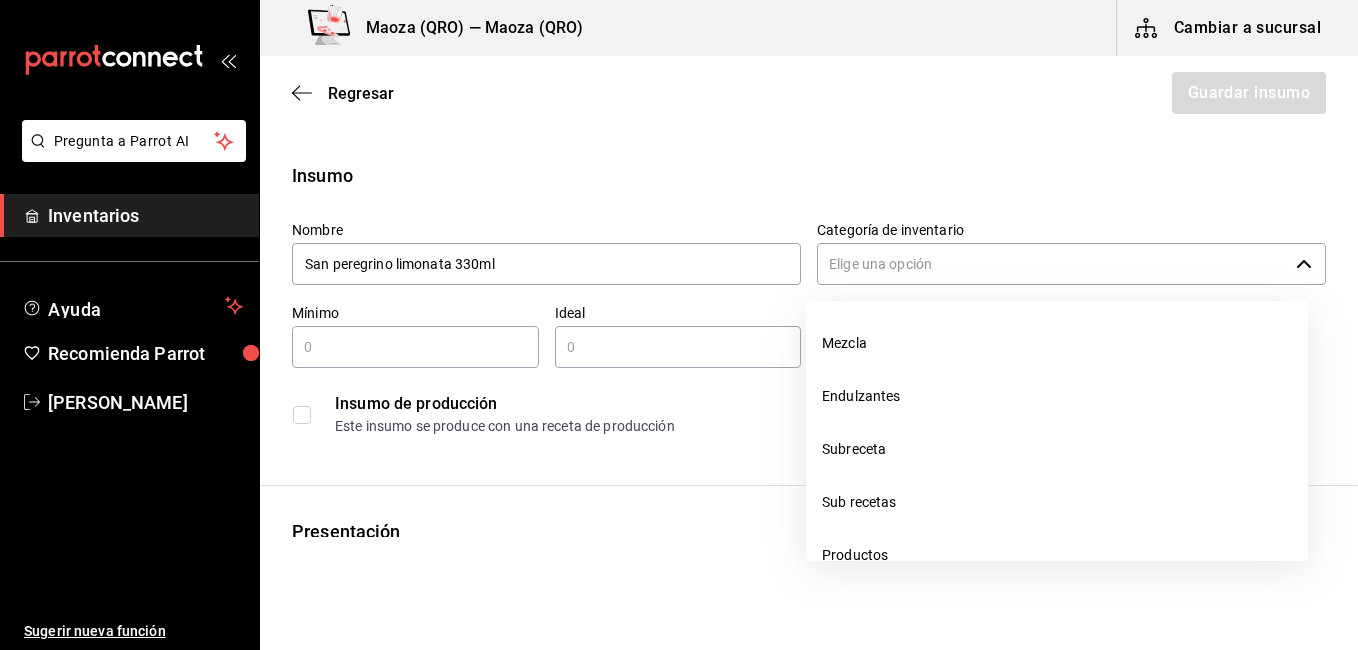 click on "Categoría de inventario" at bounding box center [1052, 264] 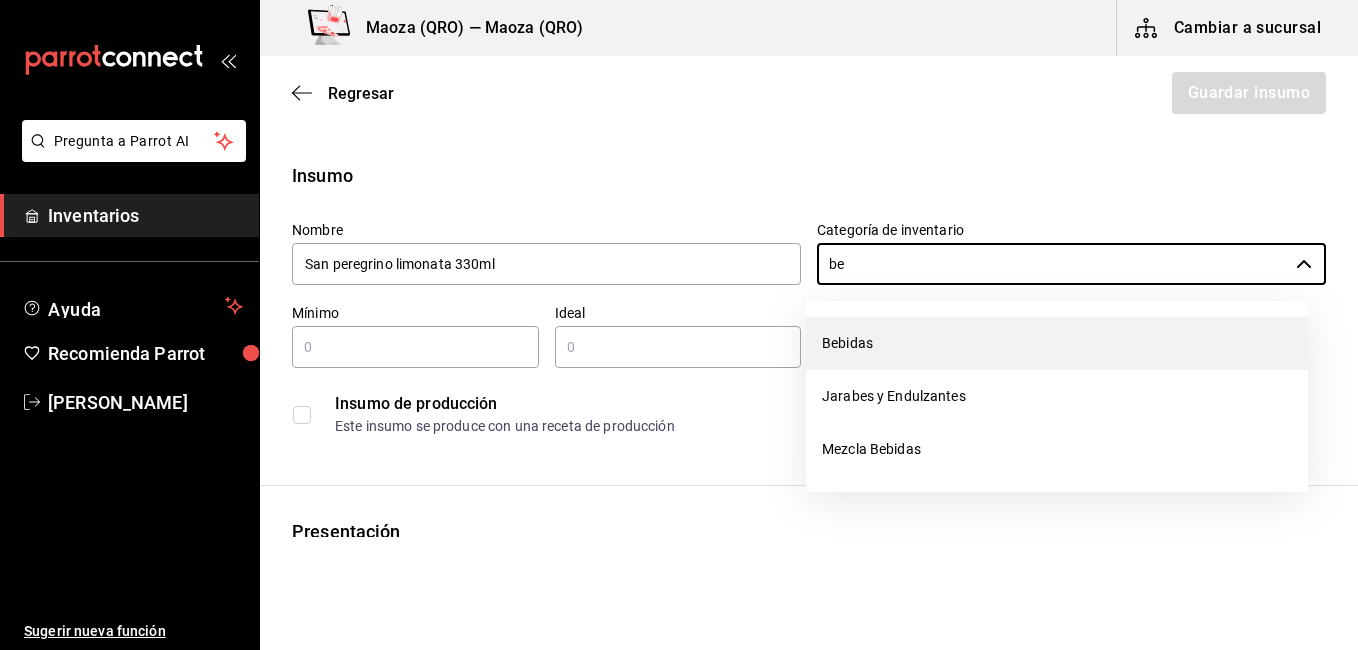 click on "Bebidas" at bounding box center (1057, 343) 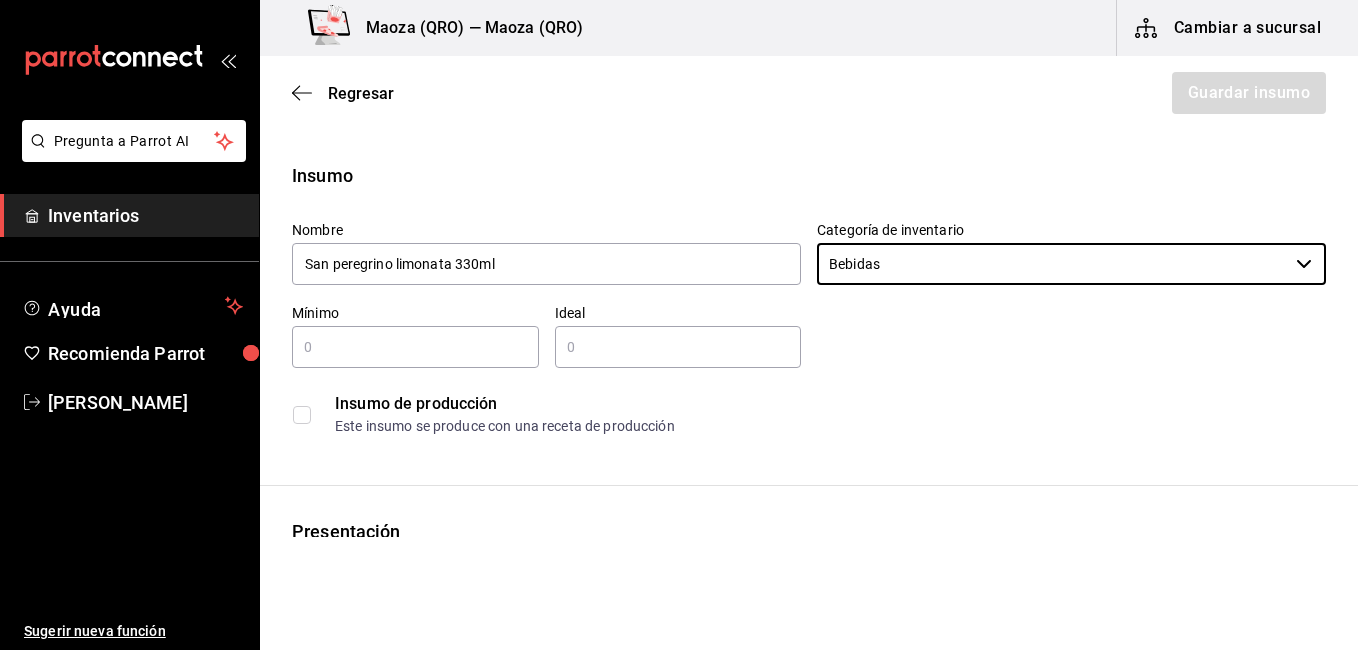type on "Bebidas" 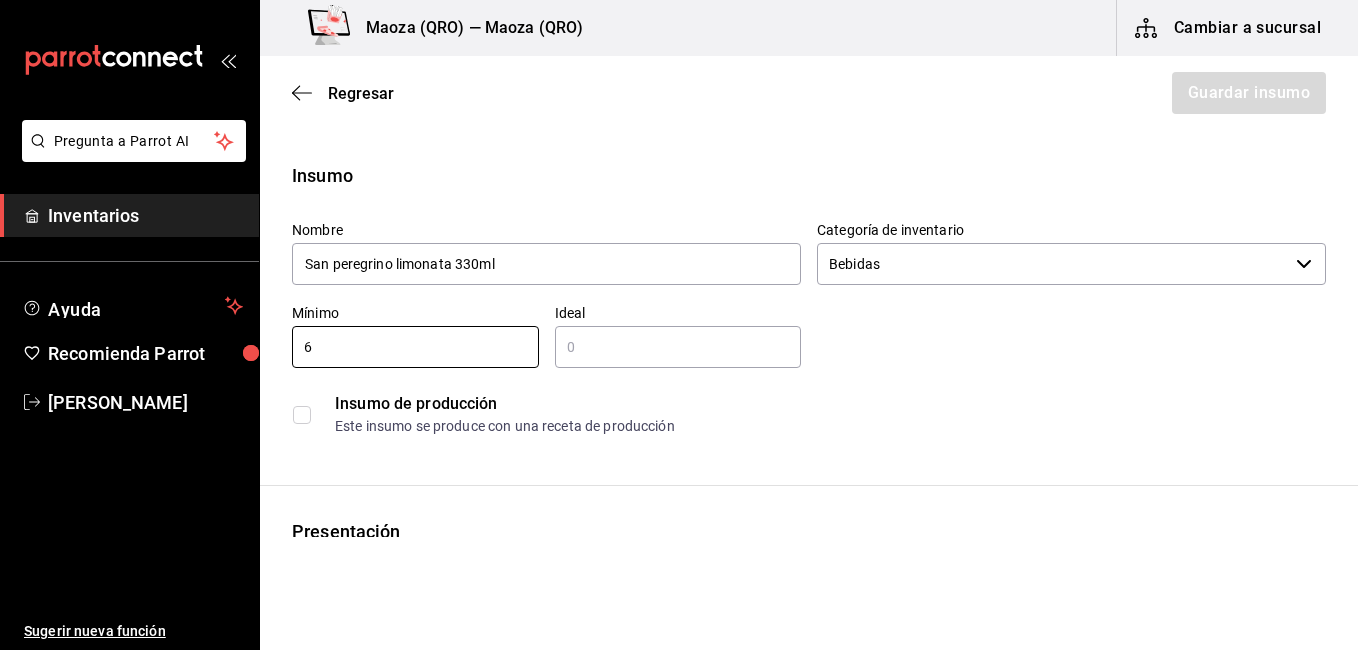 type on "6" 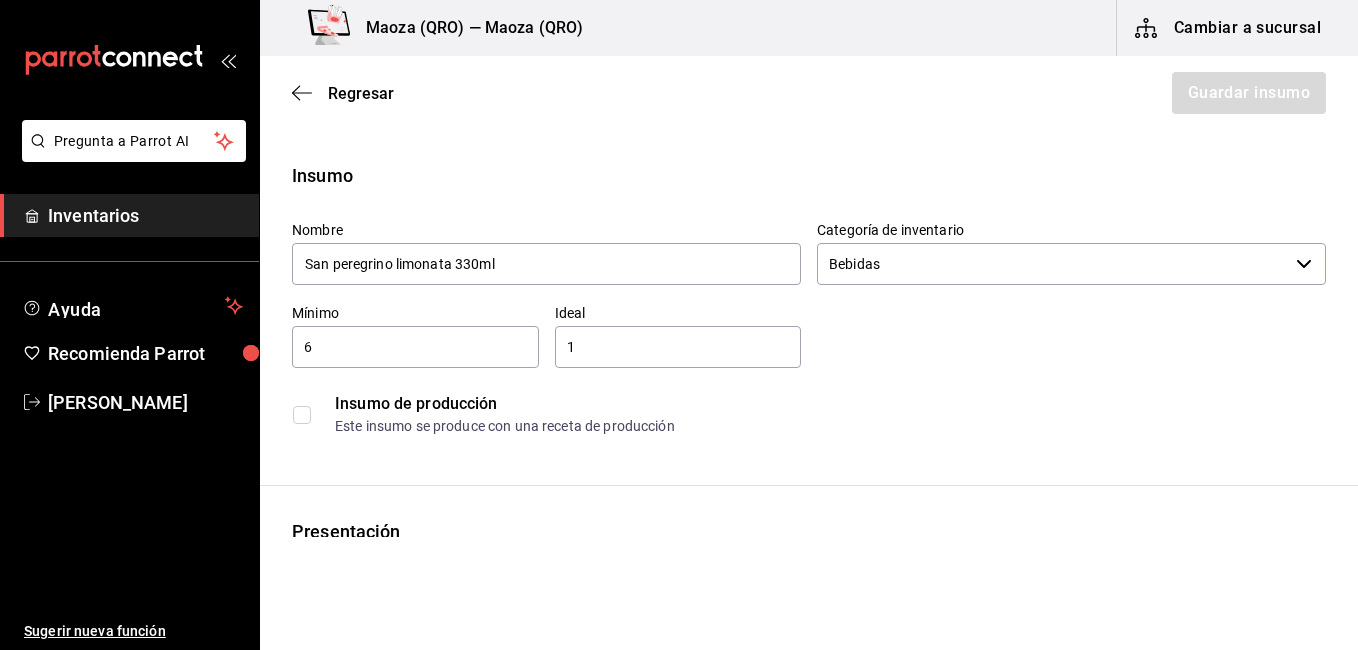 type on "12" 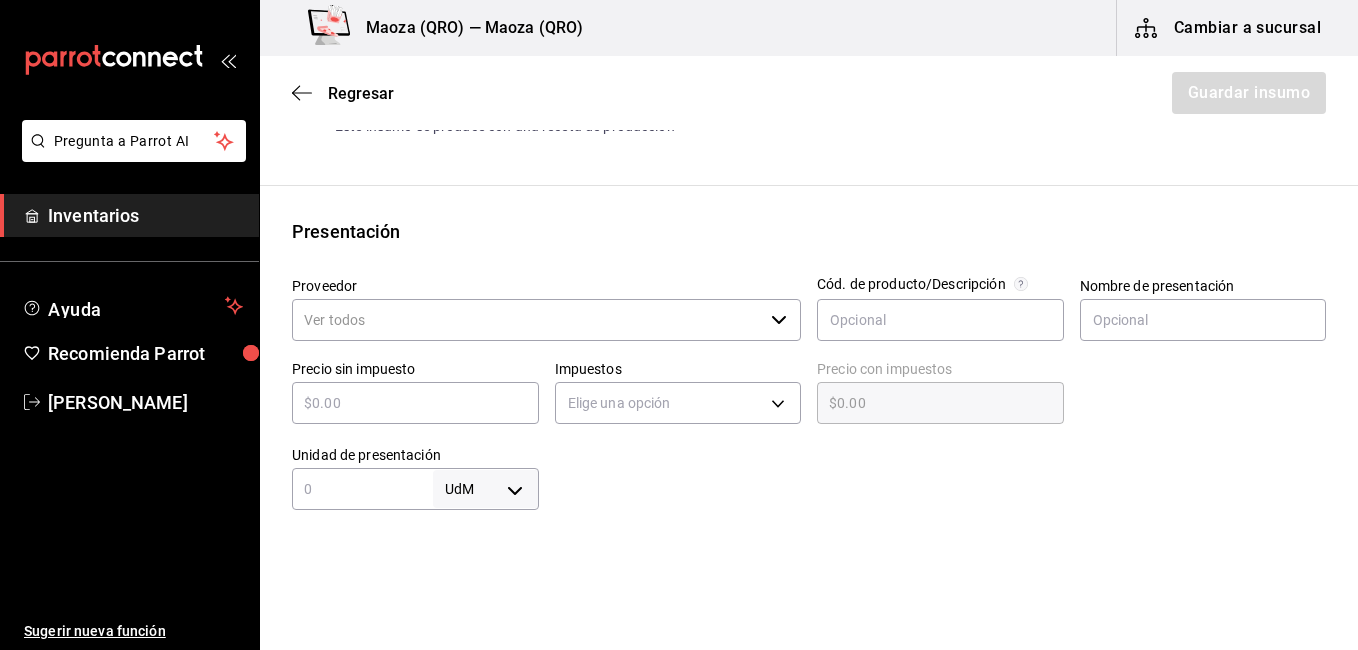 scroll, scrollTop: 400, scrollLeft: 0, axis: vertical 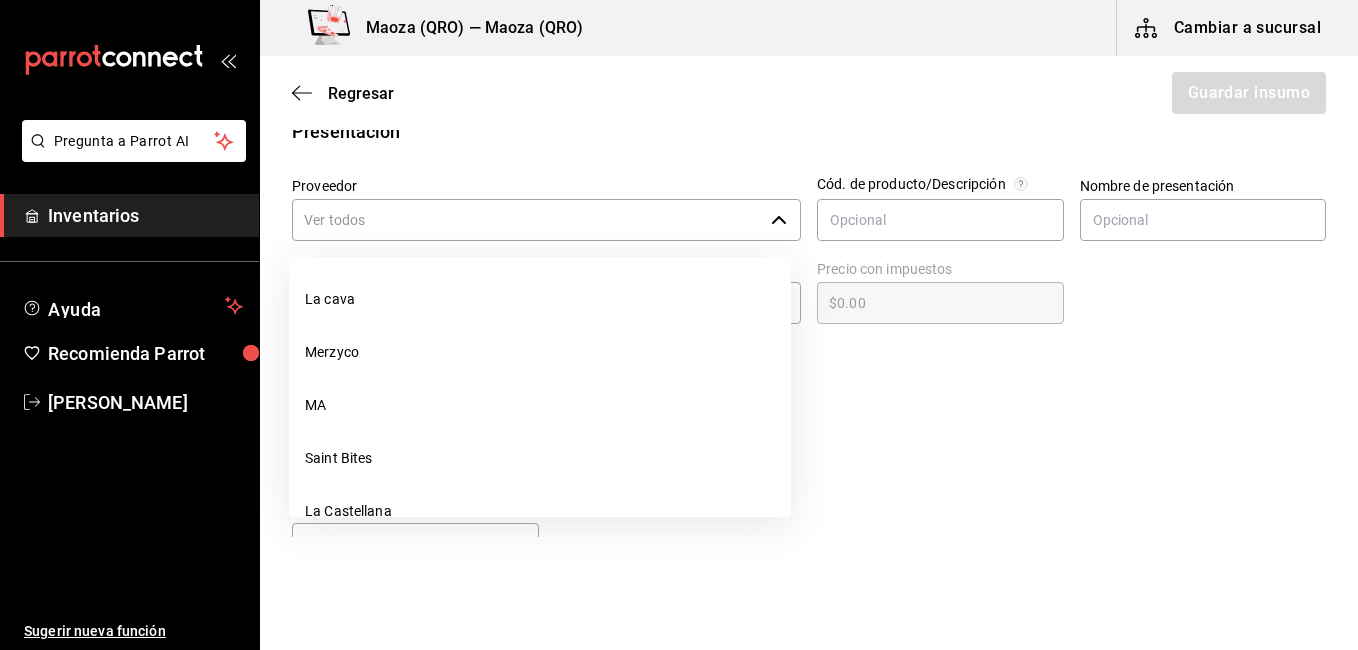click 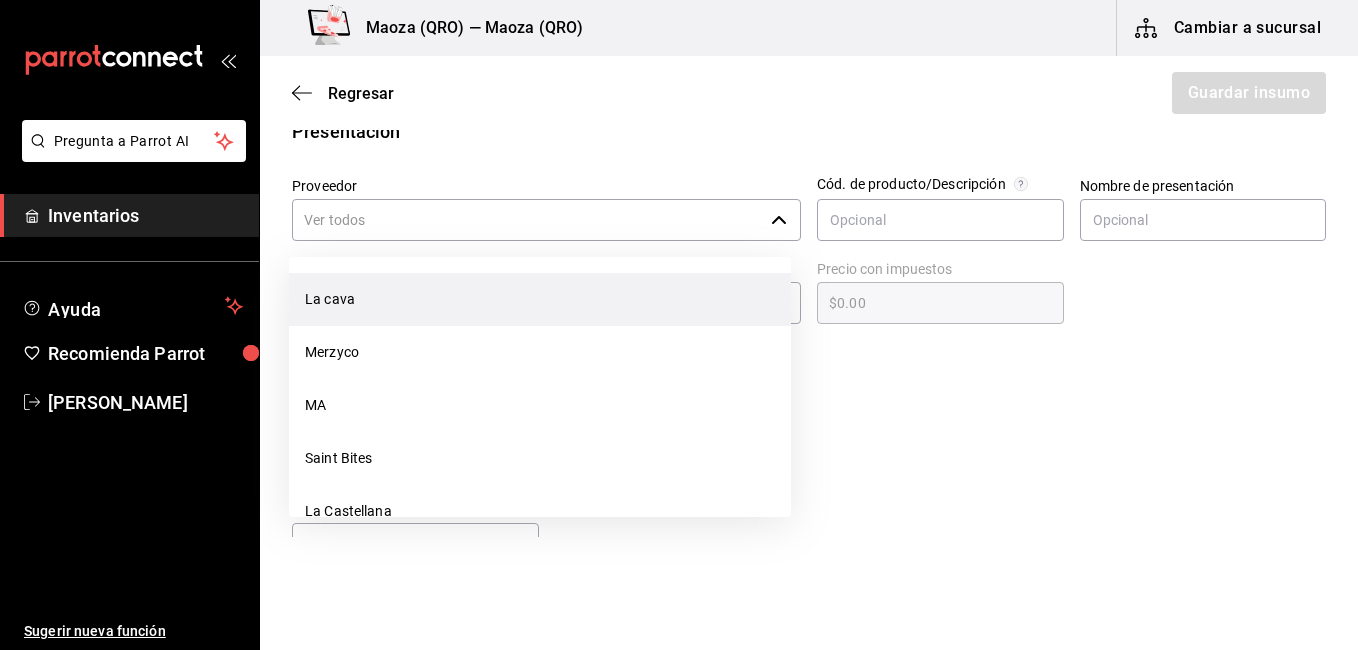 click on "La cava" at bounding box center [540, 299] 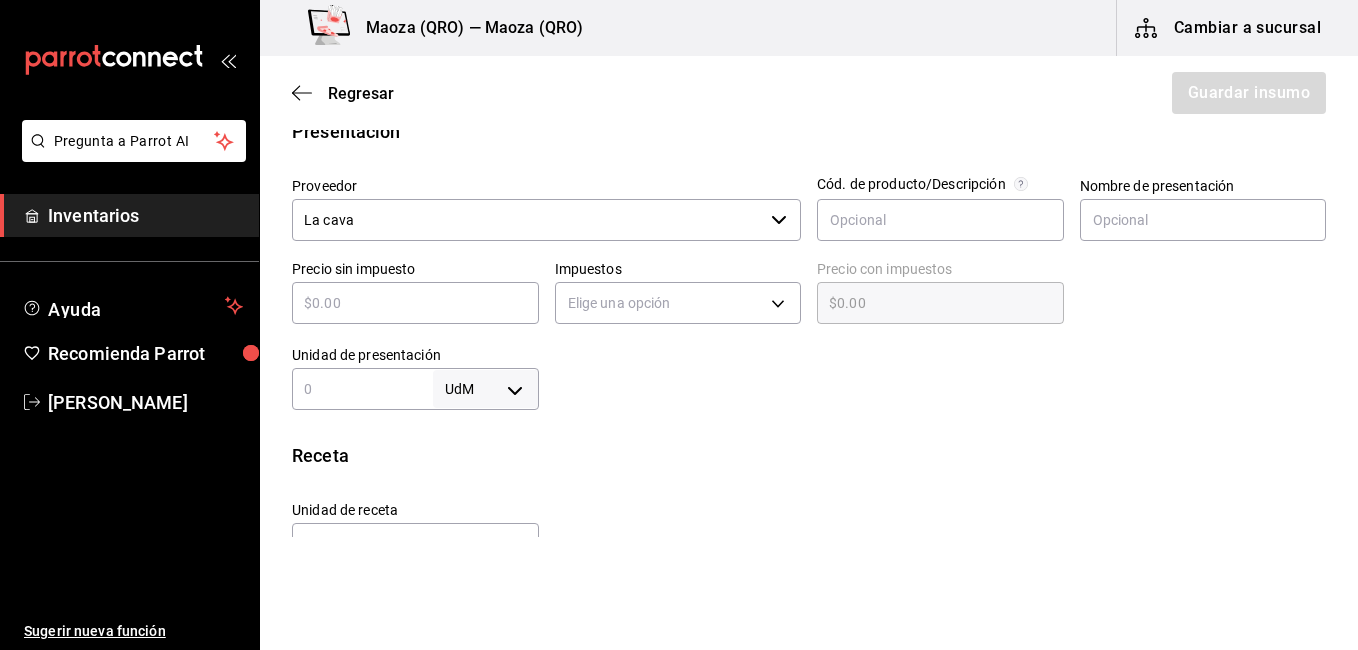 type on "12" 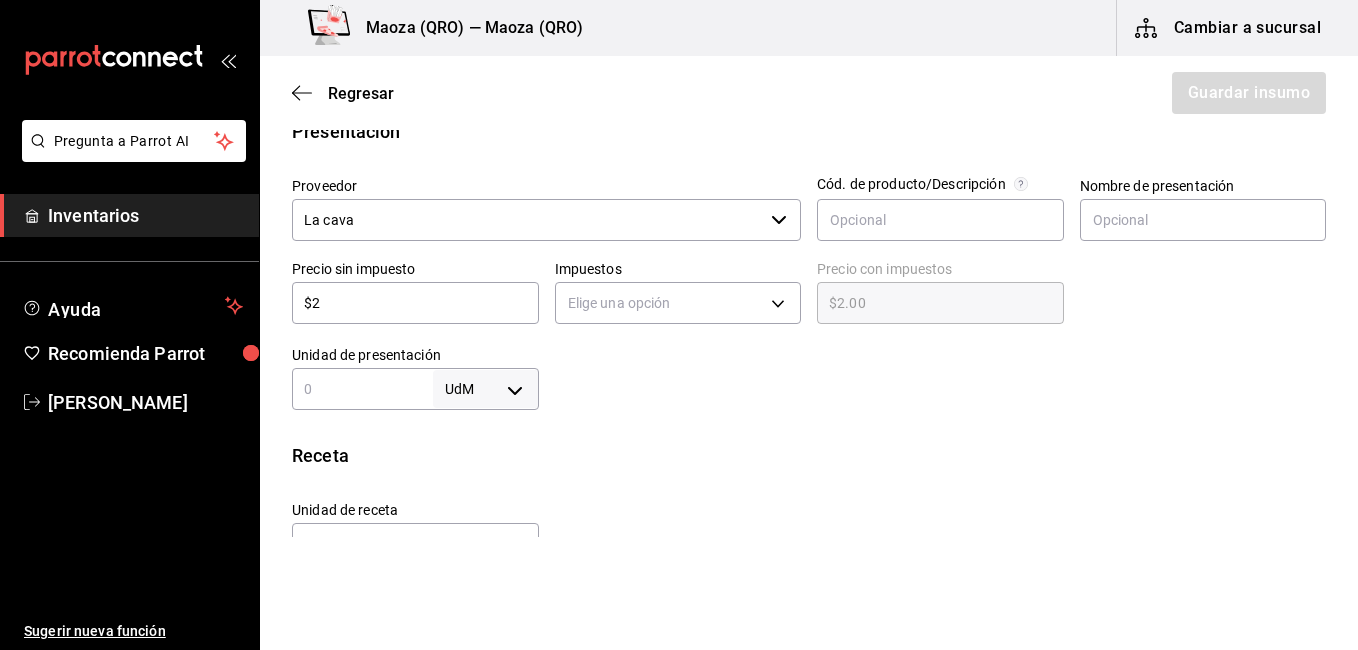 type on "$2.00" 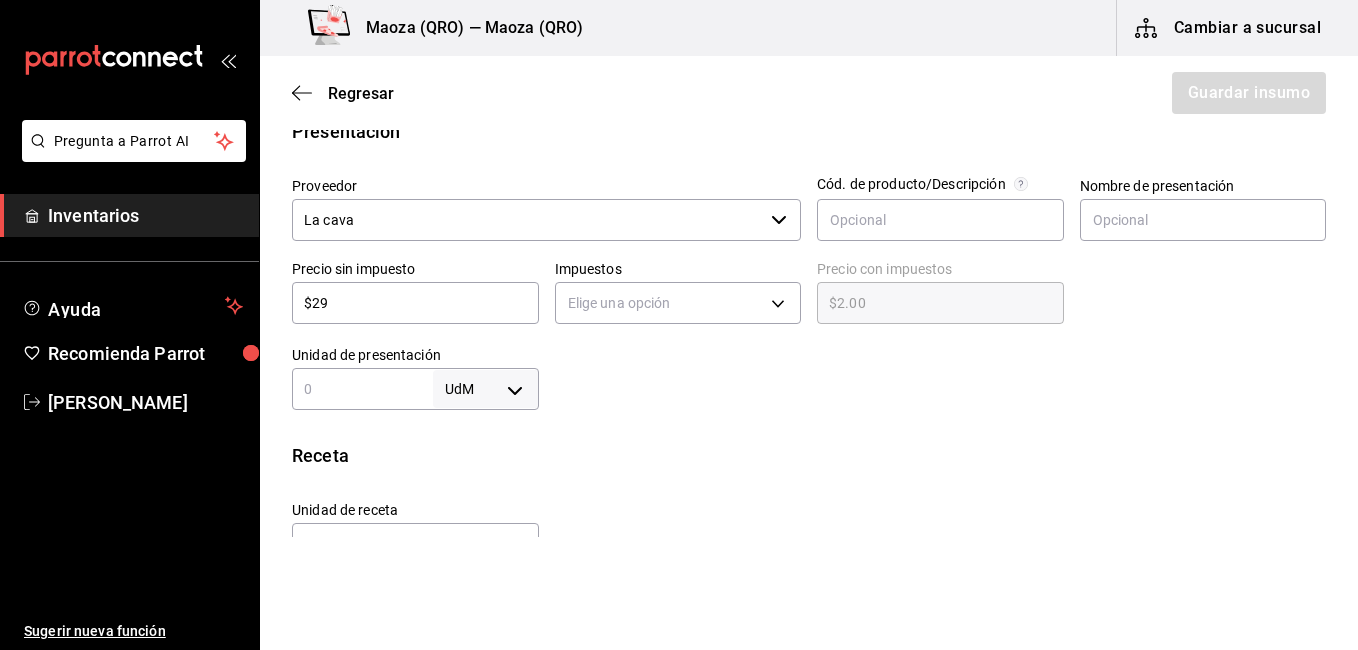 type on "$29.00" 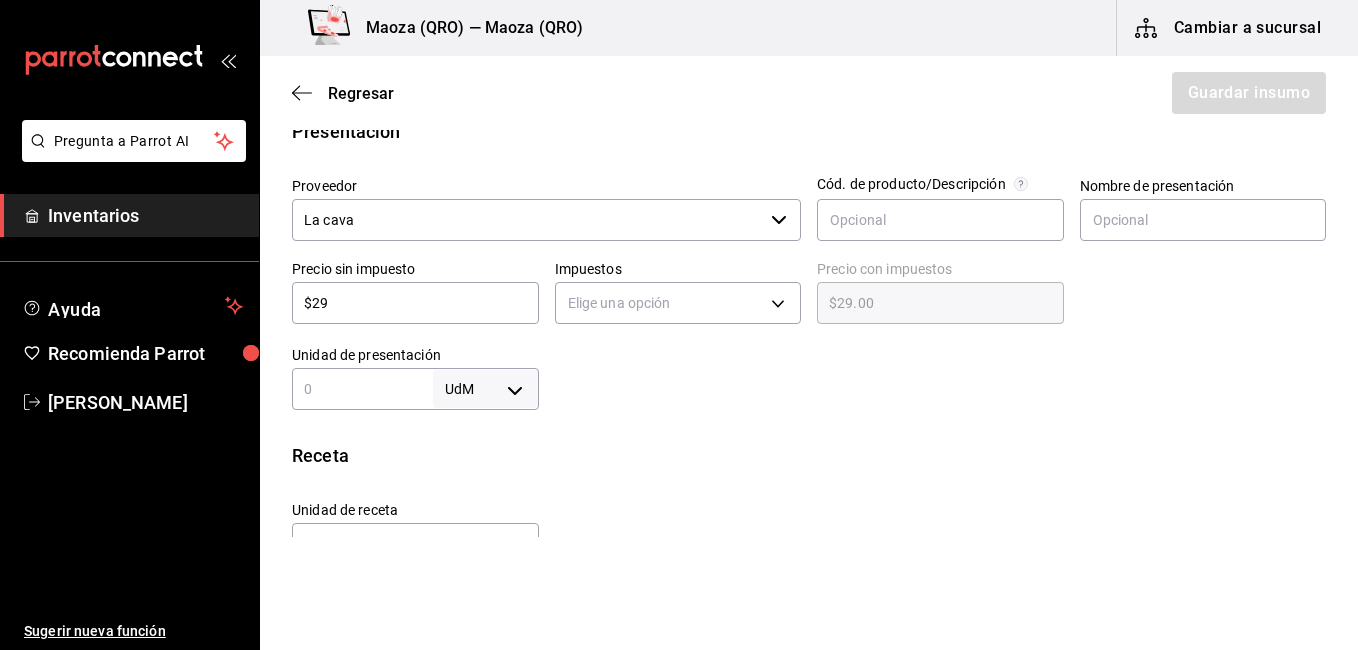 type on "$297" 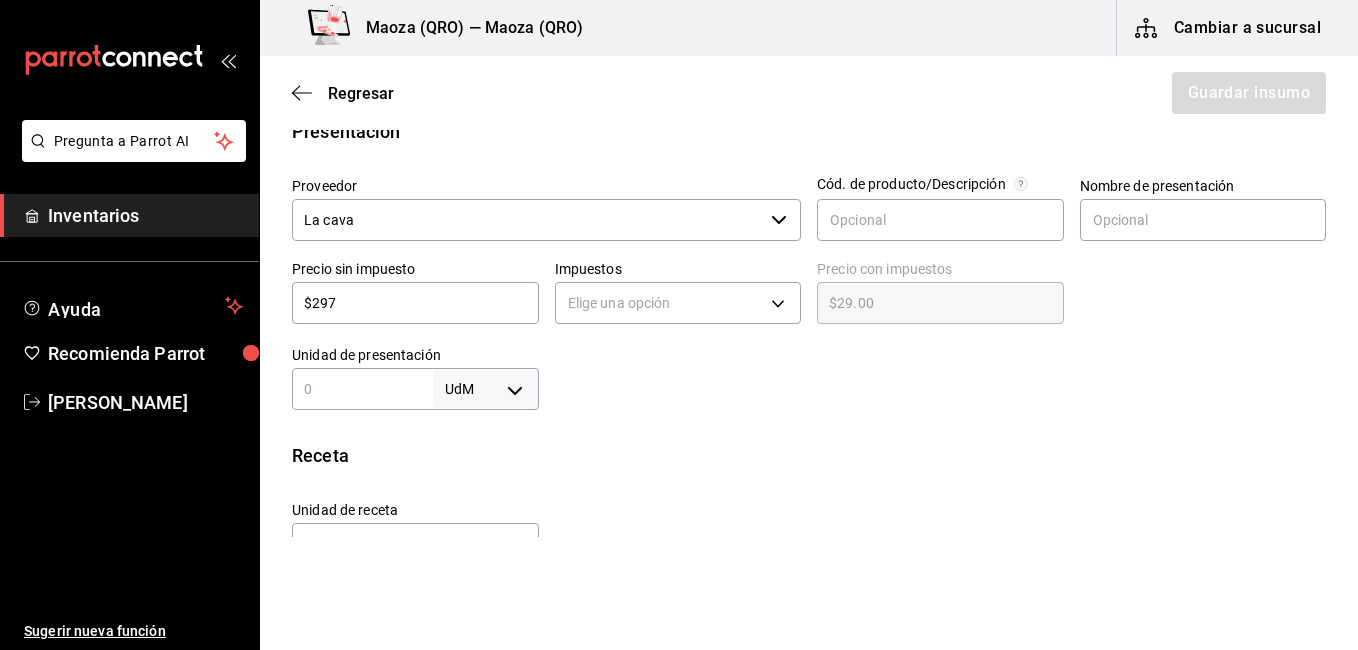 type on "$297.00" 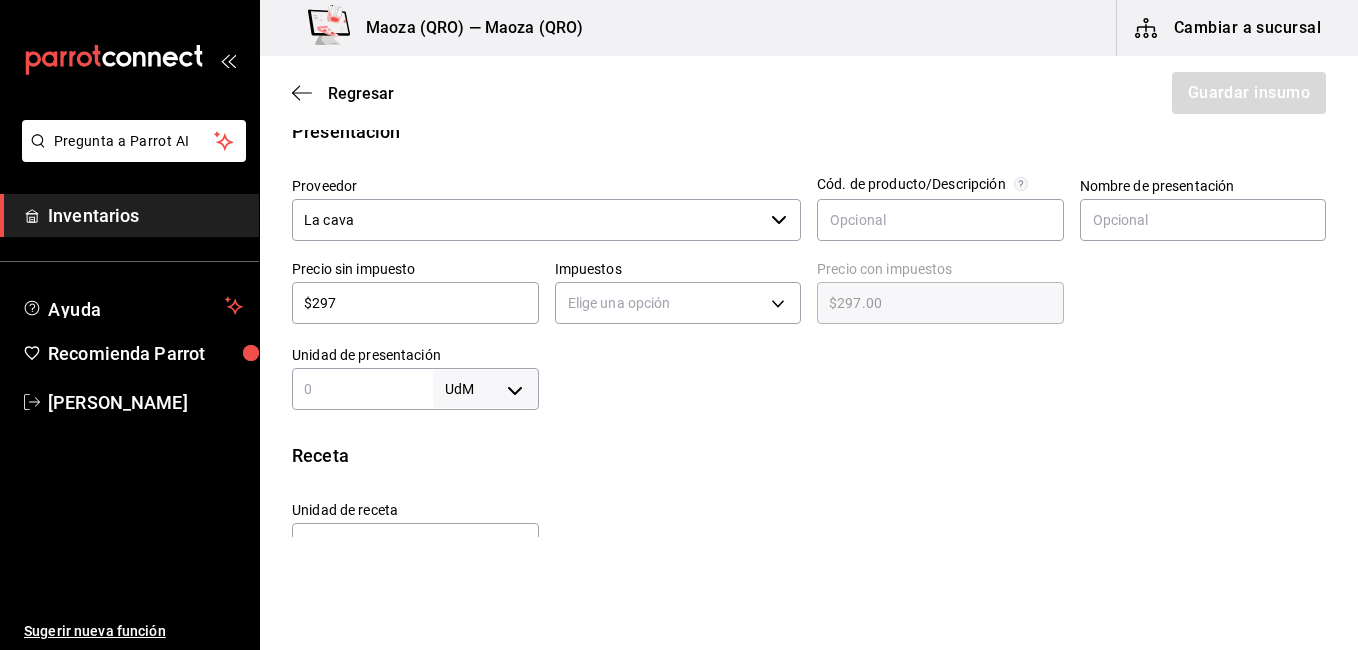 type on "$29" 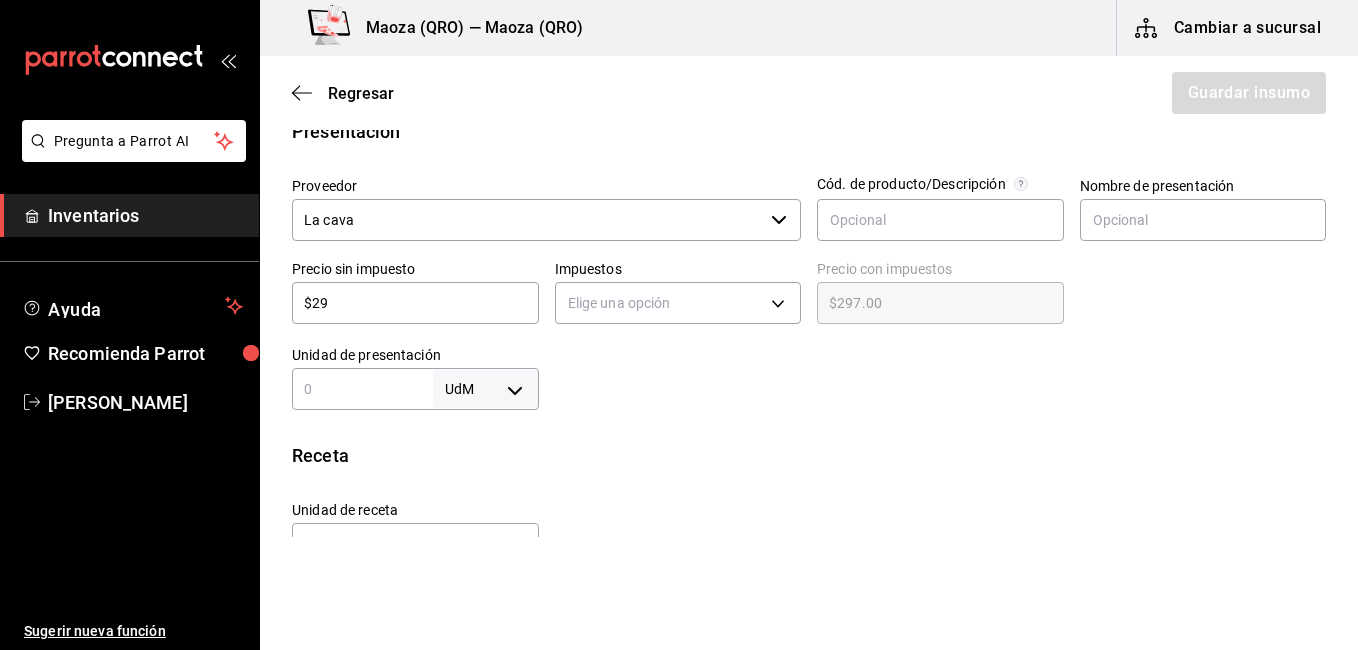 type on "$29.00" 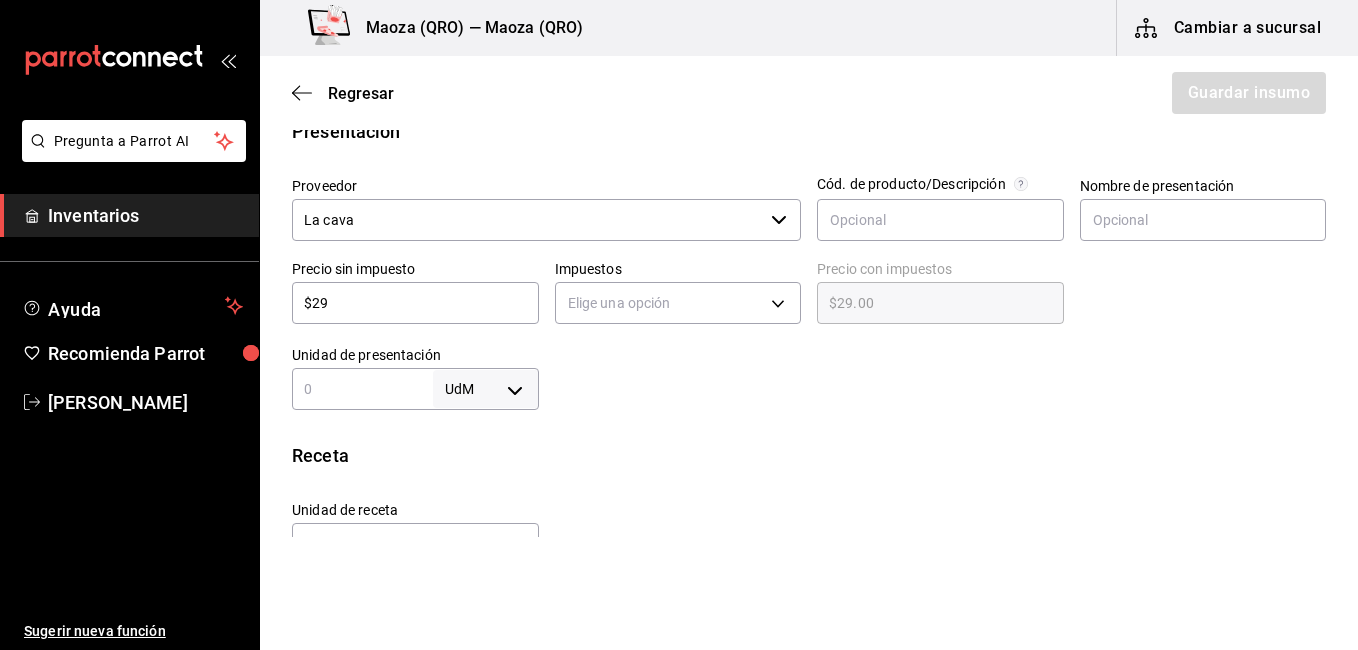 type on "$2" 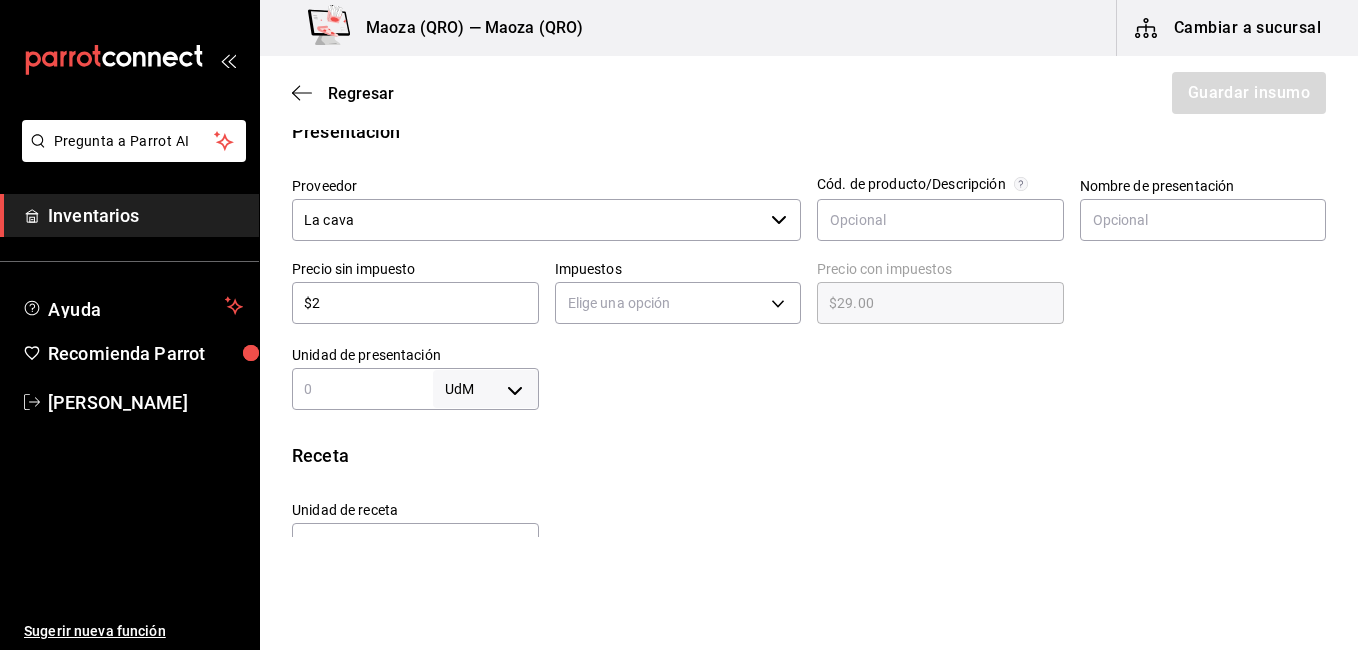 type on "$2.00" 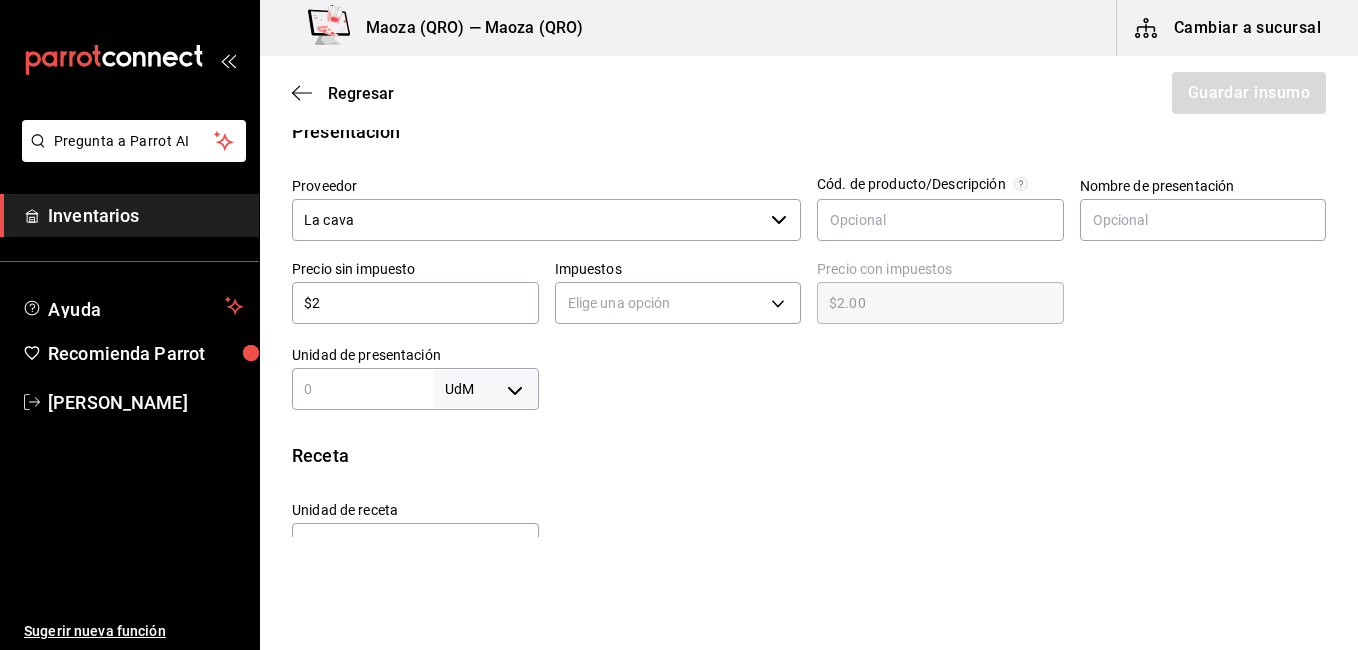 type 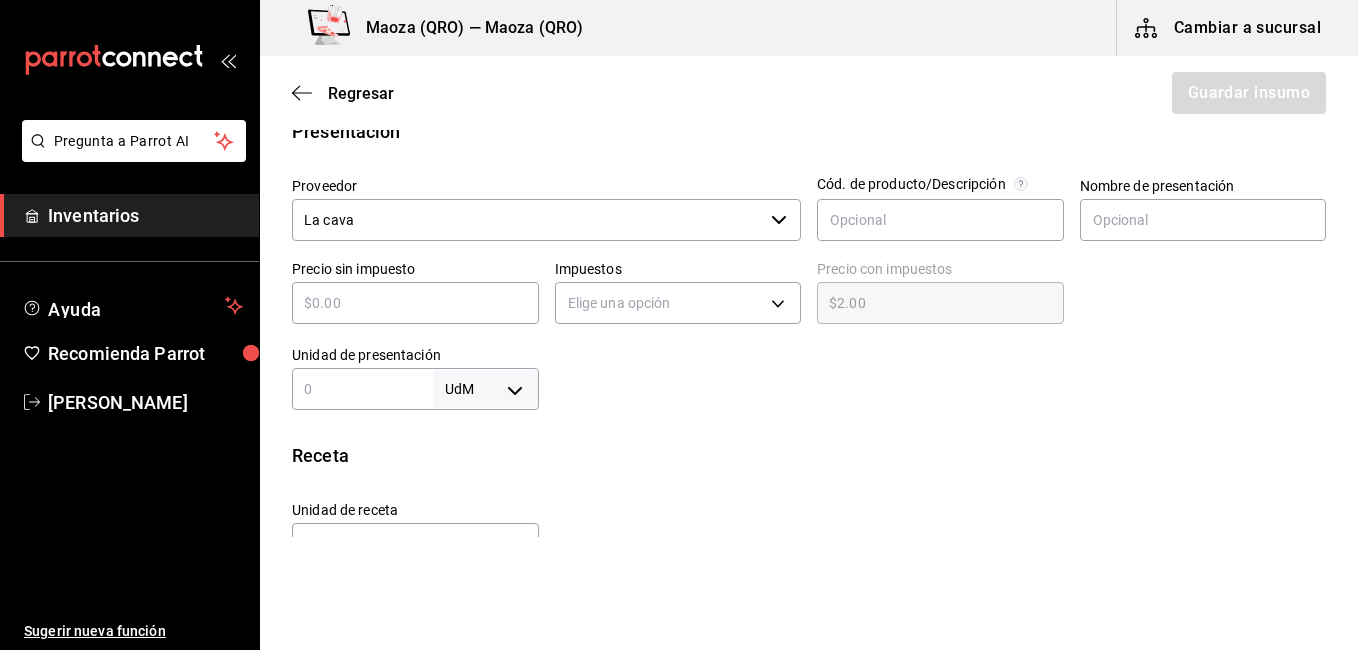 type on "$0.00" 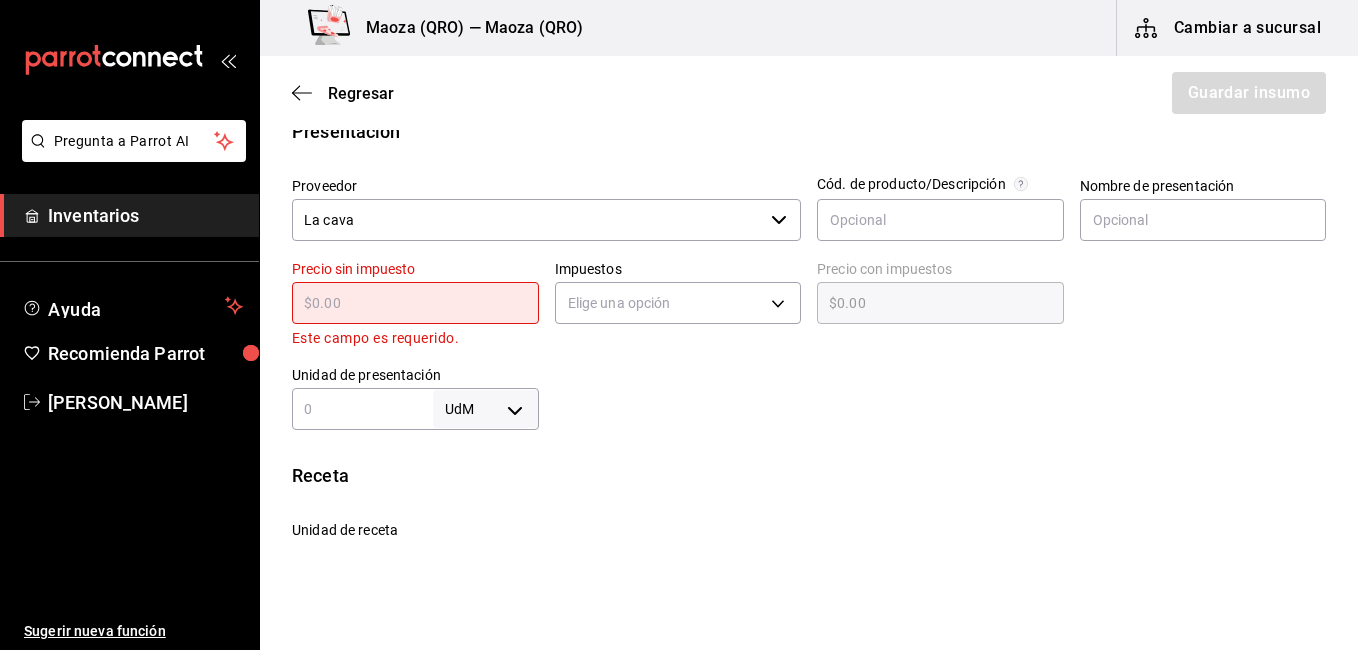 type on "$2" 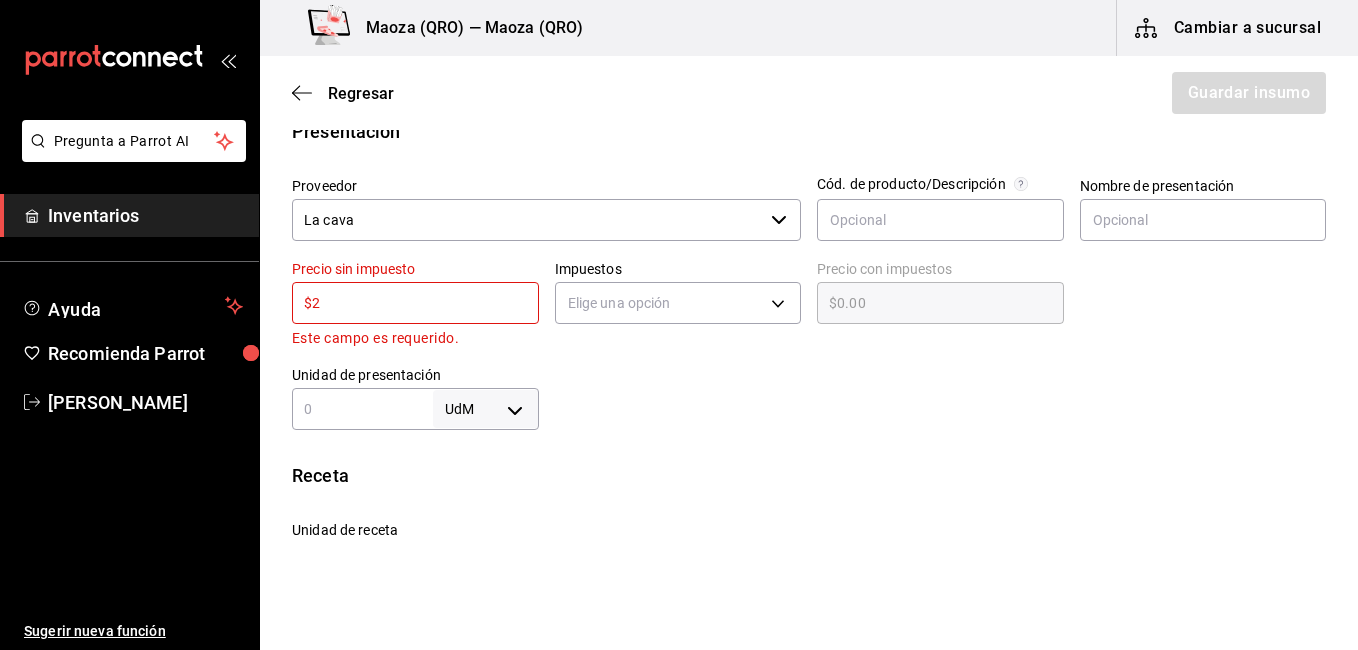 type on "$2.00" 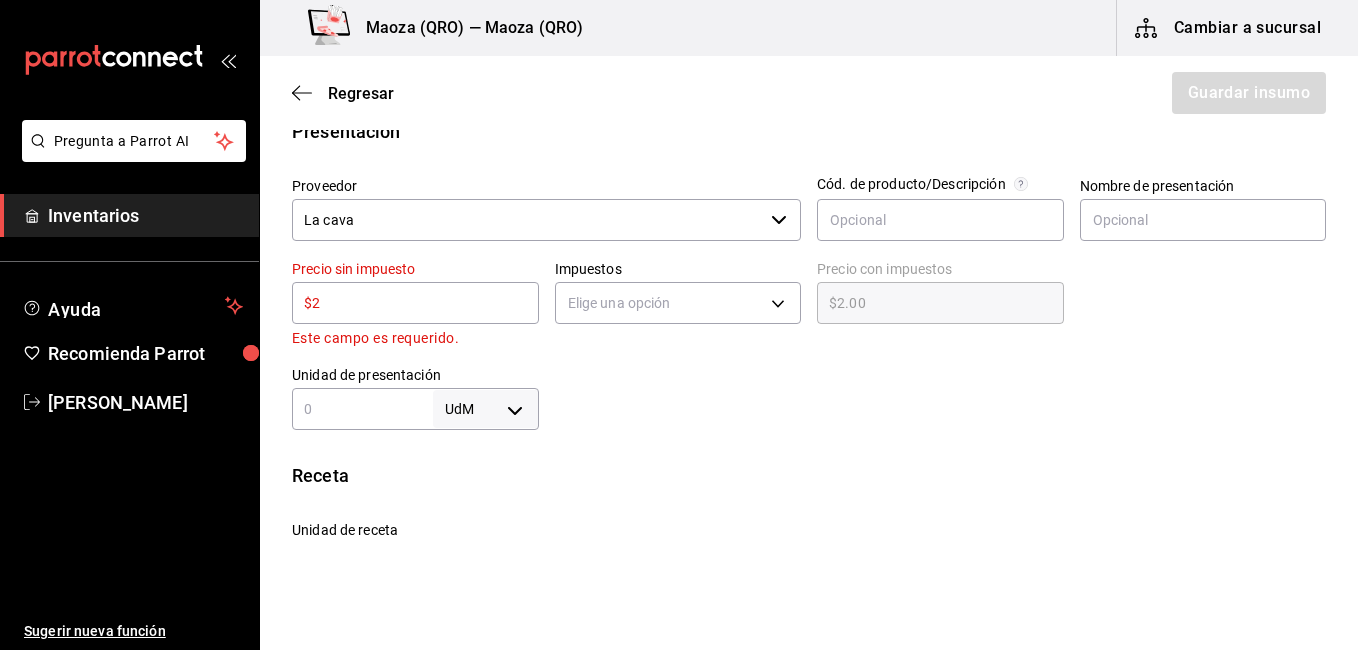 type on "$24" 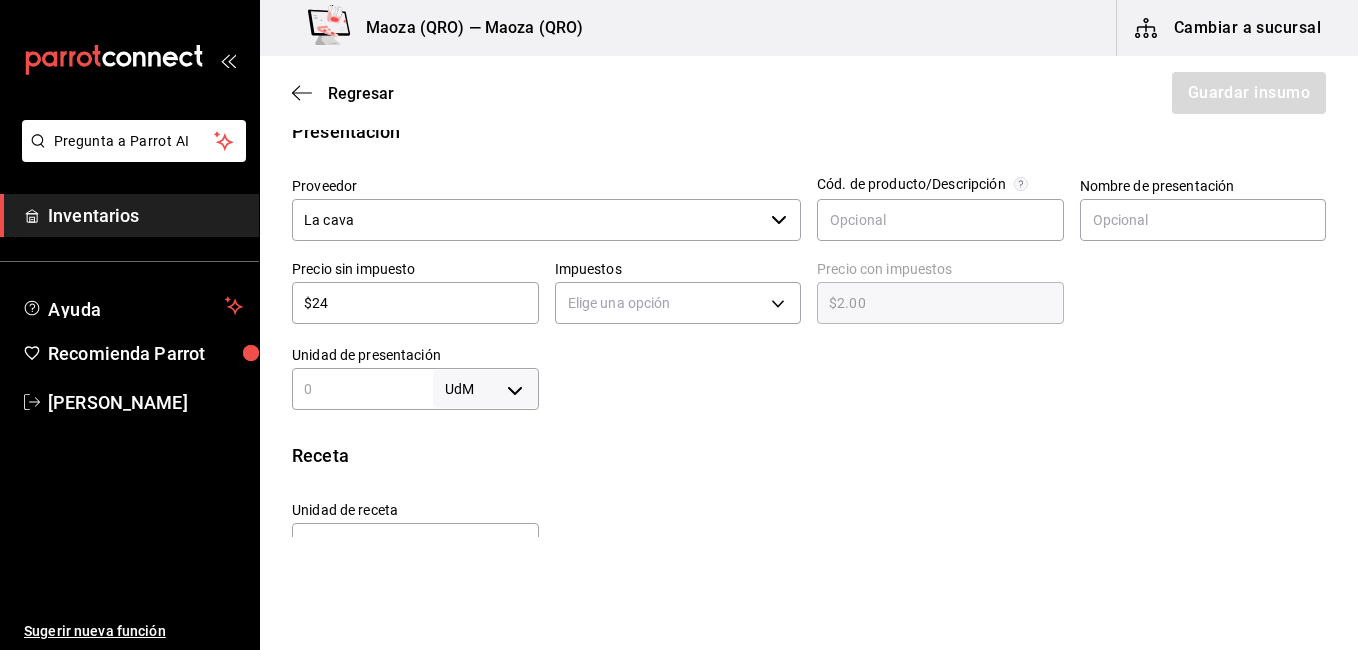 type on "$24.00" 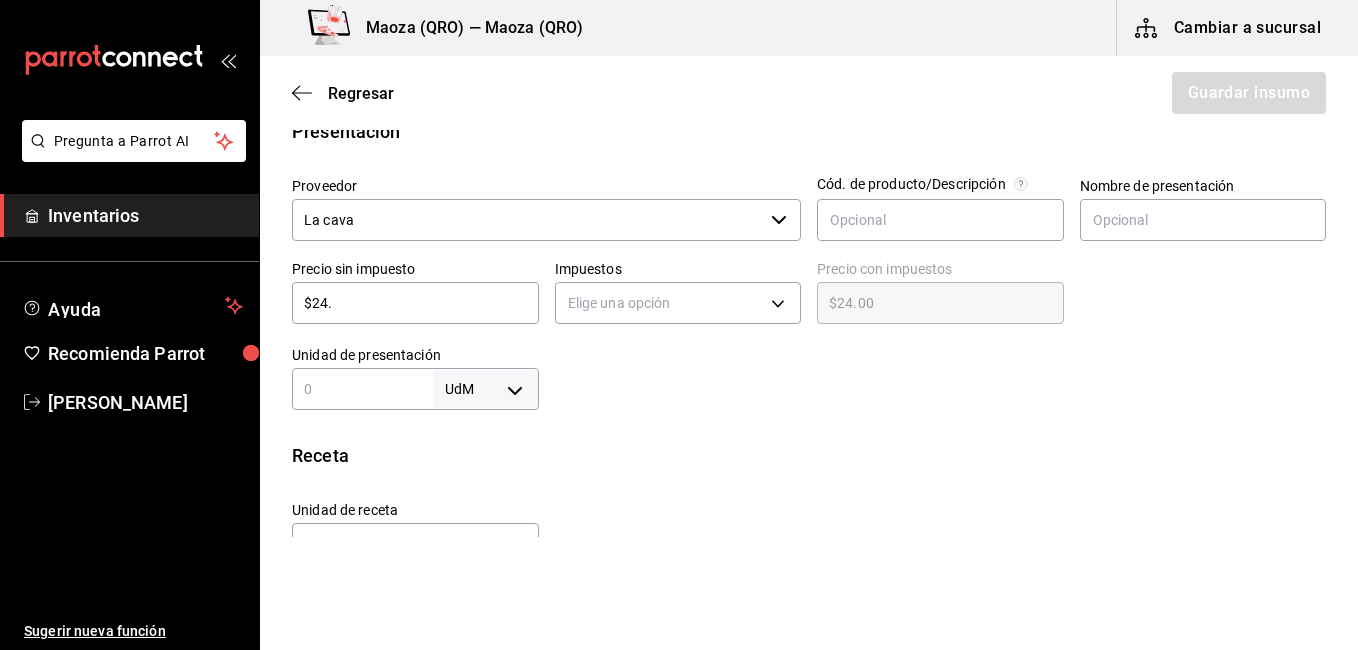 type on "$24.7" 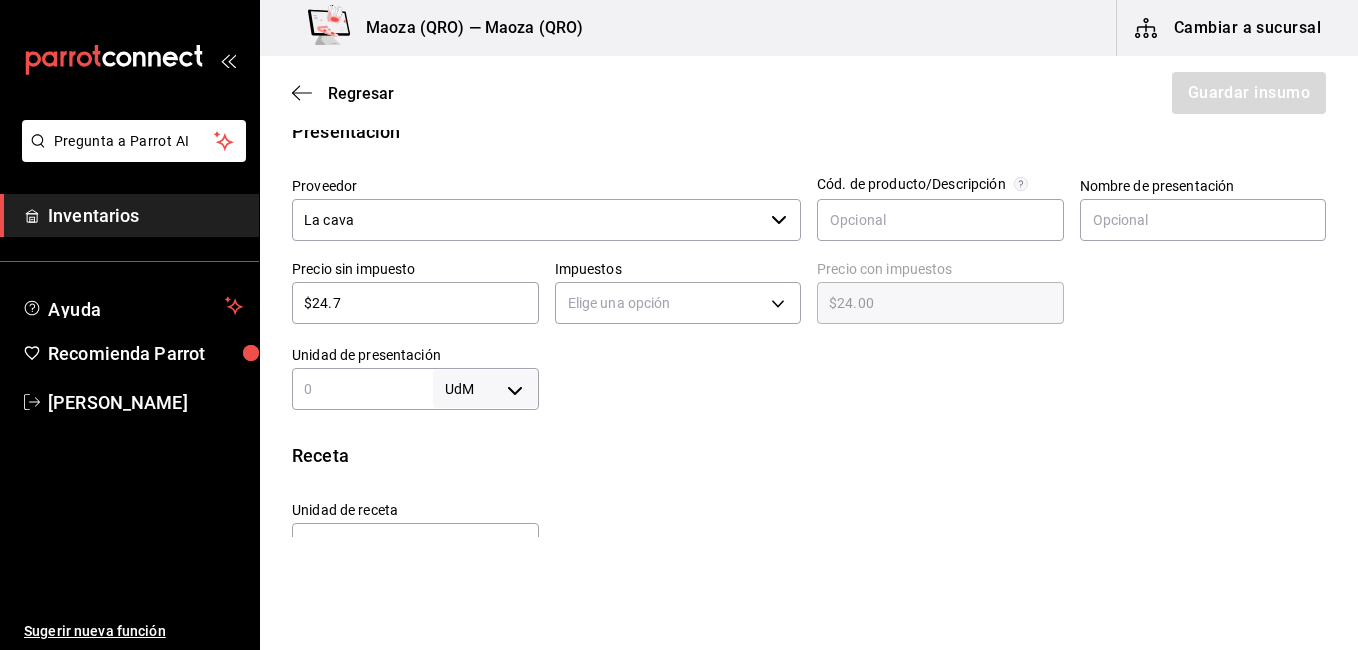 type on "$24.70" 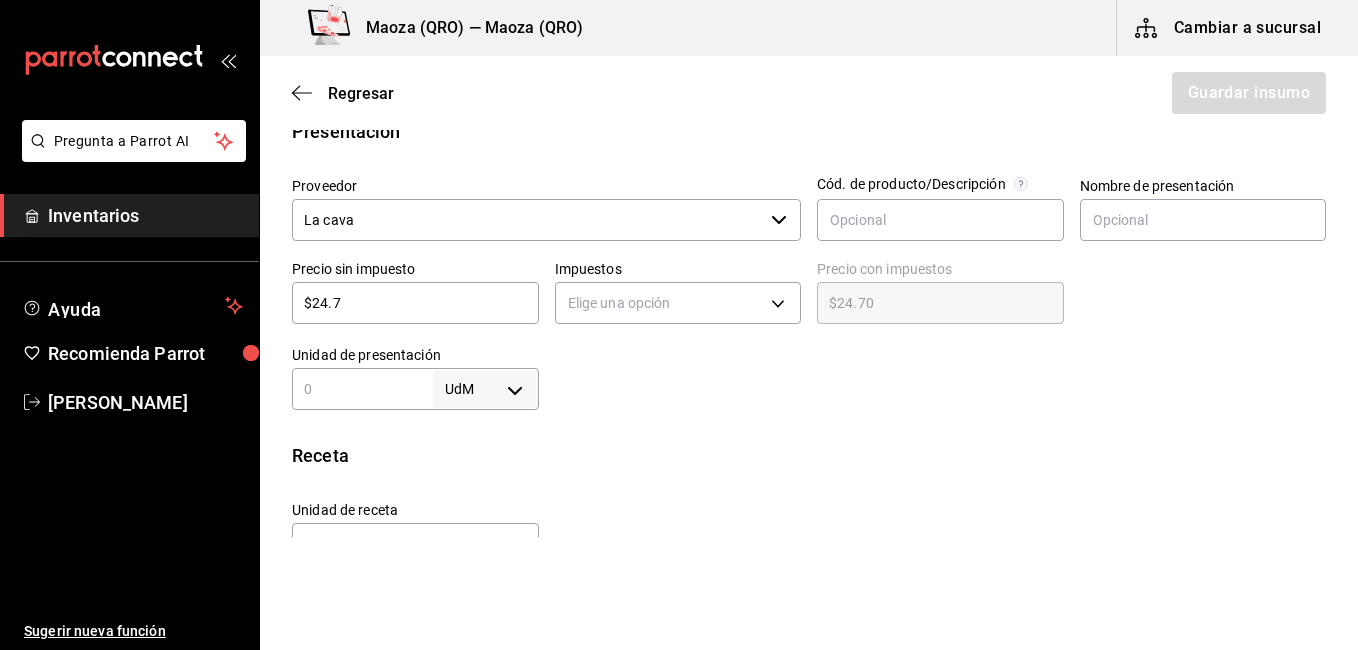 type on "$24.78" 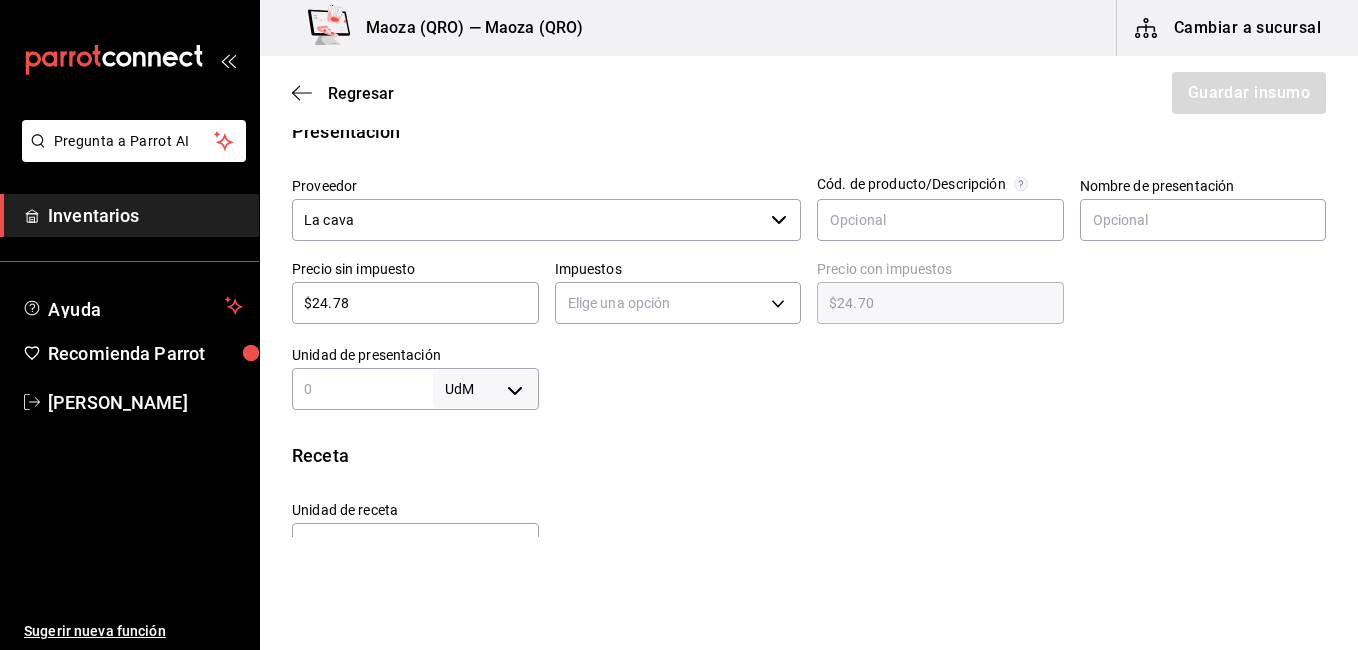 type on "$24.78" 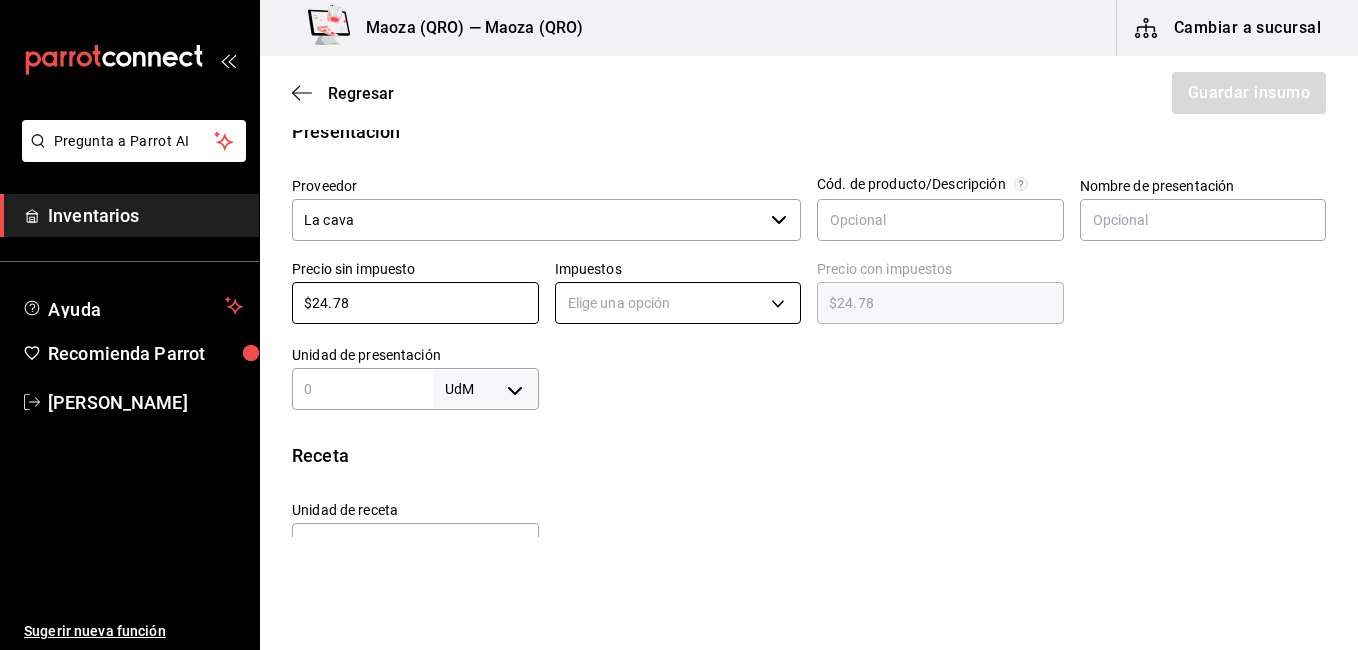 type on "$24.78" 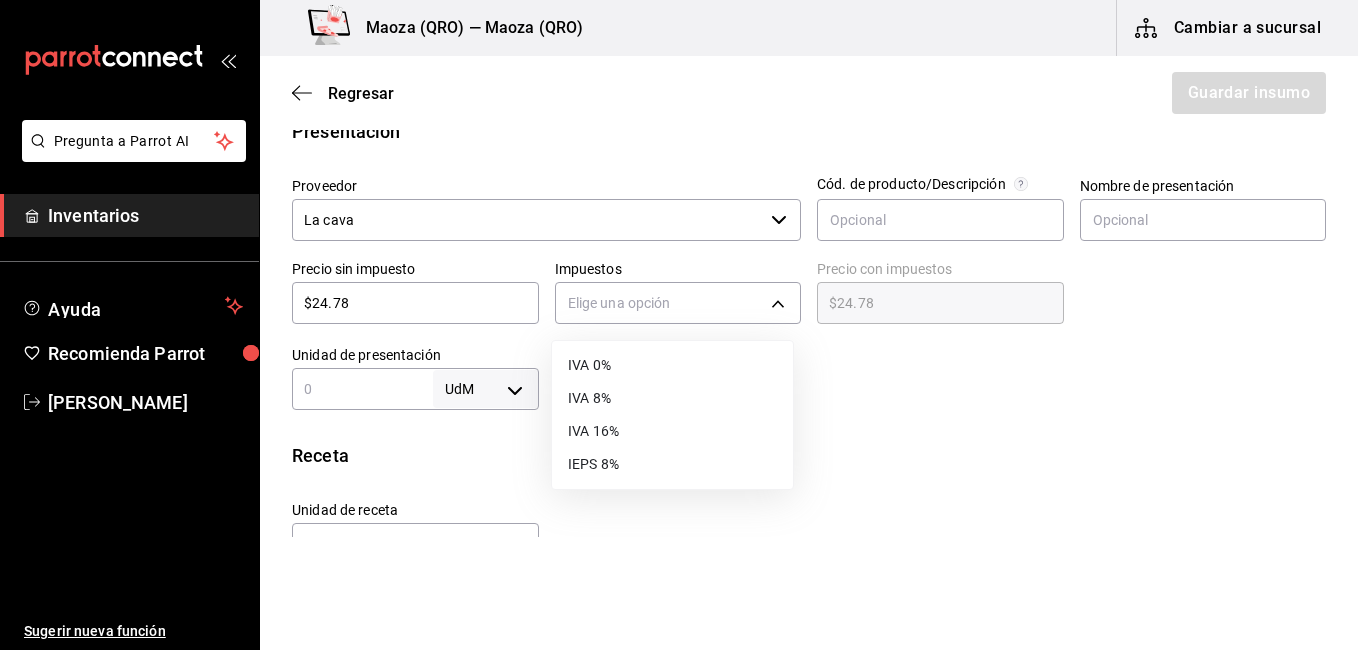click on "IVA 16%" at bounding box center (672, 431) 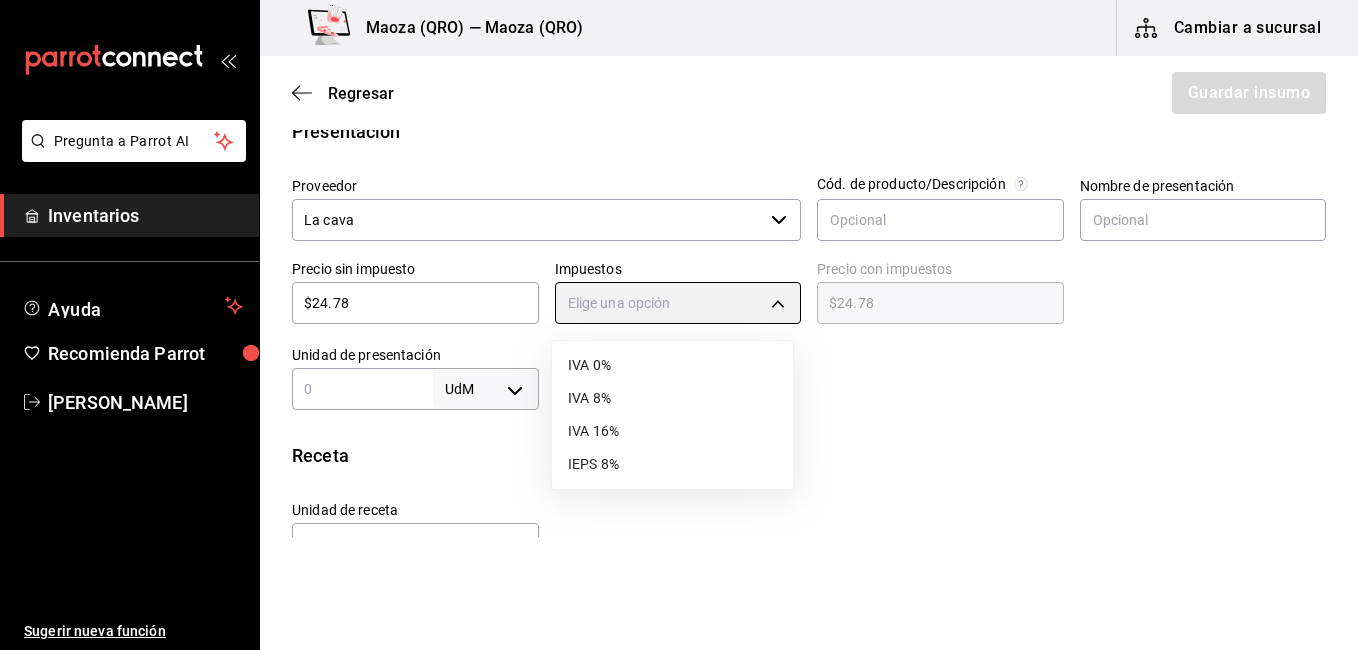 type on "IVA_16" 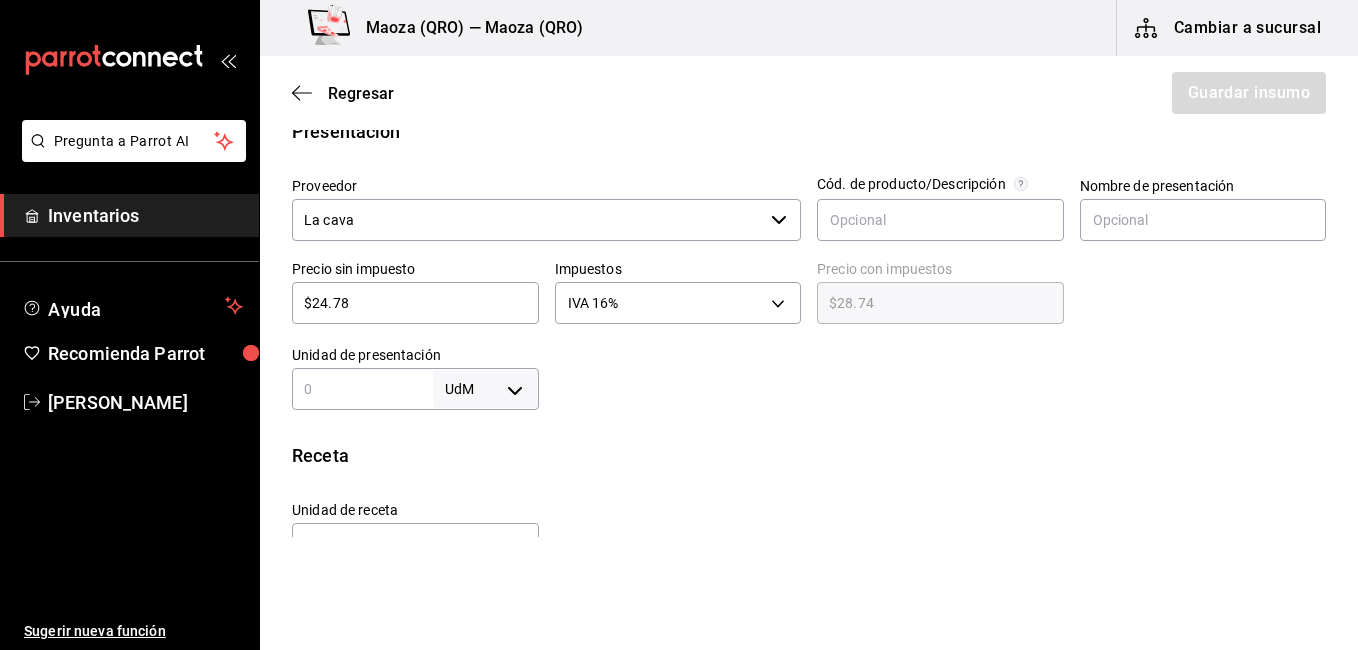 click at bounding box center [362, 389] 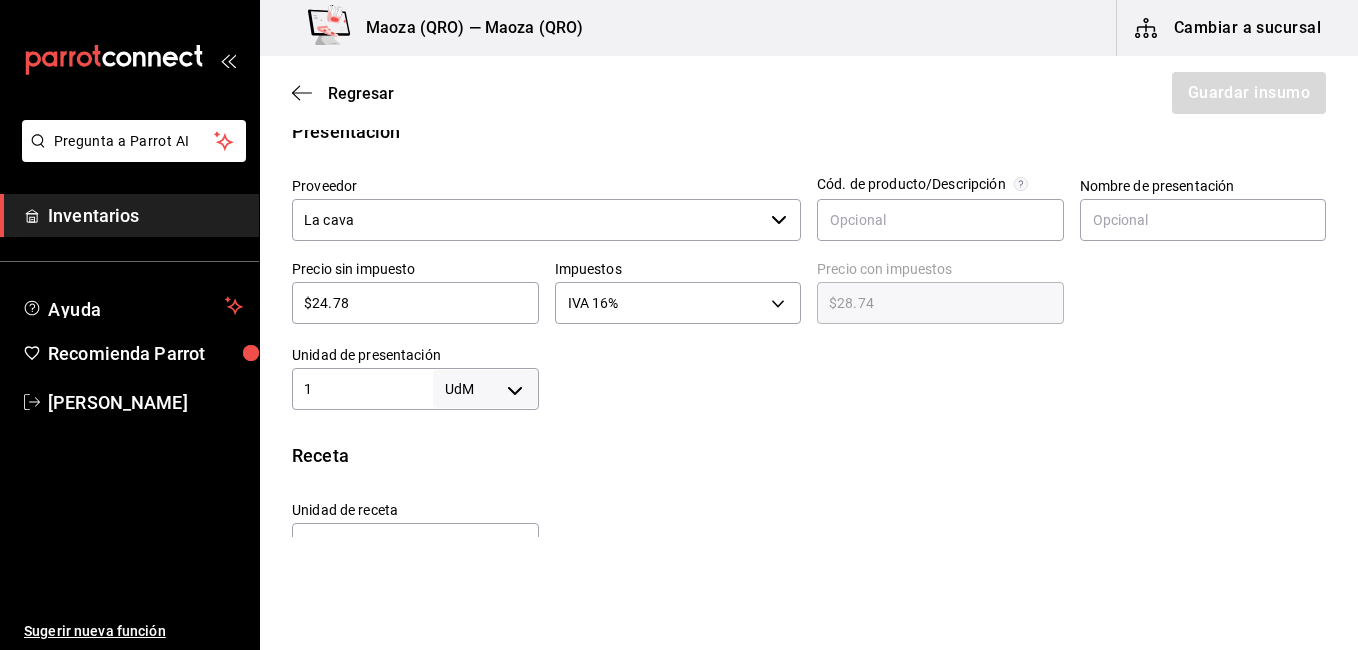 type on "1" 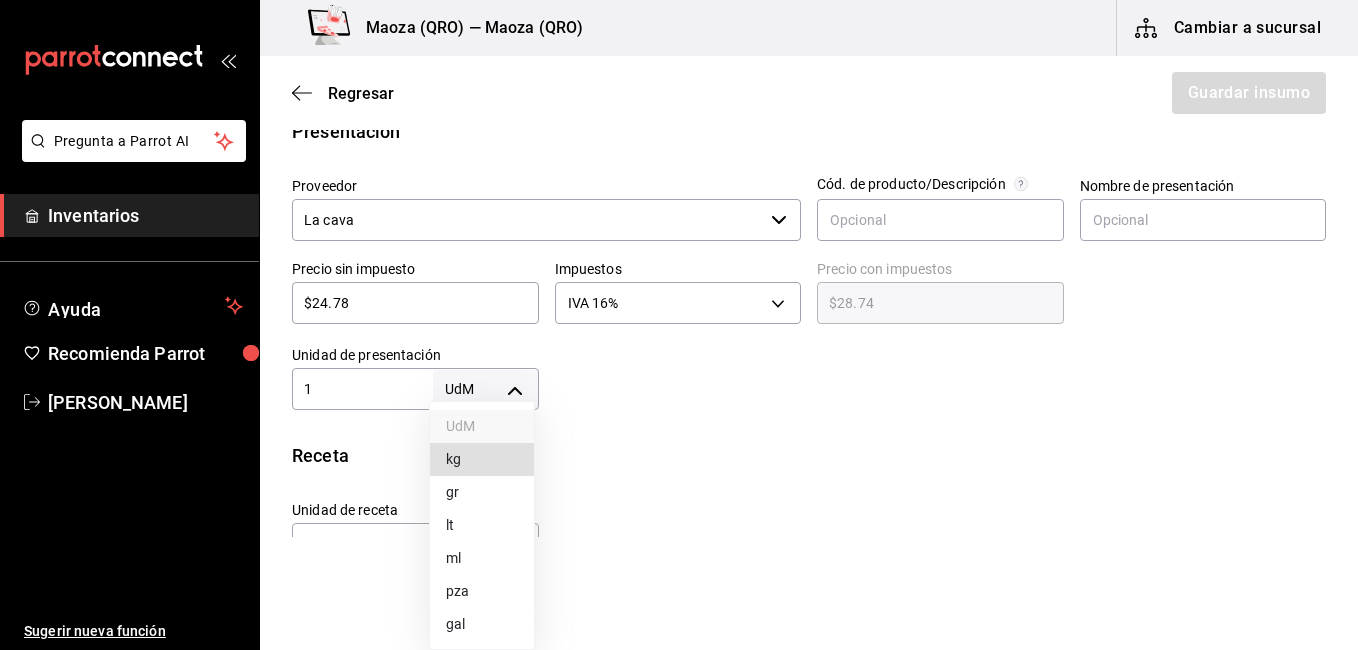 click on "Pregunta a Parrot AI Inventarios   Ayuda Recomienda Parrot   [PERSON_NAME]   Sugerir nueva función   [PERSON_NAME] (QRO) — [PERSON_NAME] (QRO) Cambiar a sucursal Regresar Guardar insumo Insumo Nombre San peregrino limonata 330ml Categoría de inventario Bebidas ​ Mínimo 6 ​ Ideal 12 ​ Insumo de producción Este insumo se produce con una receta de producción Presentación Proveedor La cava ​ Cód. de producto/Descripción Nombre de presentación Precio sin impuesto $24.78 ​ Impuestos IVA 16% IVA_16 Precio con impuestos $28.74 ​ Unidad de presentación 1 UdM ​ Receta Unidad de receta Elige una opción Factor de conversión ​ Ver ayuda de conversiones ¿La presentación  viene en otra caja? Si No Presentaciones por caja ​ Sin definir Unidades de conteo Pregunta a Parrot AI Inventarios   Ayuda Recomienda Parrot   [PERSON_NAME]   Sugerir nueva función   GANA 1 MES GRATIS EN TU SUSCRIPCIÓN AQUÍ Visitar centro de ayuda [PHONE_NUMBER] [EMAIL_ADDRESS][DOMAIN_NAME] Visitar centro de ayuda UdM kg gr" at bounding box center (679, 268) 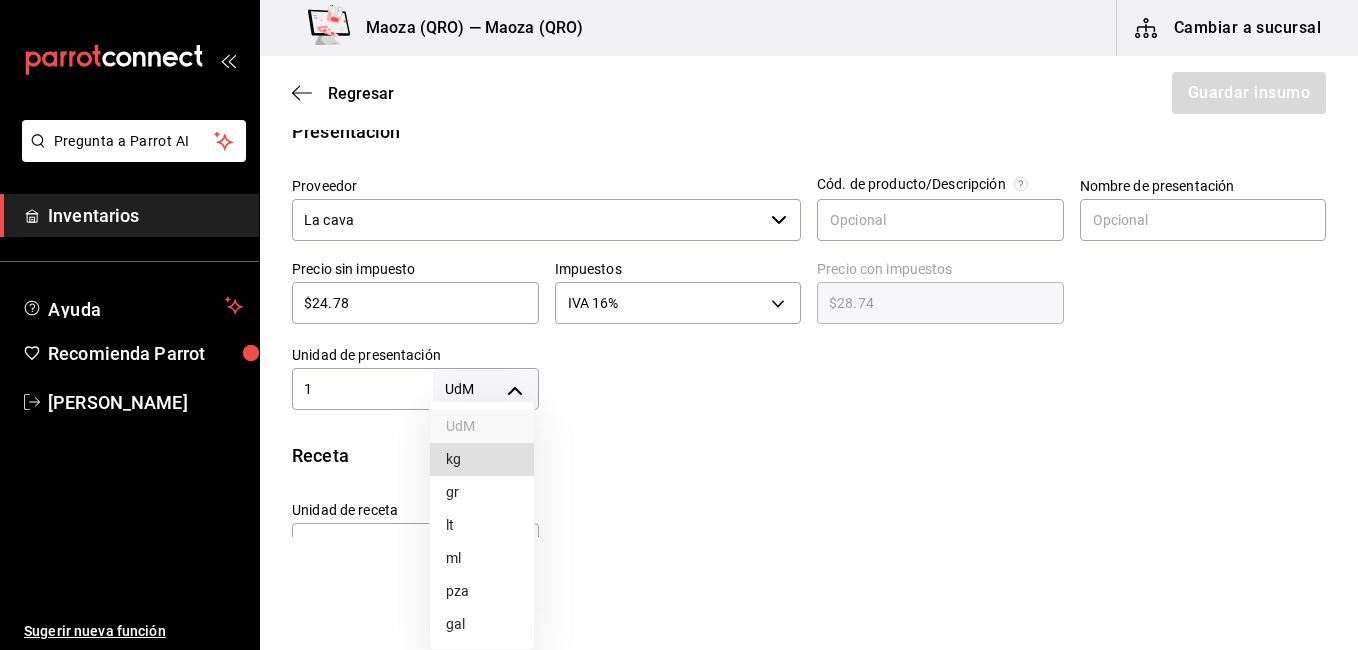 click on "pza" at bounding box center [482, 591] 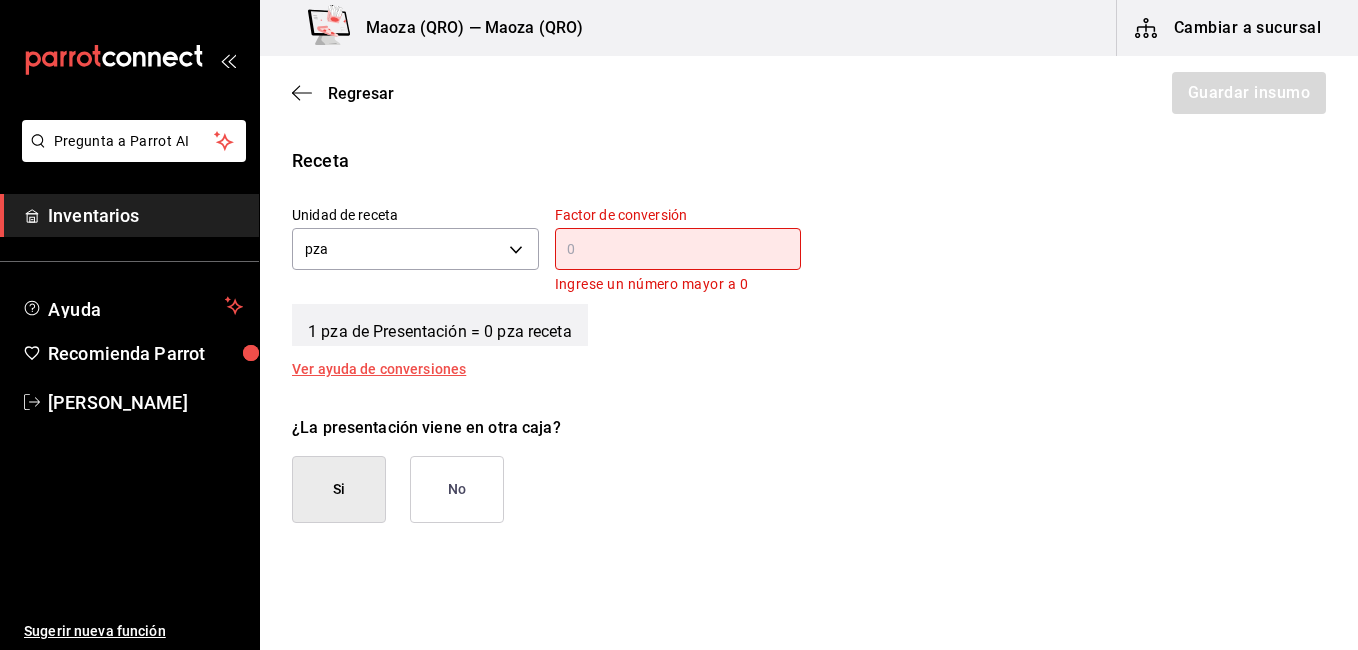 scroll, scrollTop: 700, scrollLeft: 0, axis: vertical 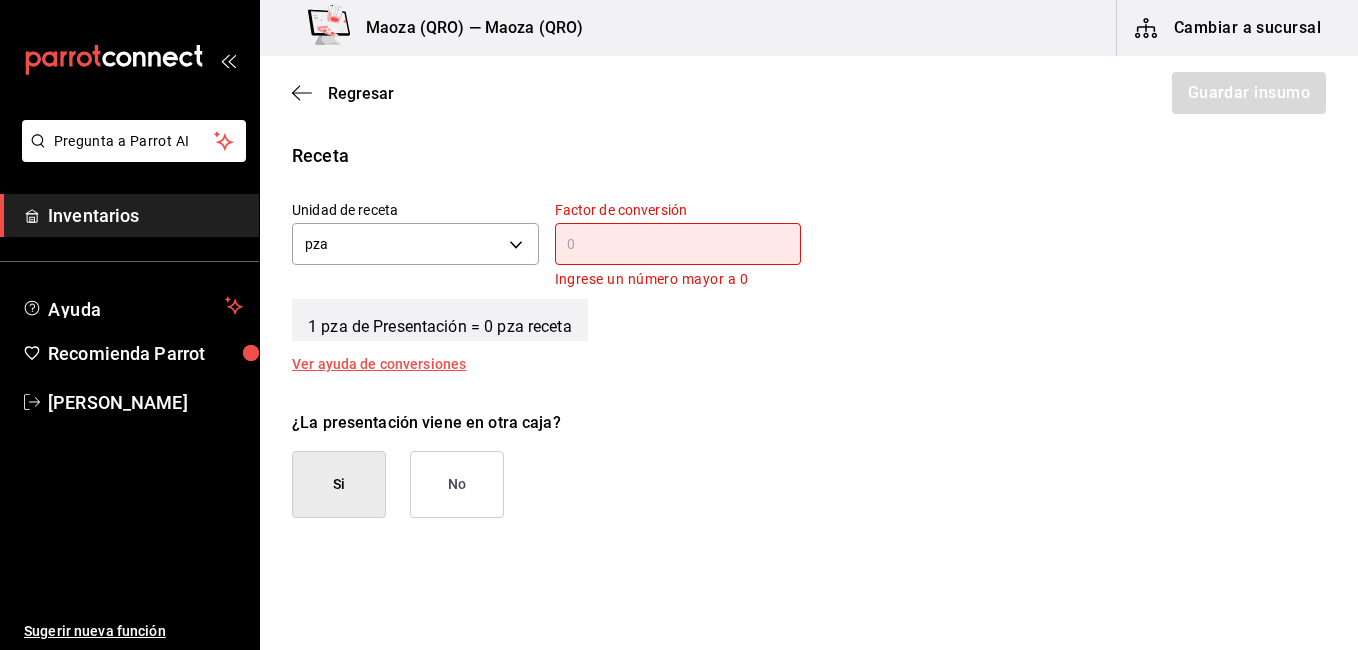 click on "​" at bounding box center [678, 244] 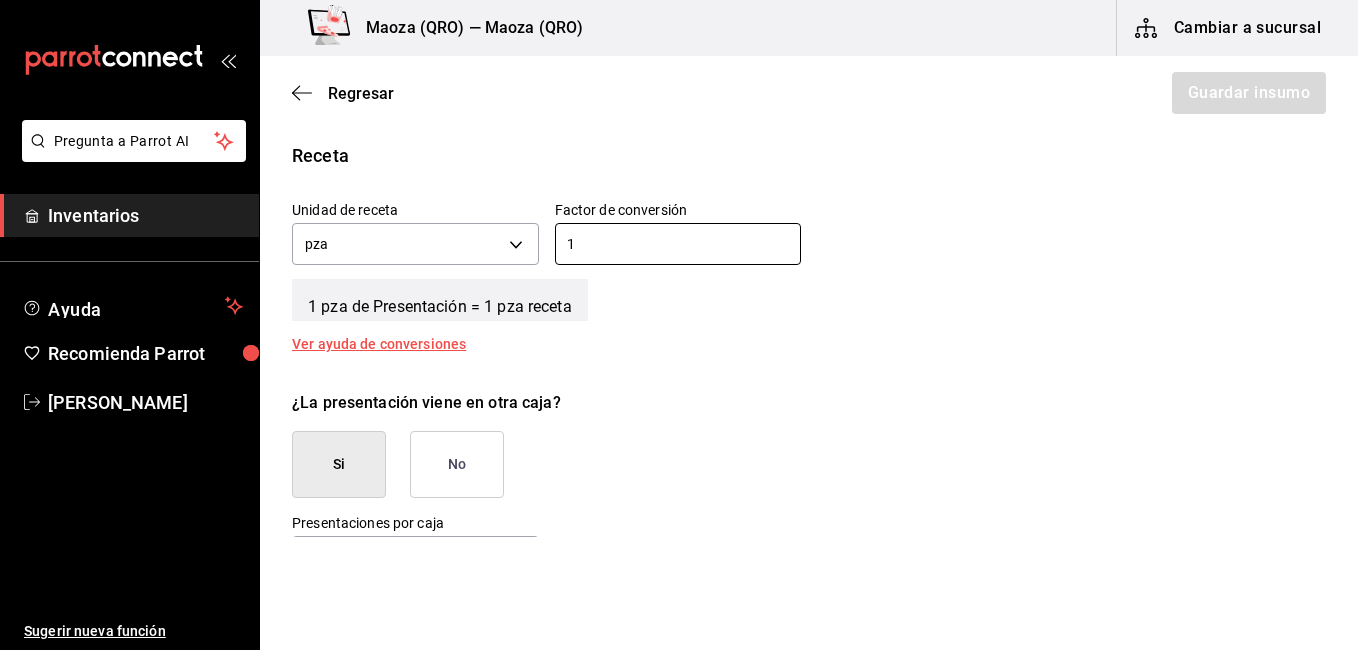 type on "1" 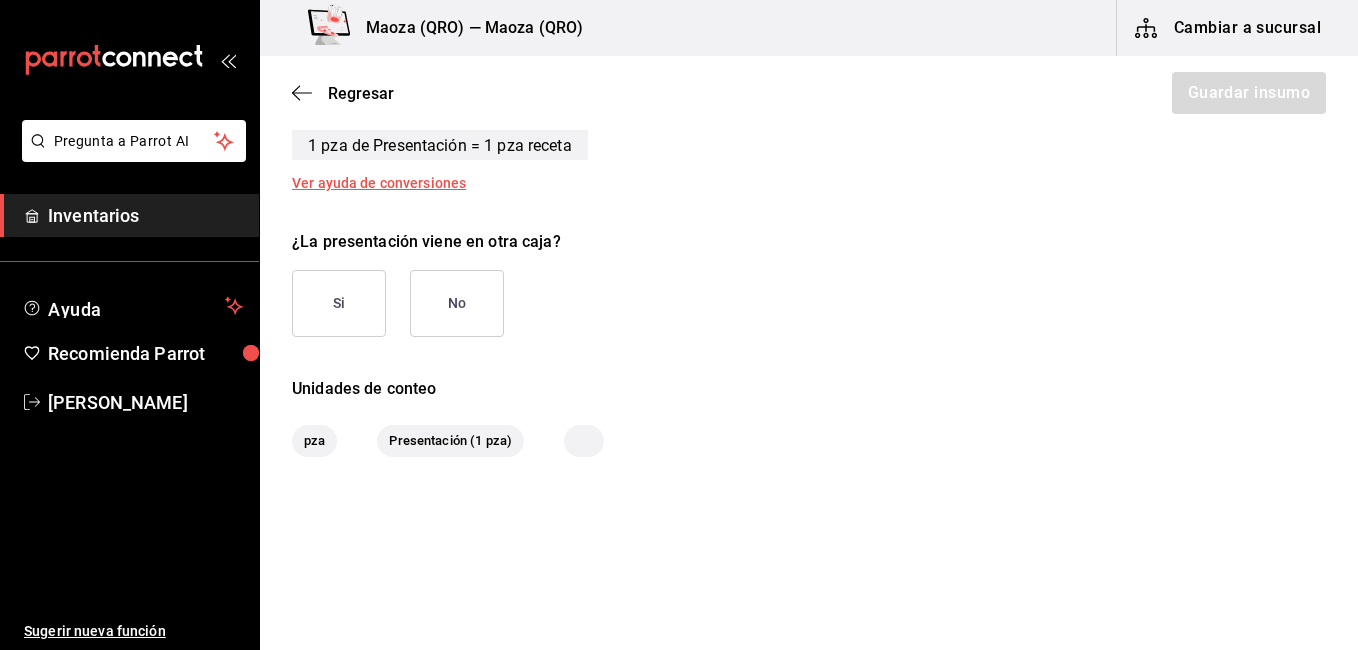 scroll, scrollTop: 877, scrollLeft: 0, axis: vertical 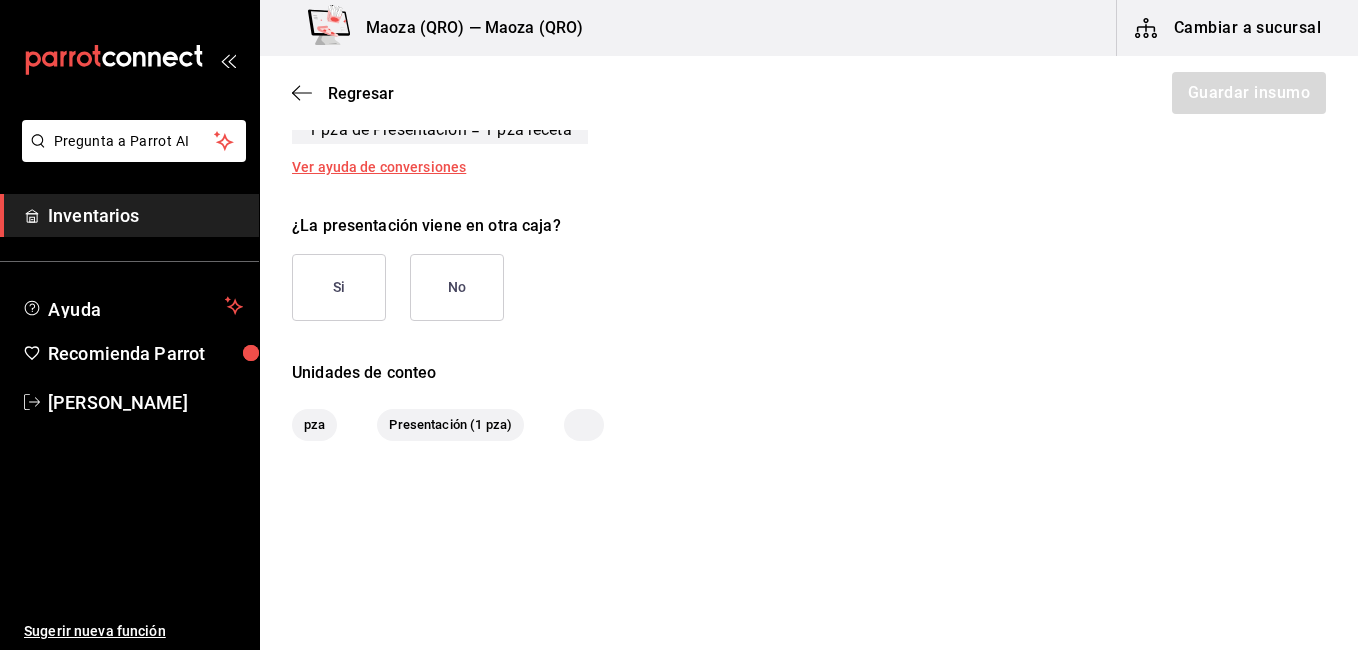 click on "Si" at bounding box center [339, 287] 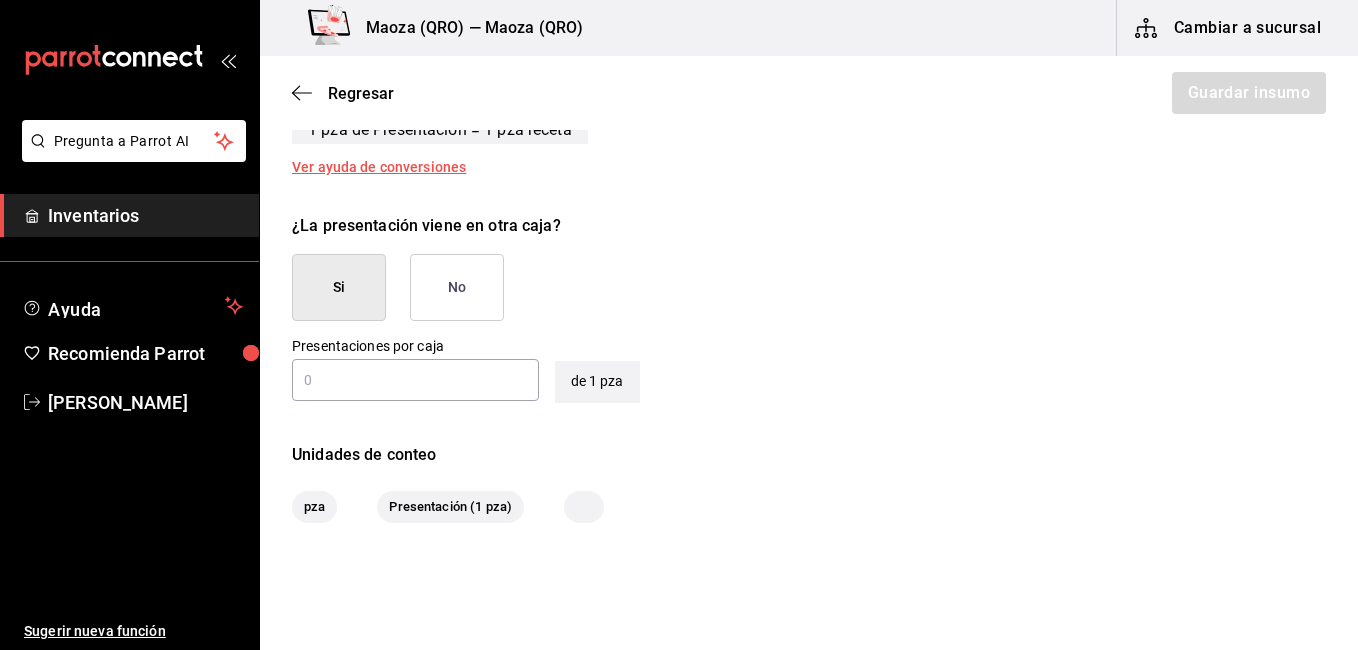 click at bounding box center [415, 380] 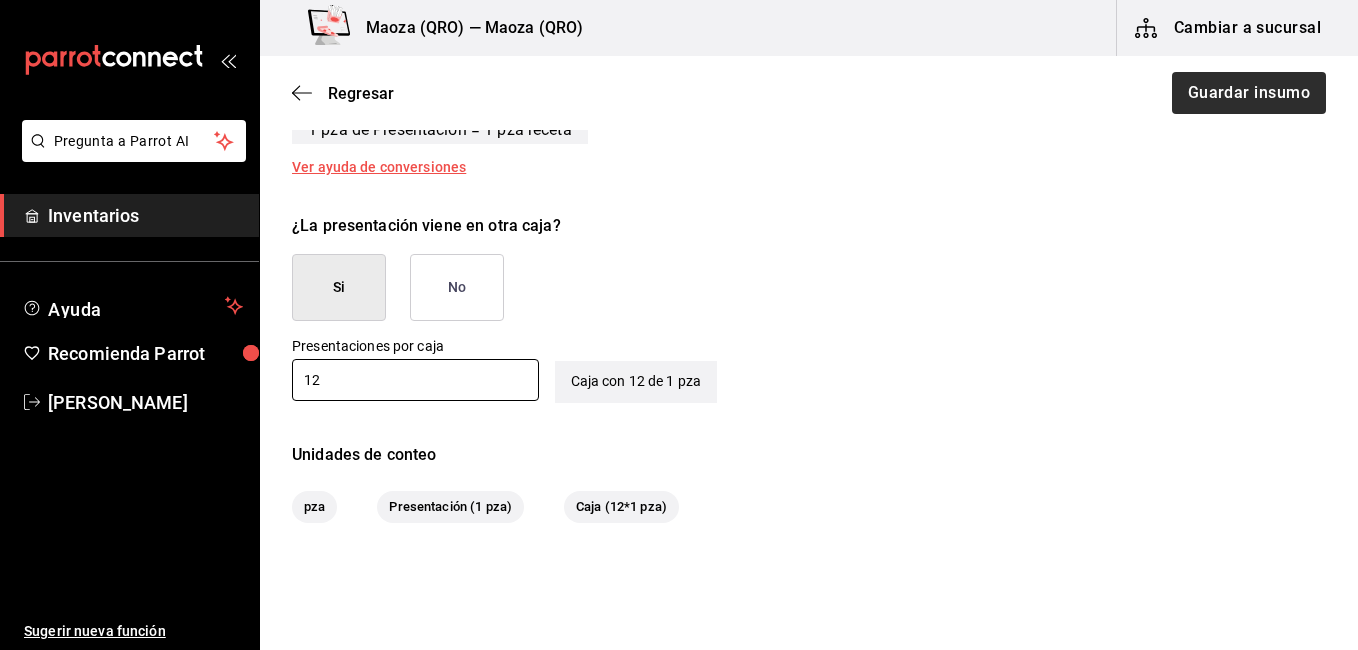 type on "12" 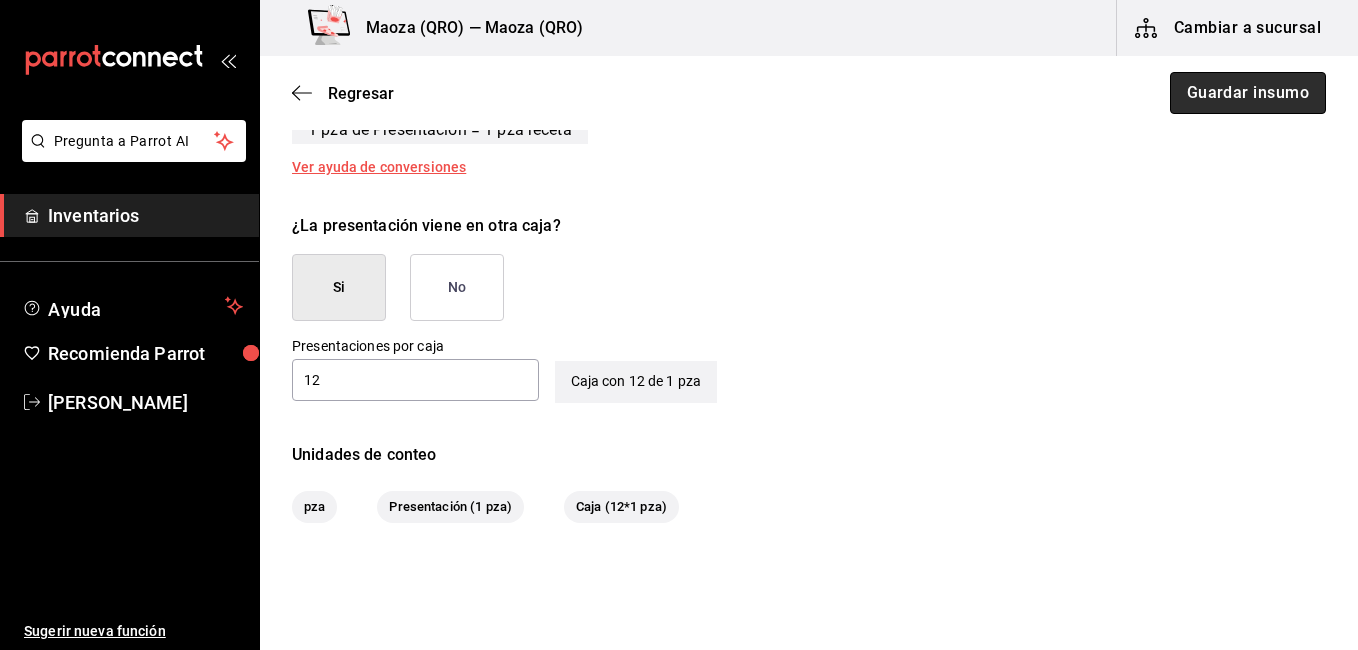 click on "Guardar insumo" at bounding box center [1248, 93] 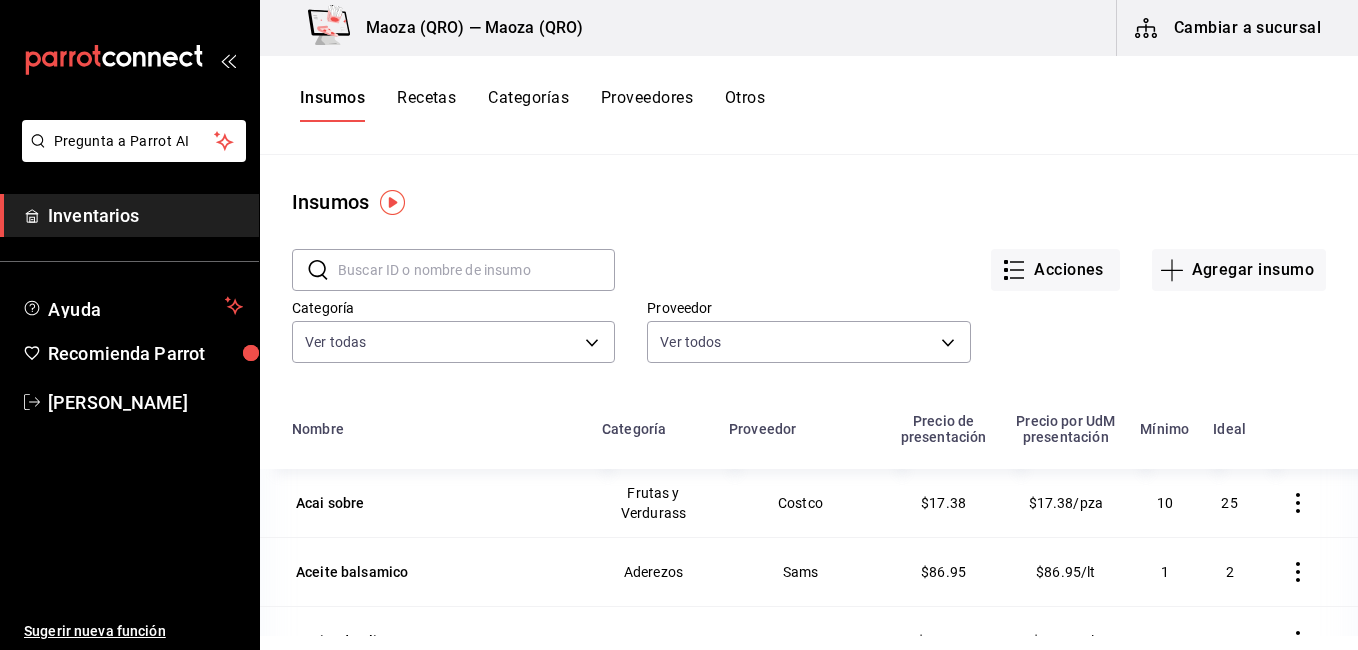 click at bounding box center (476, 270) 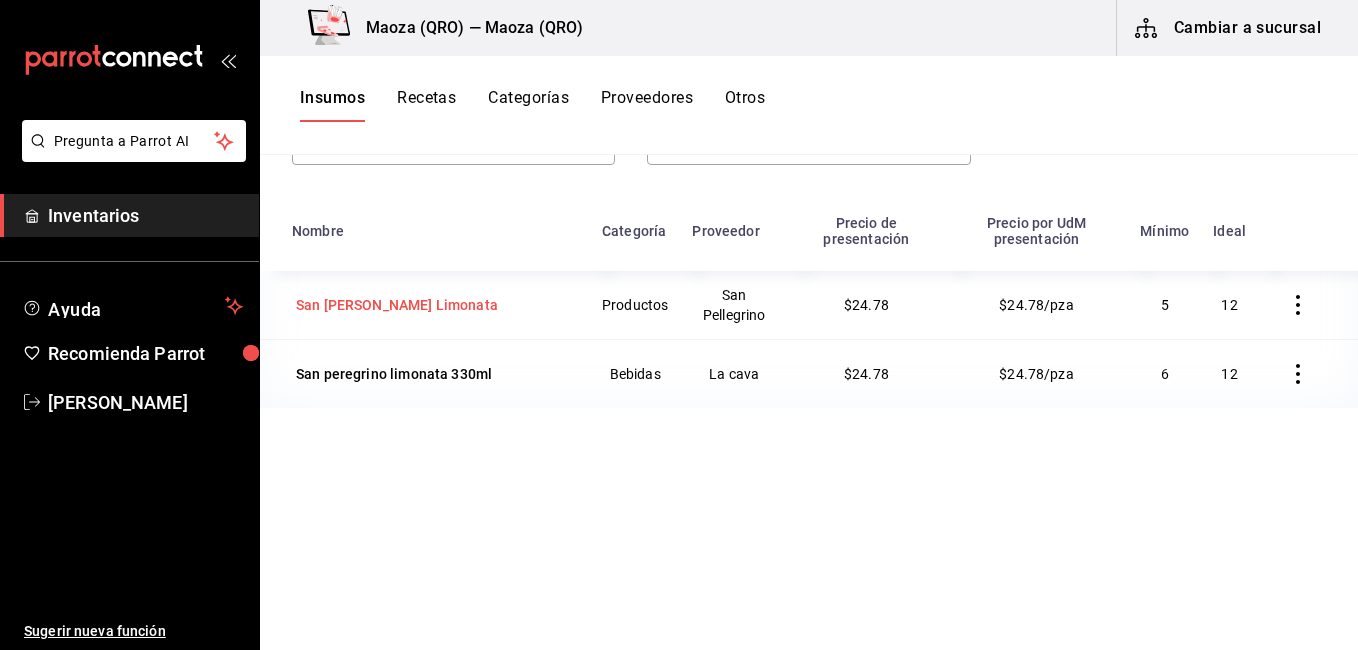 scroll, scrollTop: 200, scrollLeft: 0, axis: vertical 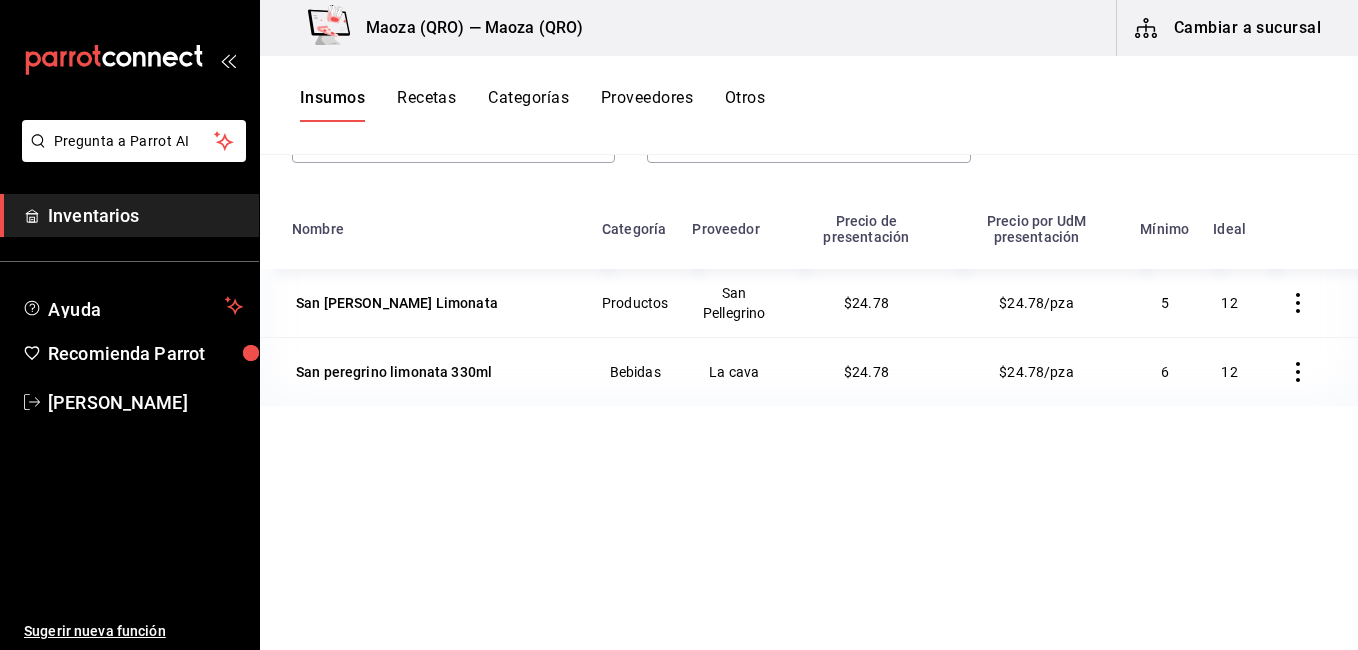 type on "limon" 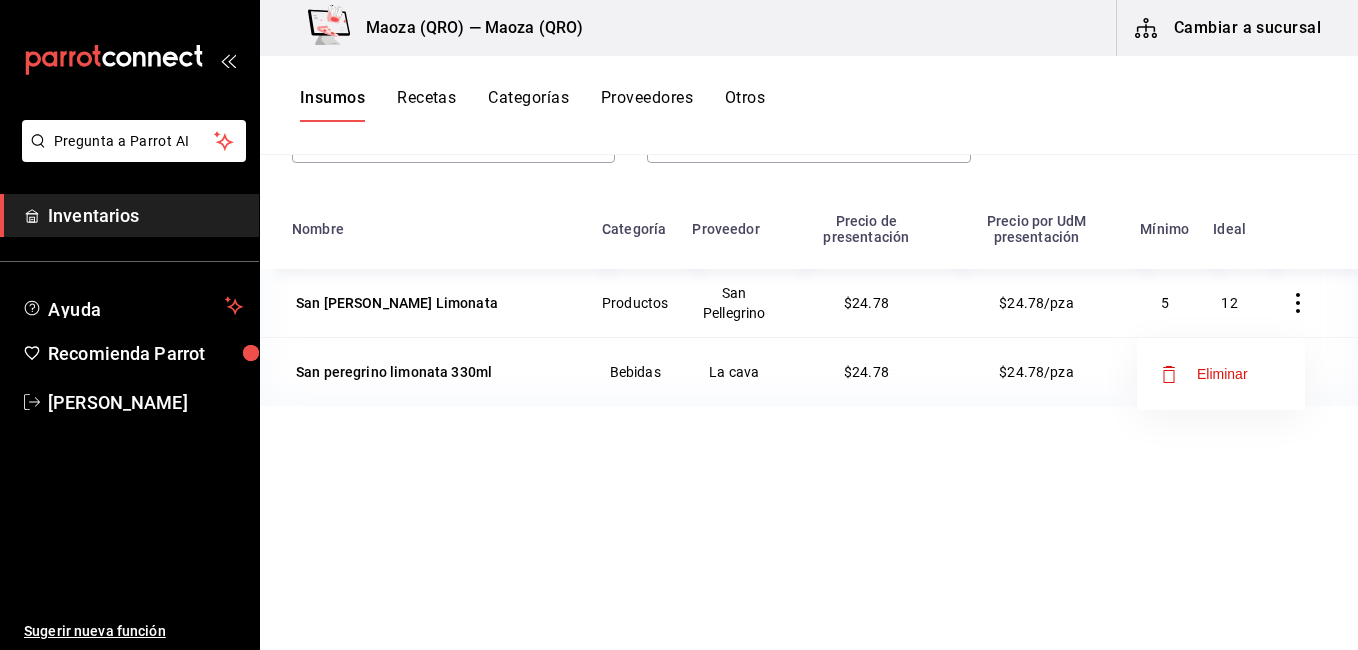 click on "Eliminar" at bounding box center [1222, 374] 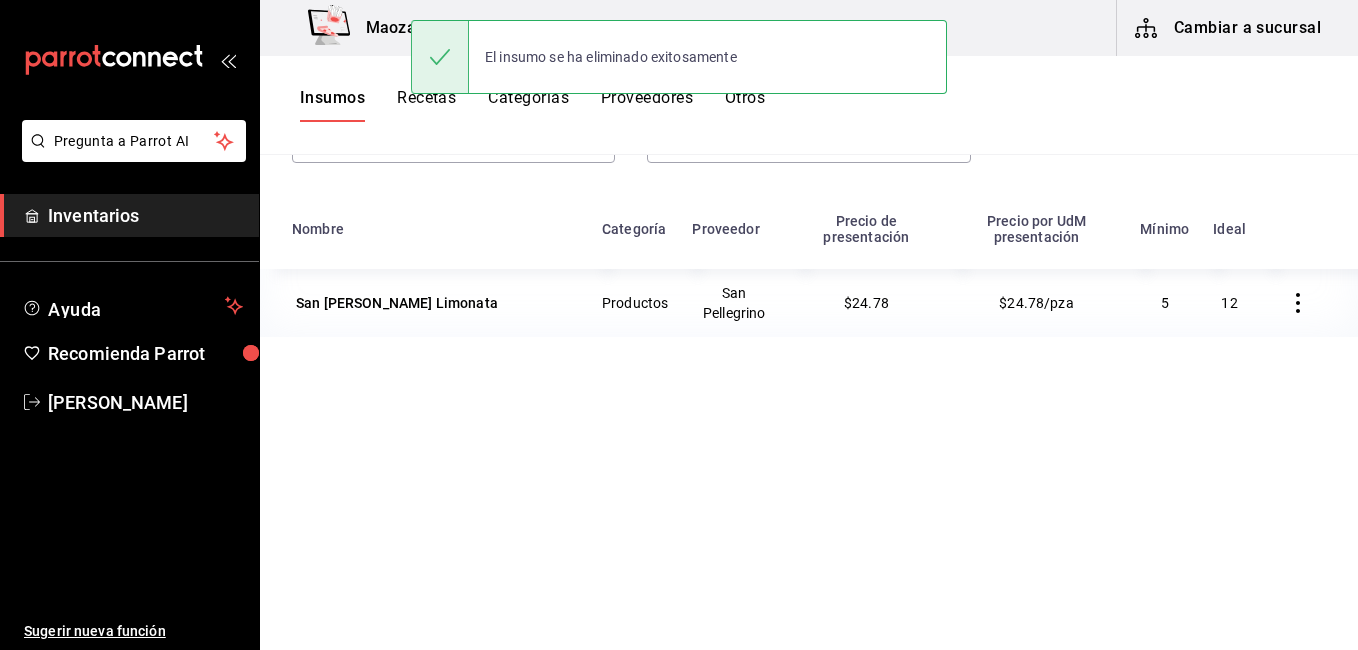 click on "San [PERSON_NAME] Limonata" at bounding box center (397, 303) 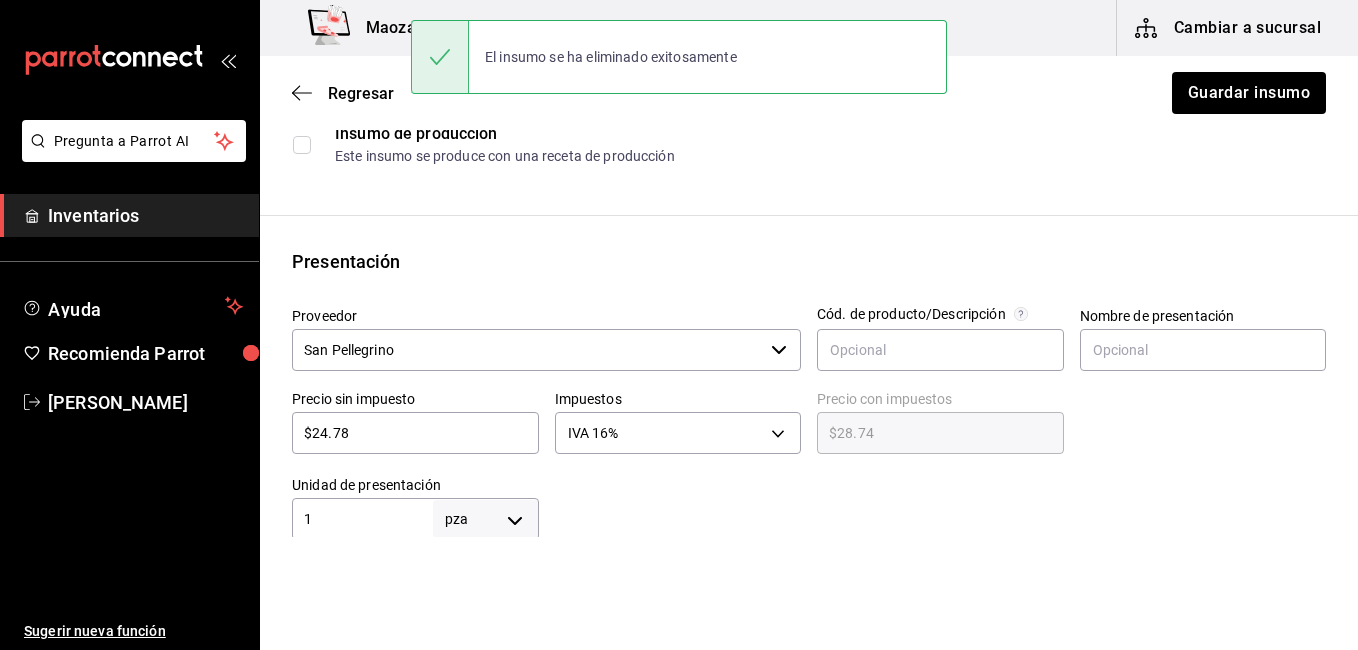 scroll, scrollTop: 300, scrollLeft: 0, axis: vertical 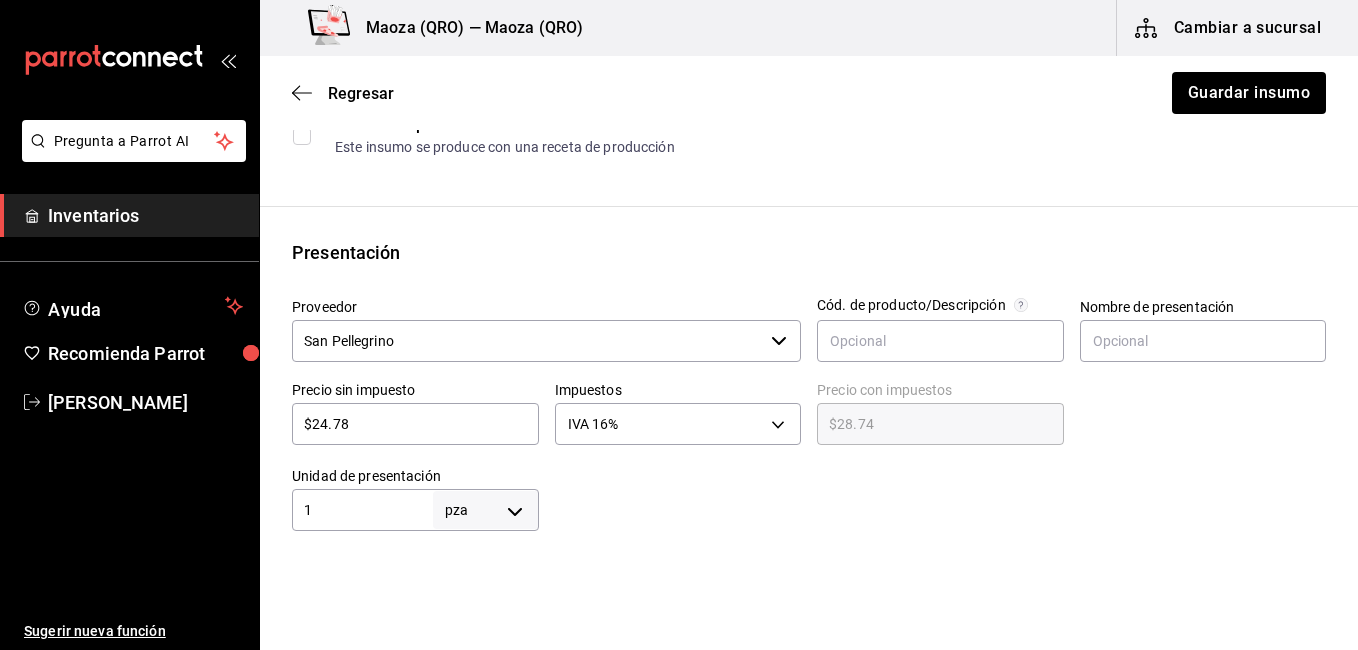 click on "San Pellegrino" at bounding box center [527, 341] 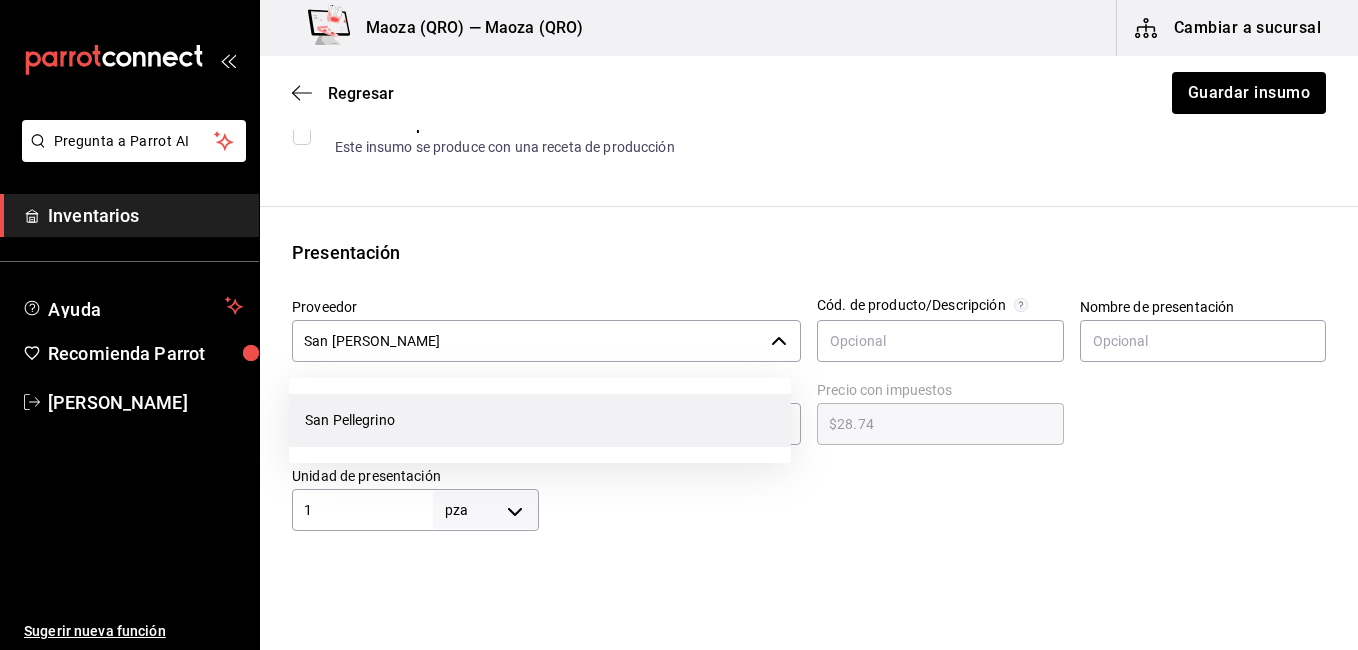 scroll, scrollTop: 0, scrollLeft: 0, axis: both 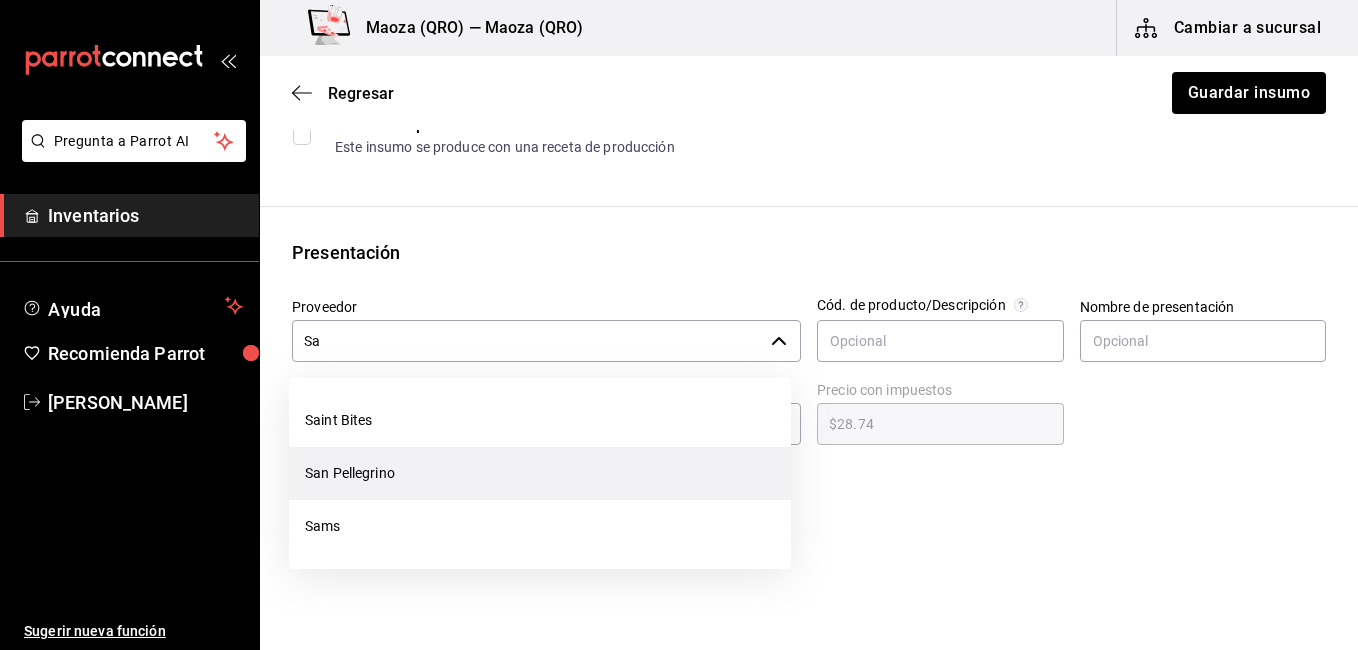 type on "S" 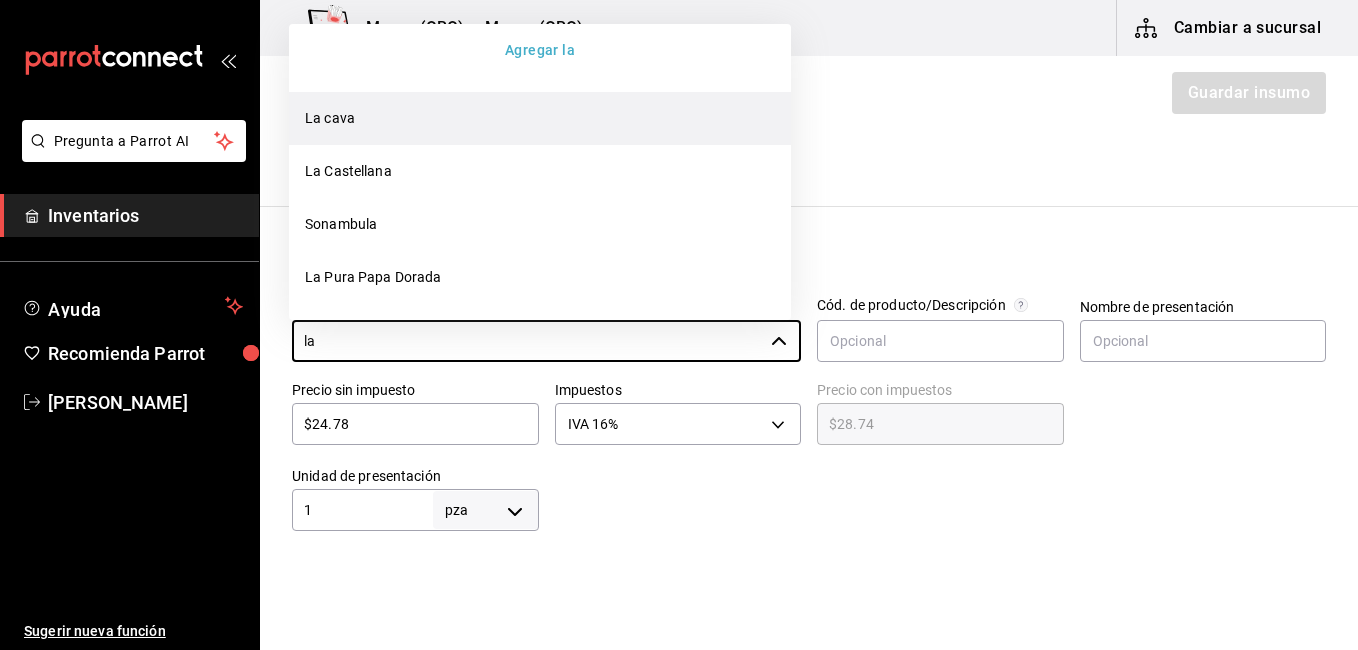 click on "La cava" at bounding box center (540, 118) 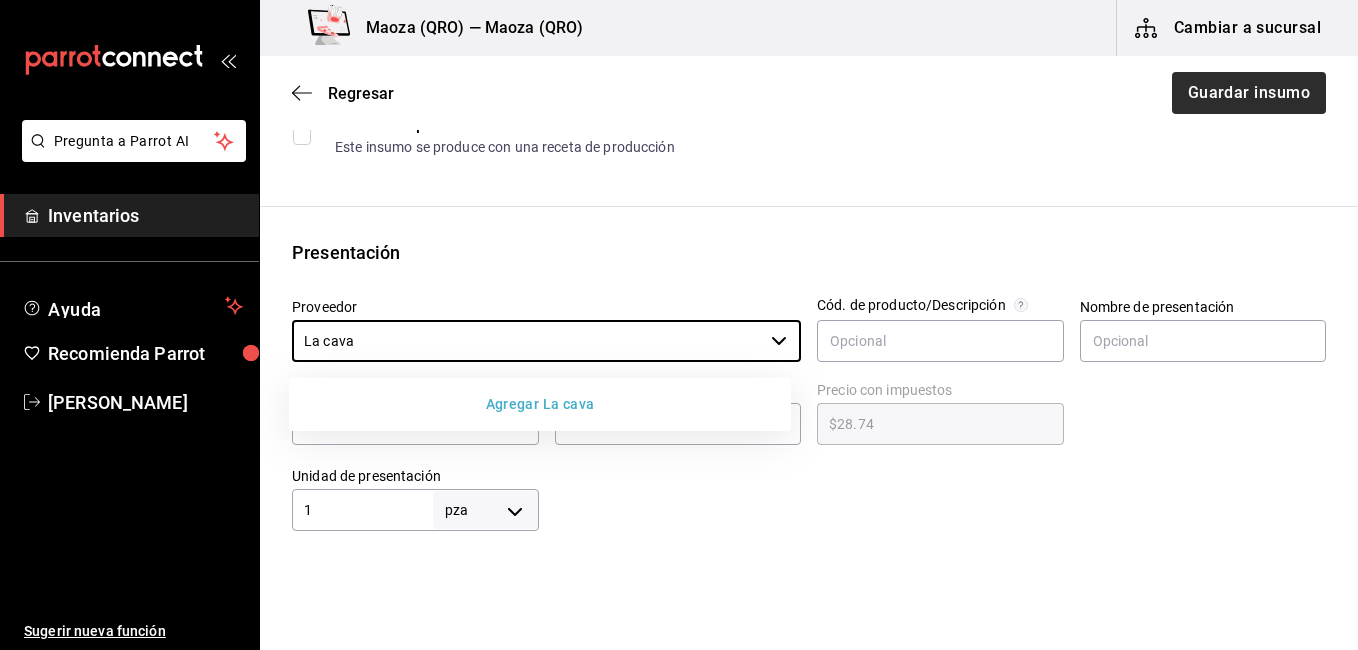 type on "La cava" 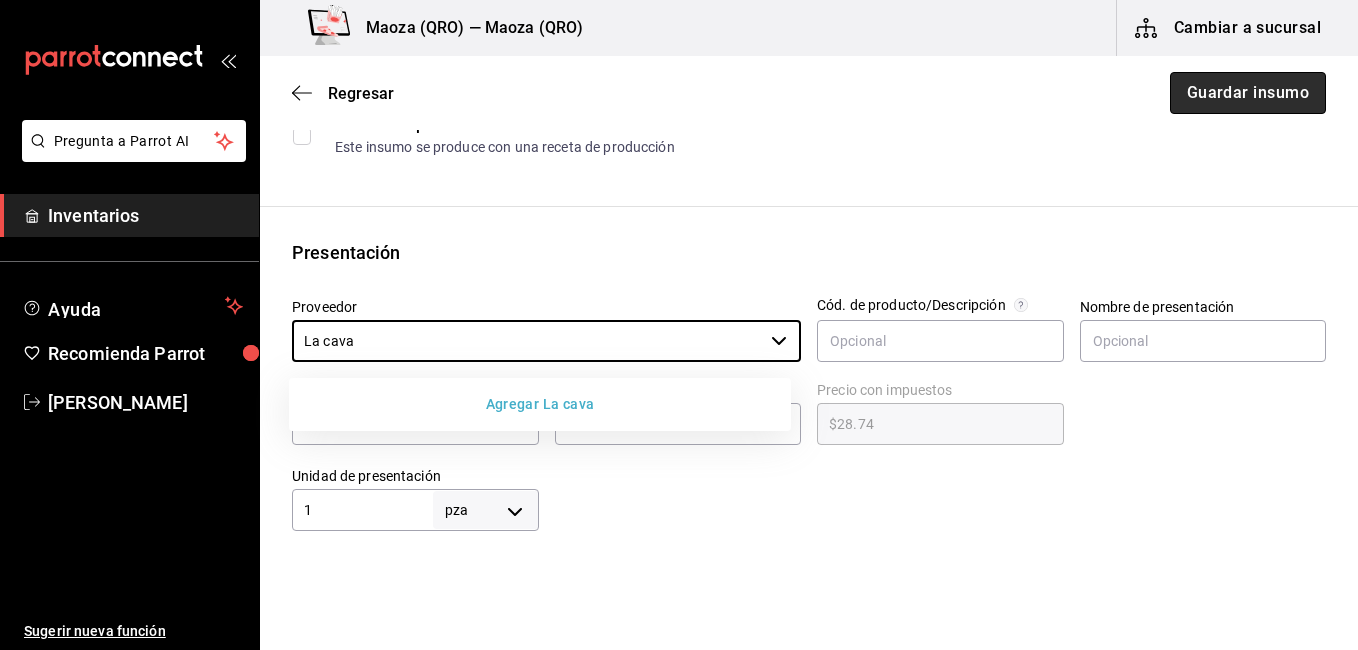 click on "Guardar insumo" at bounding box center [1248, 93] 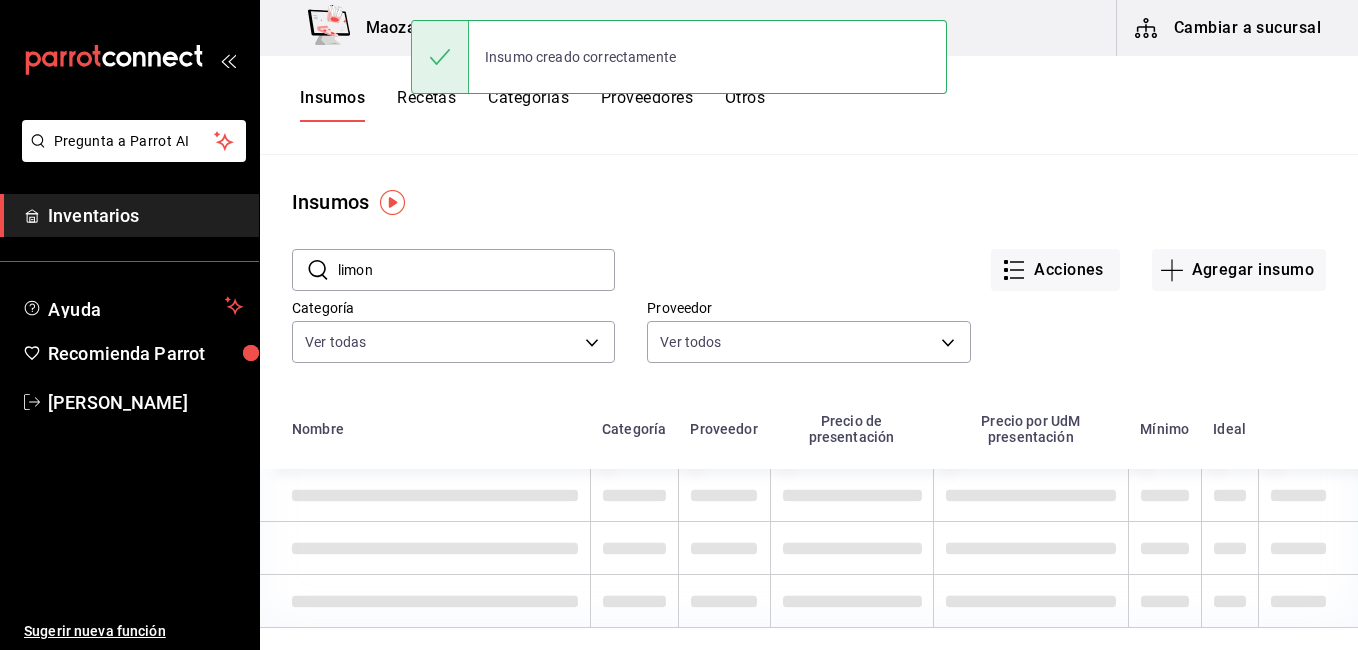 click on "Categoría Ver todas 7ae72baa-fd4e-4ae2-a988-170aa3959a11,3e962654-fe2b-43d8-b165-d6323e6f8576,50c441f2-ed54-465c-9957-979a37b4ffea,83c3fc58-58f4-43d1-92d0-81678f3b00fb,9e2611f0-b059-45b9-96c4-02286e7ec00f,91f4ac84-c65e-4969-8326-56f0c1326d53,0f605ef2-992d-4b65-a064-4b501a367a5e,ad1f46ad-a847-4ab9-a109-07da5855c3bf,dc10db0a-449a-4fcc-b747-1bb3de6a49d1,bcb842e6-b45e-47e9-9b59-e0fcd070ce42,2cf5b87c-905a-4e88-abb9-c5f330b23acd,b38c7da5-c029-4078-a2c9-7585d5b6e9da,2aee4e50-6a53-4d6a-9cd3-08e39615281f,bccbb354-efc9-42c0-83d7-229e92e337a5,37362a26-351f-4620-8a04-40238cf394dd,3ba28e0b-320c-4849-9bb3-ca9b87146b2c,c463d25e-153e-4f8d-a31d-5b911240230d,2654ff2f-0f61-42f0-8c3d-fdd7f9921a31,363b073d-901e-4436-b066-9f7e009f5672,b3fd3907-987c-4d35-ac81-9f7b91fbd498,eeff29c9-4041-4924-9b2e-9cc1d182152d,44c74c89-f935-44c0-a12a-1358f697513d,71588704-3bd9-48c1-ab2e-2049051014cd,5e84354a-7681-4c22-98af-1979de19dda2" at bounding box center (437, 318) 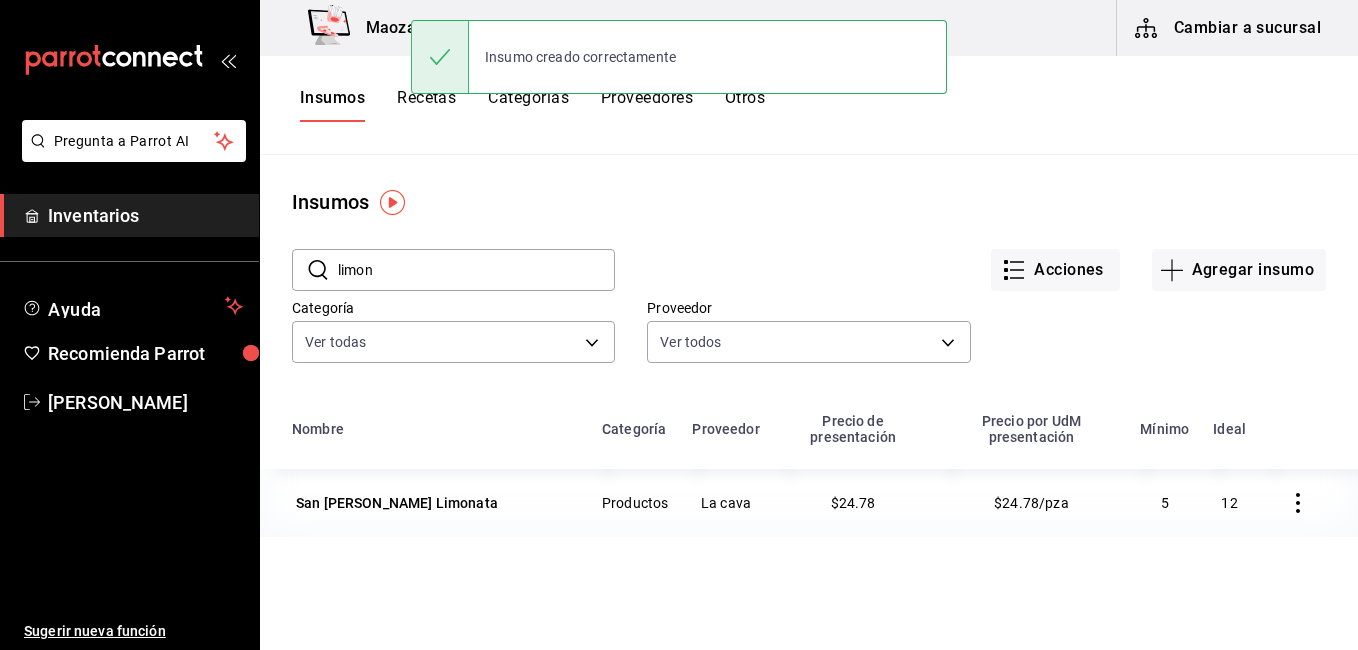 click on "limon" at bounding box center (476, 270) 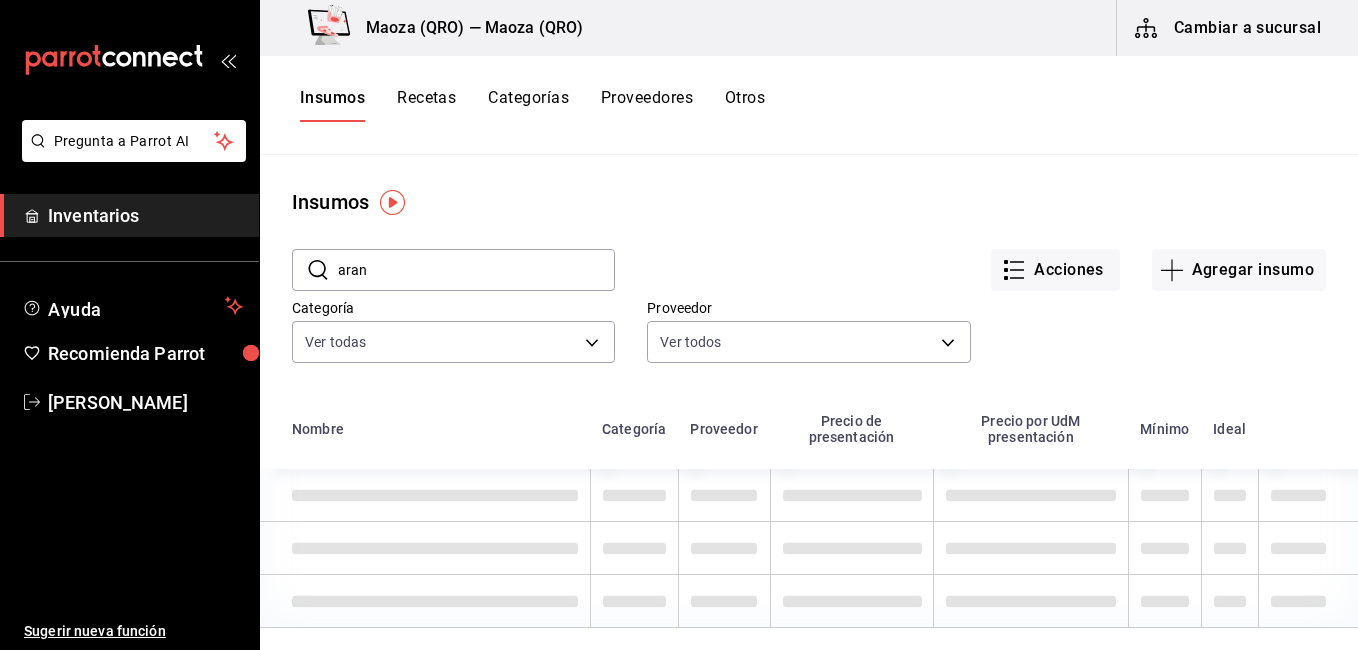 type on "aran" 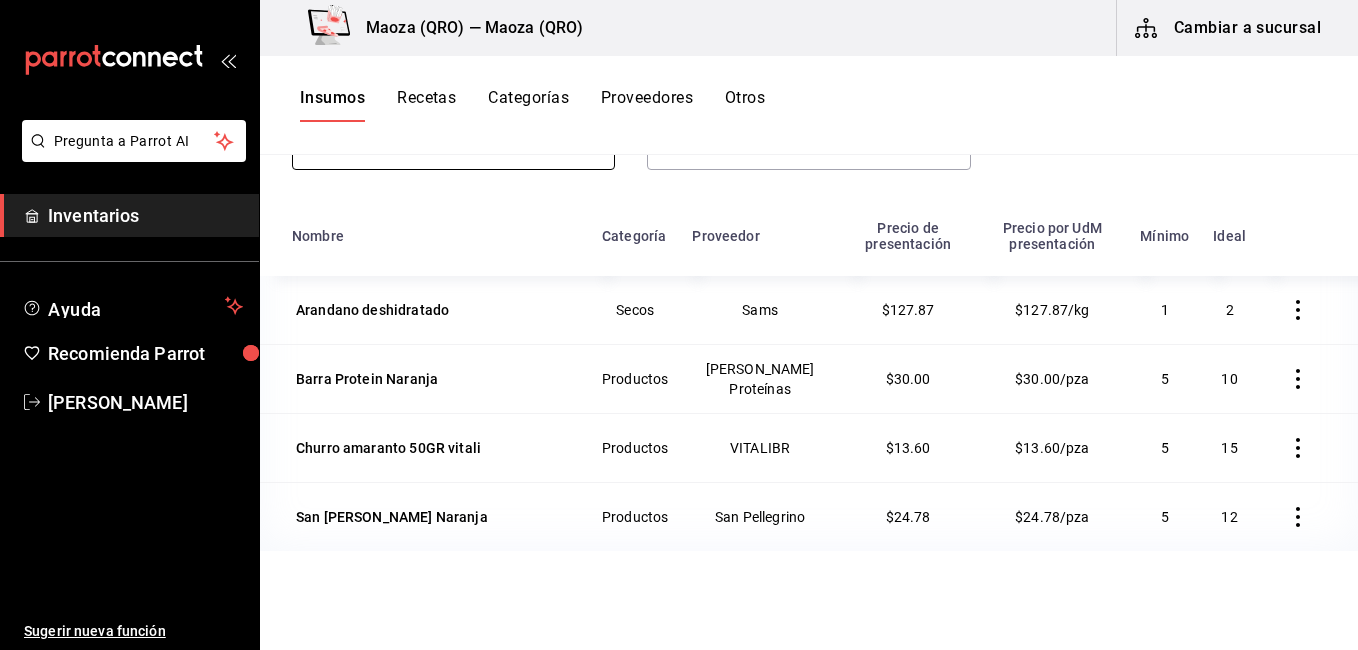 scroll, scrollTop: 246, scrollLeft: 0, axis: vertical 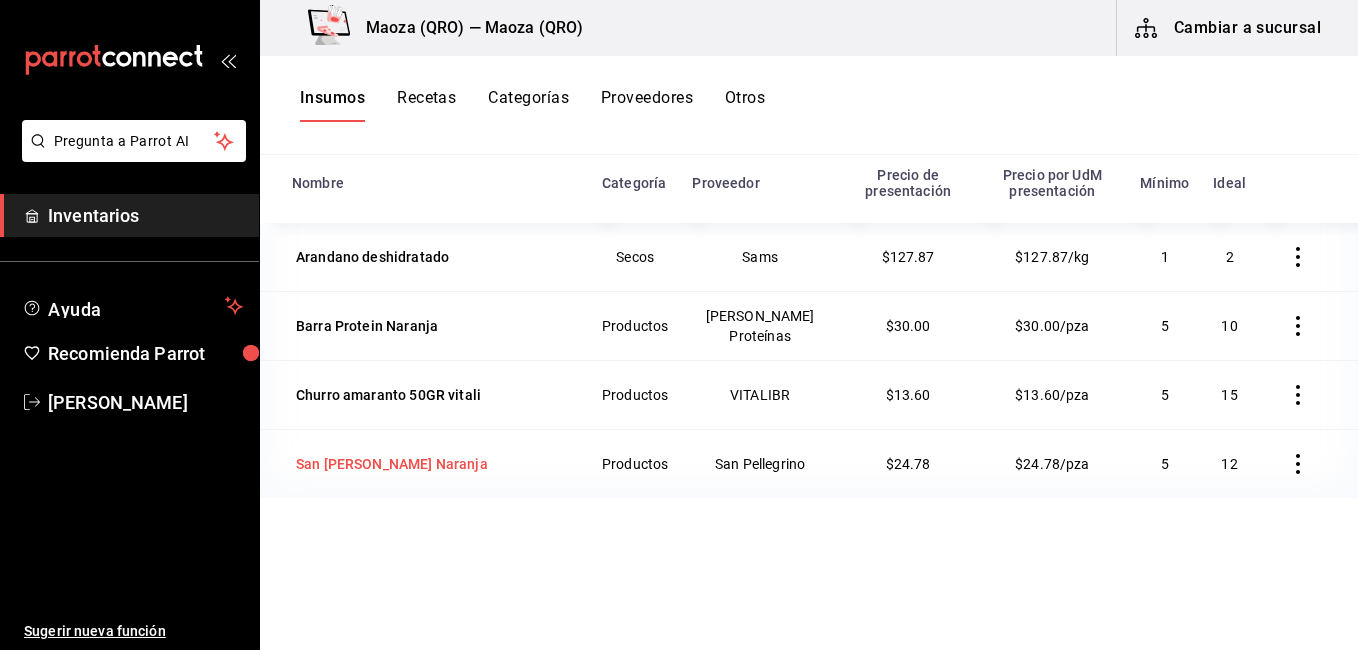 click on "San [PERSON_NAME] Naranja" at bounding box center (392, 464) 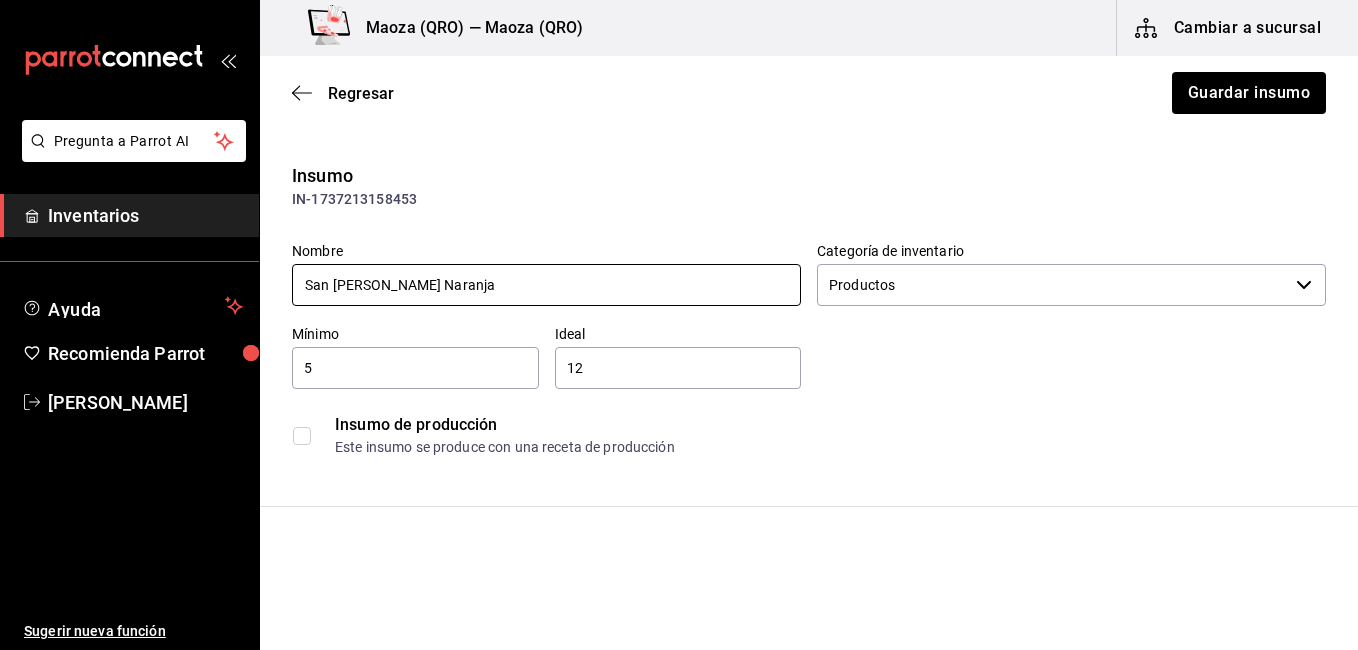 click on "San [PERSON_NAME] Naranja" at bounding box center (546, 285) 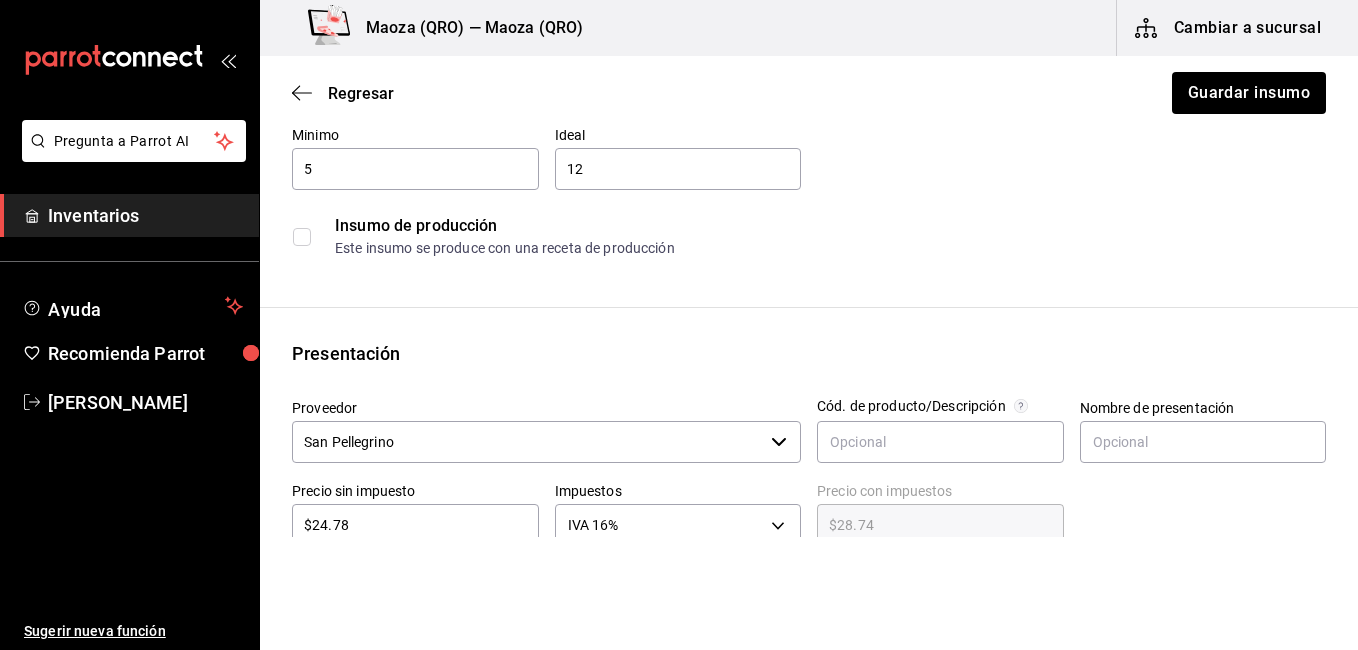 scroll, scrollTop: 200, scrollLeft: 0, axis: vertical 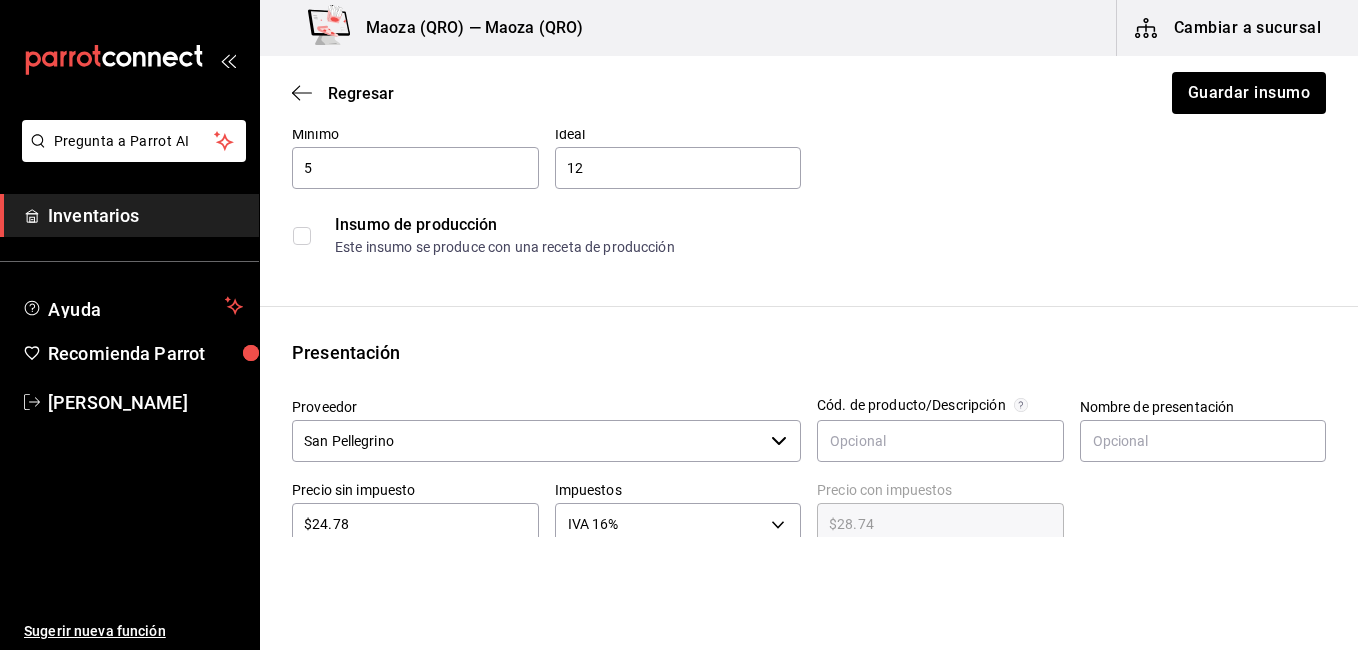 type on "San [PERSON_NAME] Aranciata 330ml" 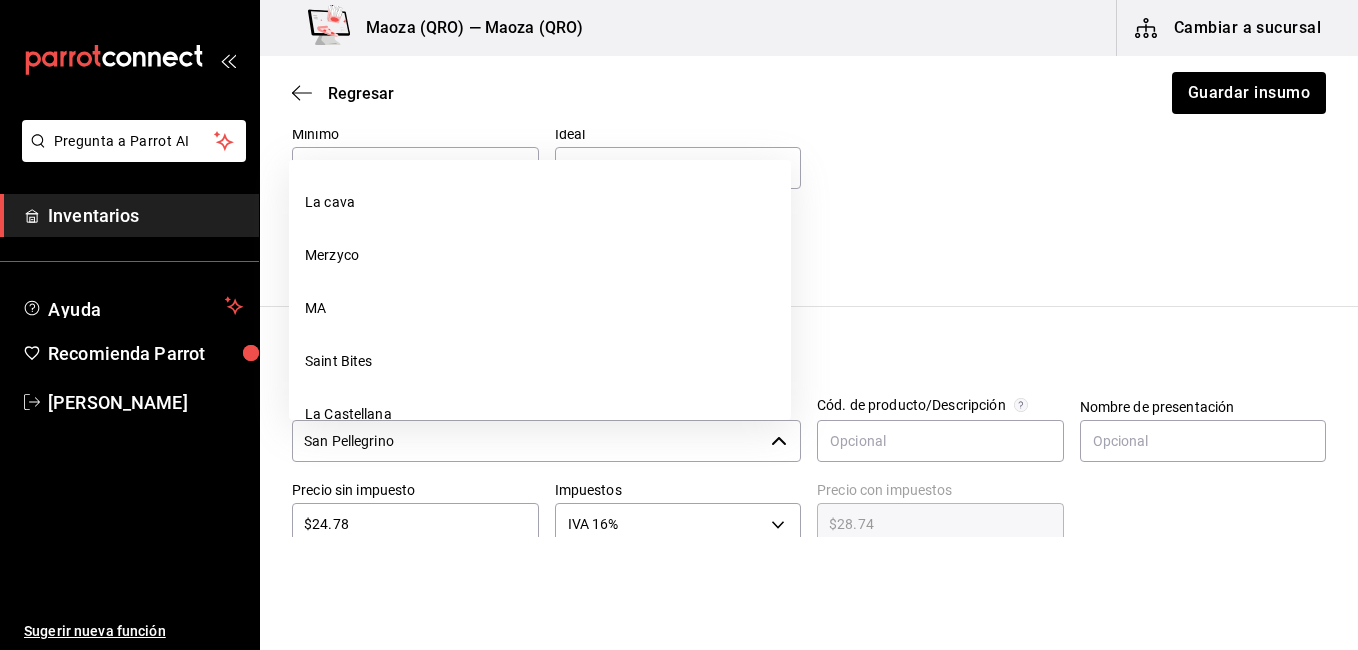 scroll, scrollTop: 143, scrollLeft: 0, axis: vertical 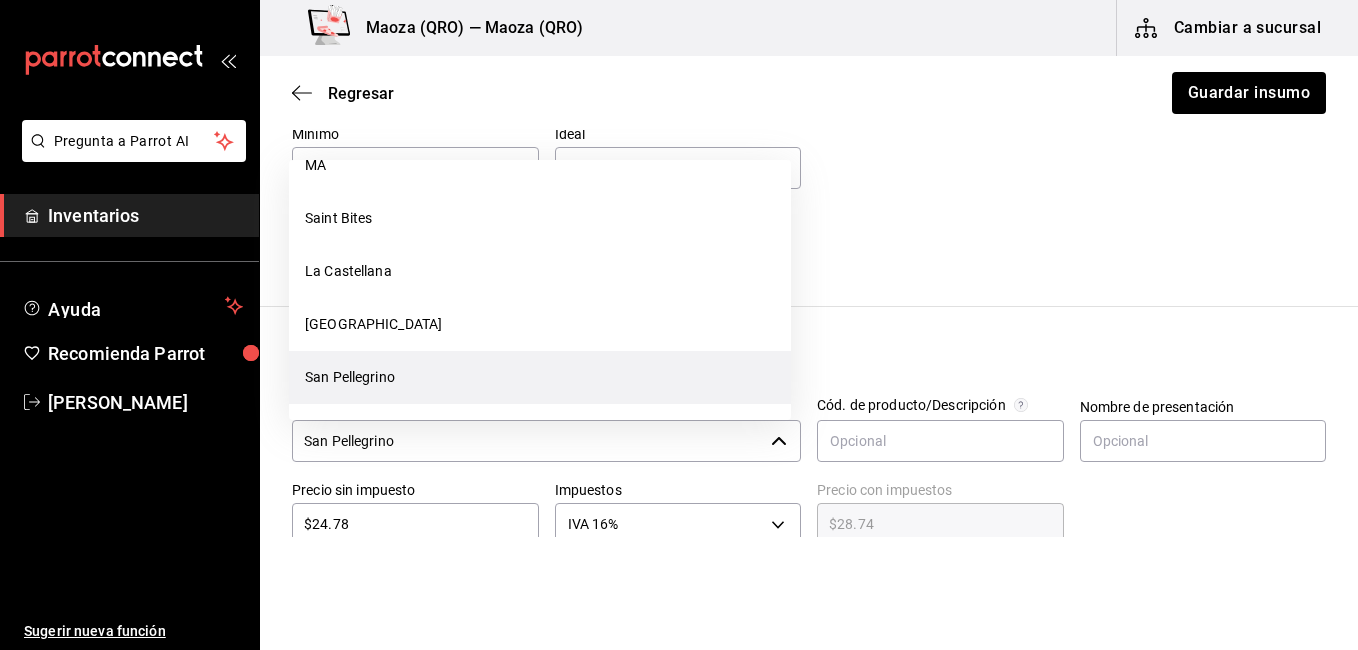 click on "San Pellegrino" at bounding box center (527, 441) 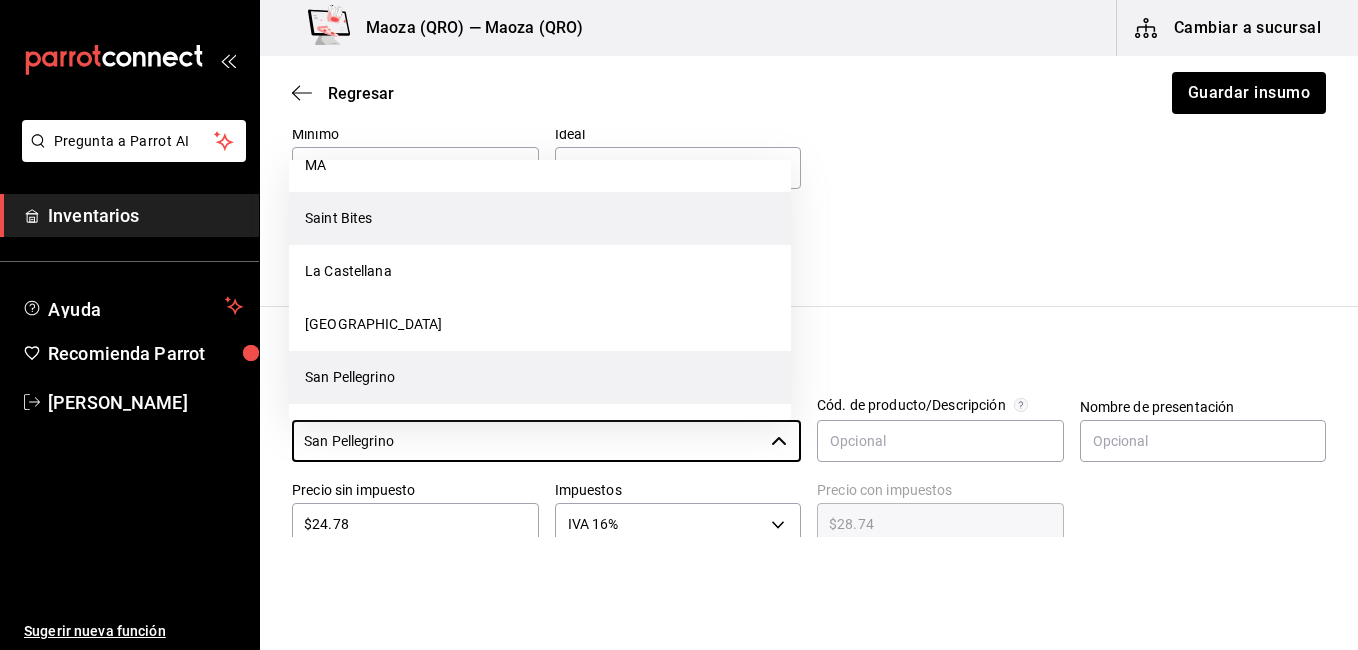 scroll, scrollTop: 0, scrollLeft: 0, axis: both 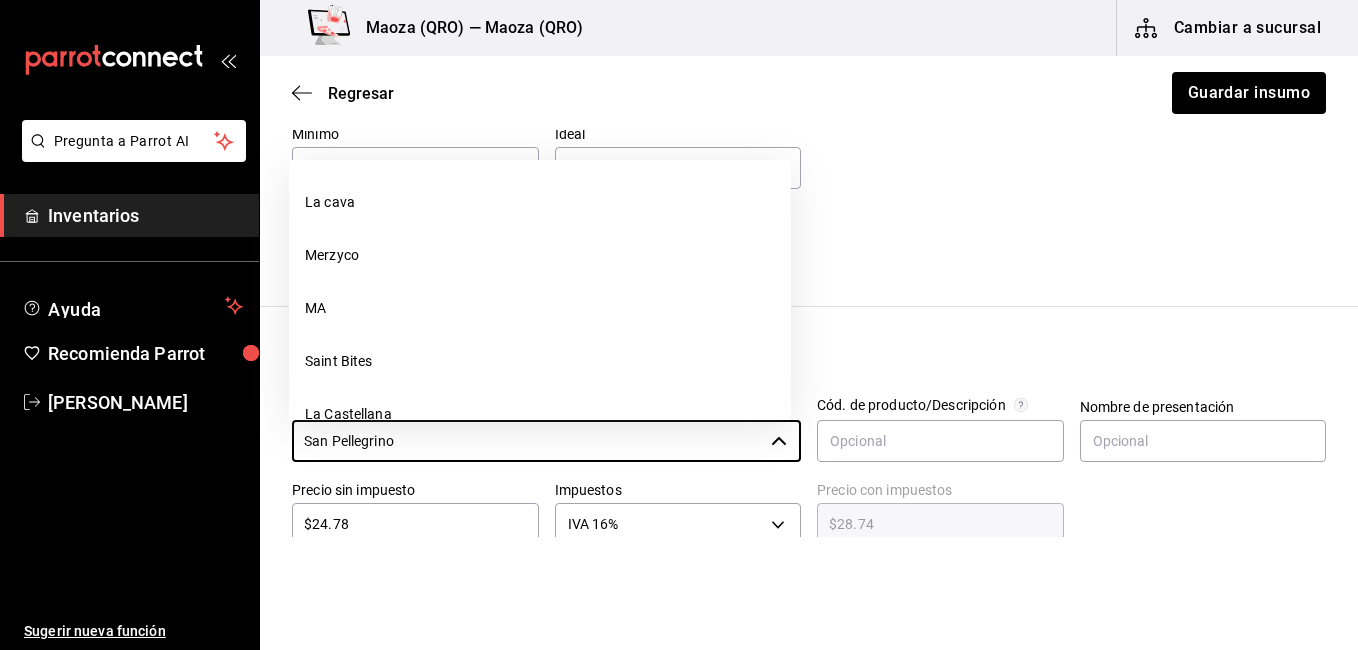 click on "La cava" at bounding box center (540, 202) 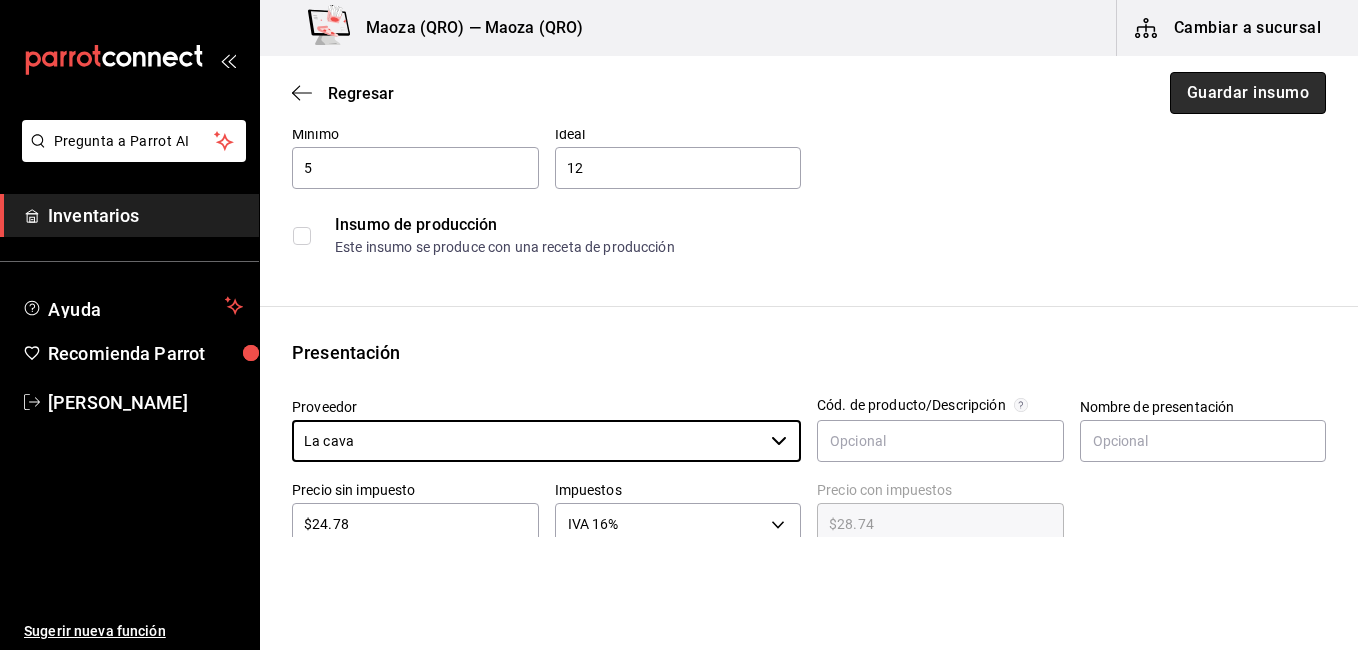 click on "Guardar insumo" at bounding box center [1248, 93] 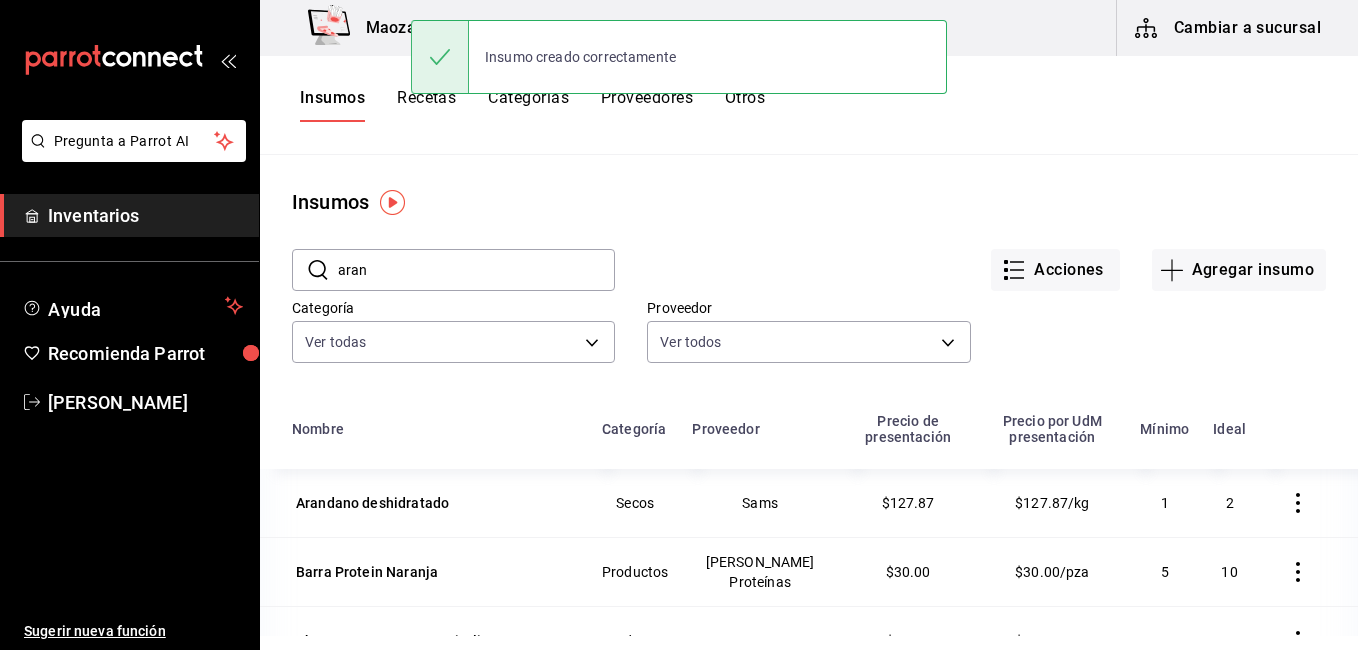 click on "aran" at bounding box center (476, 270) 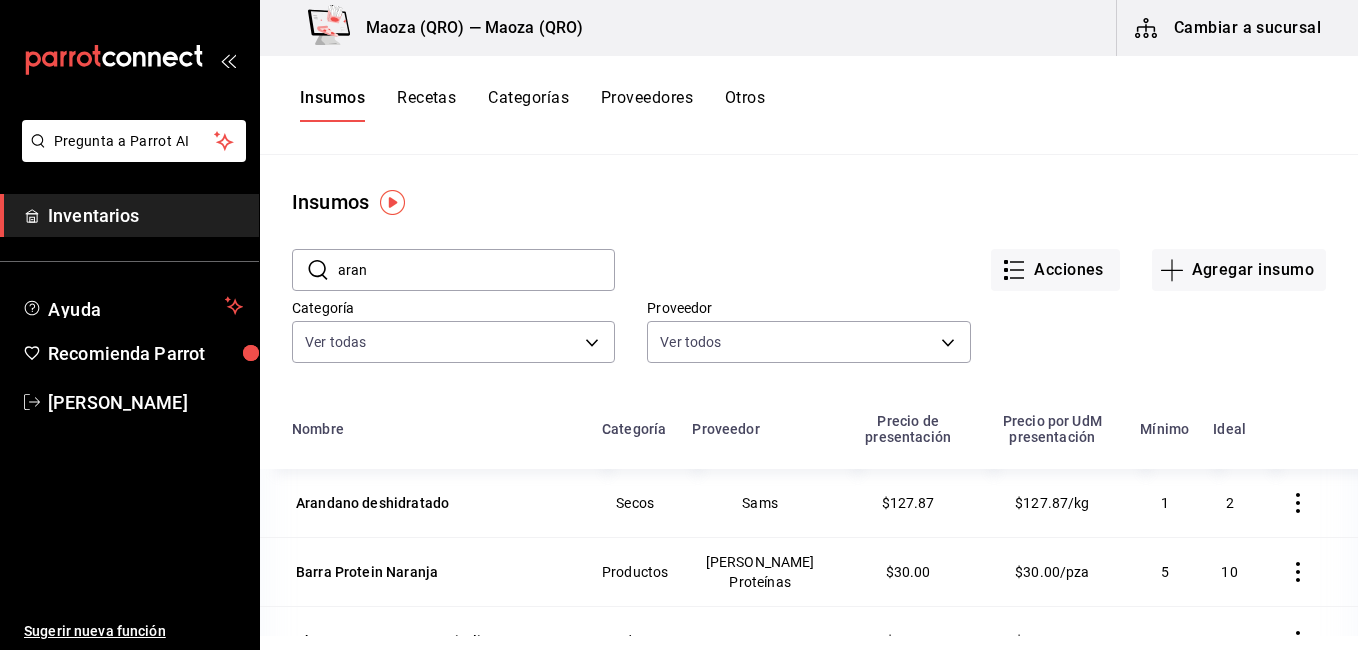 click on "aran" at bounding box center (476, 270) 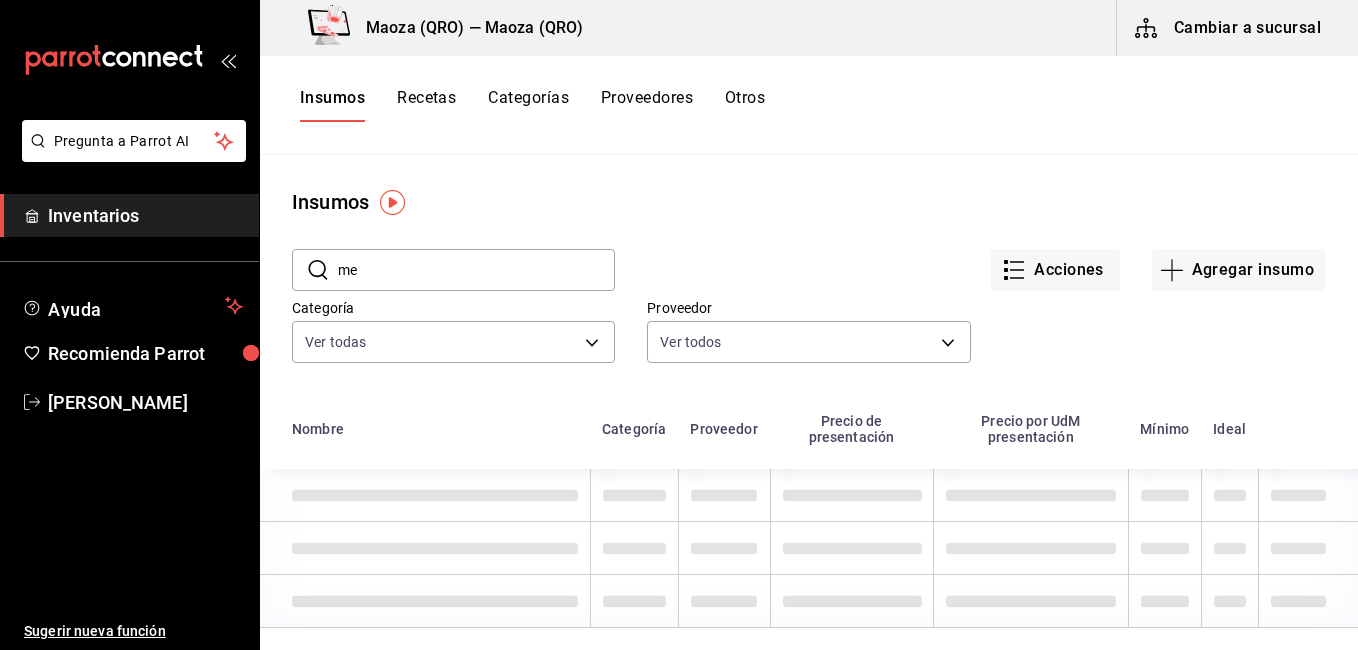 type on "m" 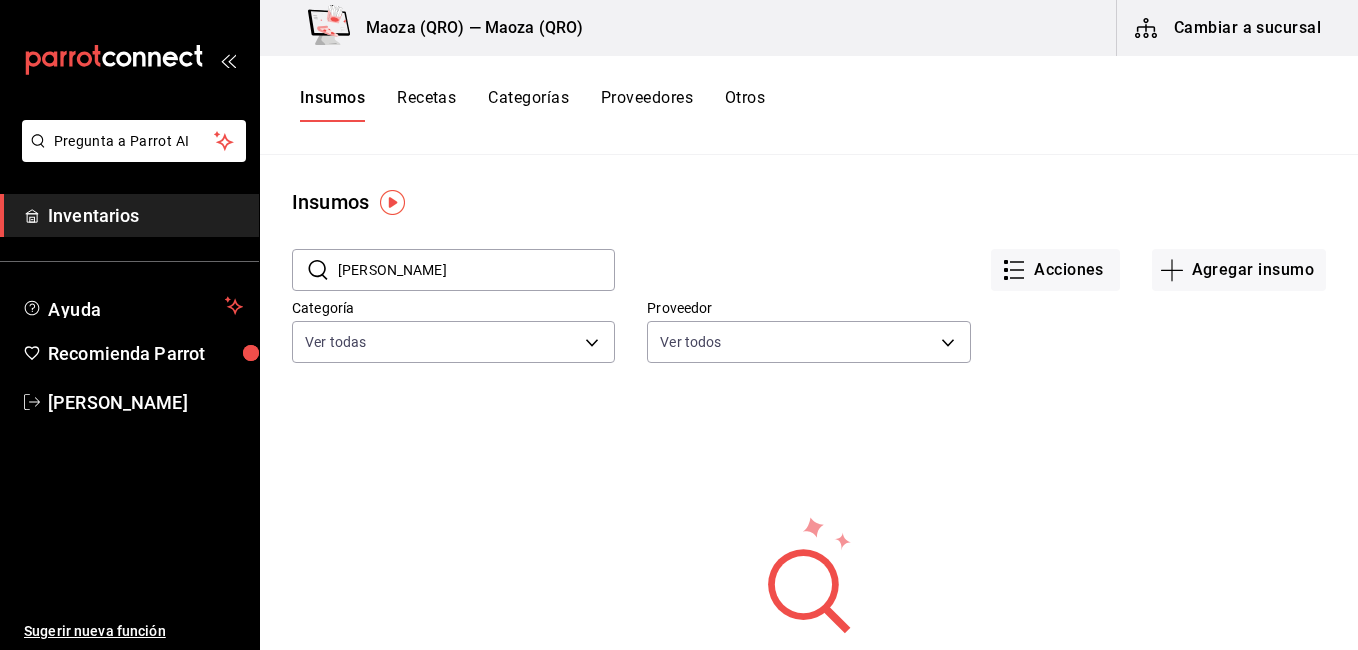type on "[PERSON_NAME]" 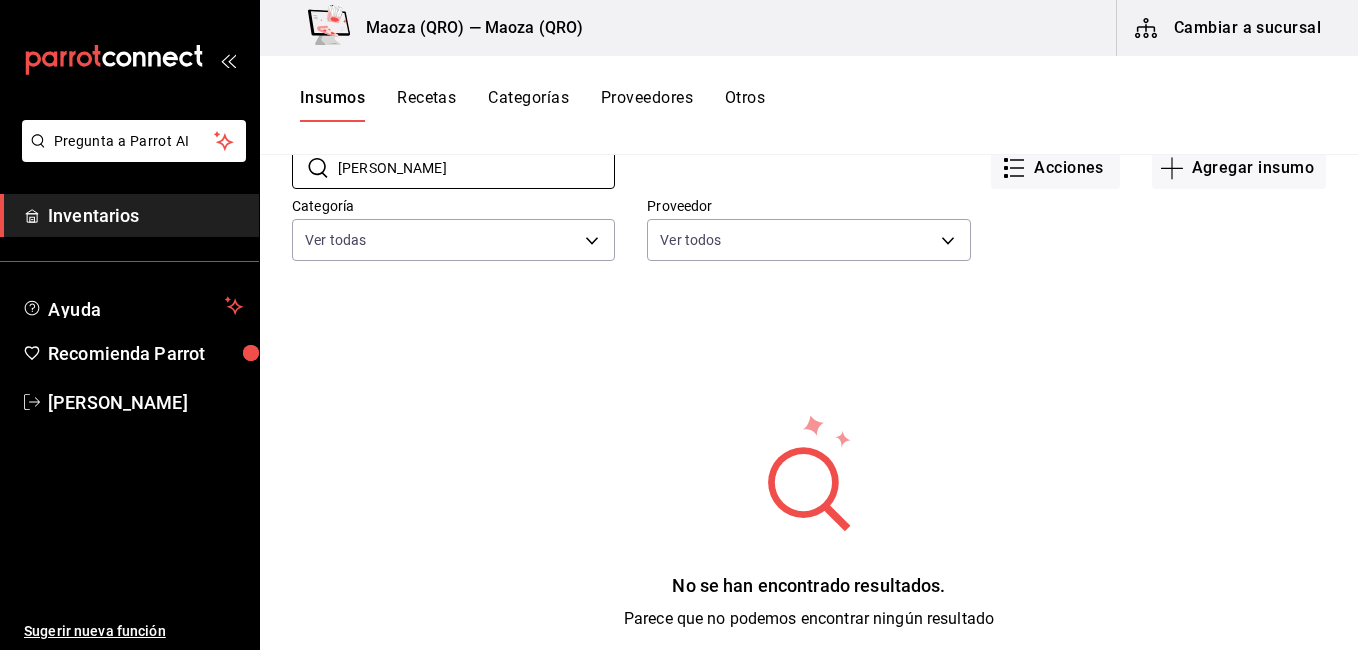 scroll, scrollTop: 0, scrollLeft: 0, axis: both 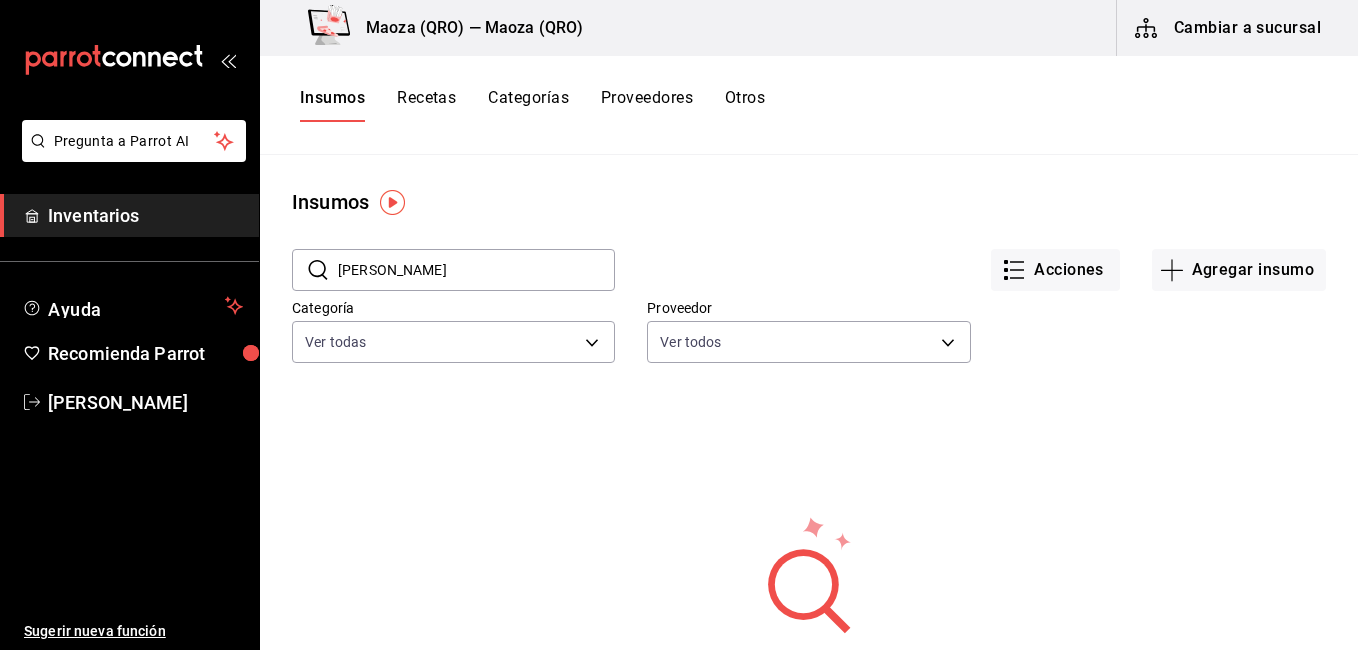 click on "[PERSON_NAME]" at bounding box center [476, 270] 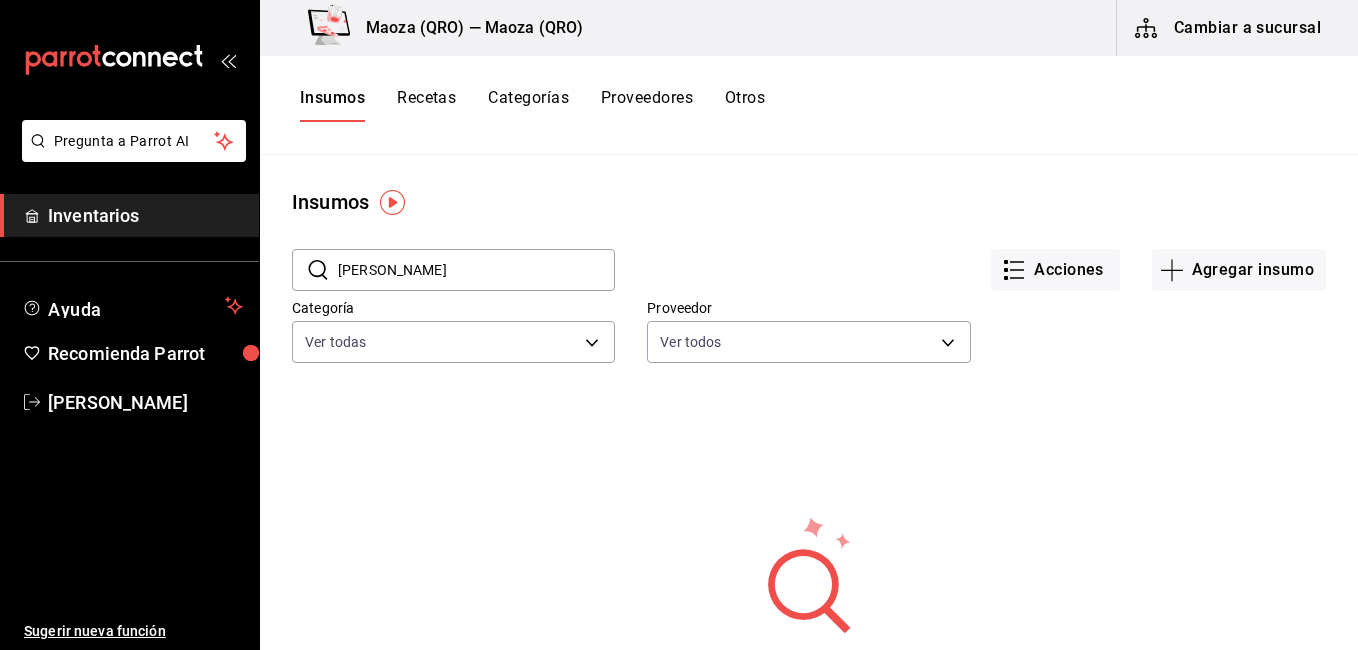 click on "[PERSON_NAME]" at bounding box center (476, 270) 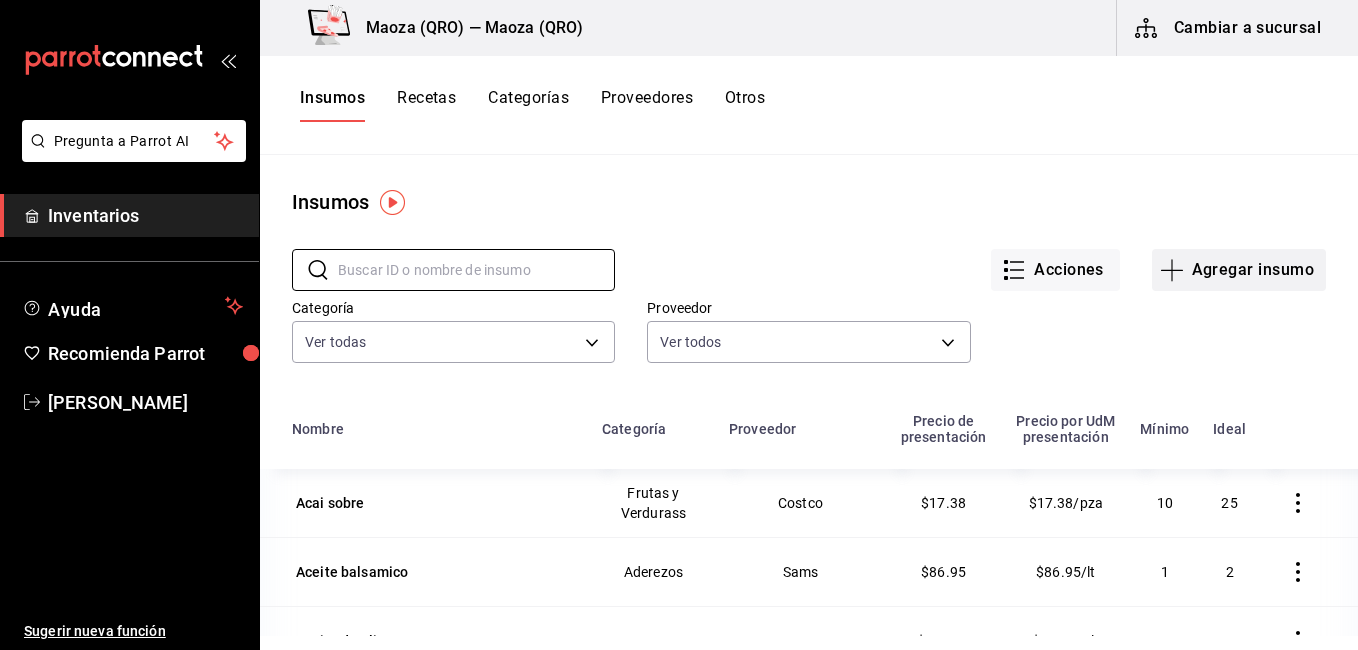 type 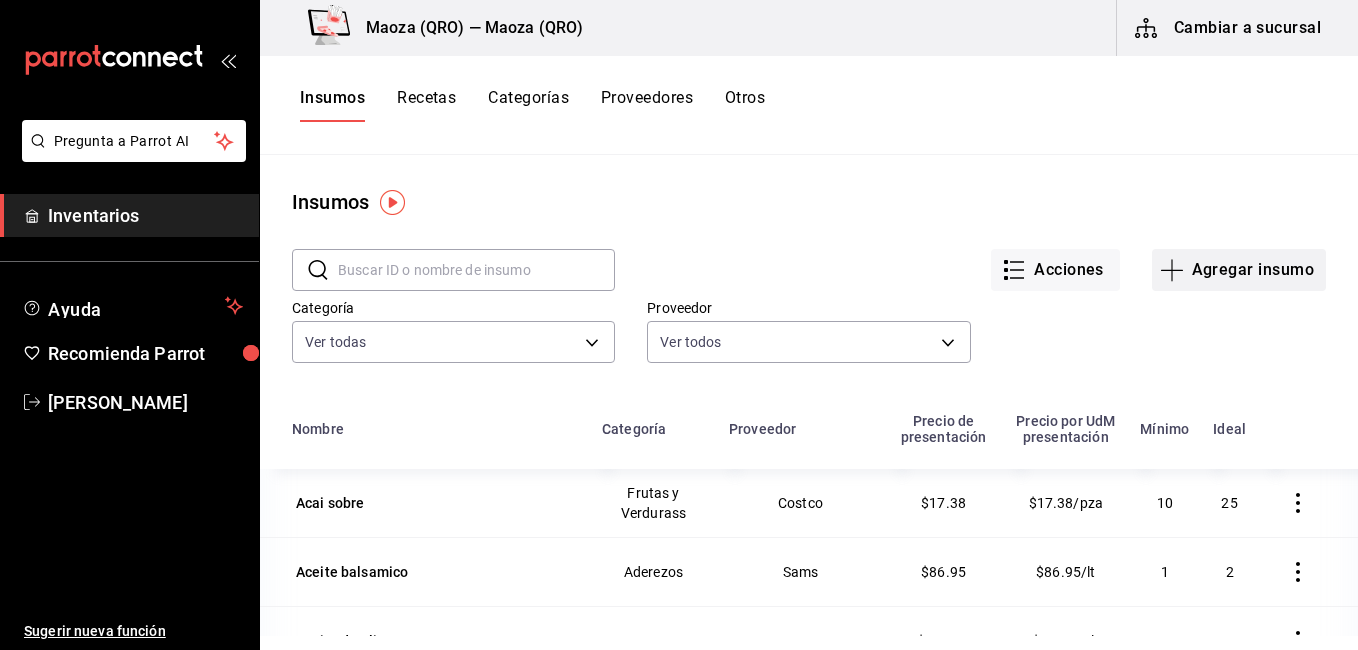 click on "Agregar insumo" at bounding box center [1239, 270] 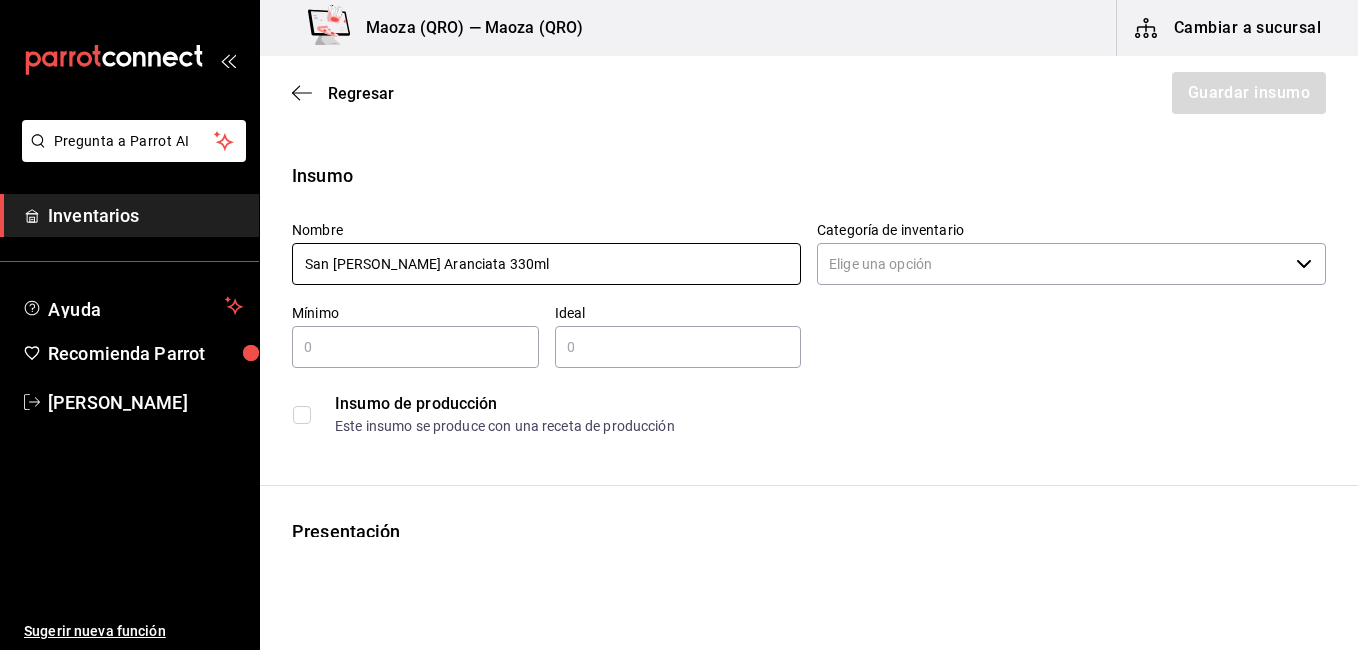 click on "San [PERSON_NAME] Aranciata 330ml" at bounding box center [546, 264] 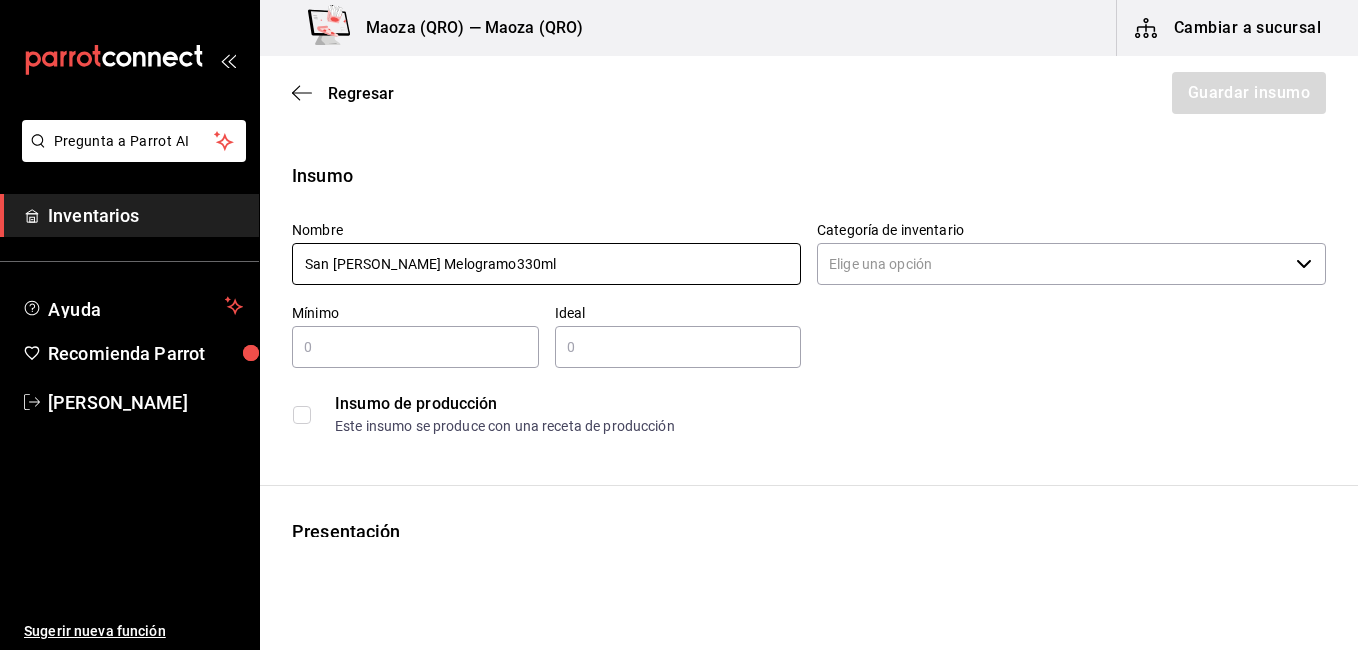 type on "San [PERSON_NAME] 330ml" 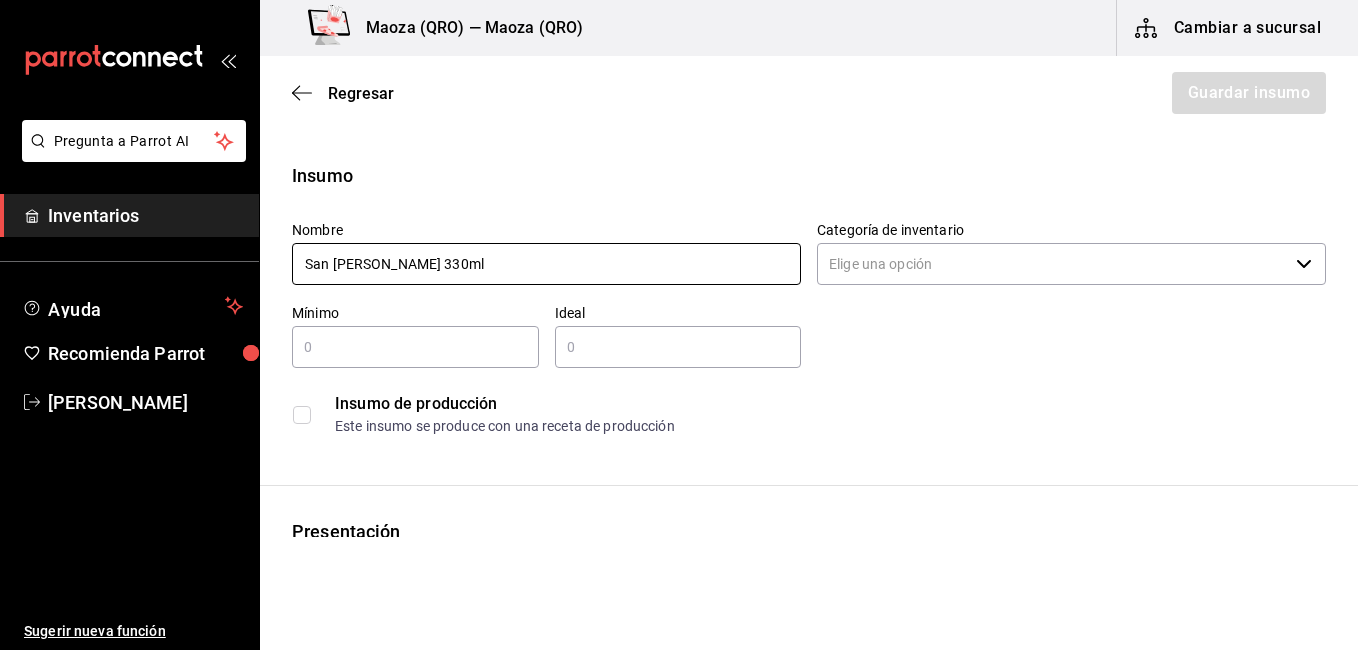 click on "San [PERSON_NAME] 330ml" at bounding box center [546, 264] 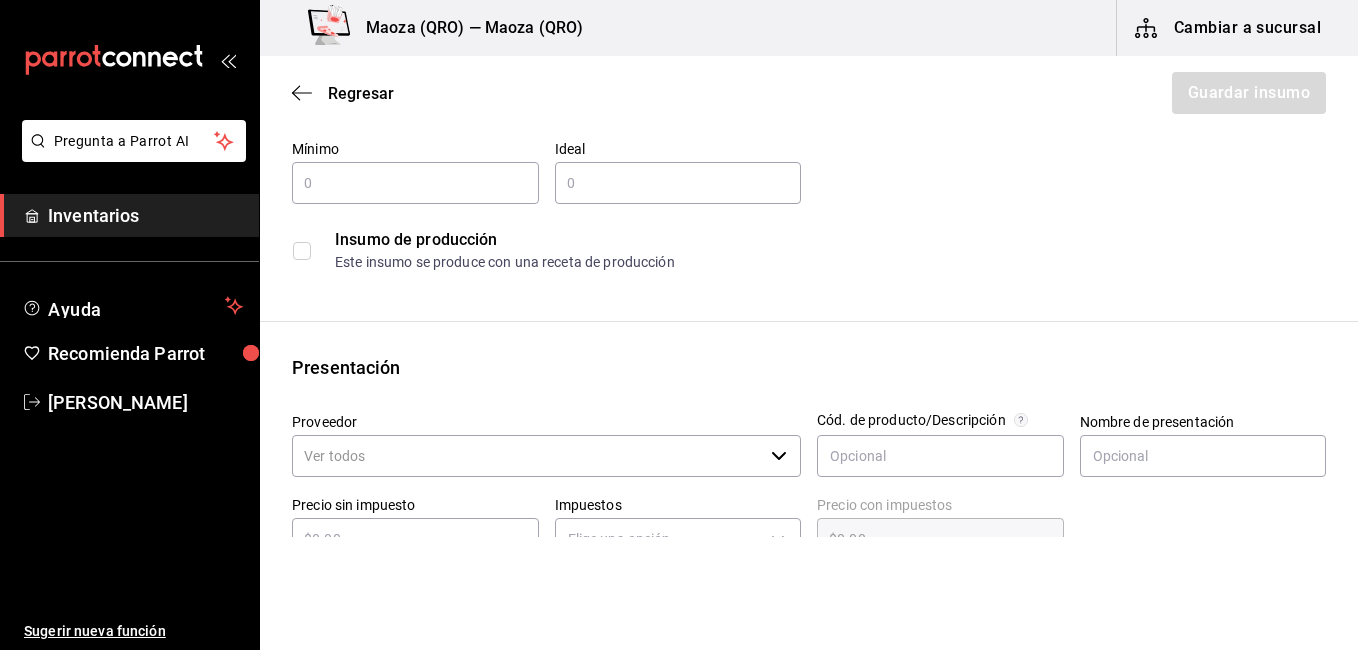 scroll, scrollTop: 200, scrollLeft: 0, axis: vertical 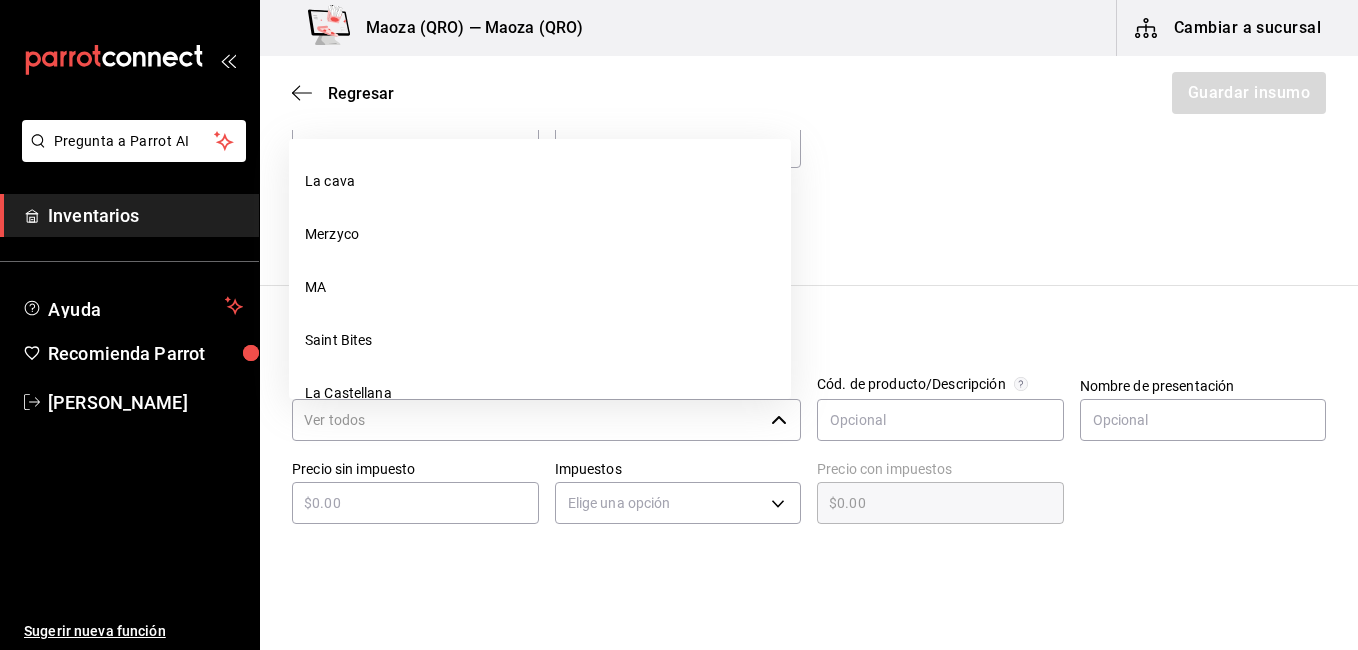 click at bounding box center (779, 420) 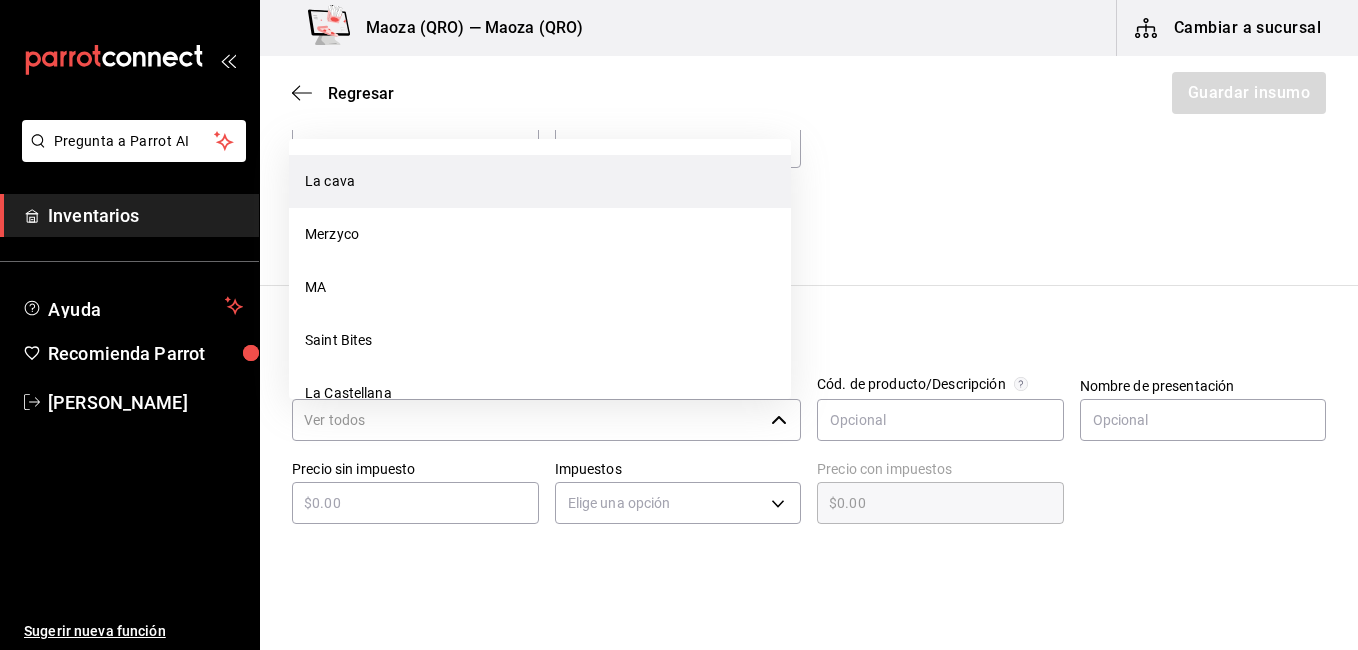 click on "La cava" at bounding box center (540, 181) 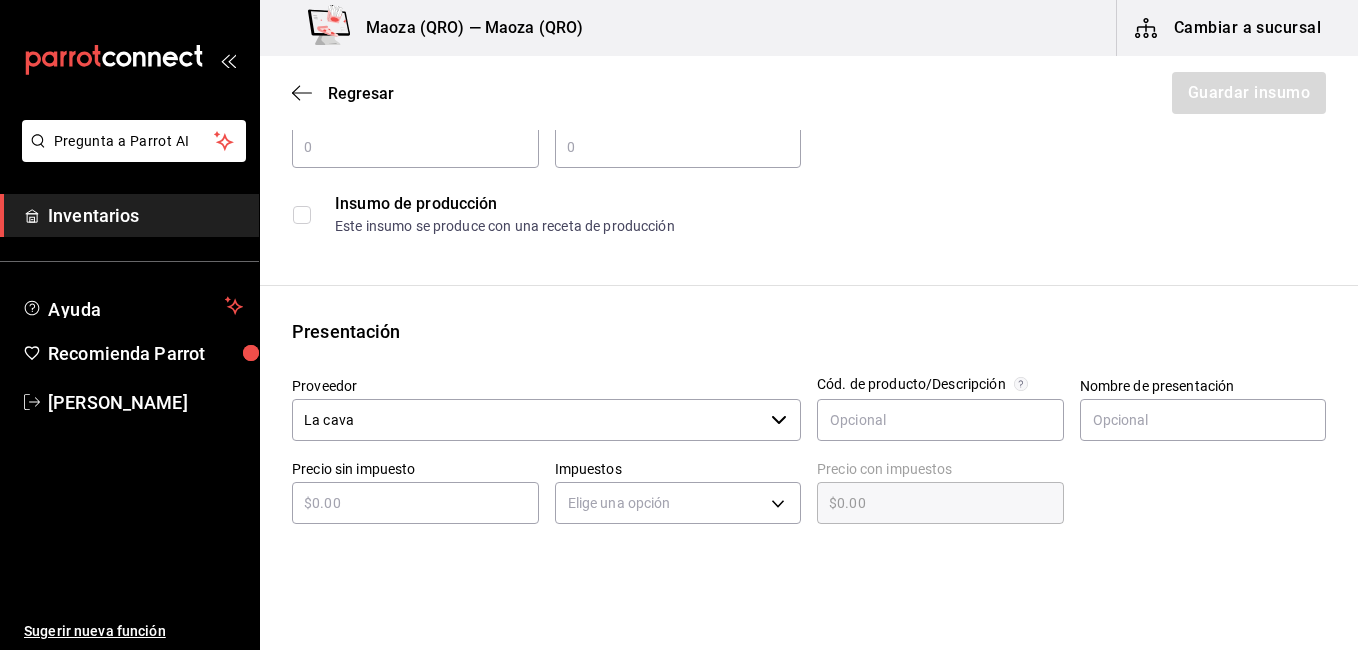 type on "San [PERSON_NAME] 330ml" 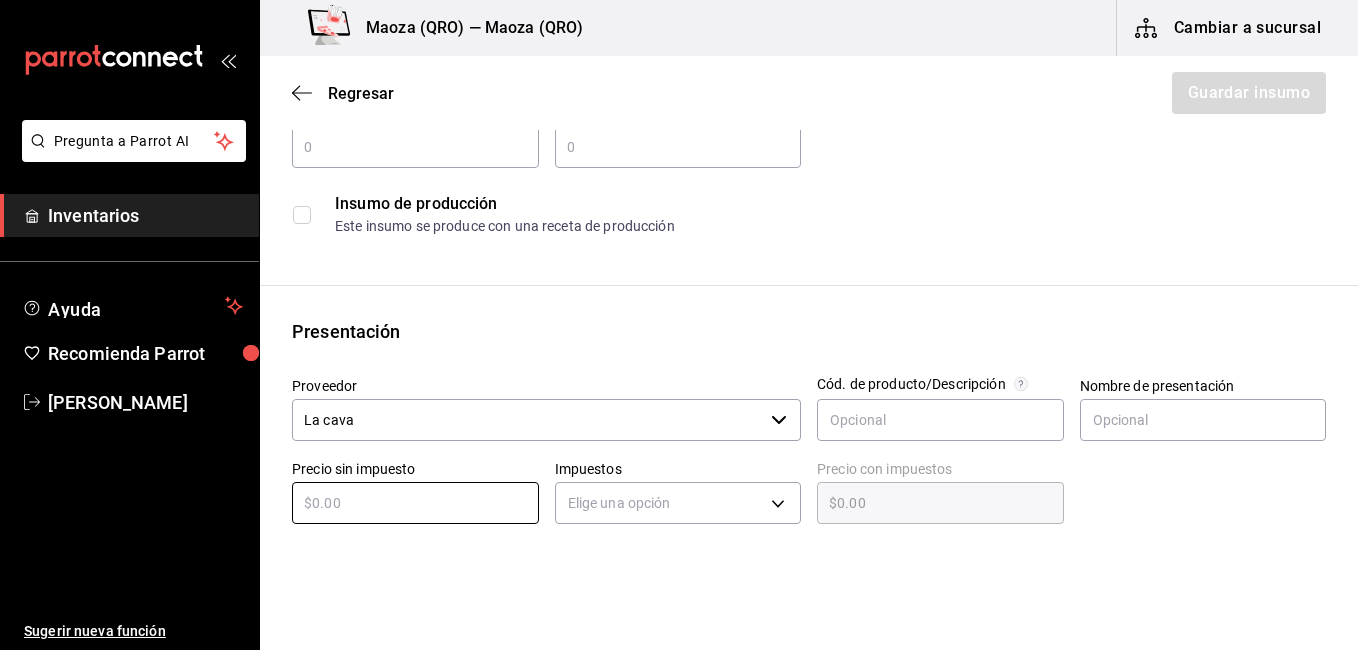 type on "$2" 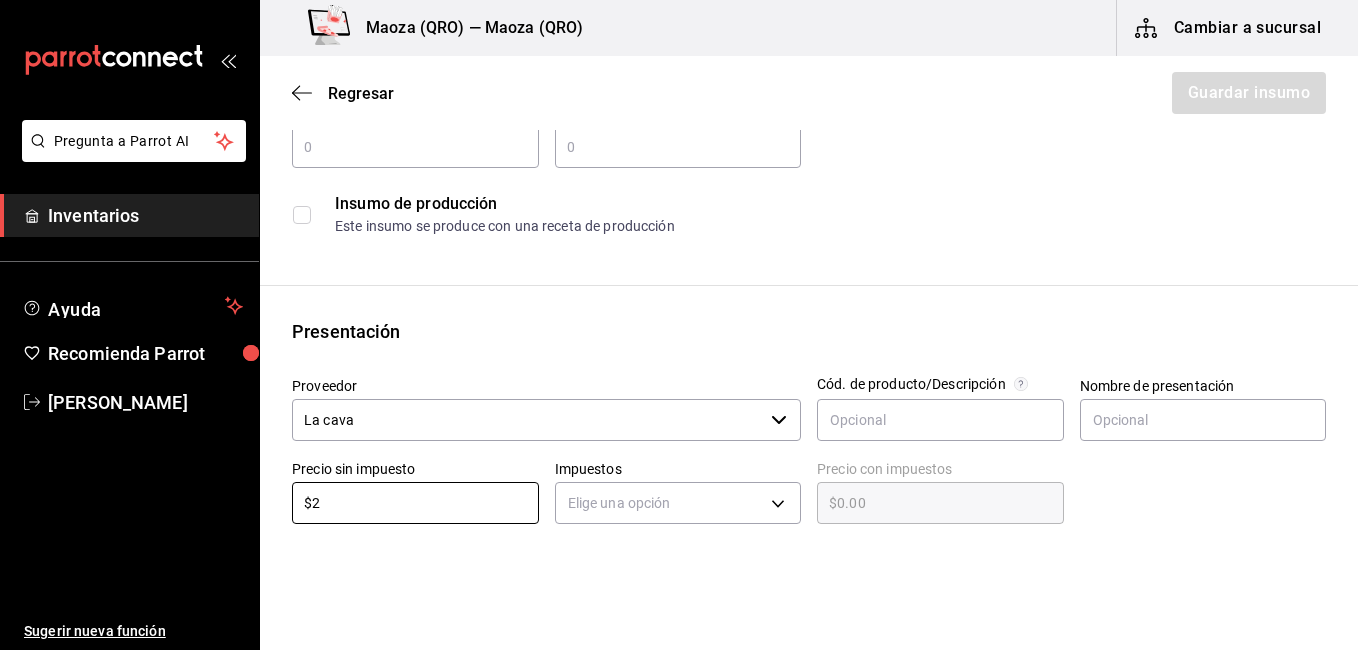 type on "$2.00" 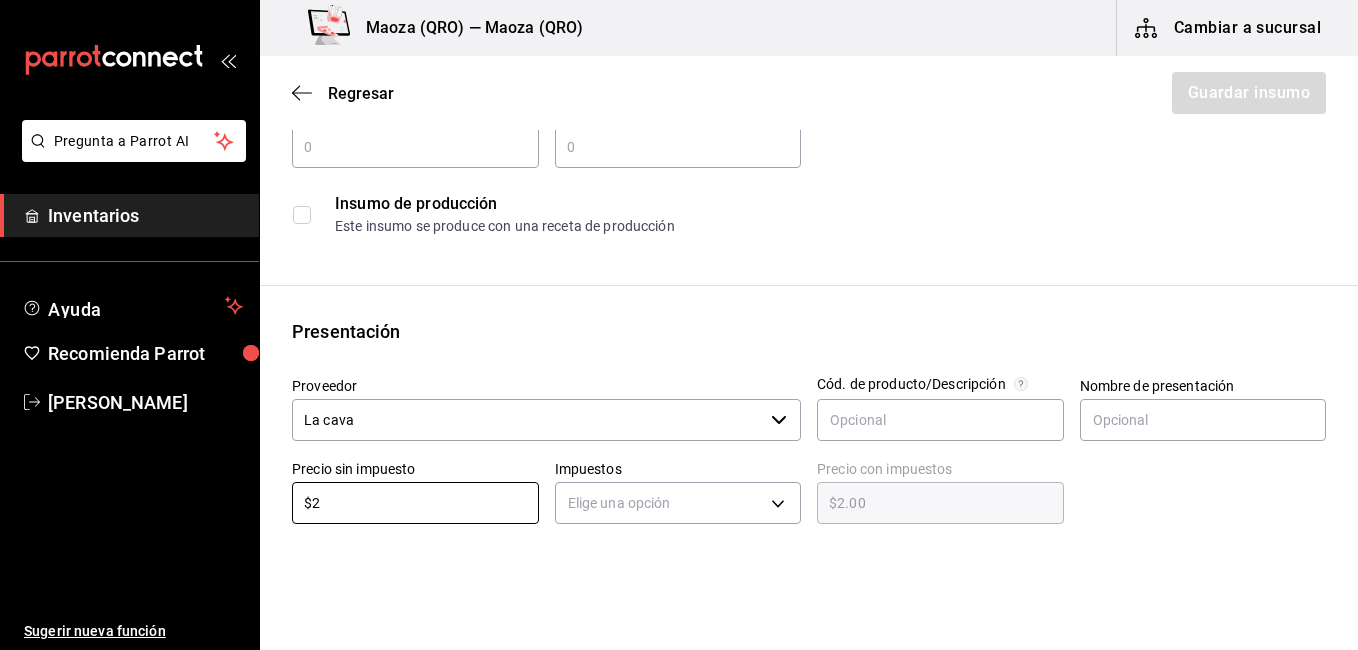 type on "$24" 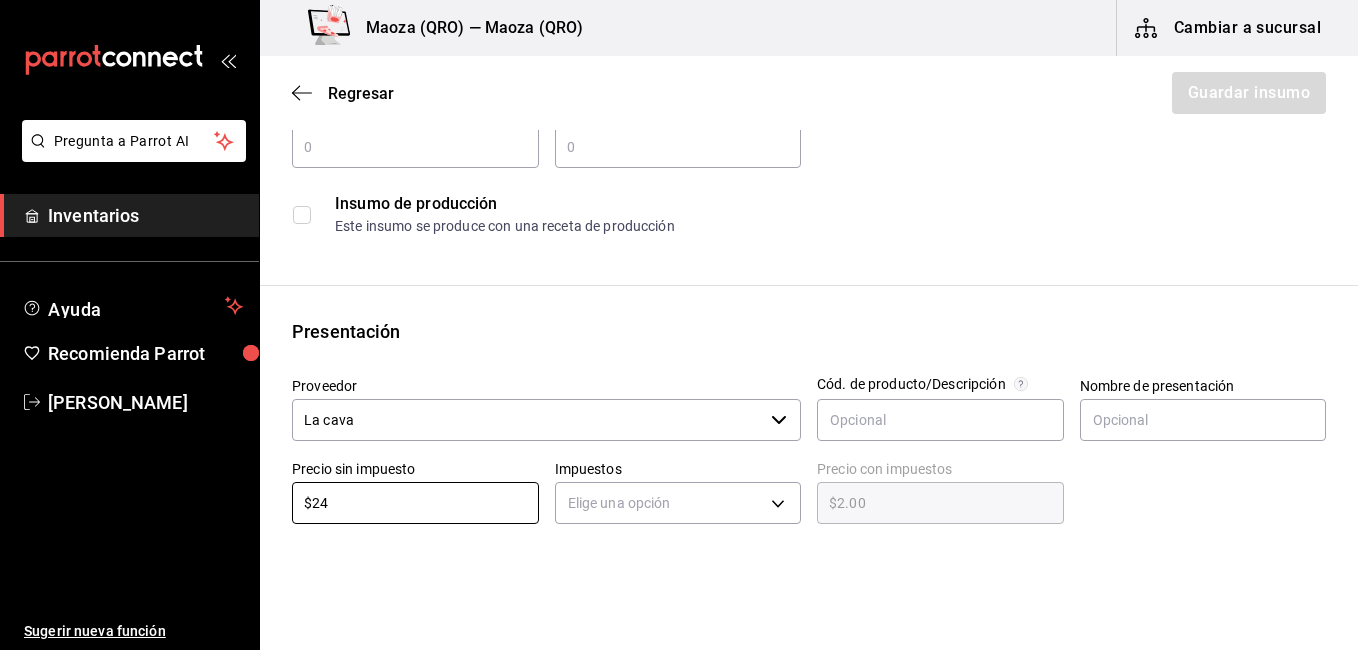 type on "$24.00" 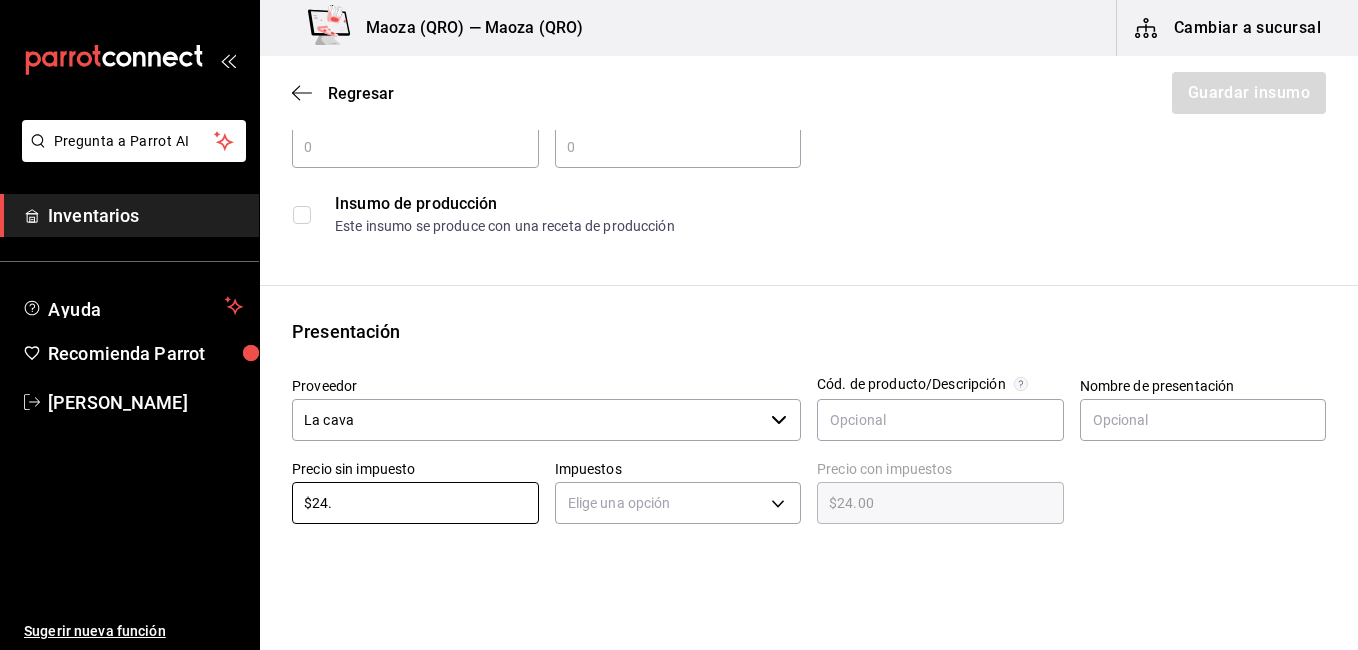type on "$24.7" 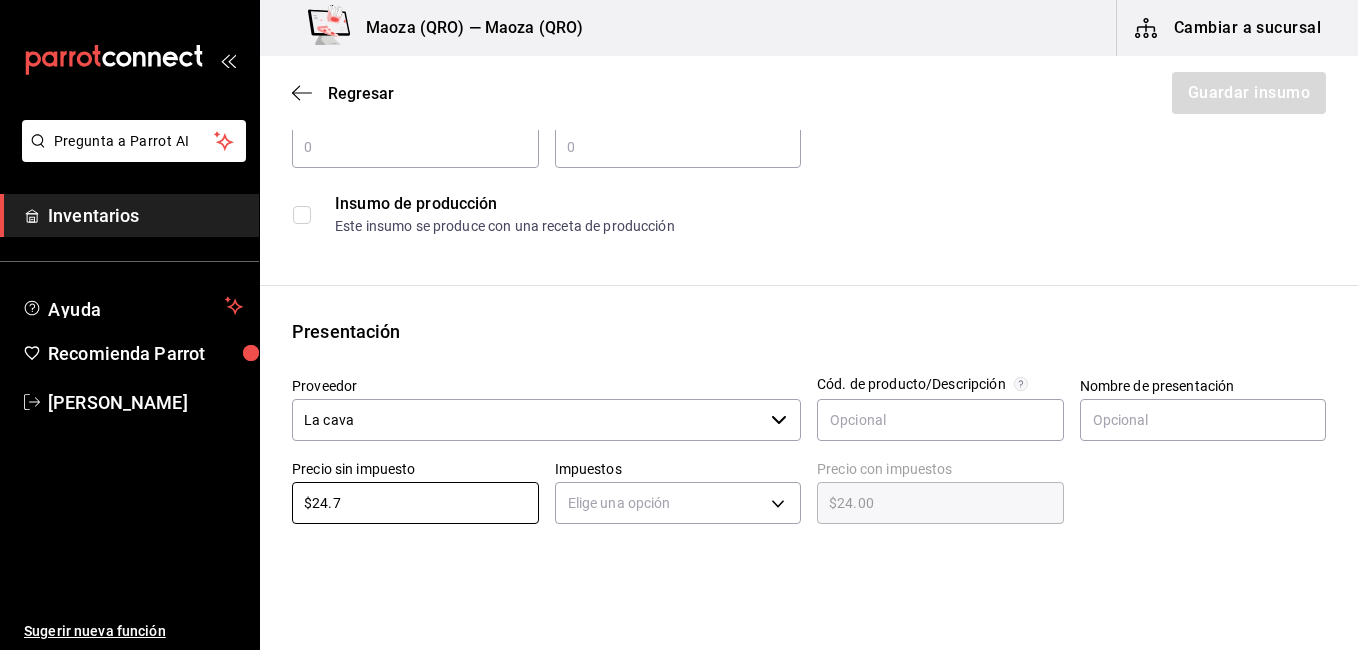 type on "$24.70" 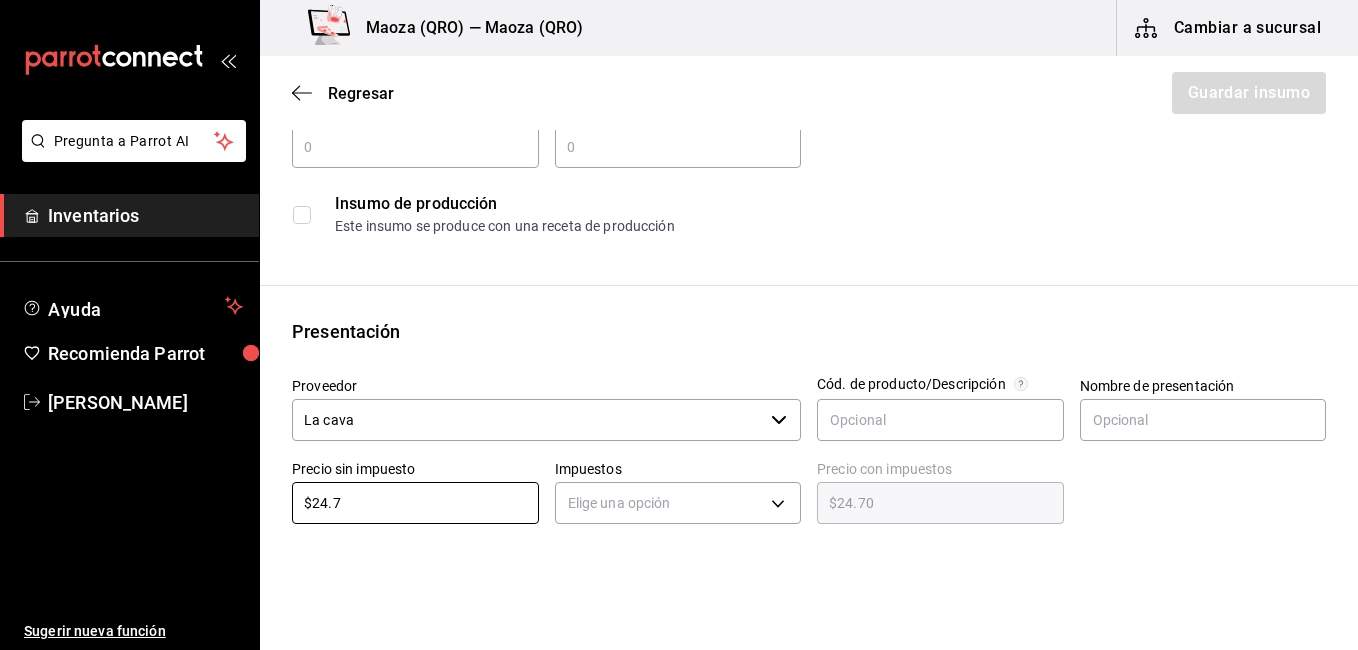type on "$24.78" 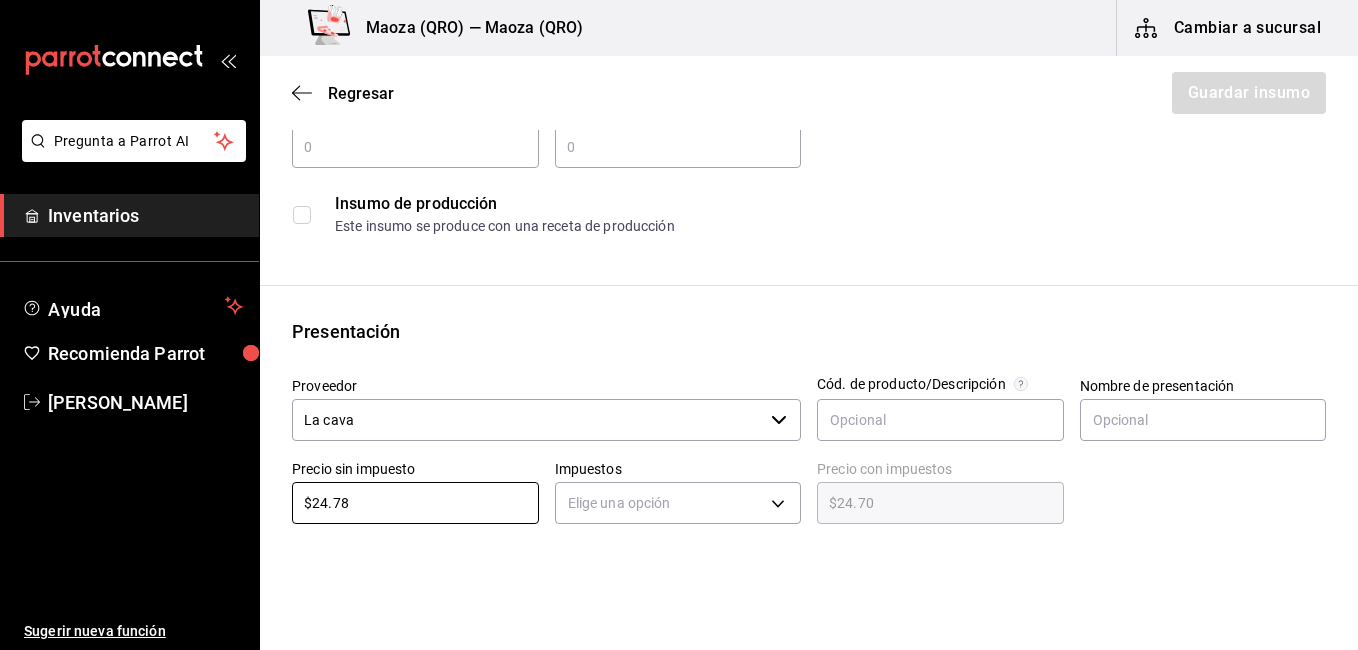 type on "$24.78" 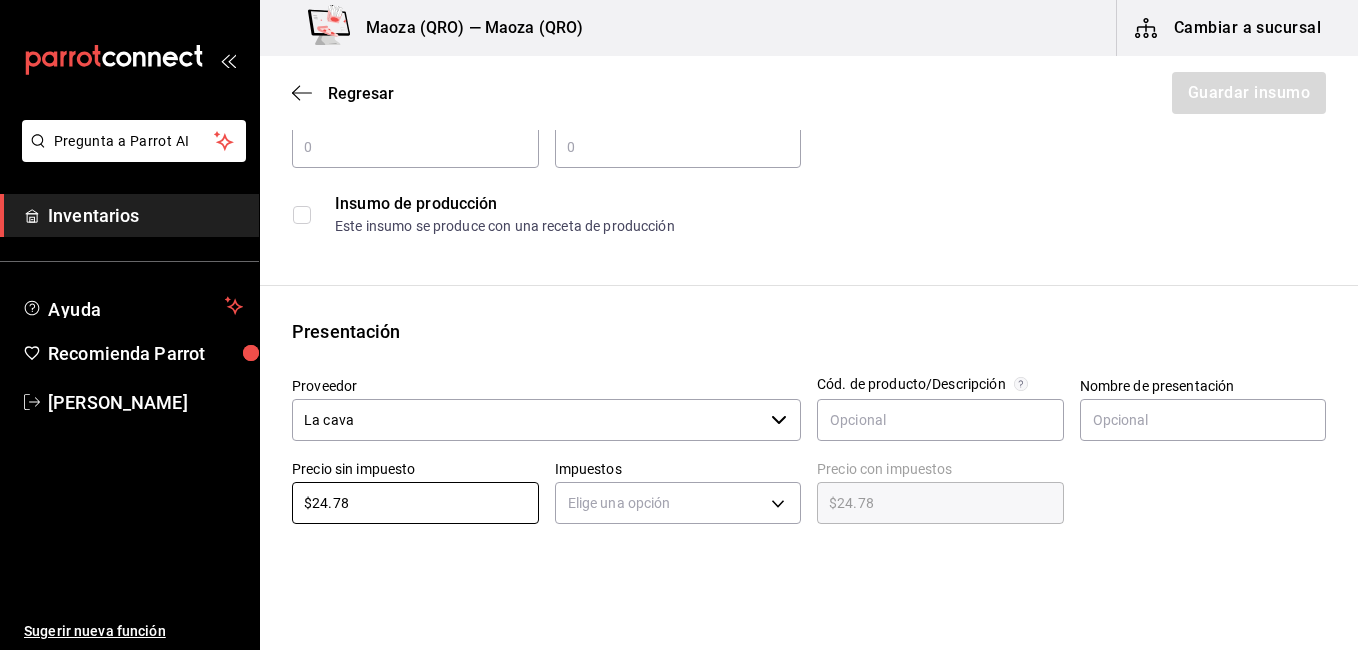 type on "$24.78" 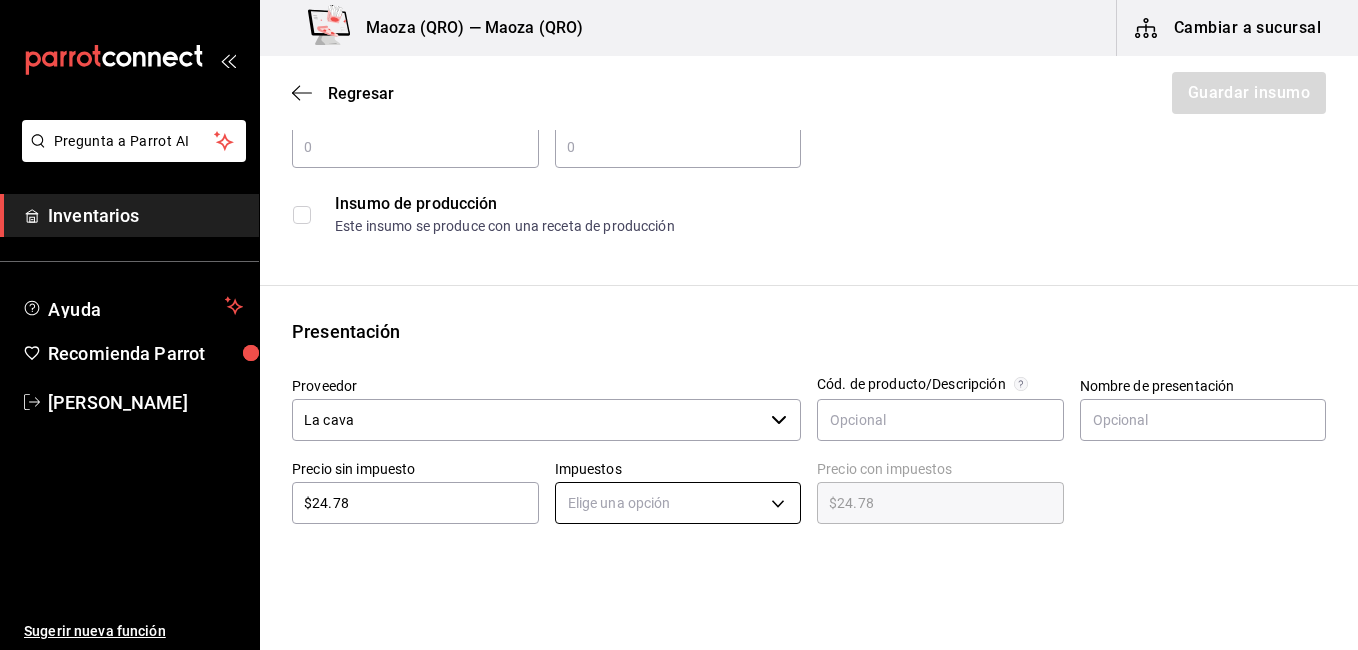 click on "Pregunta a Parrot AI Inventarios   Ayuda Recomienda Parrot   [PERSON_NAME]   Sugerir nueva función   [PERSON_NAME] (QRO) — [PERSON_NAME] (QRO) Cambiar a sucursal Regresar Guardar insumo Insumo Nombre San [PERSON_NAME] 330ml Categoría de inventario ​ Mínimo ​ Ideal ​ Insumo de producción Este insumo se produce con una receta de producción Presentación Proveedor La cava ​ Cód. de producto/Descripción Nombre de presentación Precio sin impuesto $24.78 ​ Impuestos Elige una opción Precio con impuestos $24.78 ​ Unidad de presentación UdM ​ Receta Unidad de receta Elige una opción Factor de conversión ​ Ver ayuda de conversiones ¿La presentación  viene en otra caja? Si No Presentaciones por caja ​ Sin definir Unidades de conteo Pregunta a Parrot AI Inventarios   Ayuda Recomienda Parrot   [PERSON_NAME]   Sugerir nueva función   GANA 1 MES GRATIS EN TU SUSCRIPCIÓN AQUÍ Visitar centro de ayuda [PHONE_NUMBER] [EMAIL_ADDRESS][DOMAIN_NAME] Visitar centro de ayuda [PHONE_NUMBER]" at bounding box center [679, 268] 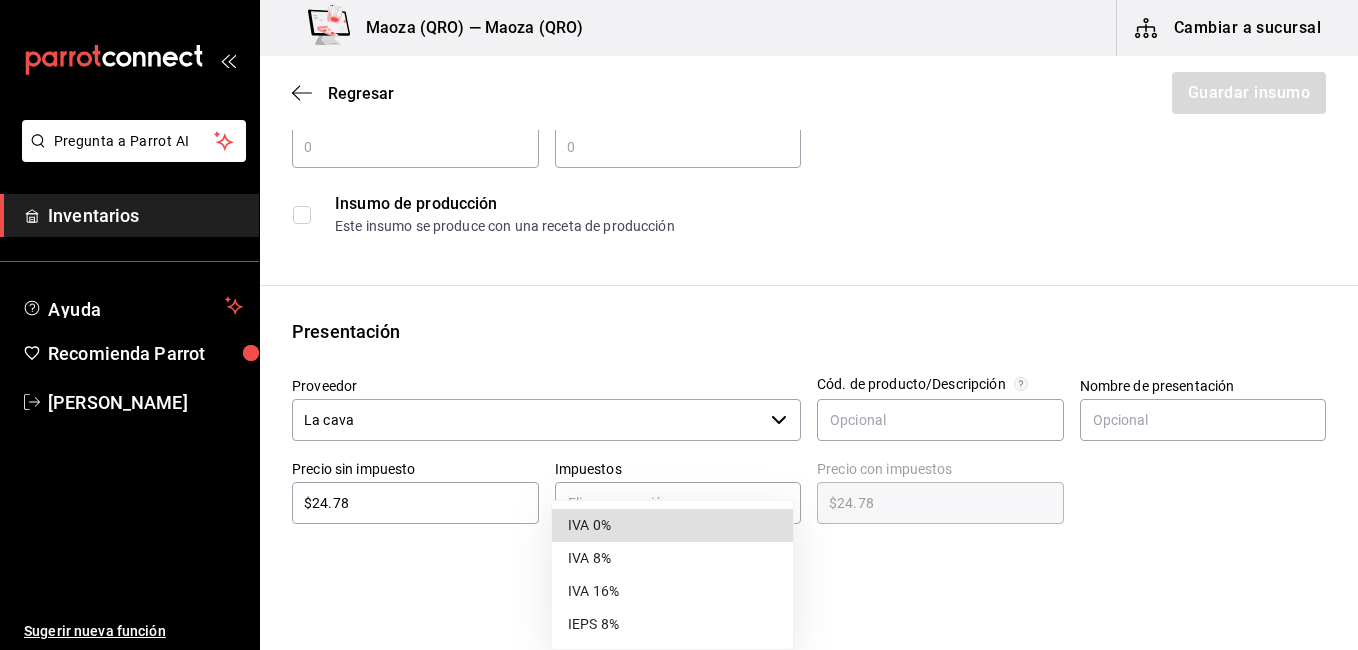 click on "IVA 16%" at bounding box center [672, 591] 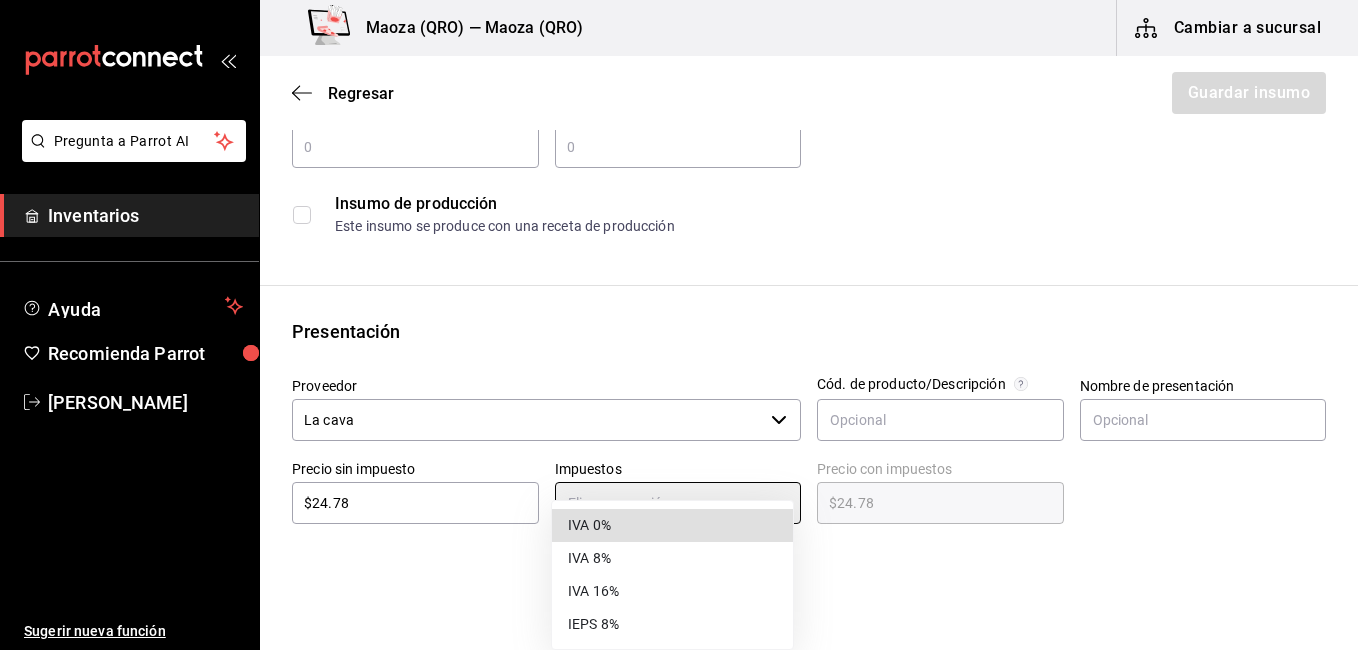 type on "IVA_16" 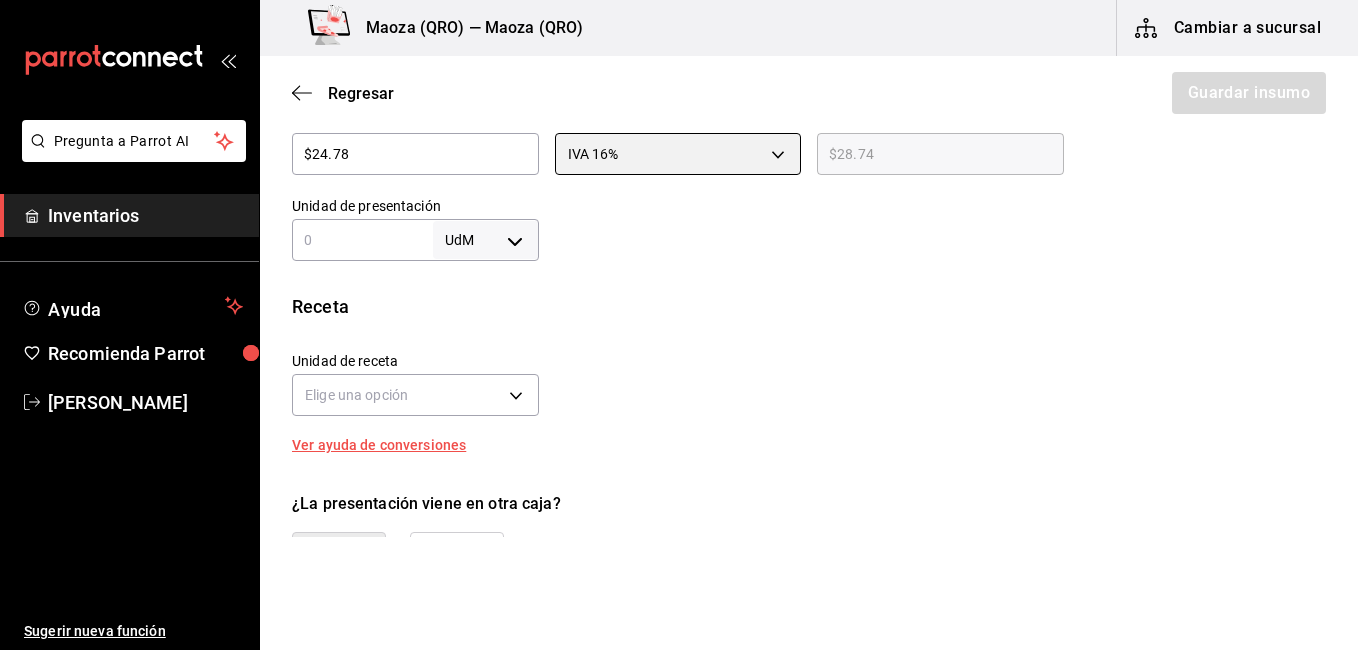 scroll, scrollTop: 600, scrollLeft: 0, axis: vertical 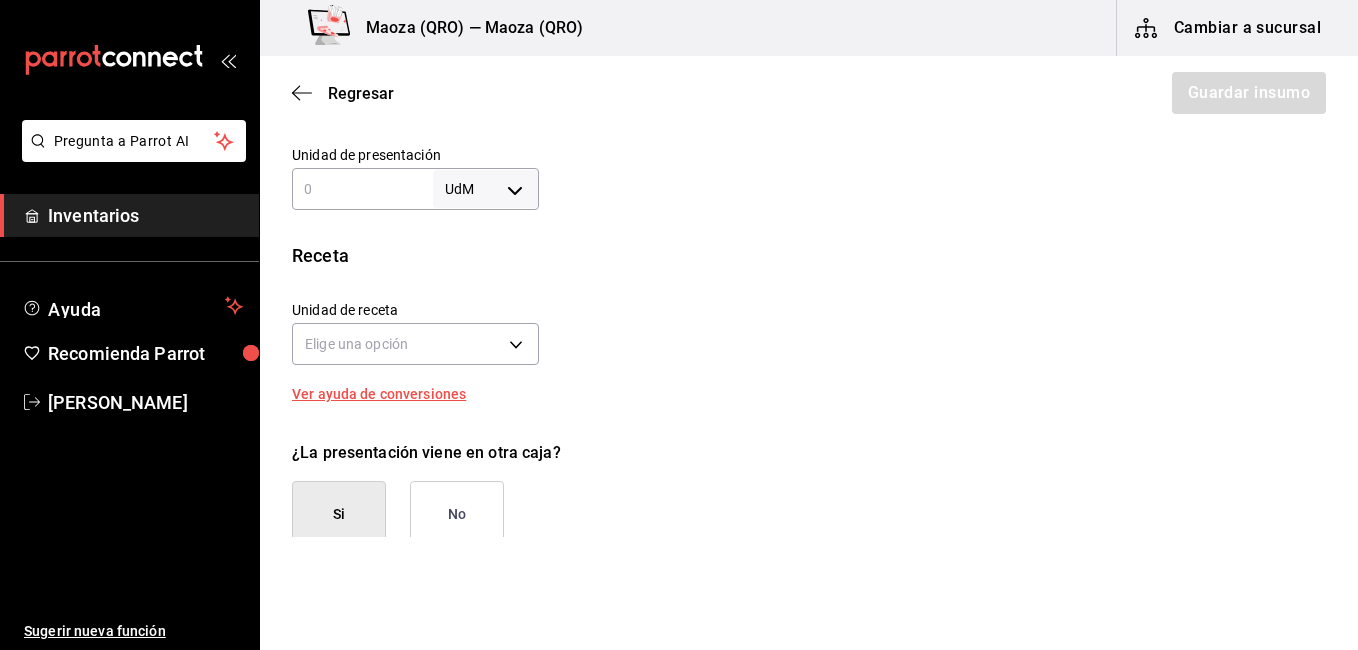 click at bounding box center (362, 189) 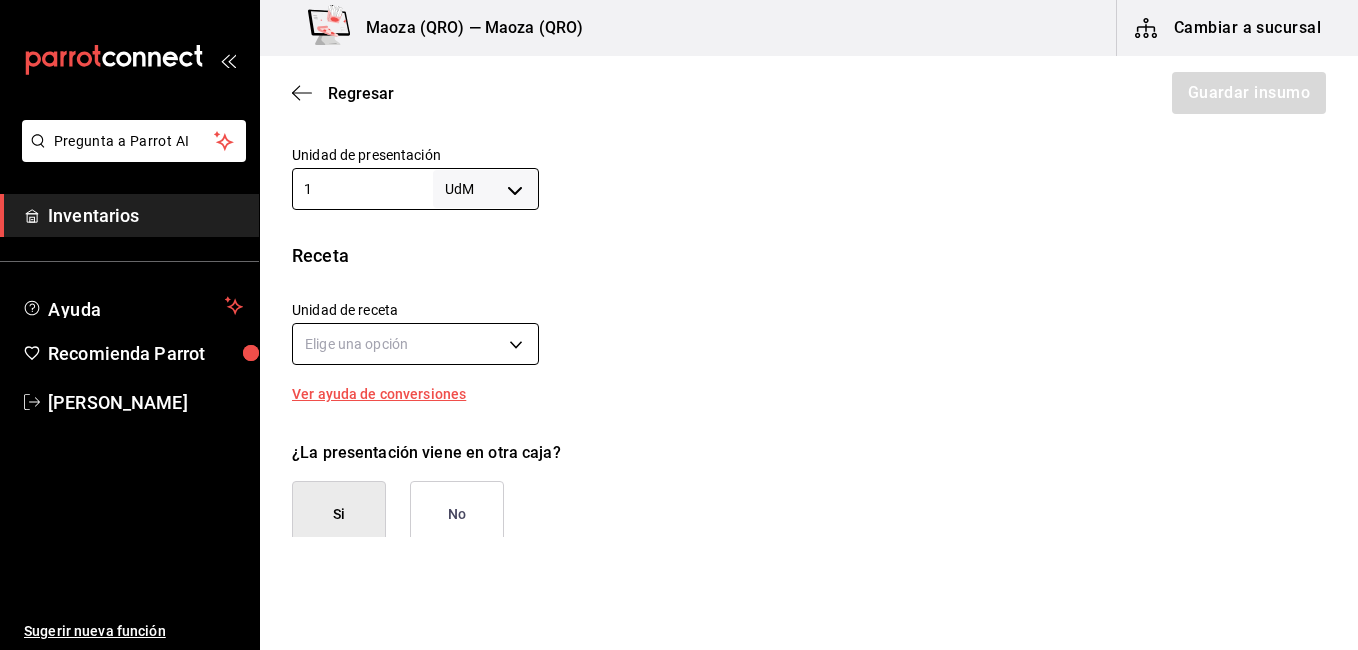 type on "1" 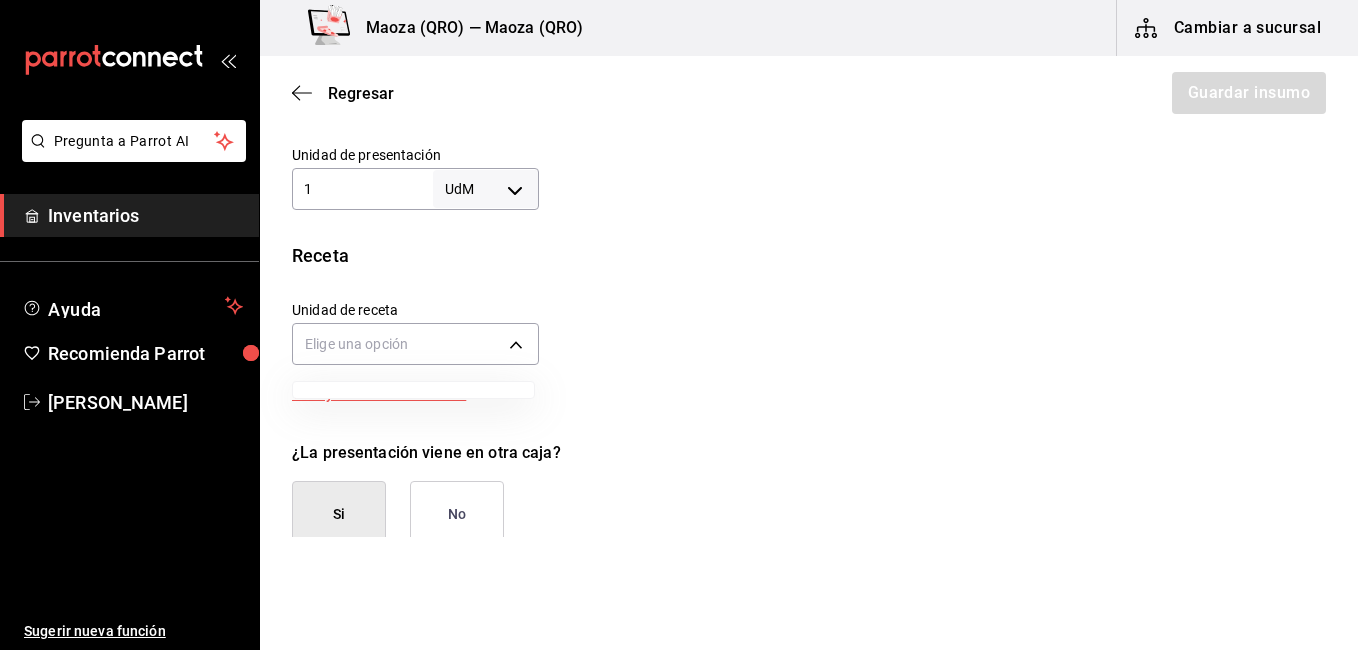 click at bounding box center [679, 325] 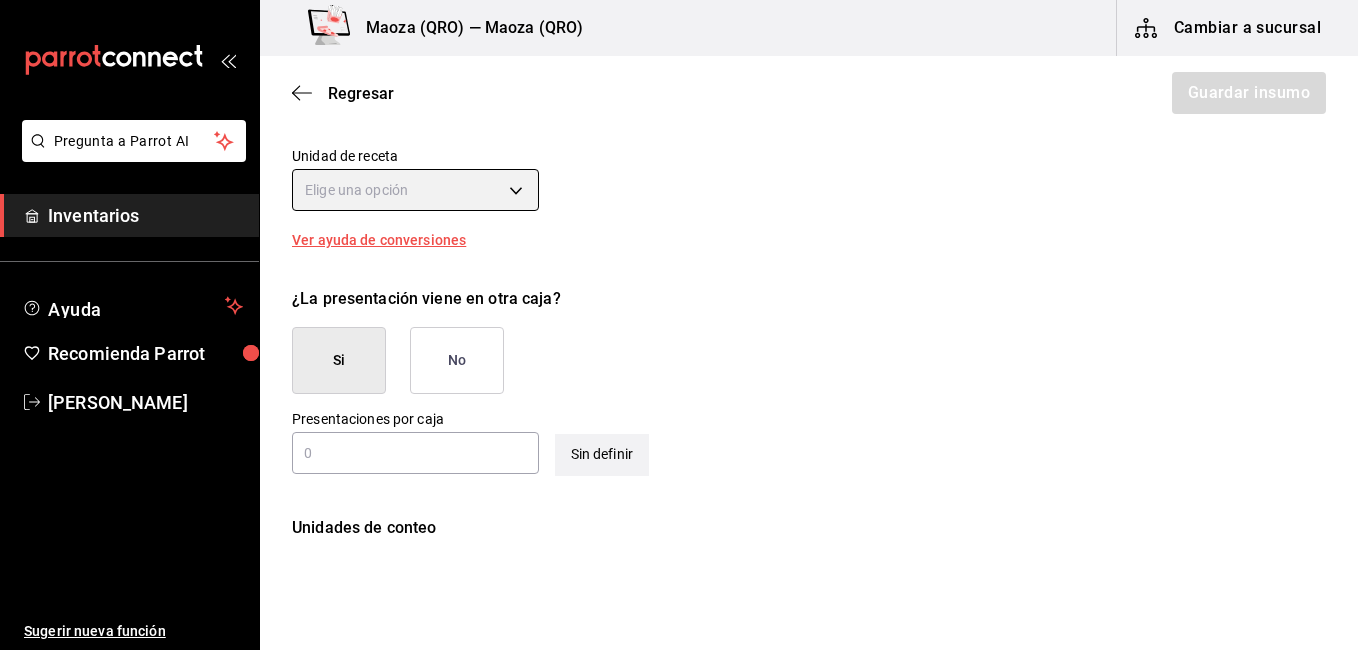 scroll, scrollTop: 800, scrollLeft: 0, axis: vertical 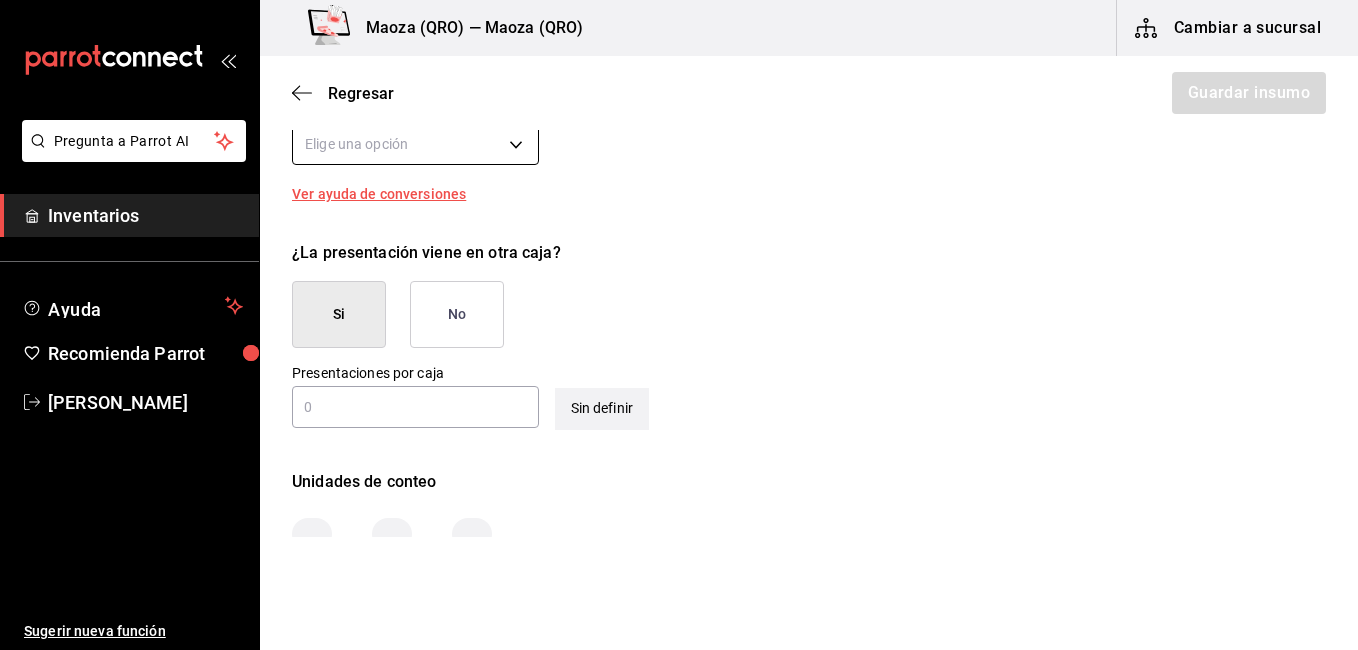 click on "Pregunta a Parrot AI Inventarios   Ayuda Recomienda Parrot   [PERSON_NAME]   Sugerir nueva función   [PERSON_NAME] (QRO) — [PERSON_NAME] (QRO) Cambiar a sucursal Regresar Guardar insumo Insumo Nombre San [PERSON_NAME] 330ml Categoría de inventario ​ Mínimo ​ Ideal ​ Insumo de producción Este insumo se produce con una receta de producción Presentación Proveedor La cava ​ Cód. de producto/Descripción Nombre de presentación Precio sin impuesto $24.78 ​ Impuestos IVA 16% IVA_16 Precio con impuestos $28.74 ​ Unidad de presentación 1 UdM ​ Receta Unidad de receta Elige una opción Factor de conversión ​ Ver ayuda de conversiones ¿La presentación  viene en otra caja? Si No Presentaciones por caja ​ Sin definir Unidades de conteo Pregunta a Parrot AI Inventarios   Ayuda Recomienda Parrot   [PERSON_NAME]   Sugerir nueva función   GANA 1 MES GRATIS EN TU SUSCRIPCIÓN AQUÍ Visitar centro de ayuda [PHONE_NUMBER] [EMAIL_ADDRESS][DOMAIN_NAME] Visitar centro de ayuda [PHONE_NUMBER]" at bounding box center [679, 268] 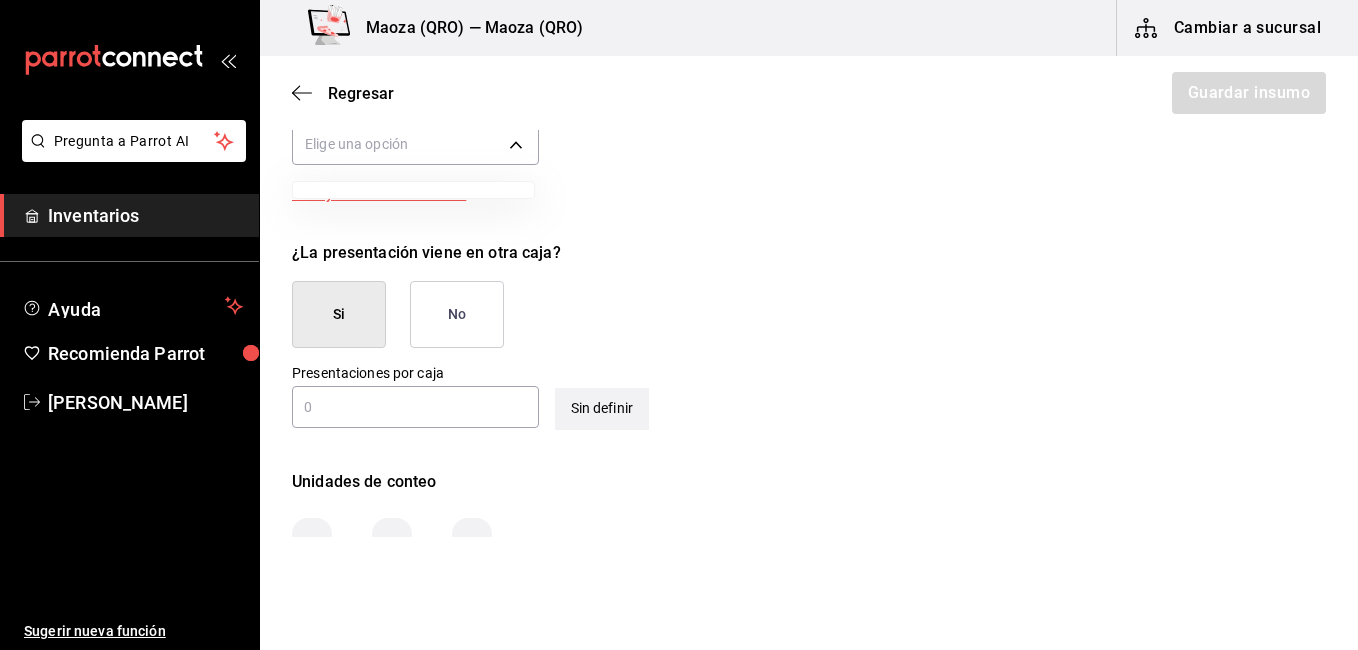 click at bounding box center (679, 325) 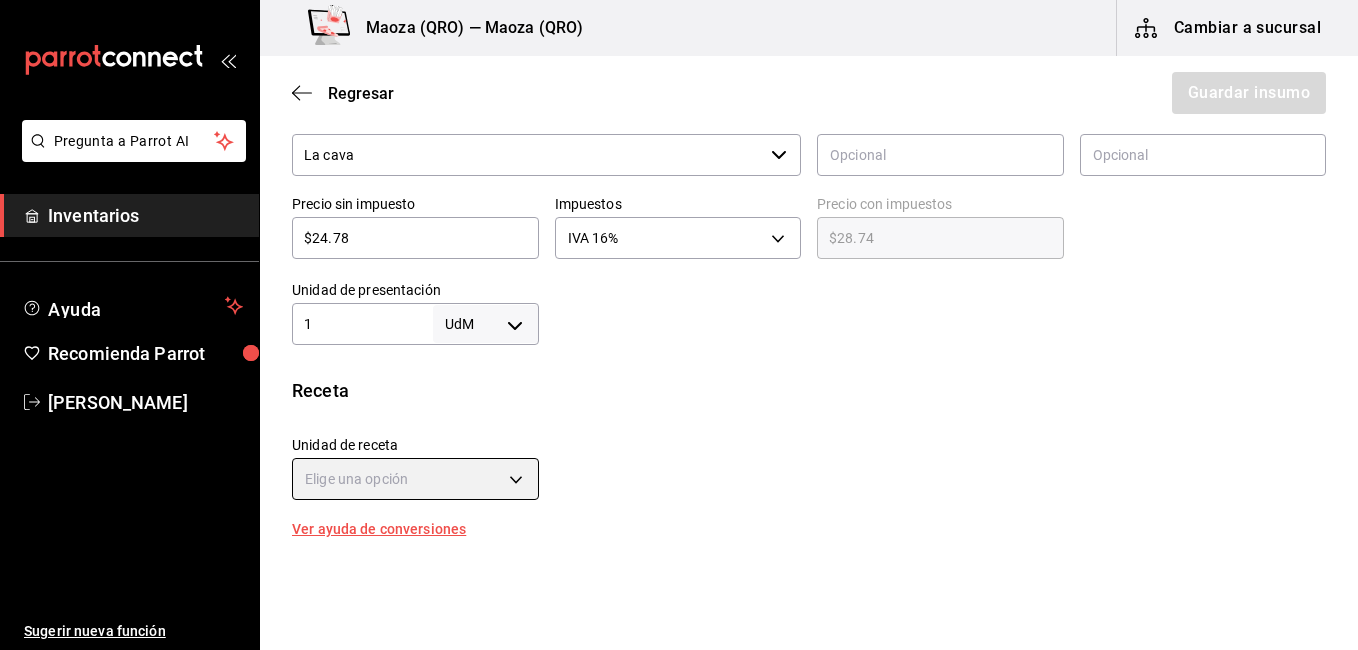 scroll, scrollTop: 500, scrollLeft: 0, axis: vertical 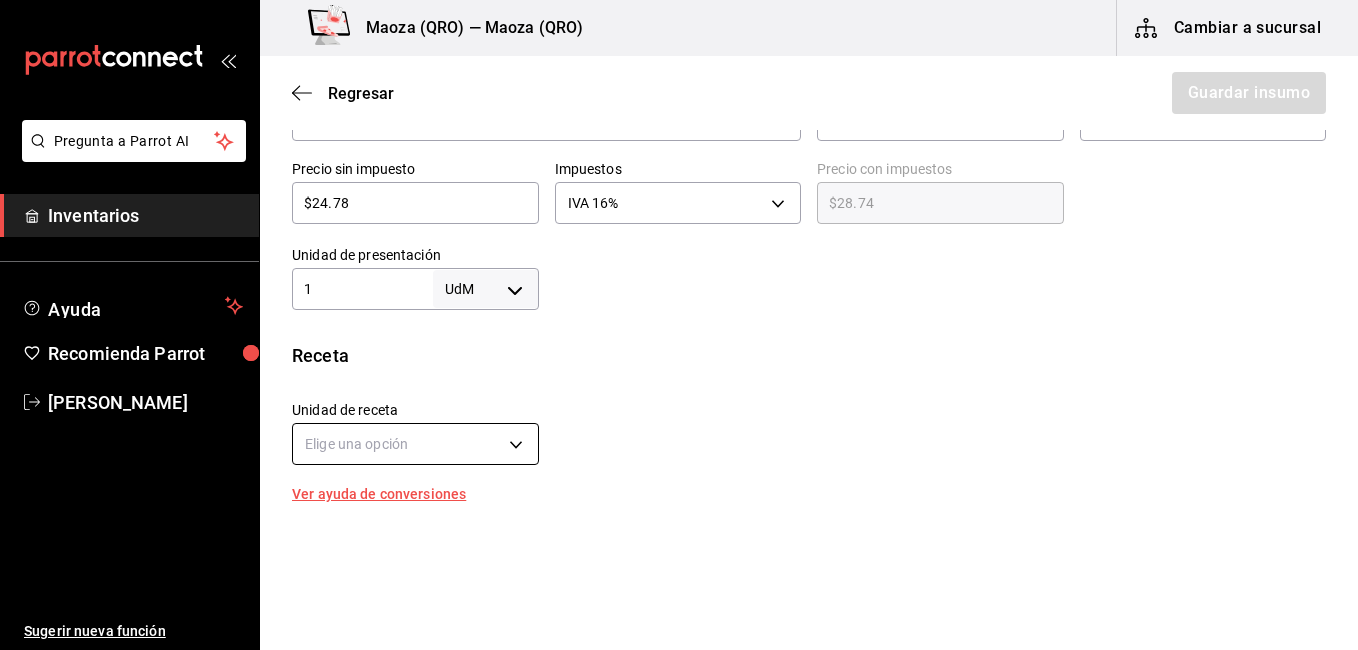 click on "Pregunta a Parrot AI Inventarios   Ayuda Recomienda Parrot   [PERSON_NAME]   Sugerir nueva función   [PERSON_NAME] (QRO) — [PERSON_NAME] (QRO) Cambiar a sucursal Regresar Guardar insumo Insumo Nombre San [PERSON_NAME] 330ml Categoría de inventario ​ Mínimo ​ Ideal ​ Insumo de producción Este insumo se produce con una receta de producción Presentación Proveedor La cava ​ Cód. de producto/Descripción Nombre de presentación Precio sin impuesto $24.78 ​ Impuestos IVA 16% IVA_16 Precio con impuestos $28.74 ​ Unidad de presentación 1 UdM ​ Receta Unidad de receta Elige una opción Factor de conversión ​ Ver ayuda de conversiones ¿La presentación  viene en otra caja? Si No Presentaciones por caja ​ Sin definir Unidades de conteo Pregunta a Parrot AI Inventarios   Ayuda Recomienda Parrot   [PERSON_NAME]   Sugerir nueva función   GANA 1 MES GRATIS EN TU SUSCRIPCIÓN AQUÍ Visitar centro de ayuda [PHONE_NUMBER] [EMAIL_ADDRESS][DOMAIN_NAME] Visitar centro de ayuda [PHONE_NUMBER]" at bounding box center [679, 268] 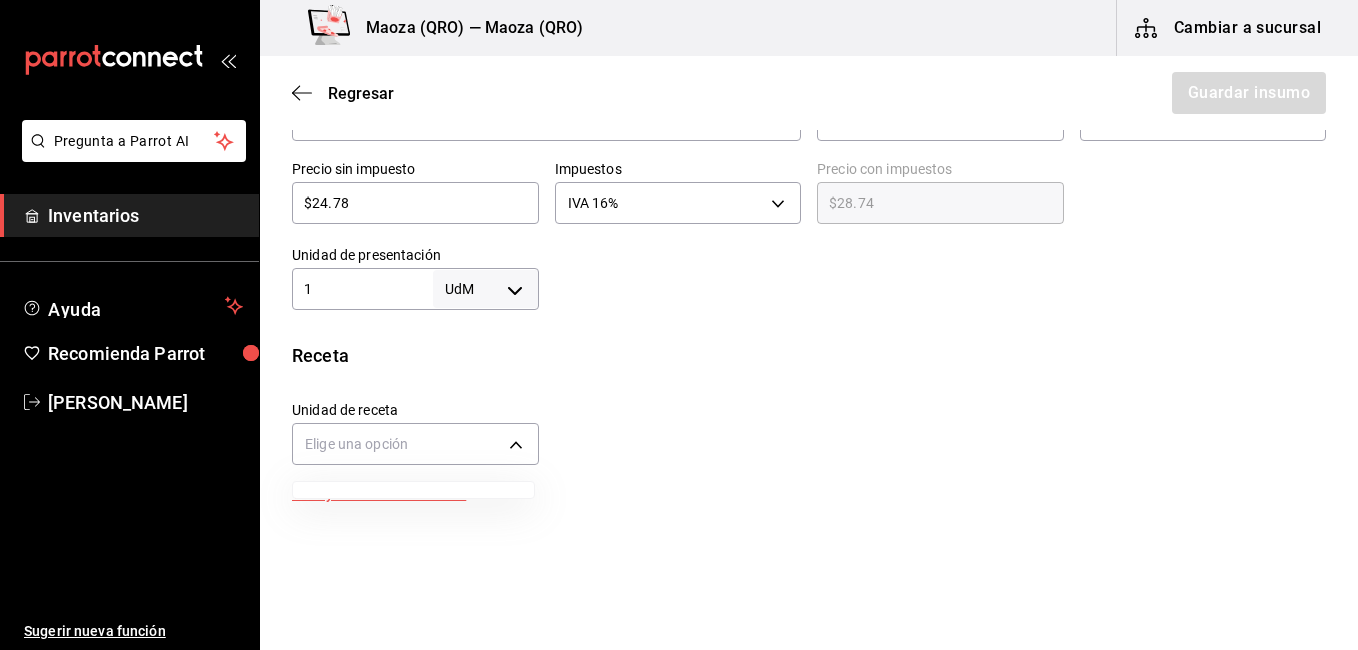 click at bounding box center (679, 325) 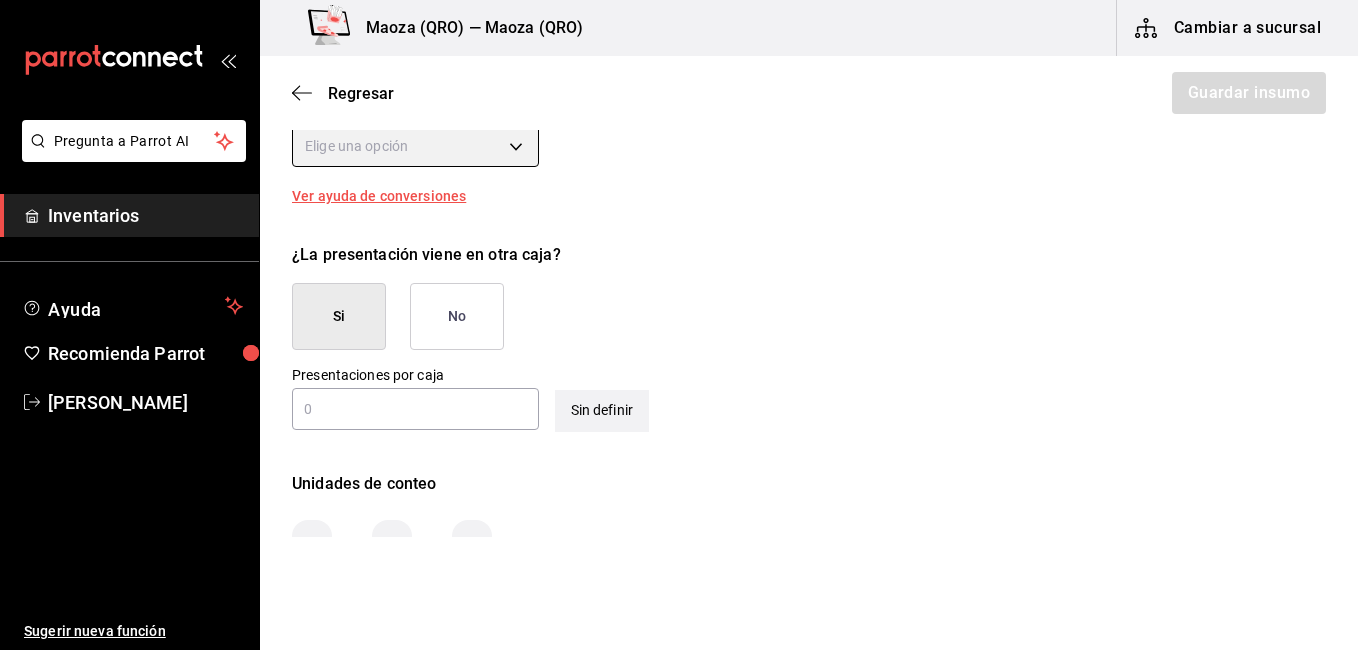 scroll, scrollTop: 800, scrollLeft: 0, axis: vertical 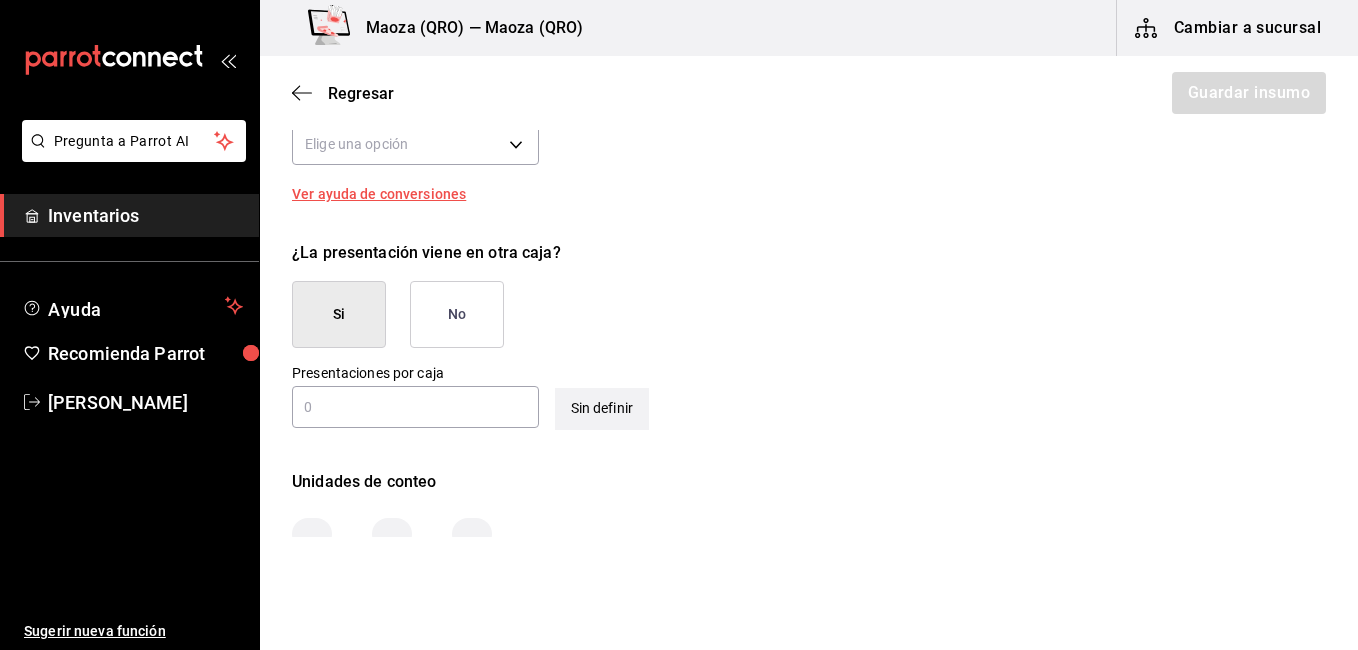 click on "​" at bounding box center [415, 407] 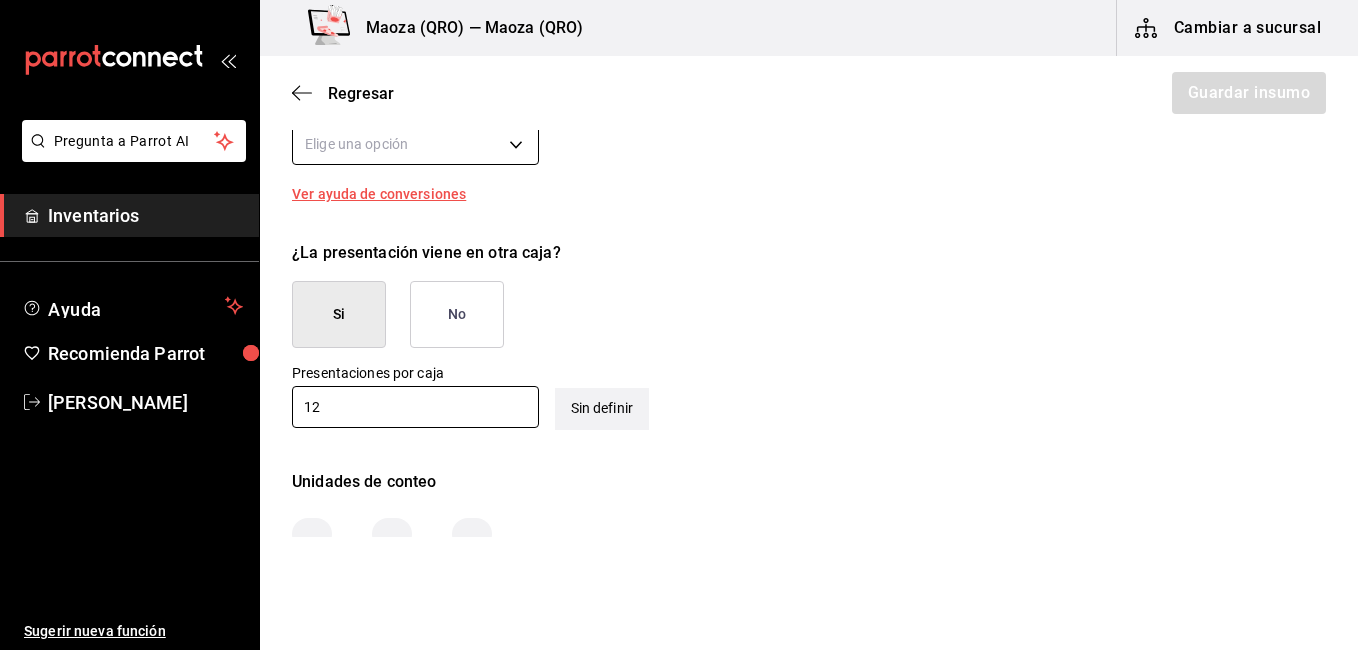 type on "12" 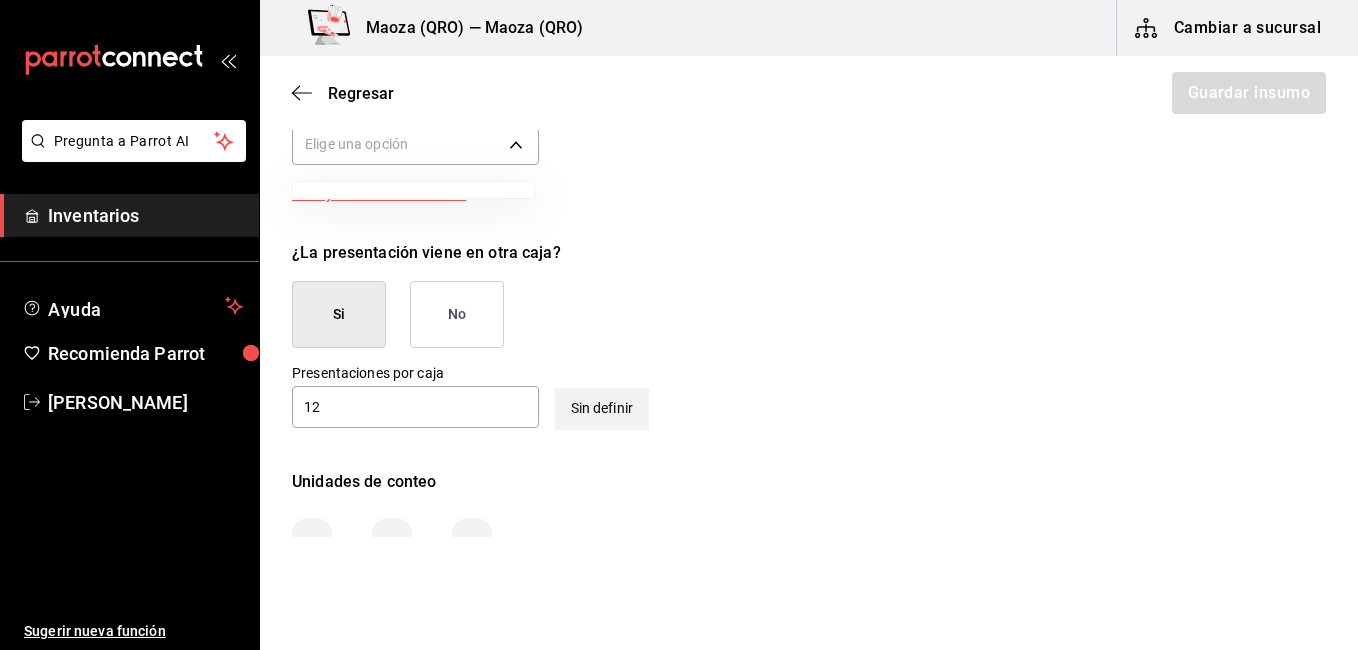 click at bounding box center [413, 190] 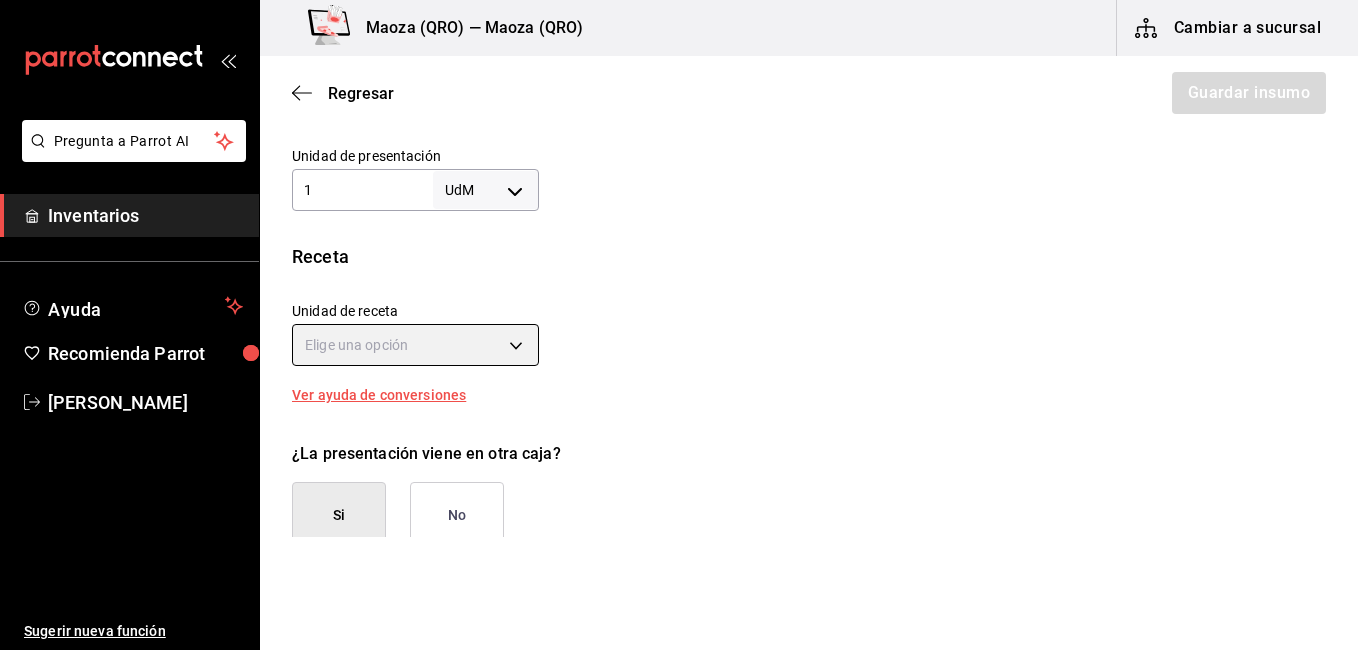scroll, scrollTop: 600, scrollLeft: 0, axis: vertical 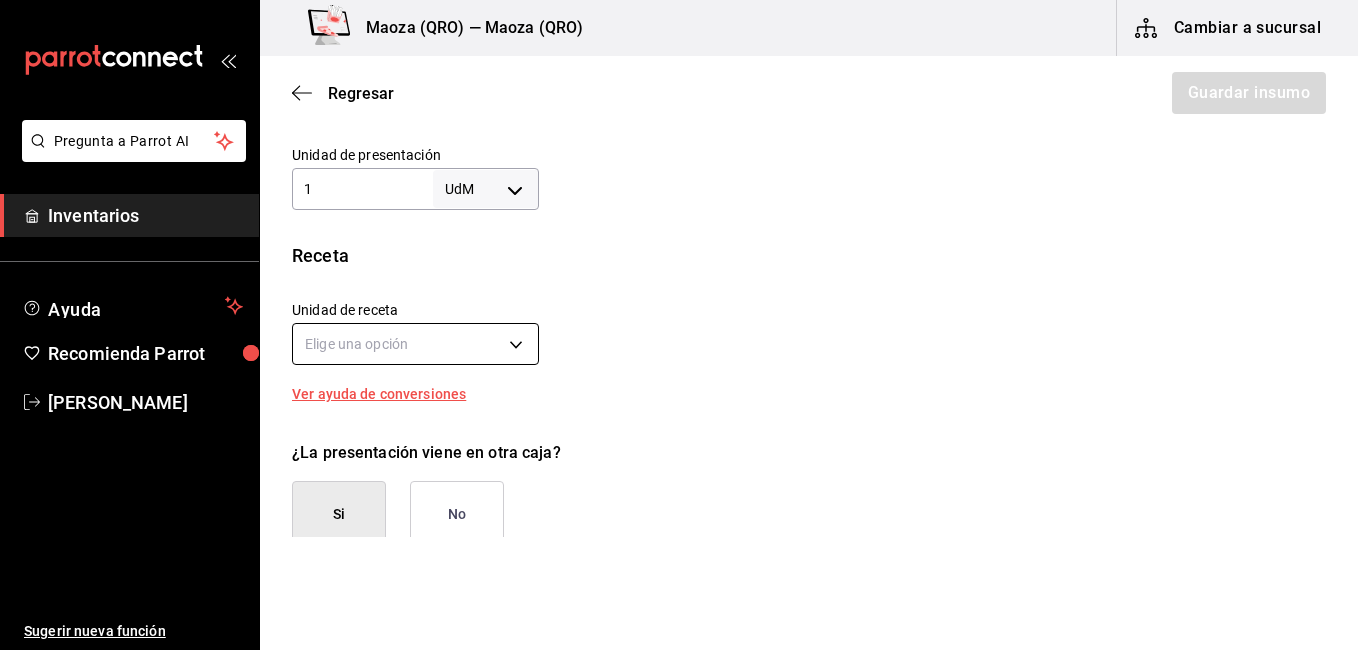 click on "Pregunta a Parrot AI Inventarios   Ayuda Recomienda Parrot   [PERSON_NAME]   Sugerir nueva función   [PERSON_NAME] (QRO) — [PERSON_NAME] (QRO) Cambiar a sucursal Regresar Guardar insumo Insumo Nombre San [PERSON_NAME] 330ml Categoría de inventario ​ Mínimo ​ Ideal ​ Insumo de producción Este insumo se produce con una receta de producción Presentación Proveedor La cava ​ Cód. de producto/Descripción Nombre de presentación Precio sin impuesto $24.78 ​ Impuestos IVA 16% IVA_16 Precio con impuestos $28.74 ​ Unidad de presentación 1 UdM ​ Receta Unidad de receta Elige una opción Factor de conversión ​ Ver ayuda de conversiones ¿La presentación  viene en otra caja? Si No Presentaciones por caja 12 ​ Sin definir Unidades de conteo Pregunta a Parrot AI Inventarios   Ayuda Recomienda Parrot   [PERSON_NAME]   Sugerir nueva función   GANA 1 MES GRATIS EN TU SUSCRIPCIÓN AQUÍ Visitar centro de ayuda [PHONE_NUMBER] [EMAIL_ADDRESS][DOMAIN_NAME] Visitar centro de ayuda [PHONE_NUMBER]" at bounding box center [679, 268] 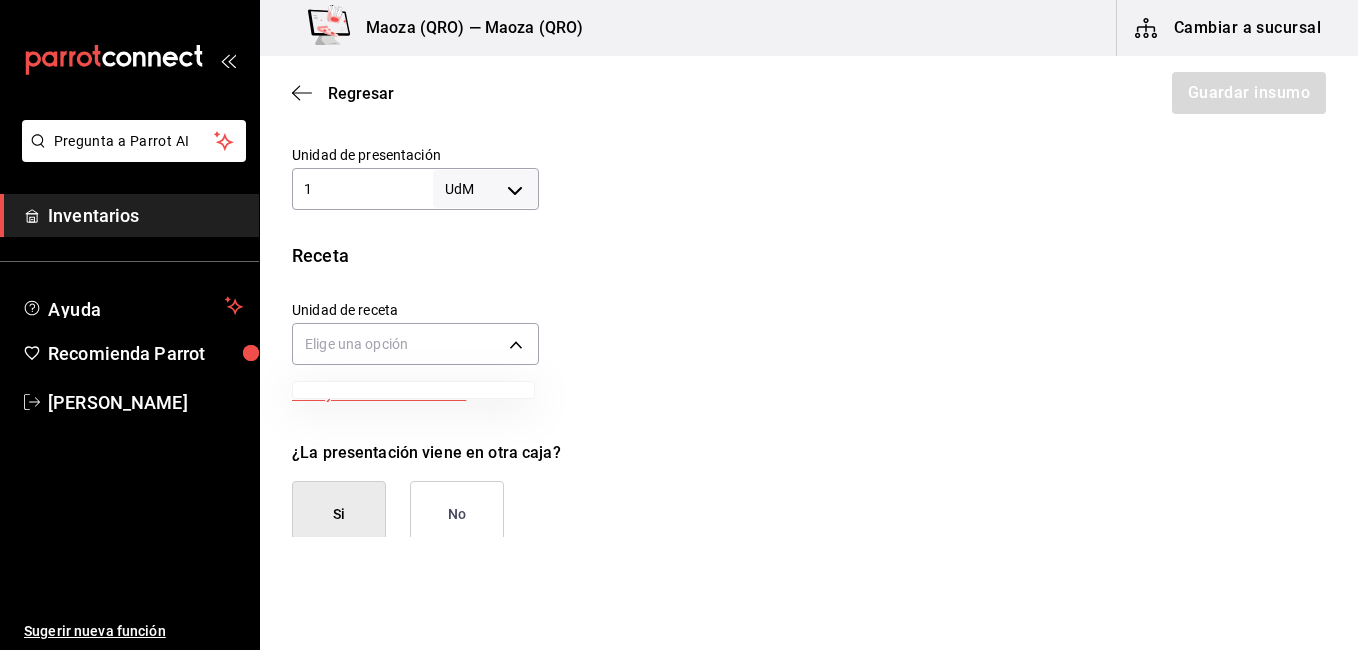 click at bounding box center (413, 390) 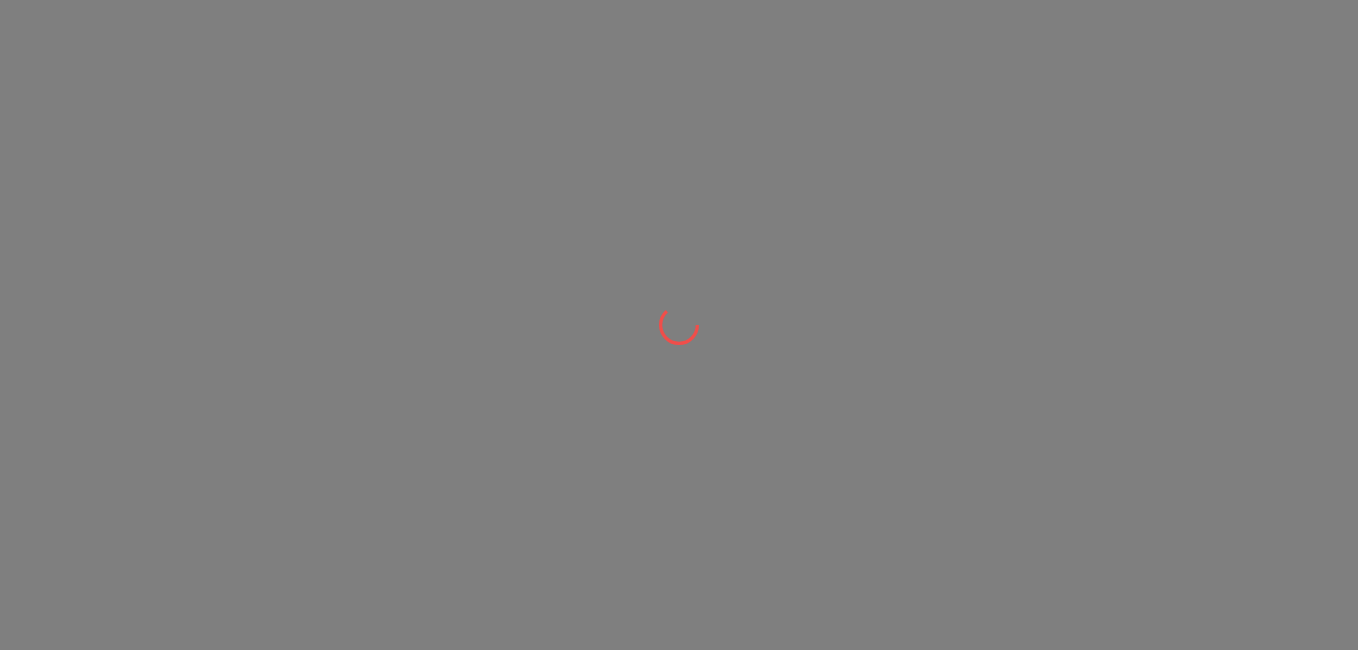 scroll, scrollTop: 0, scrollLeft: 0, axis: both 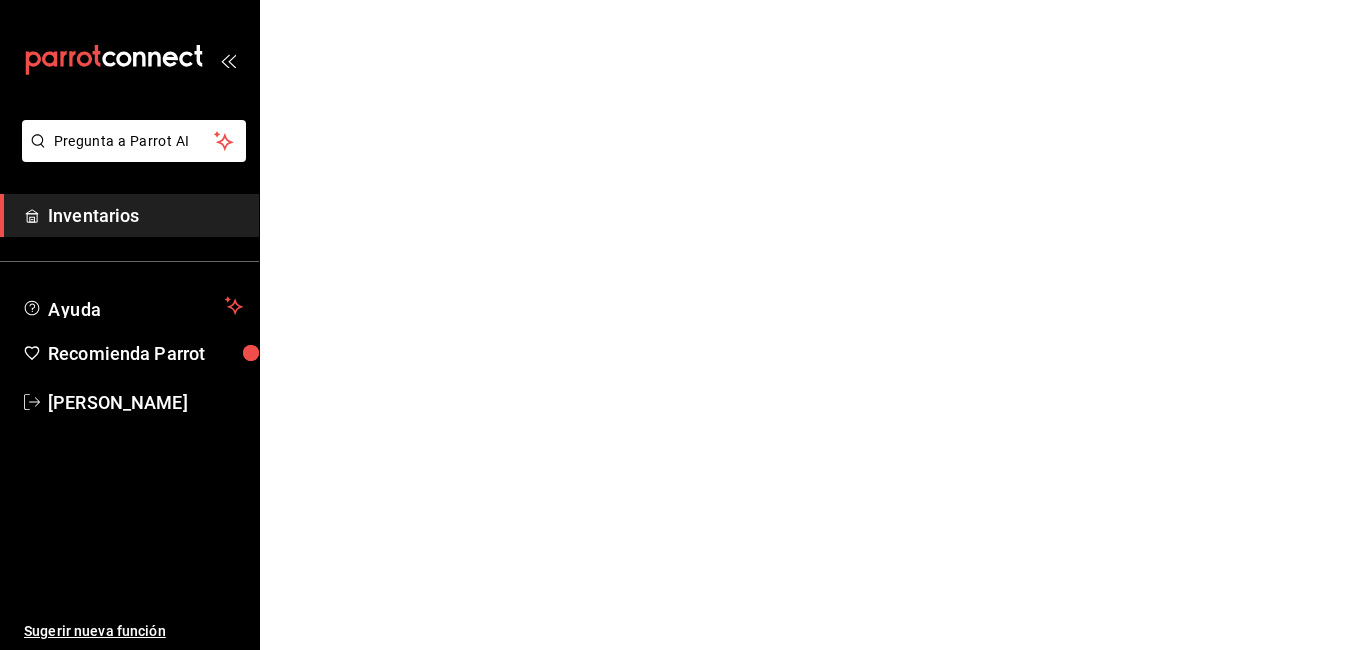 click on "Inventarios" at bounding box center (145, 215) 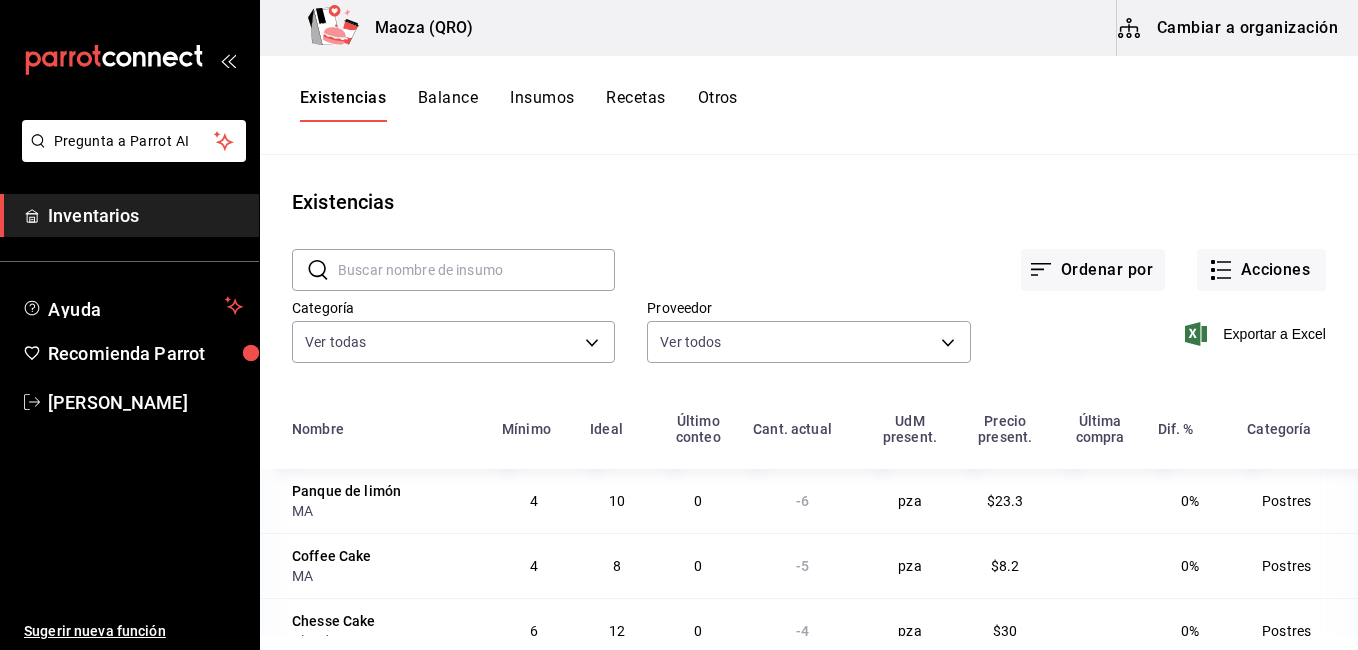 click on "Insumos" at bounding box center [542, 105] 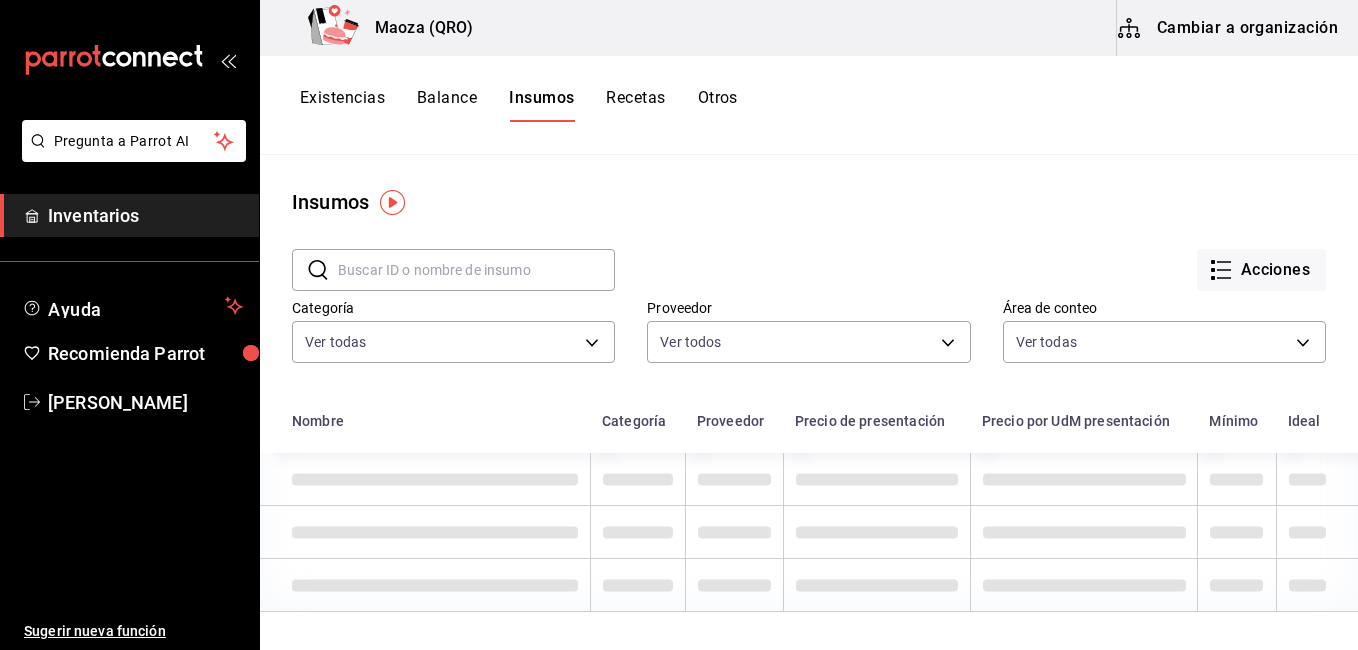click on "Cambiar a organización" at bounding box center [1229, 28] 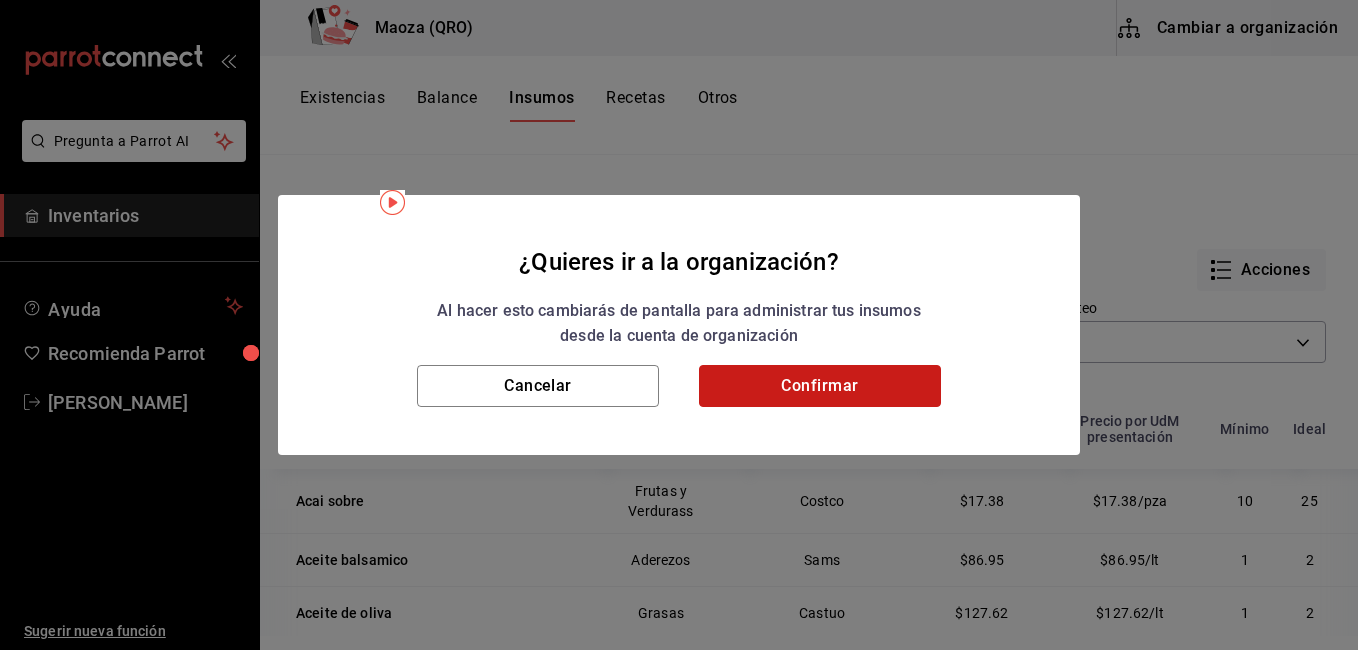 click on "Confirmar" at bounding box center (820, 386) 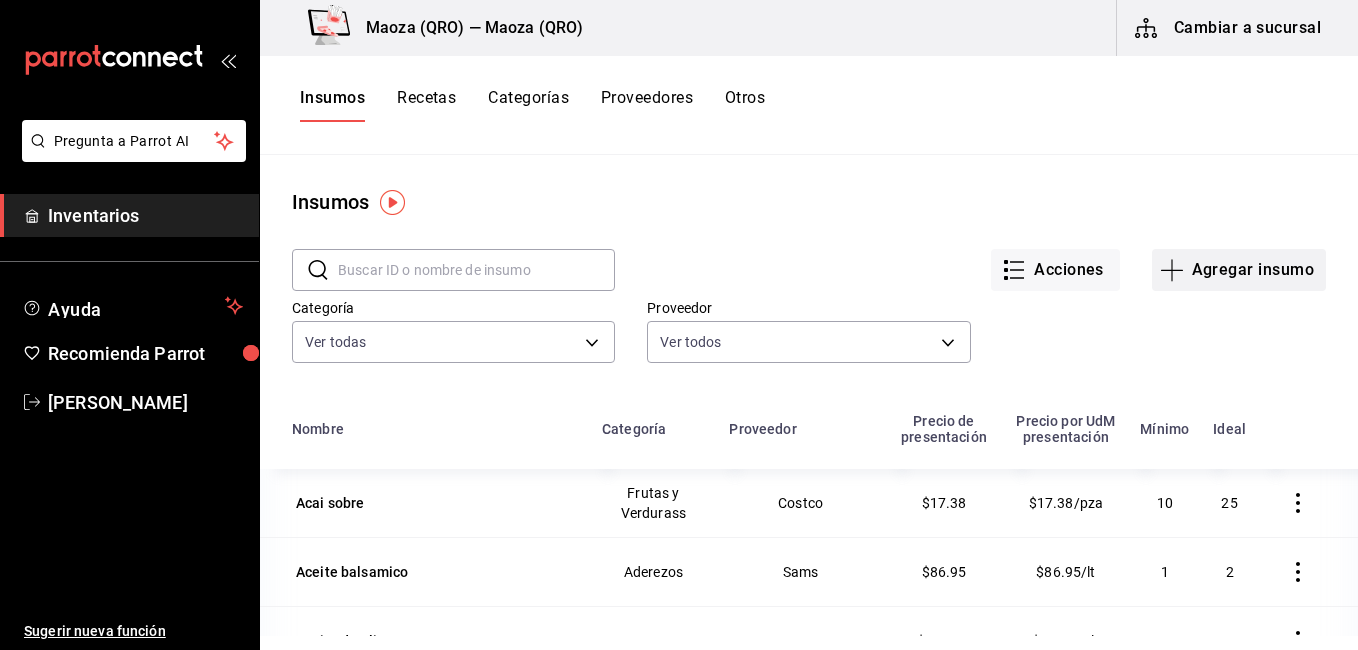 click on "Agregar insumo" at bounding box center (1239, 270) 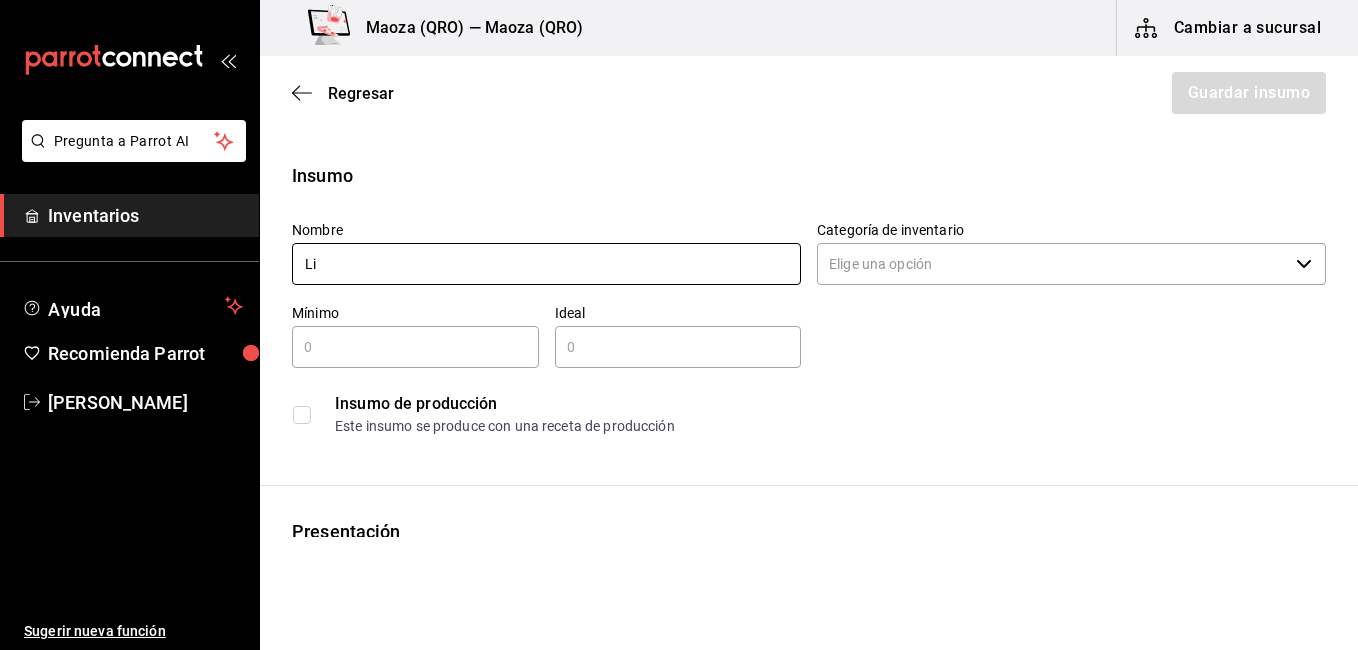 type on "L" 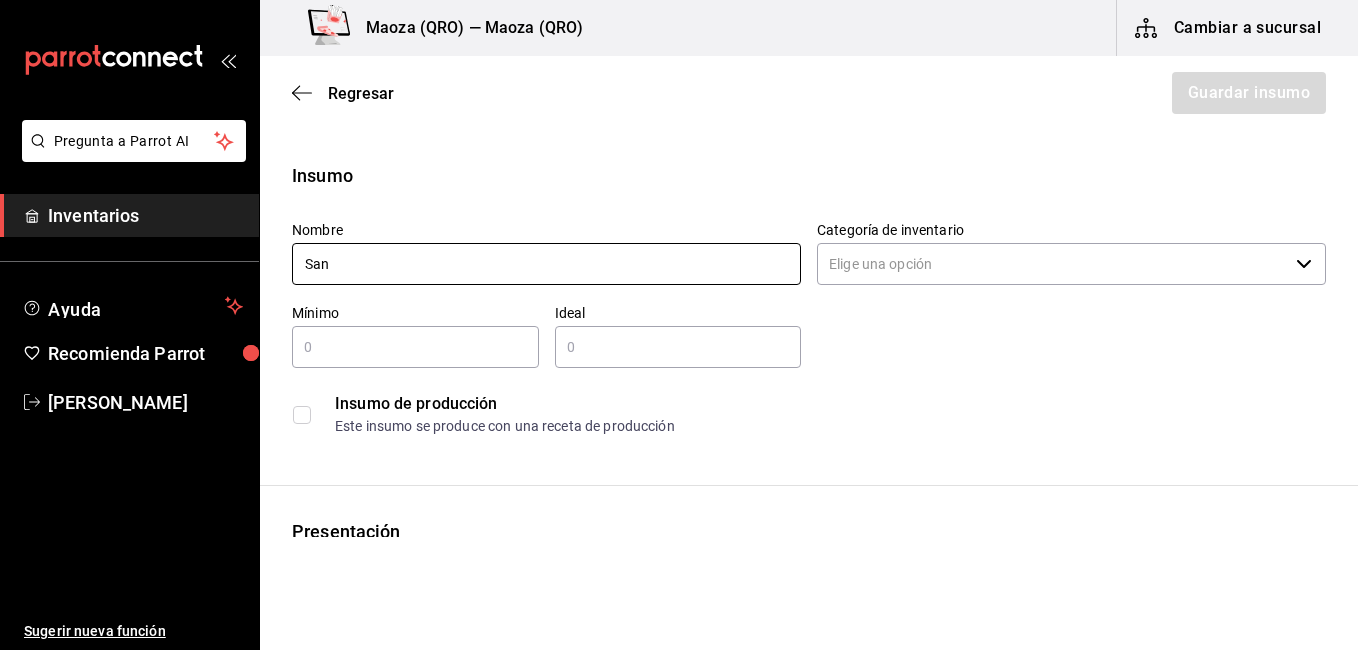 type on "San [PERSON_NAME] Aranciata 330ml" 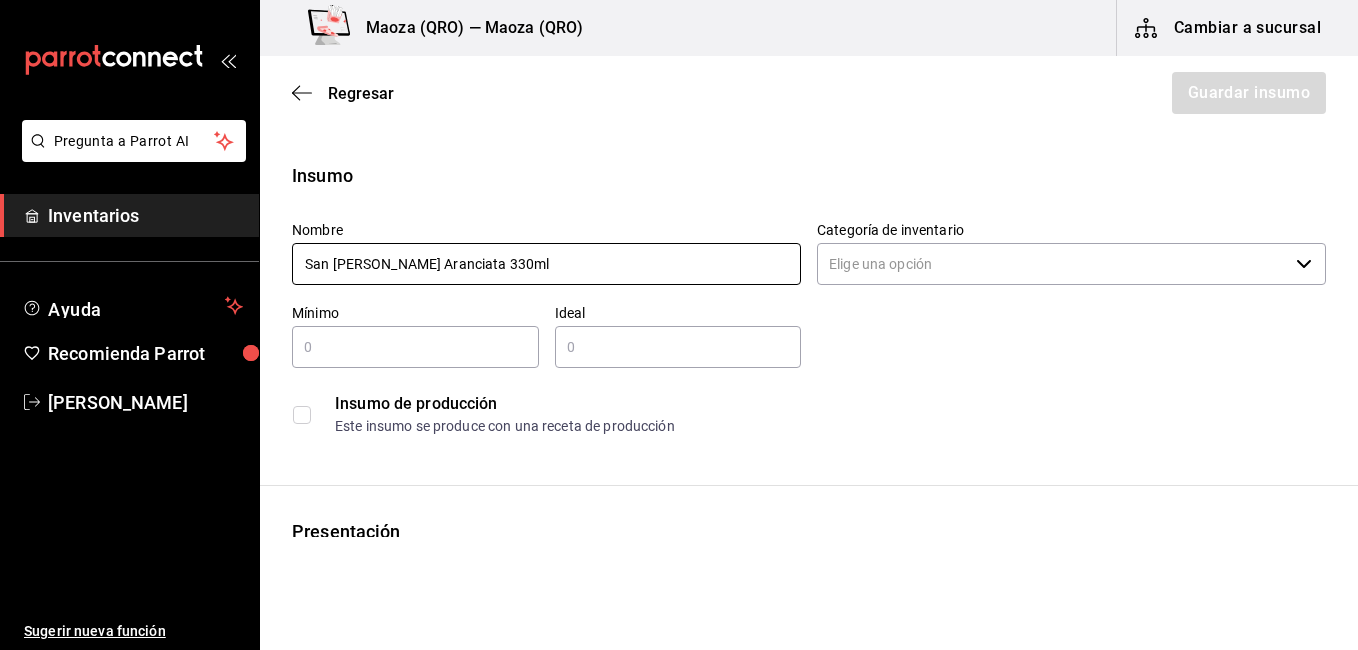 type on "5" 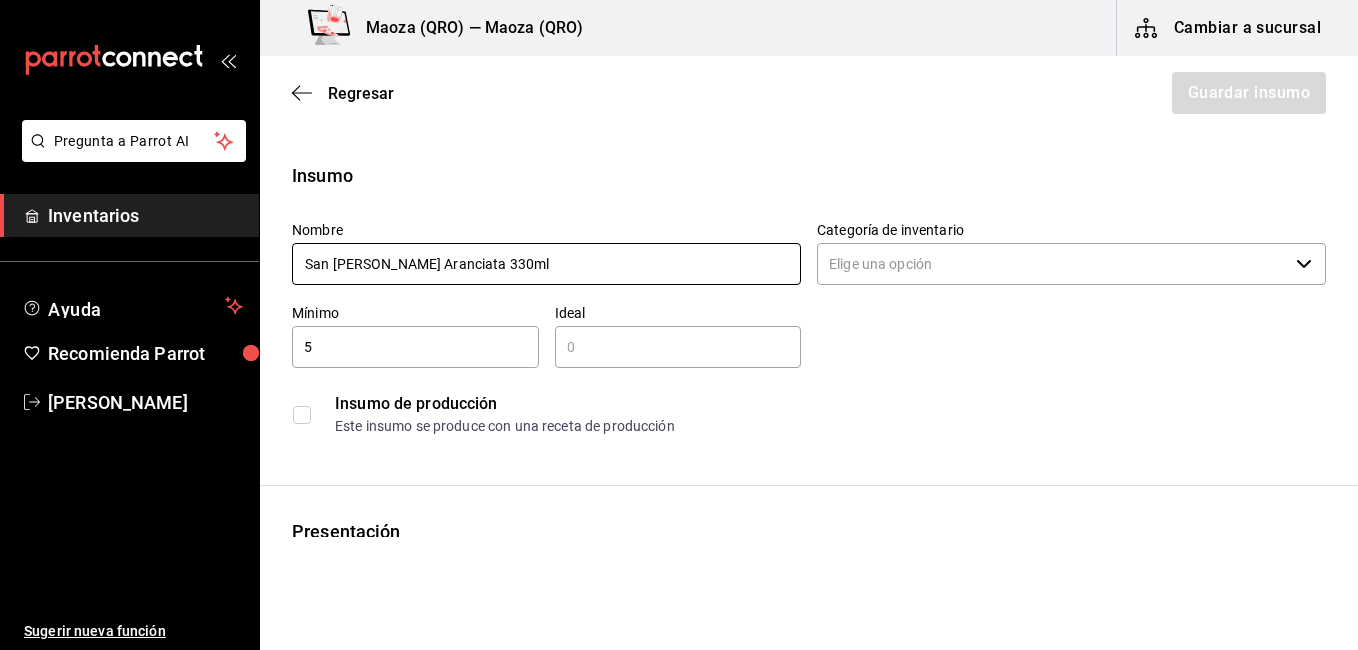type on "12" 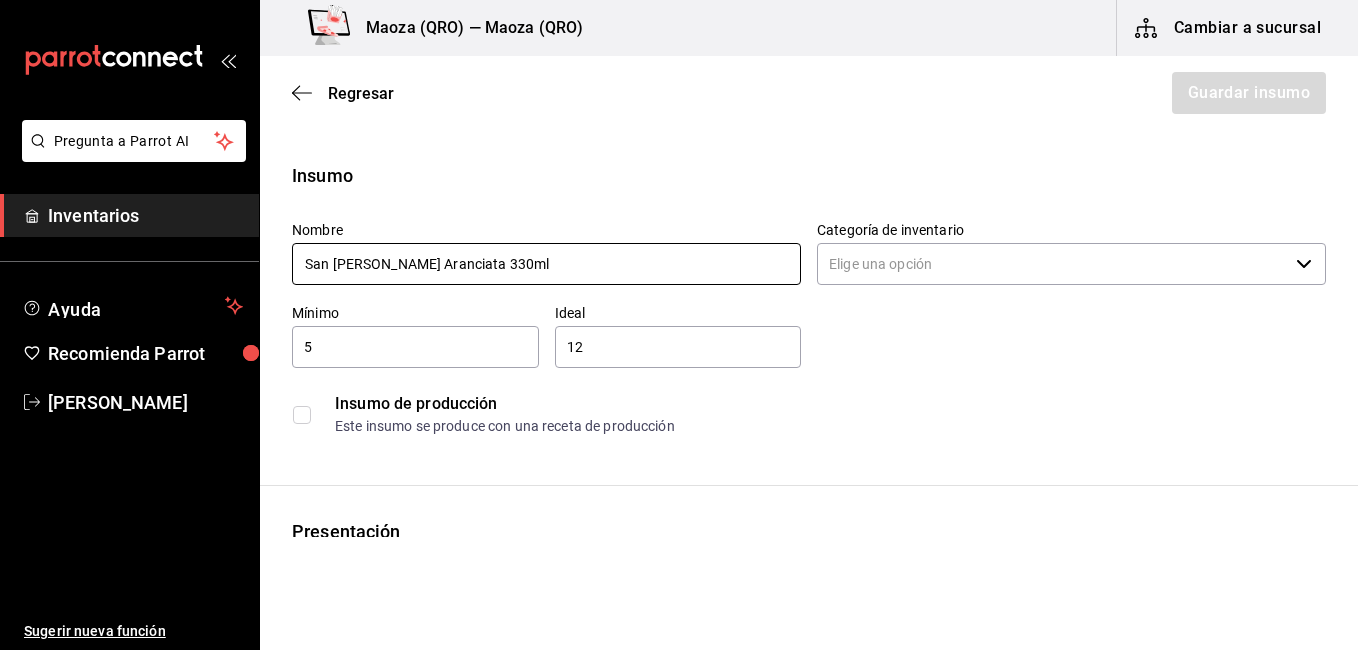 type on "IVA_16" 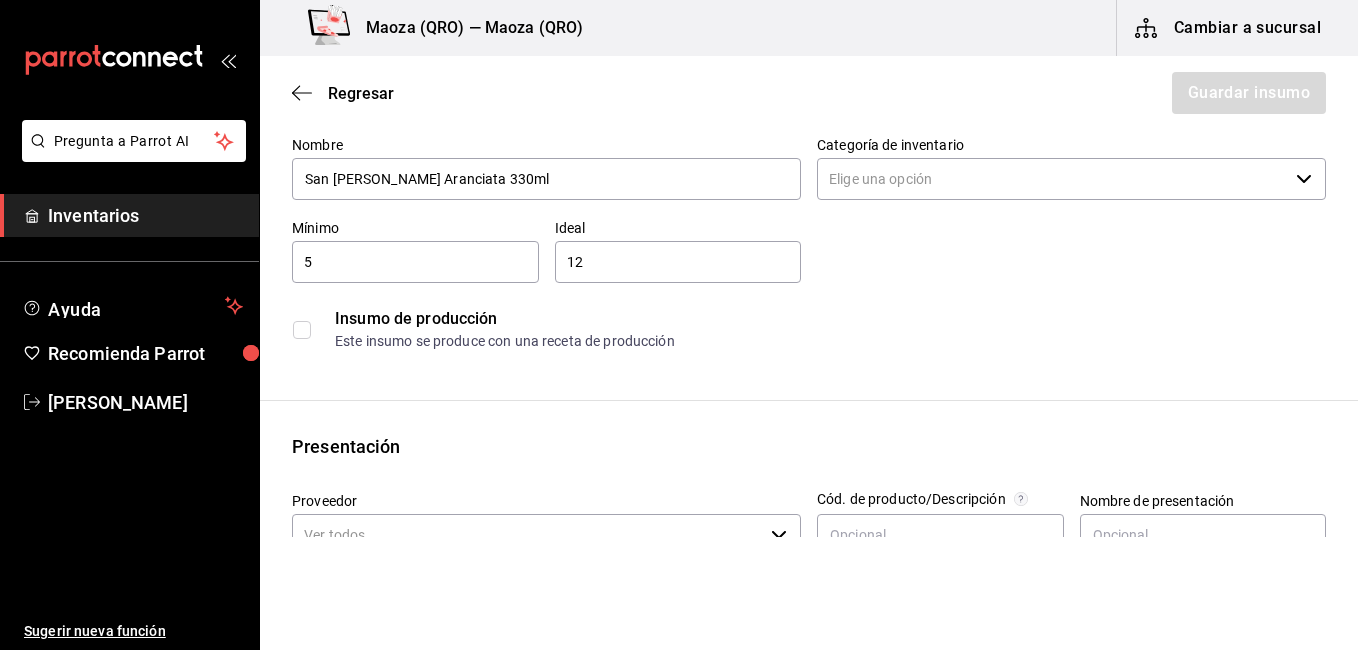 scroll, scrollTop: 0, scrollLeft: 0, axis: both 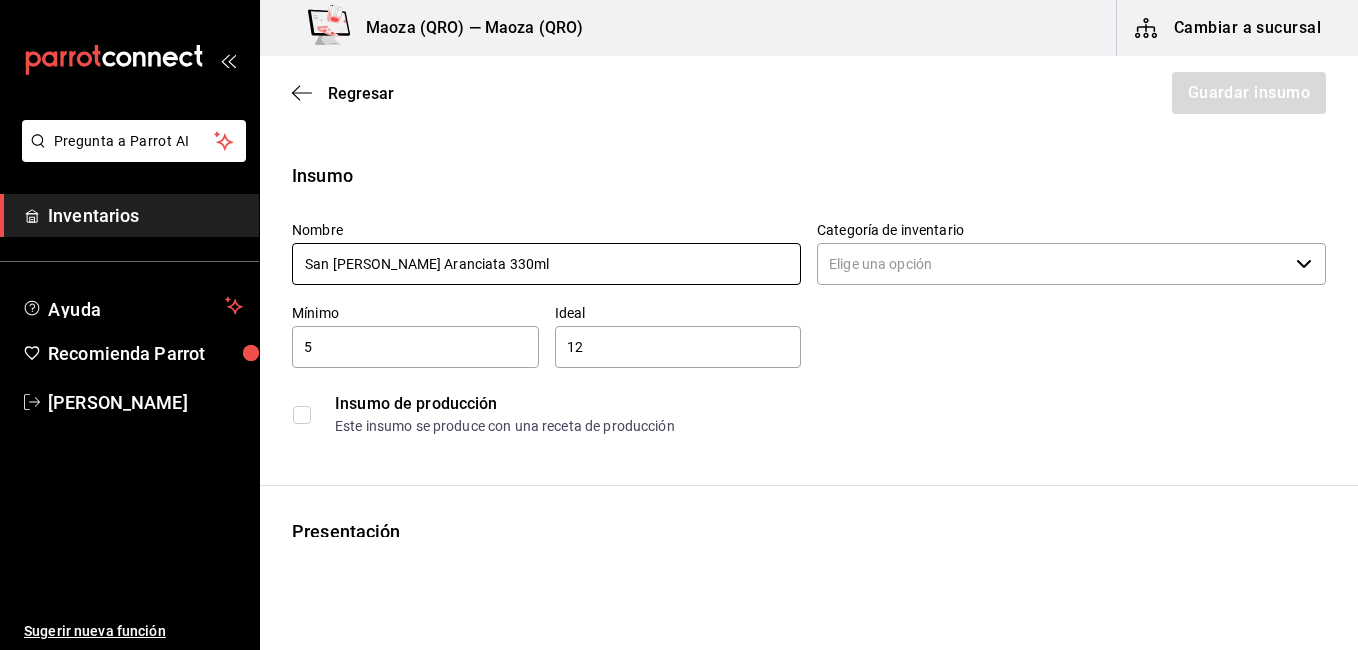 click on "San [PERSON_NAME] Aranciata 330ml" at bounding box center [546, 264] 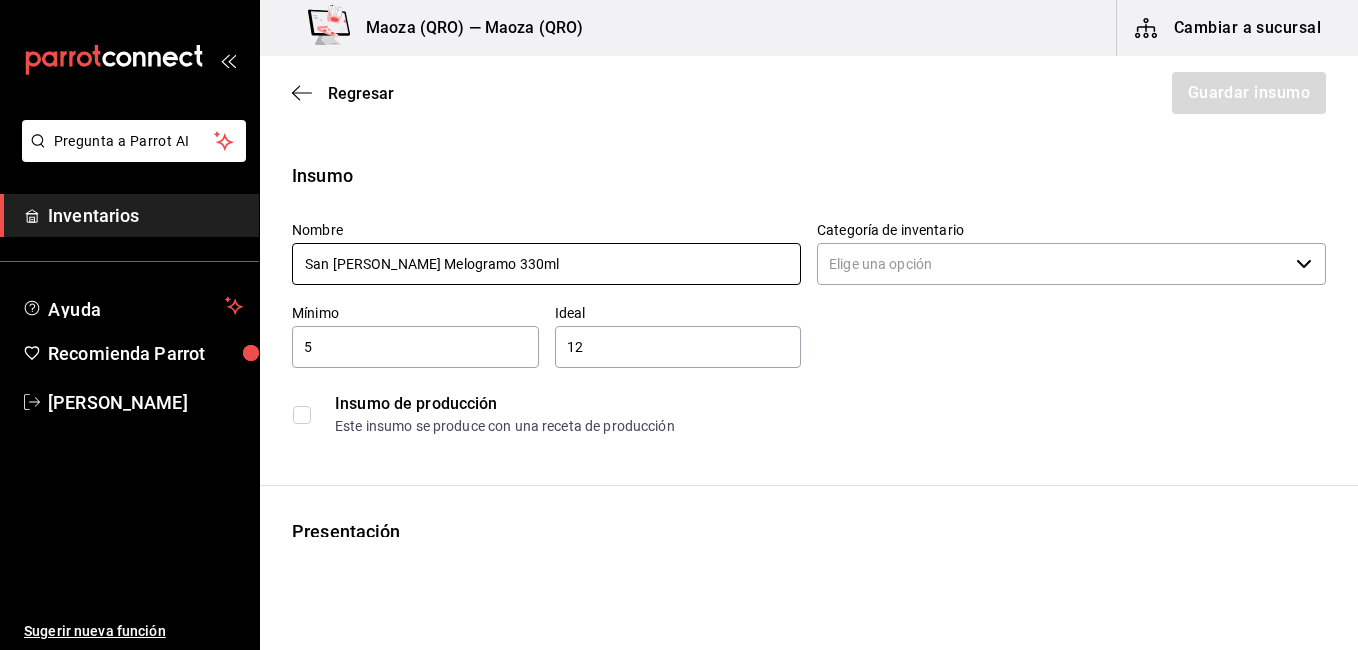 type on "San [PERSON_NAME] 330ml" 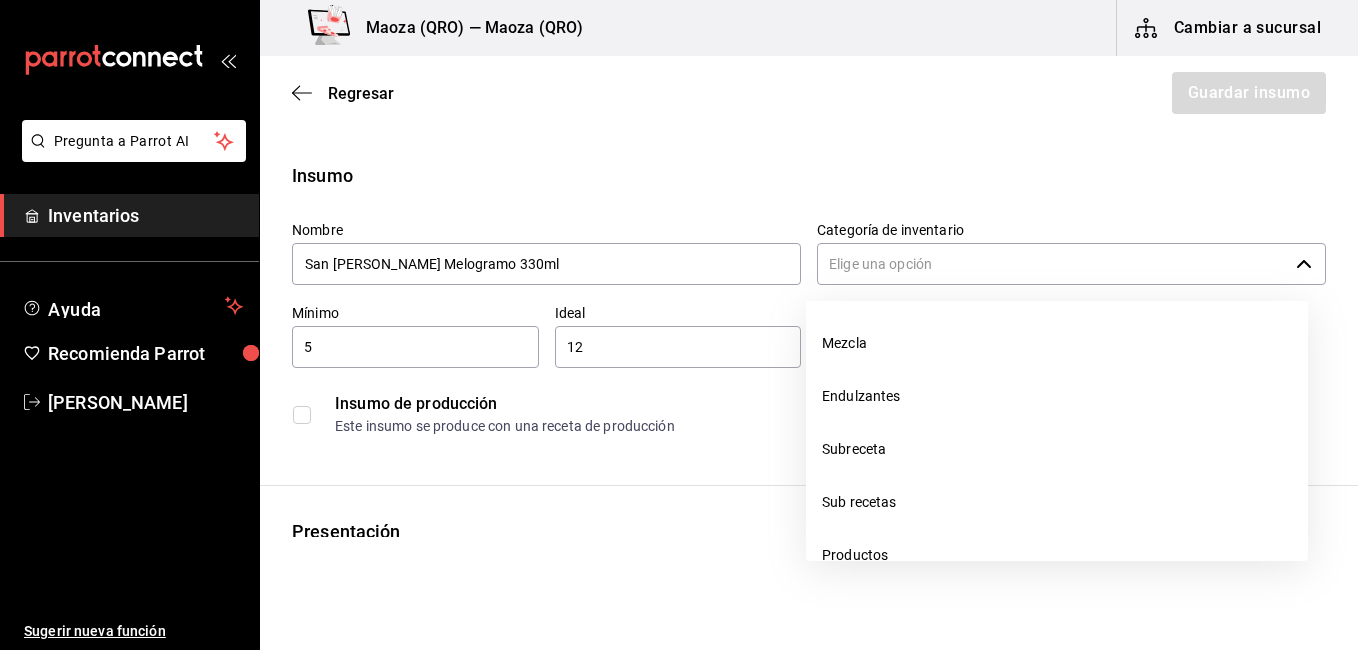 click on "Categoría de inventario" at bounding box center [1052, 264] 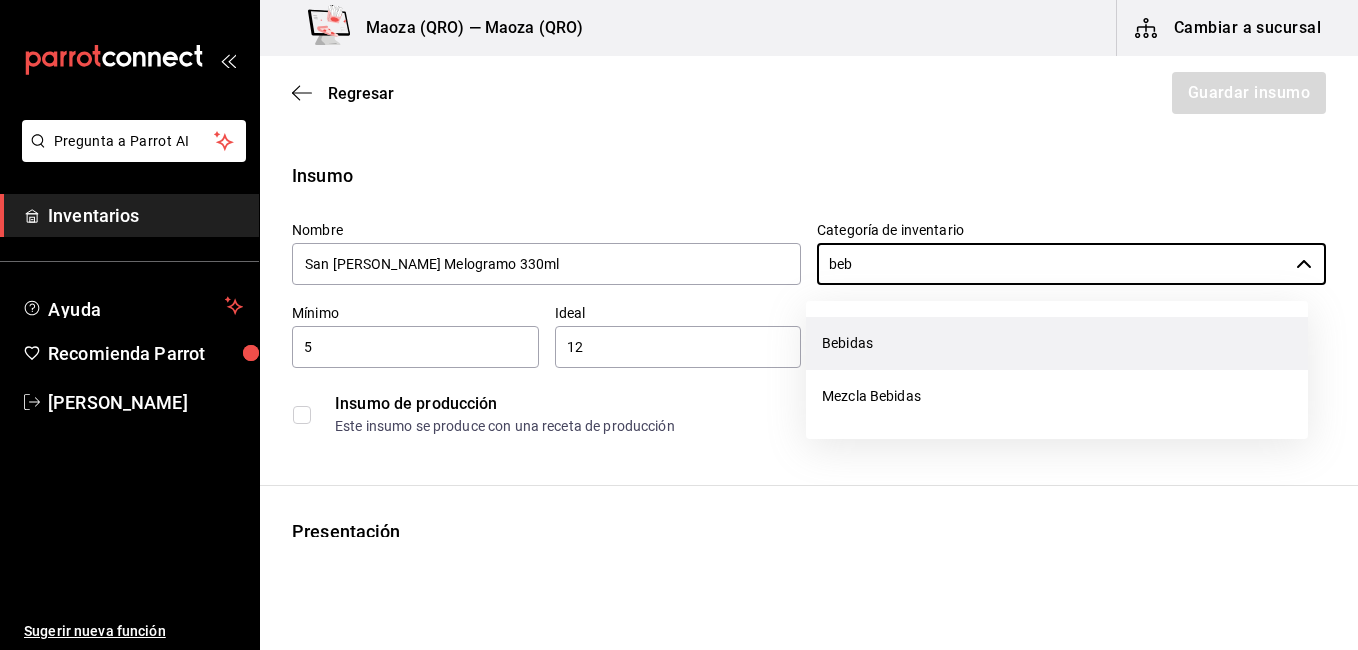 click on "Bebidas" at bounding box center [1057, 343] 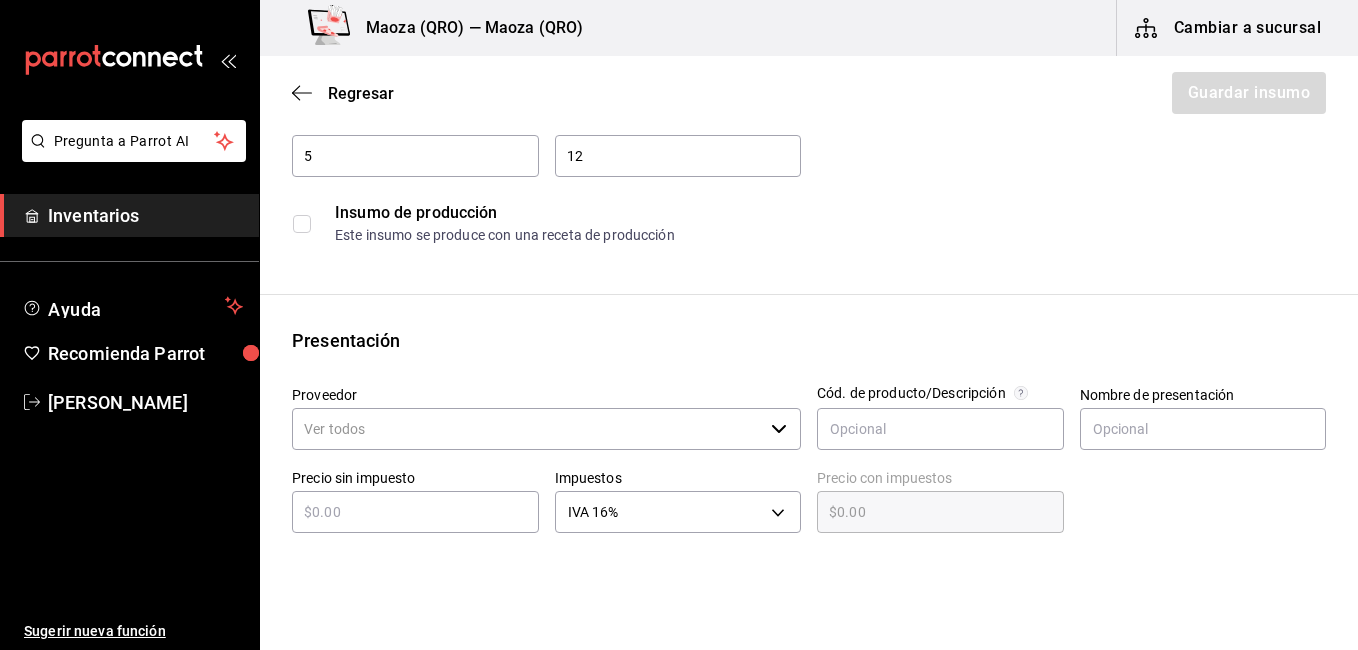 scroll, scrollTop: 400, scrollLeft: 0, axis: vertical 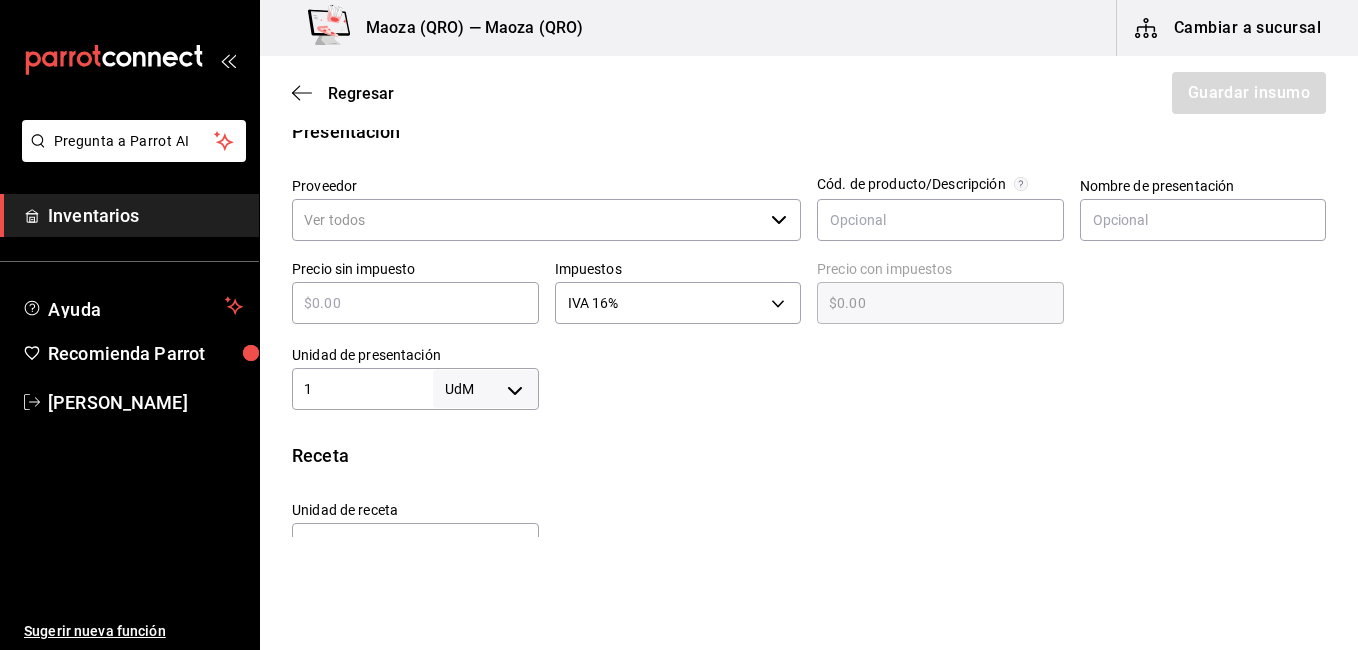 type on "Bebidas" 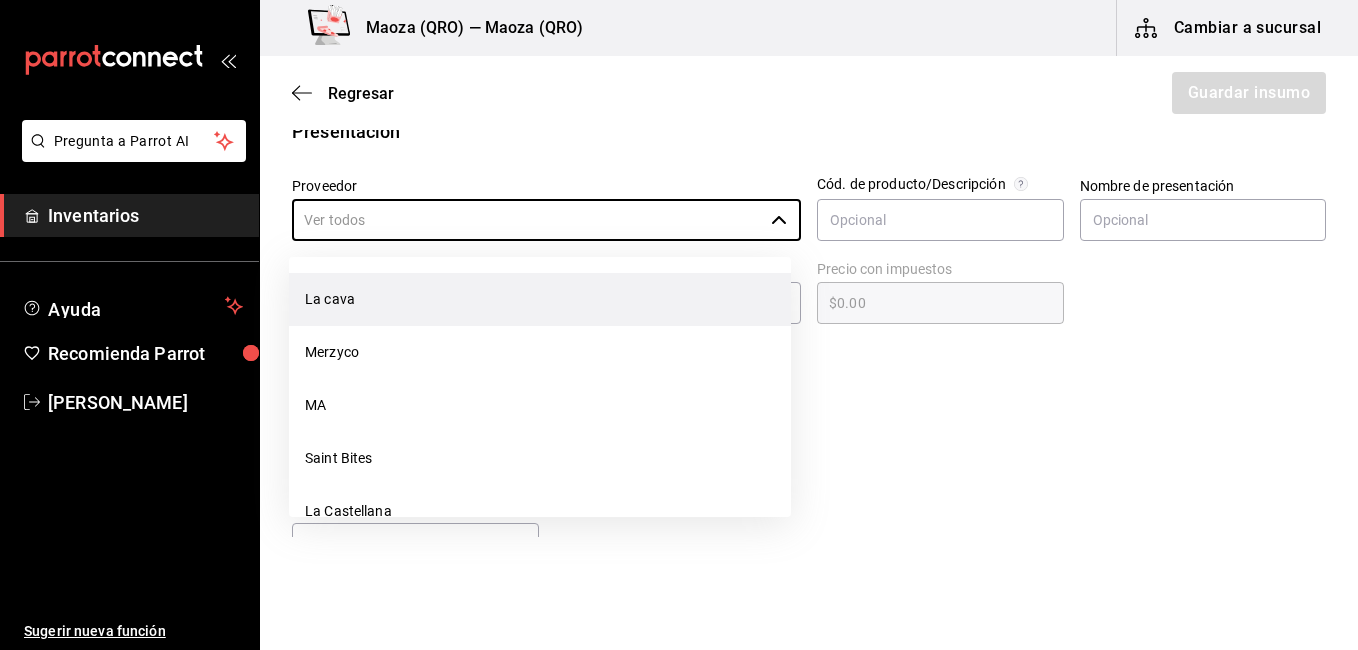 click on "La cava" at bounding box center [540, 299] 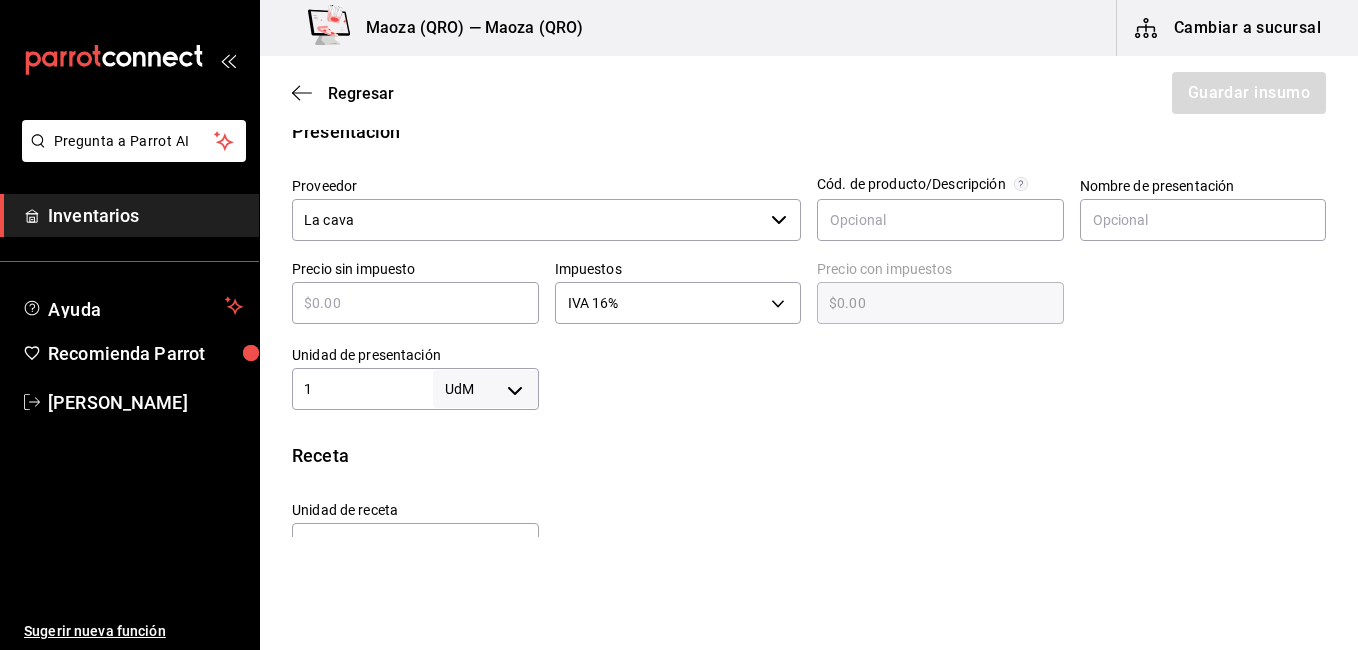click at bounding box center (415, 303) 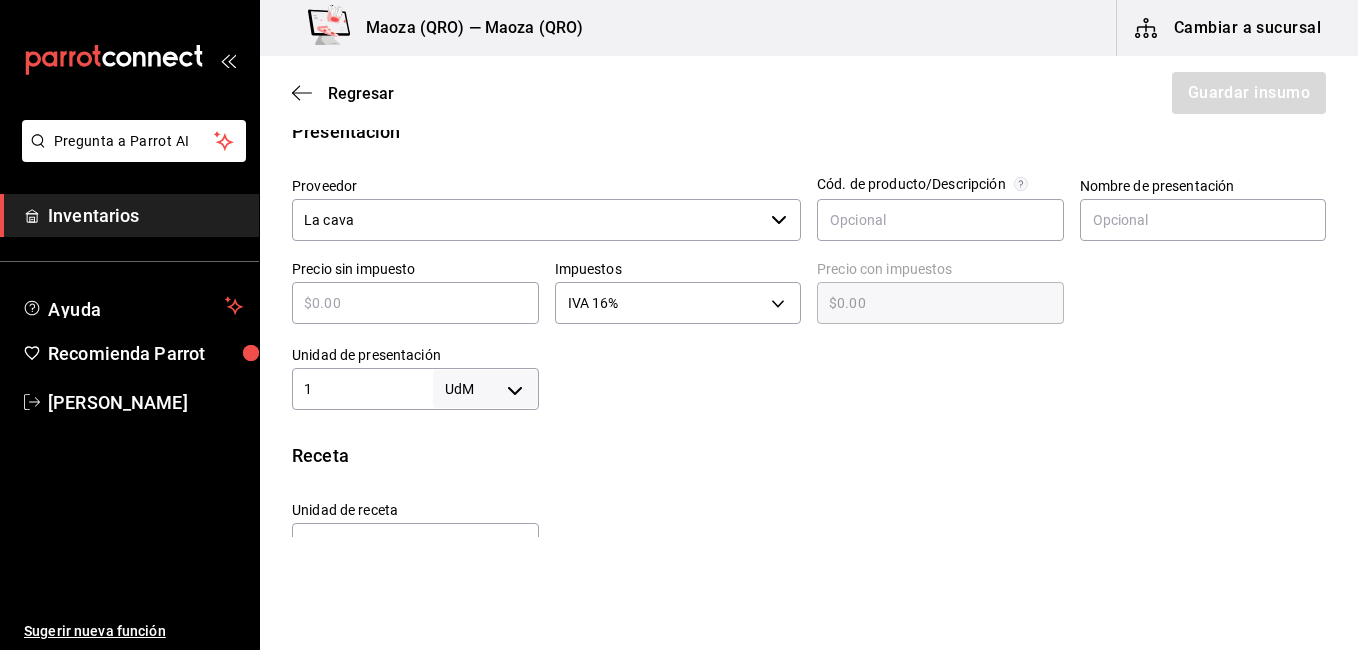 type on "$24.78" 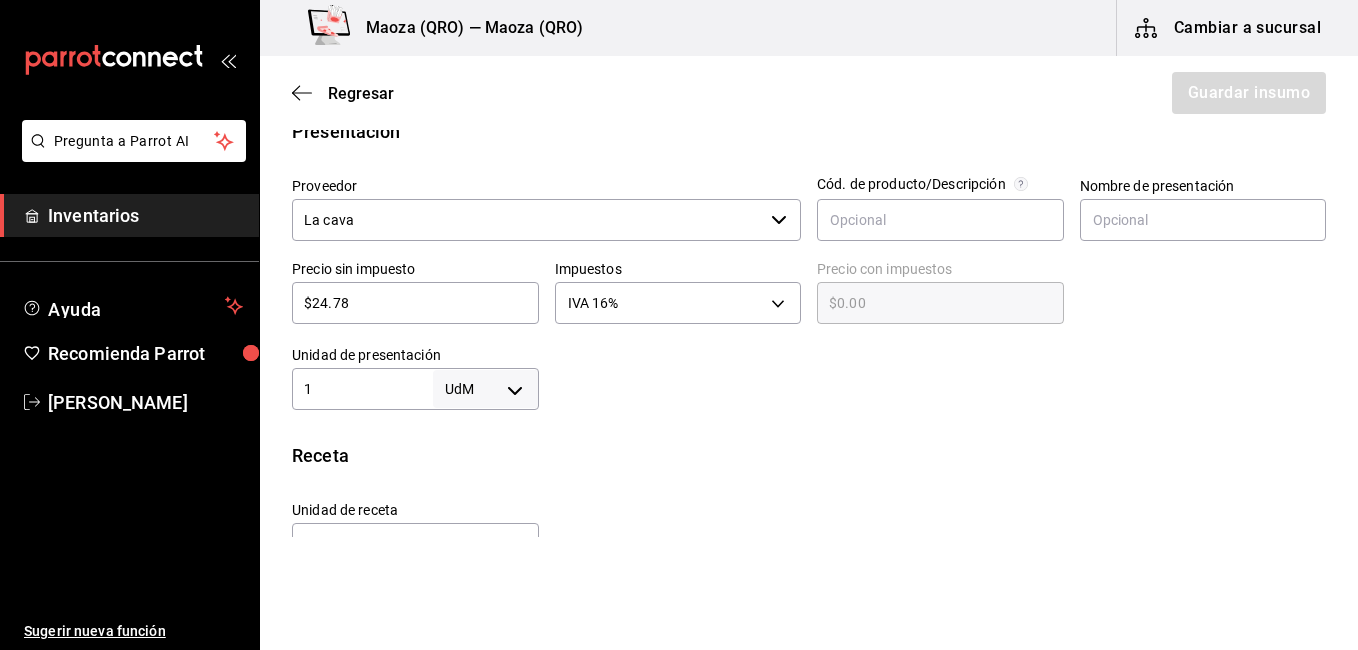type on "UNIT" 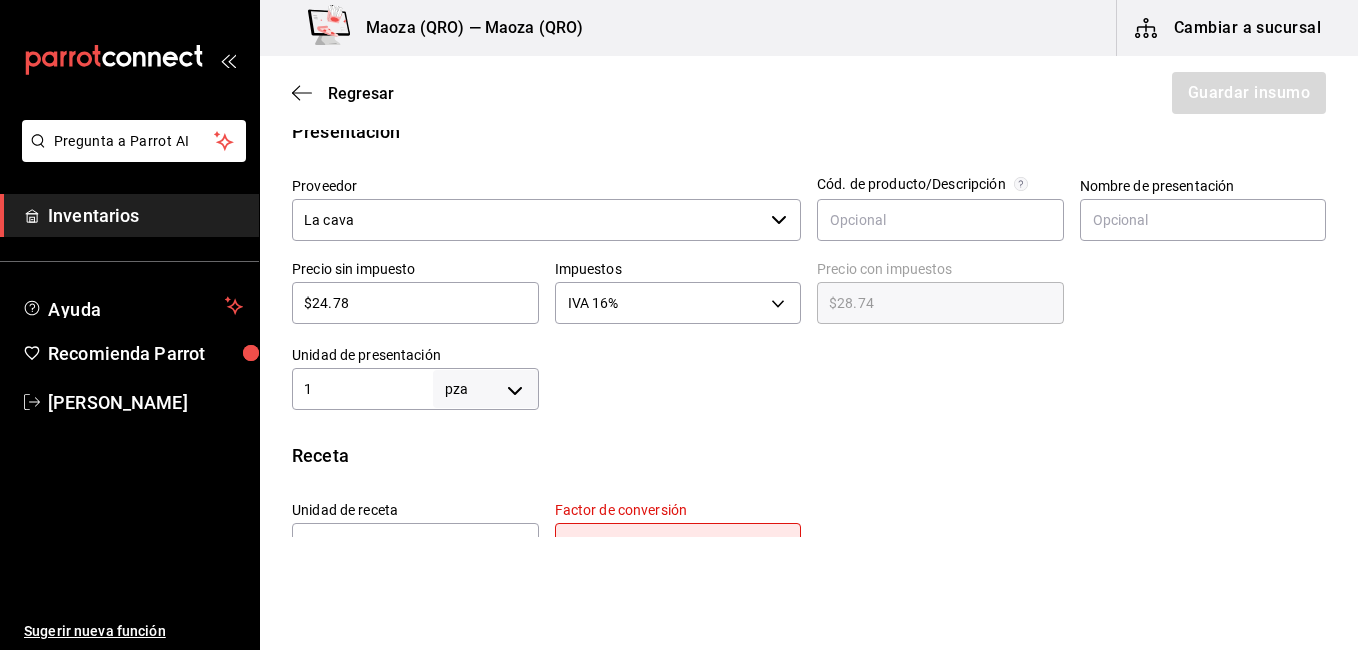 type on "$28.74" 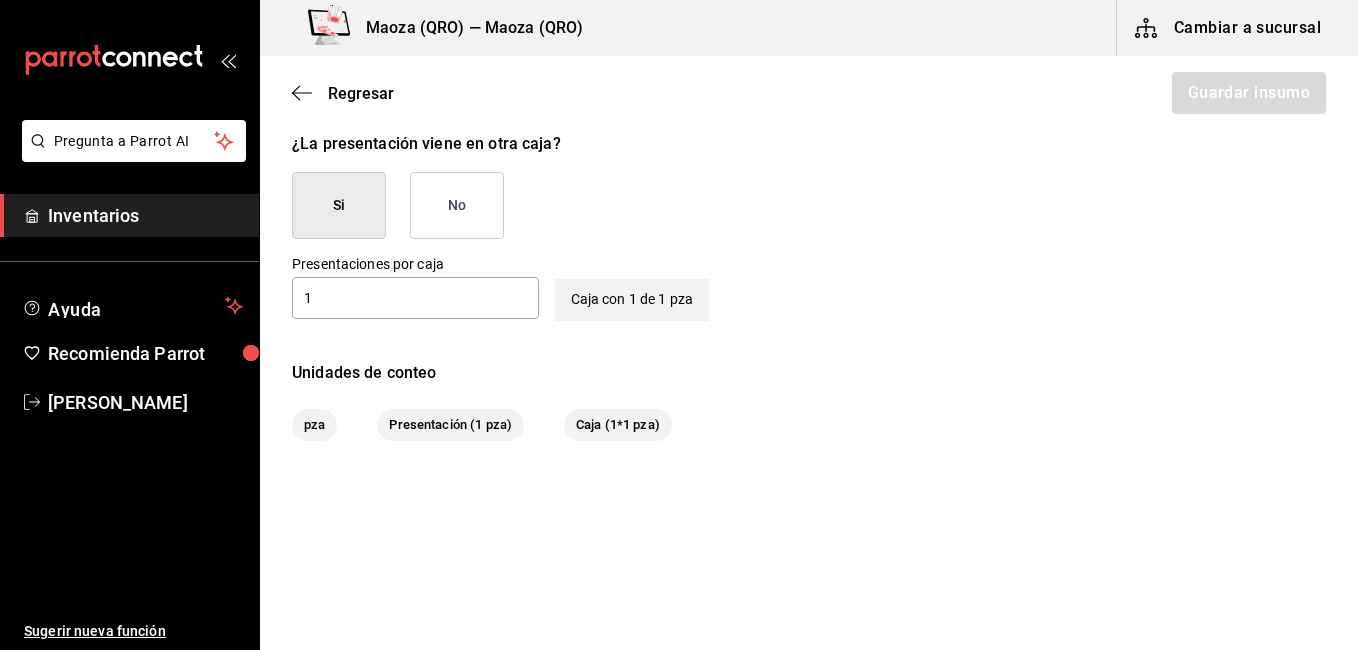 click on "Unidades de conteo" at bounding box center (809, 373) 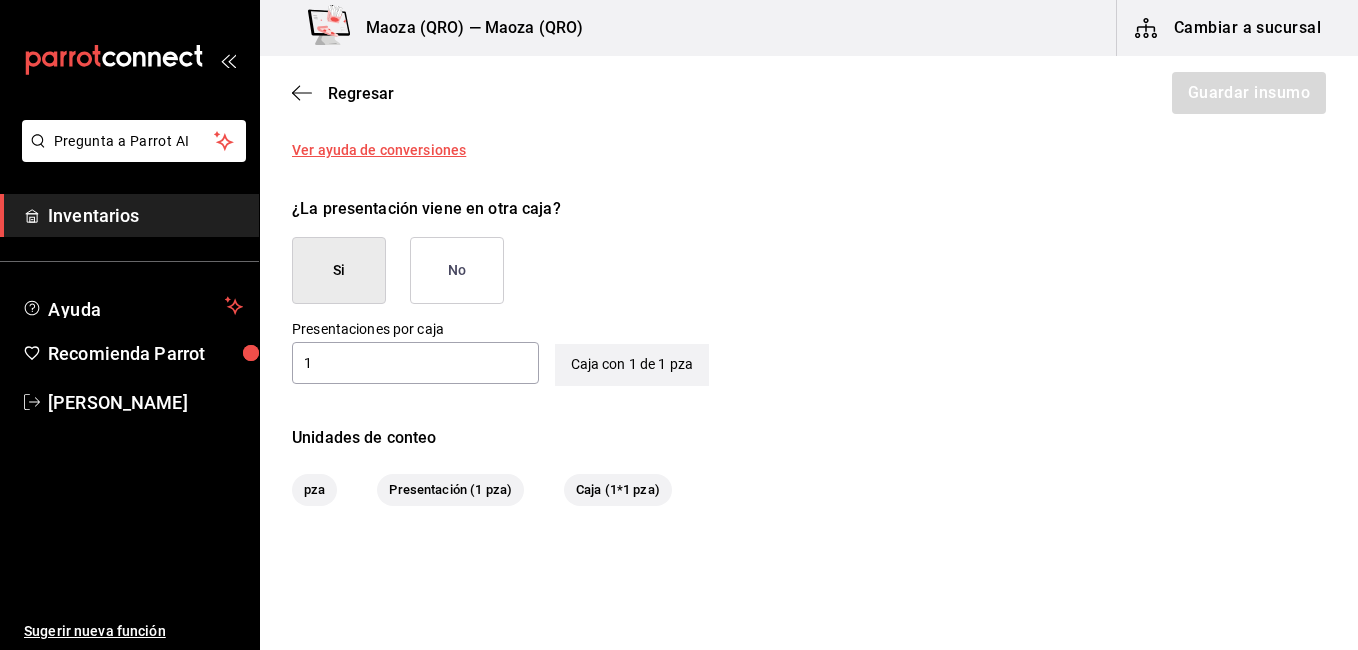 scroll, scrollTop: 879, scrollLeft: 0, axis: vertical 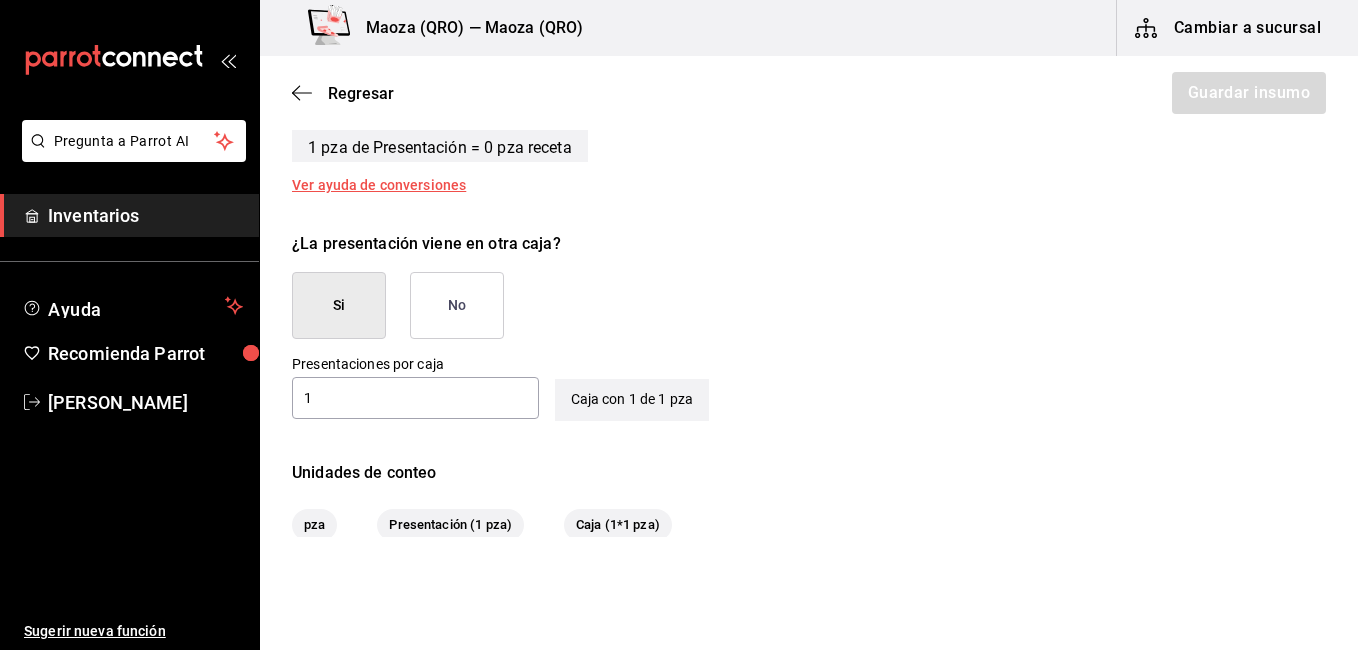 click on "Si" at bounding box center (339, 305) 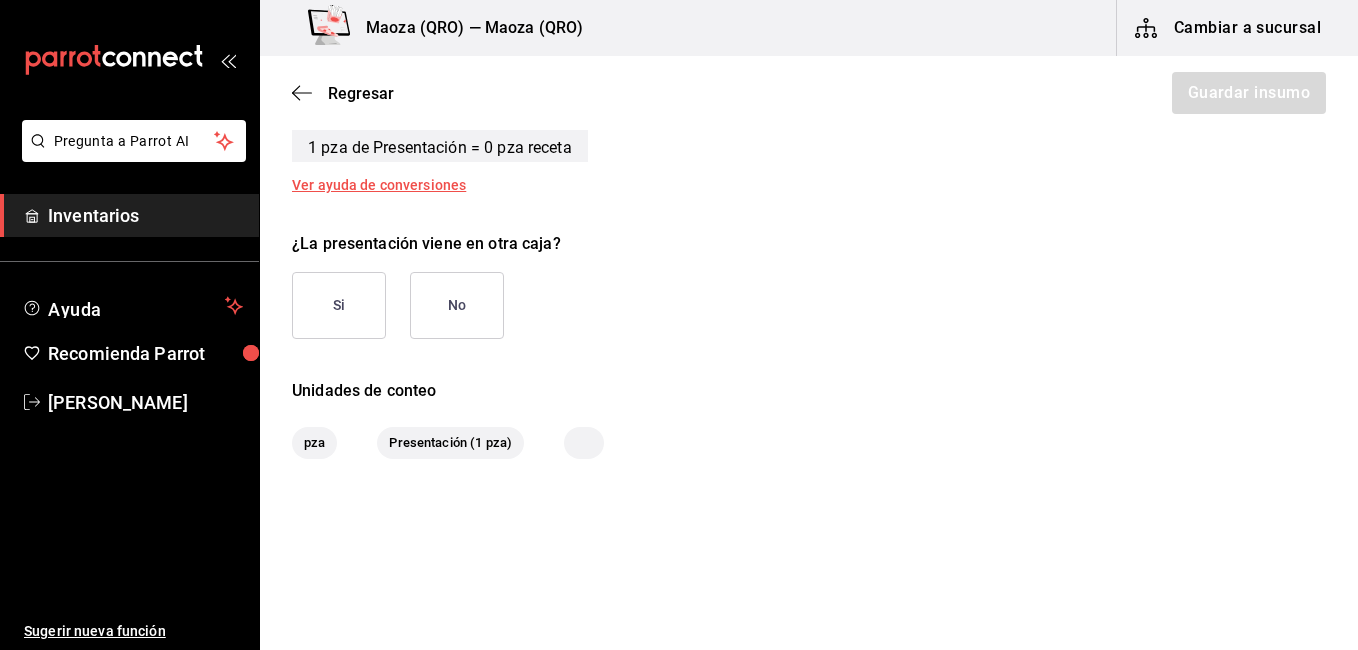 drag, startPoint x: 334, startPoint y: 284, endPoint x: 327, endPoint y: 299, distance: 16.552946 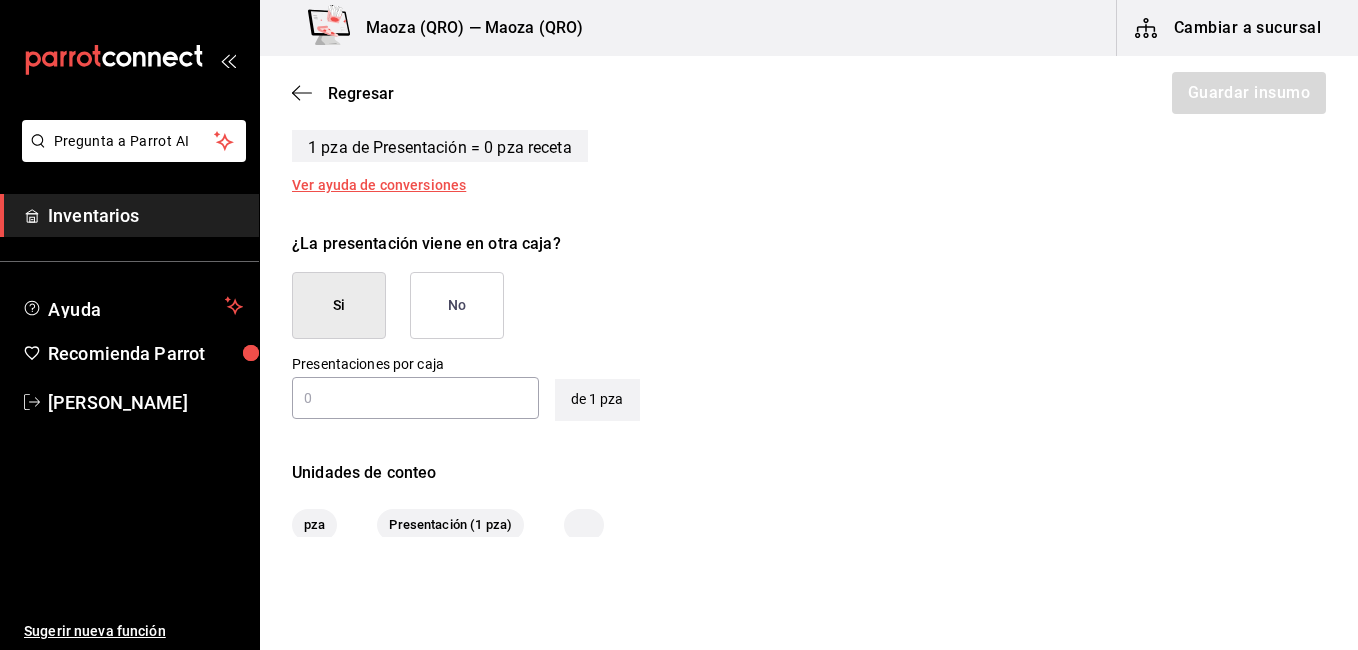 click at bounding box center [415, 398] 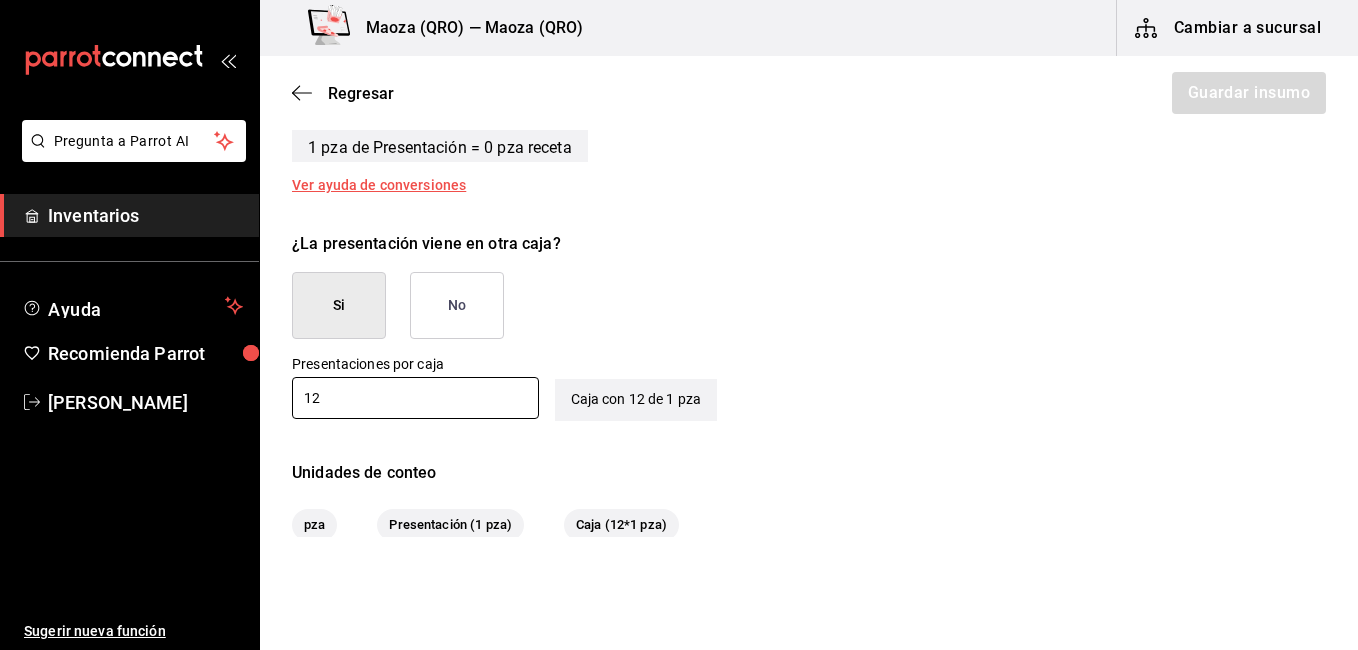type on "12" 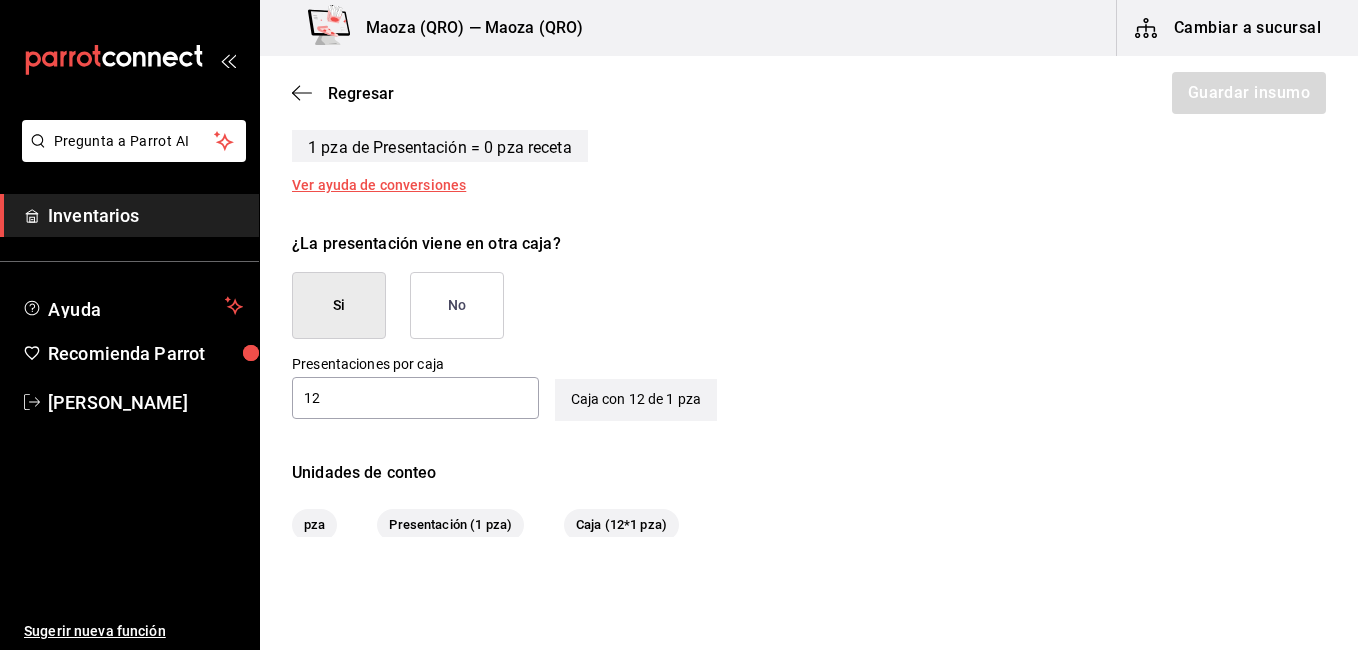 click on "¿La presentación  viene en otra caja?" at bounding box center (809, 244) 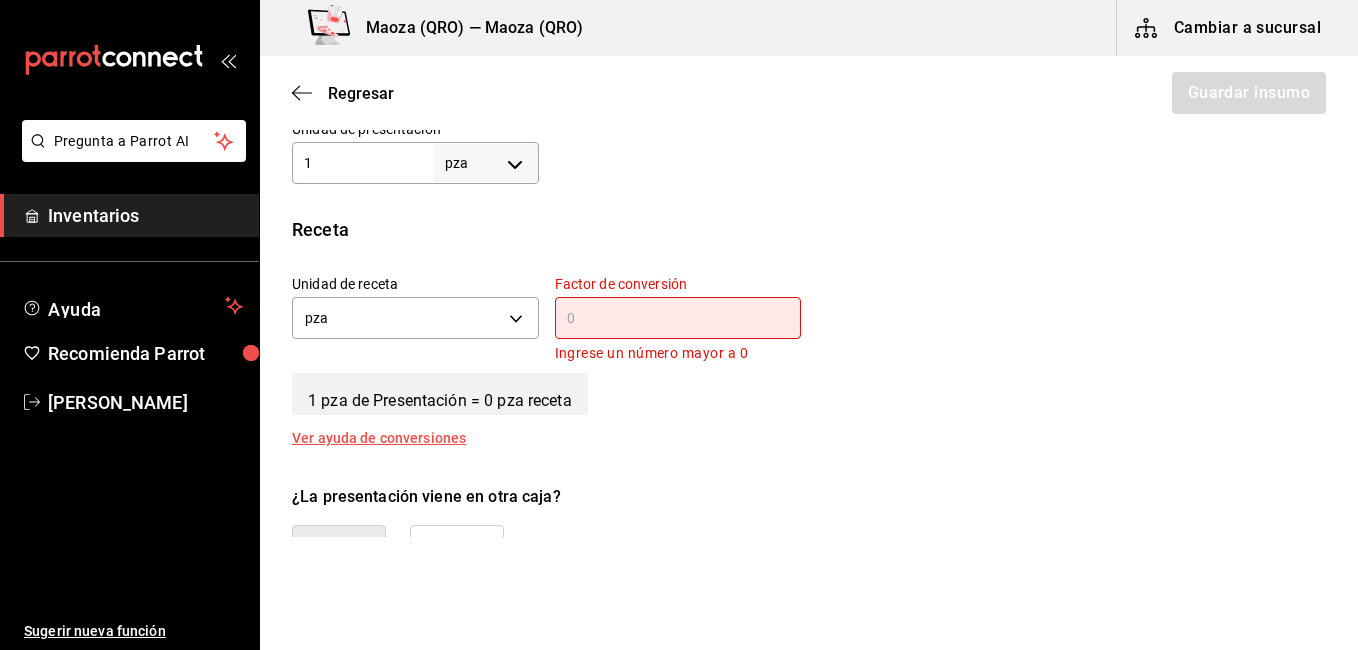 scroll, scrollTop: 579, scrollLeft: 0, axis: vertical 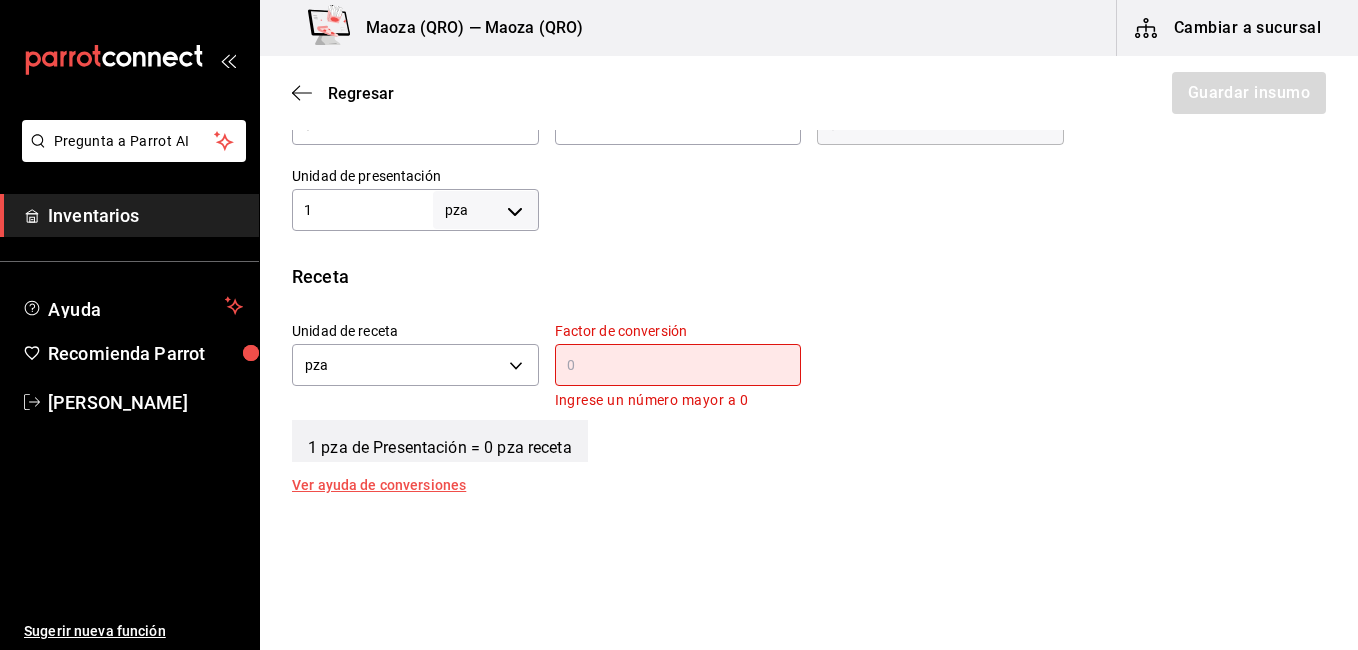 click at bounding box center [678, 365] 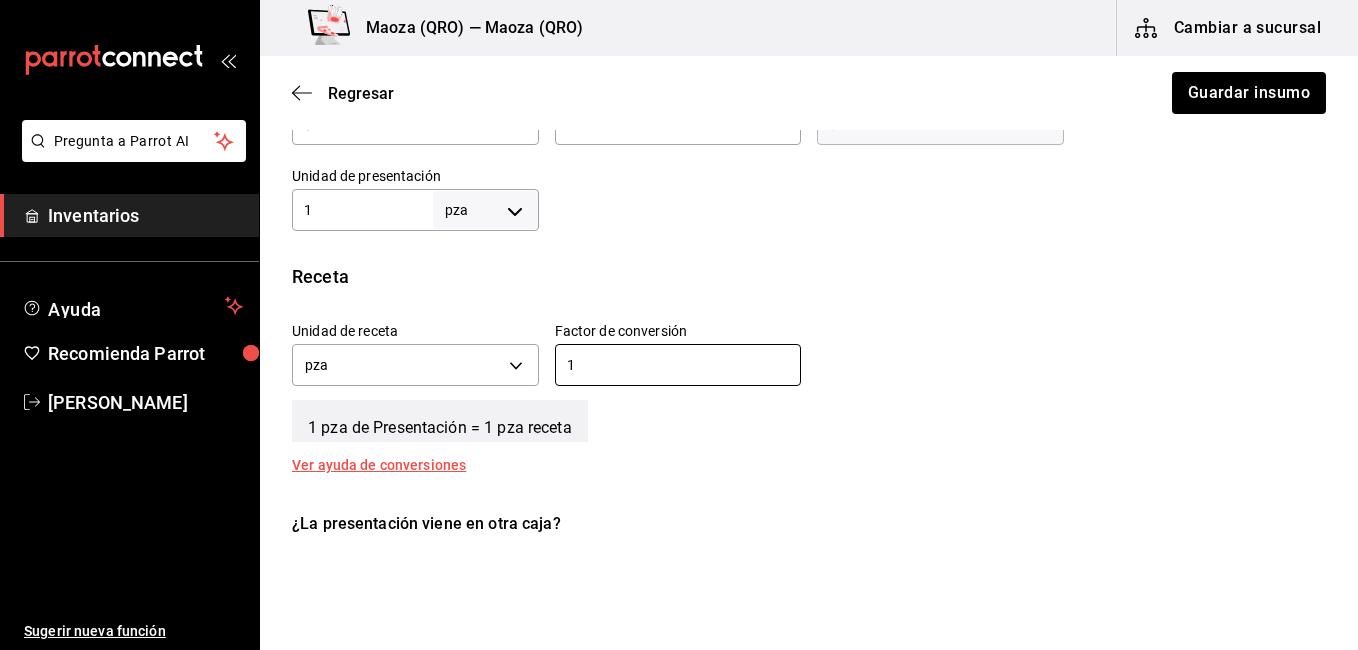 type on "1" 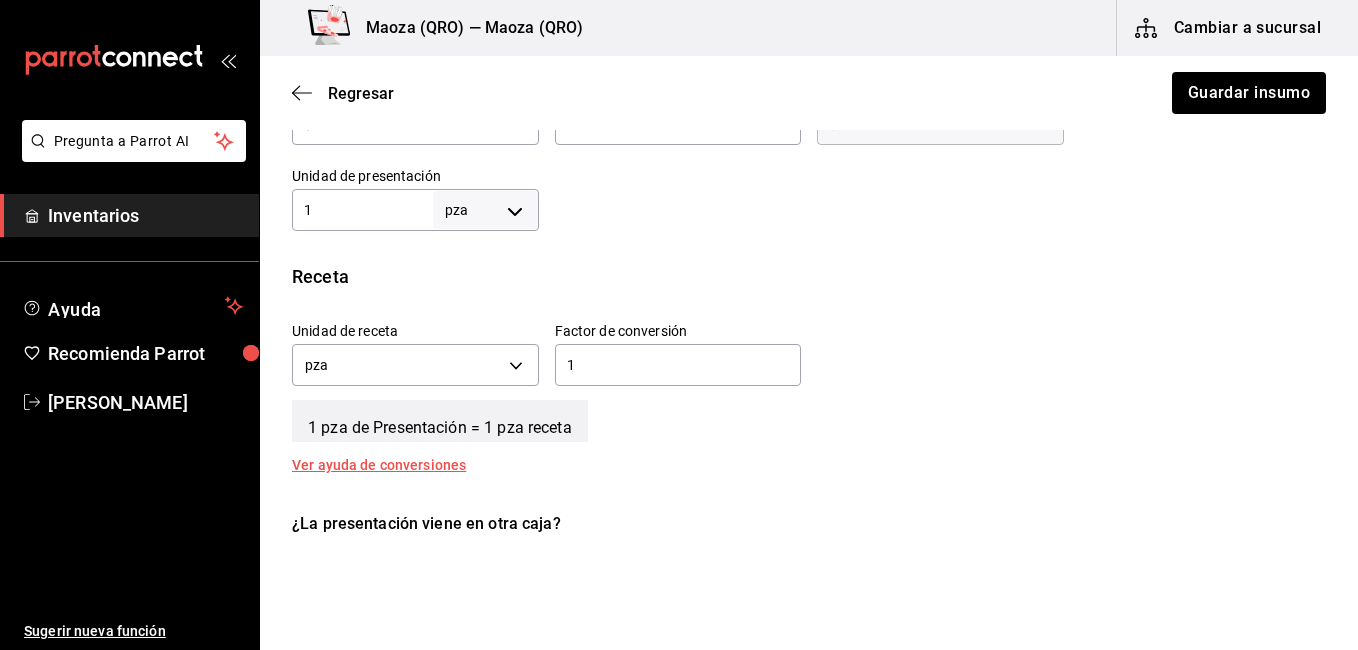 click on "Unidad de receta pza UNIT Factor de conversión 1 ​" at bounding box center [801, 349] 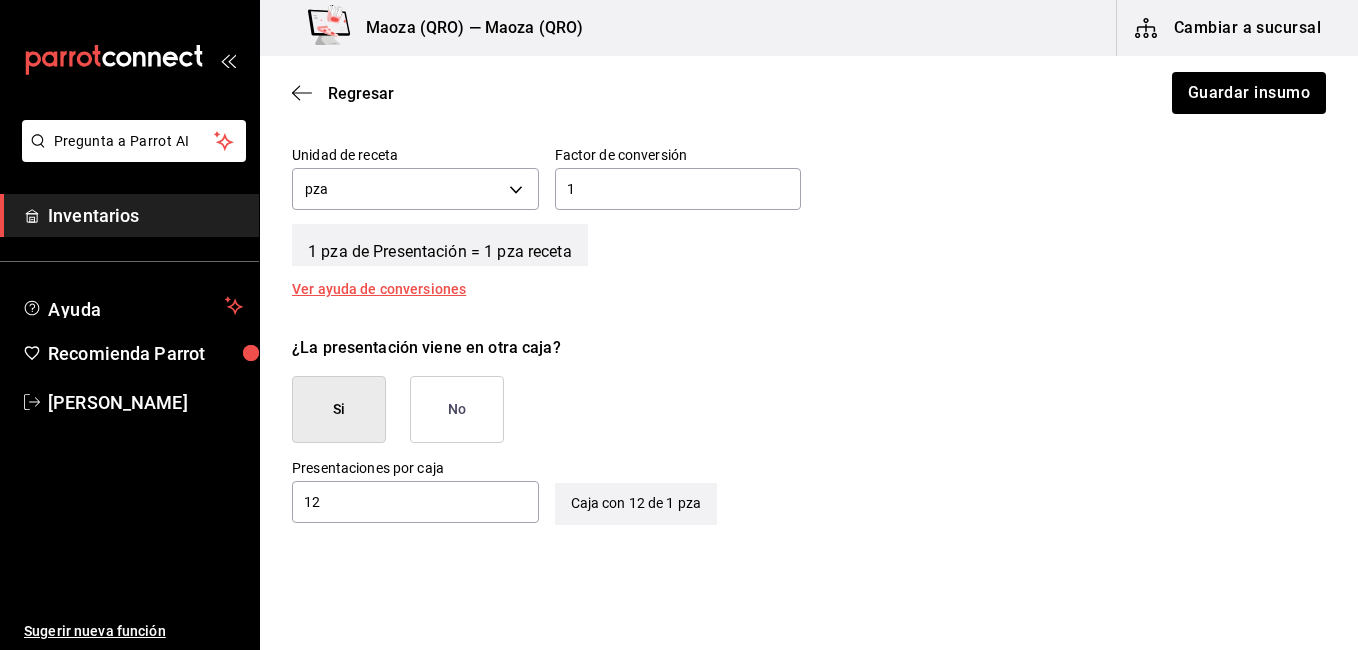 scroll, scrollTop: 959, scrollLeft: 0, axis: vertical 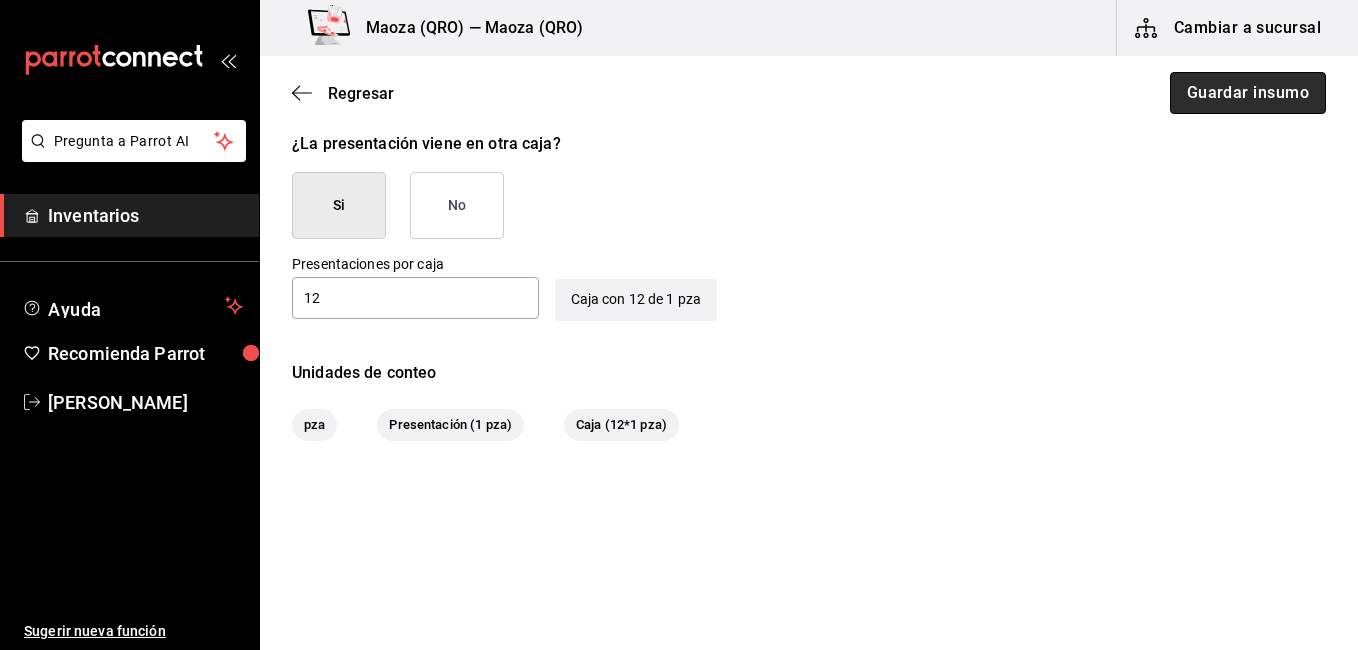 click on "Guardar insumo" at bounding box center [1248, 93] 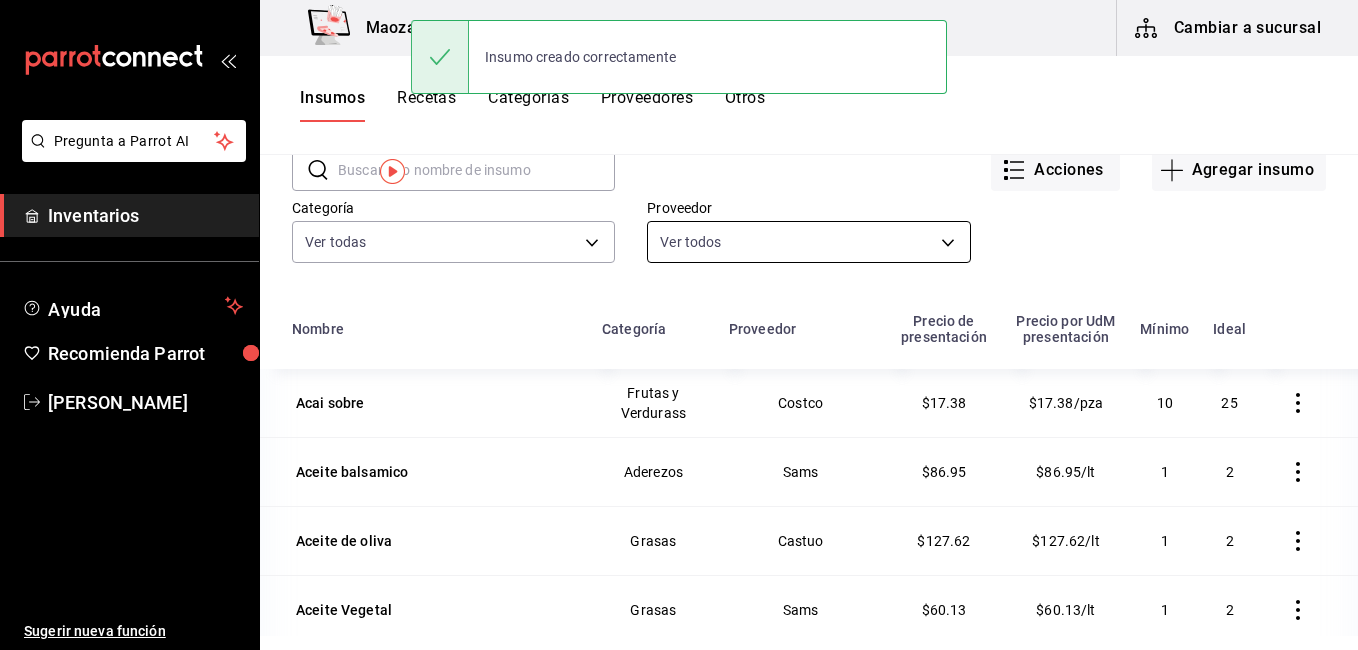 scroll, scrollTop: 0, scrollLeft: 0, axis: both 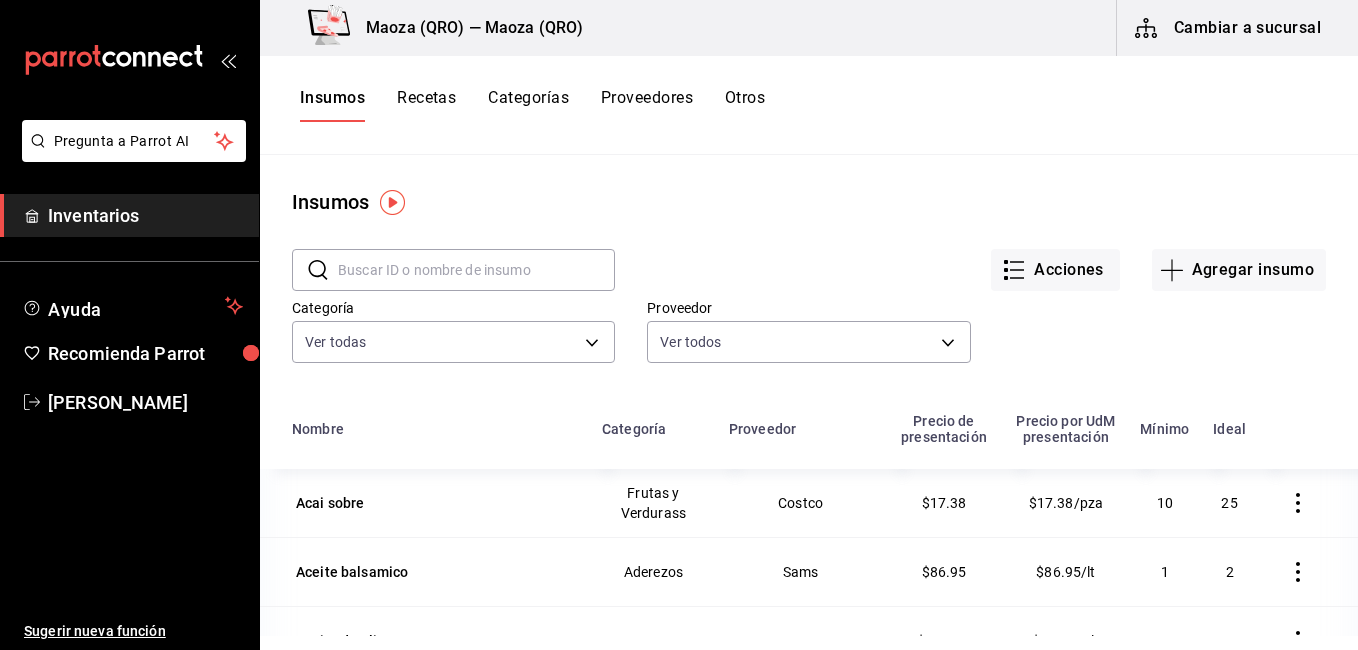 click on "Proveedor" at bounding box center (808, 308) 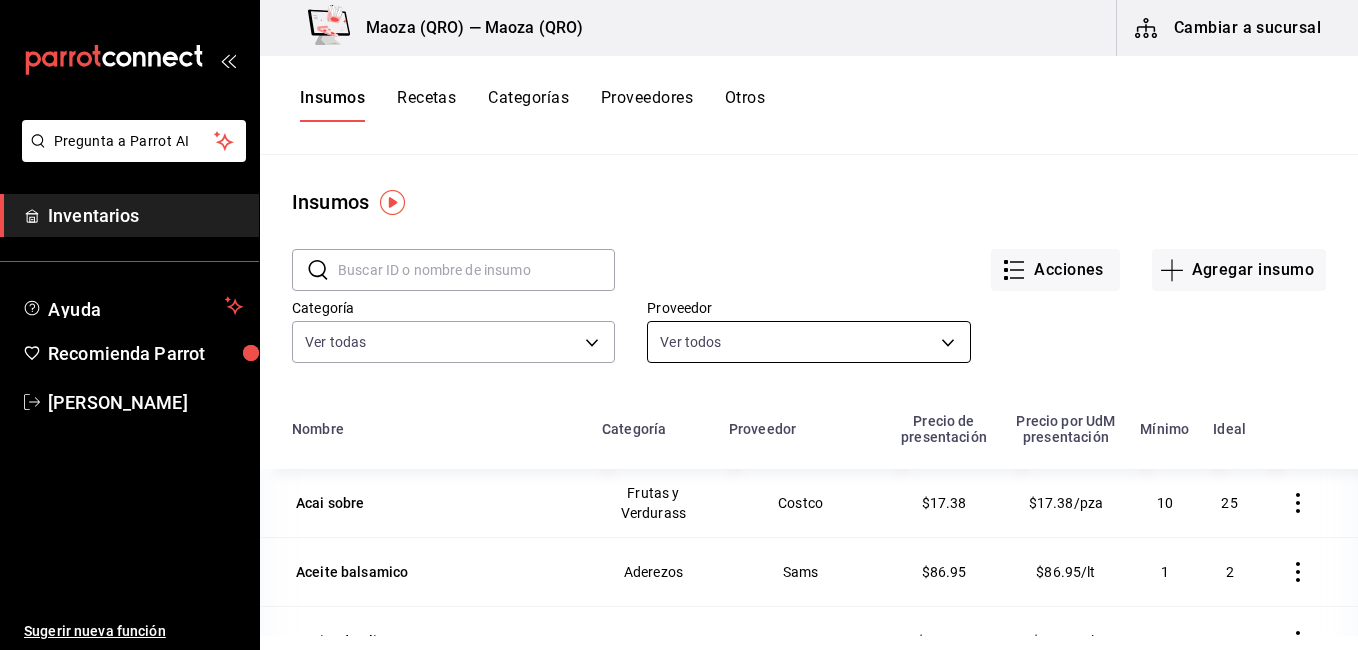 click on "Pregunta a Parrot AI Inventarios   Ayuda Recomienda Parrot   Erick Ugarte Muñoz   Sugerir nueva función   Maoza (QRO) — Maoza (QRO) Cambiar a sucursal Insumos Recetas Categorías Proveedores Otros Insumos ​ ​ Acciones Agregar insumo Categoría Ver todas Proveedor Ver todos Nombre Categoría Proveedor Precio de presentación Precio por UdM presentación Mínimo Ideal Acai sobre Frutas y Verdurass Costco $17.38 $17.38/pza 10 25 Aceite balsamico Aderezos Sams $86.95 $86.95/lt 1 2 Aceite de oliva Grasas Castuo $127.62 $127.62/lt 1 2 Aceite Vegetal Grasas Sams $60.13 $60.13/lt 1 2 Aceitunas negras en lata Complementos Sams $57.63 $19.21/kg 0 3   Aderezo Chipotle Sub recetas Interno $0.03 $0.03/gr 1 1 Aderezo italiano Aderezos Sams $108.06 $0.15/ml 1 2 Agua Bui Bebidas La Castellana $201.72 $16.81/pza 10 24 Aguacate Grasas Tacambaro $45.00 $45.00/kg 5 10 Agua de Coco Bebidas Chedraui $54.31 $54.31/lt 2 6 Agua mineral peñafiel Bebidas Sams $9.34 $9.34/pza 10 30 Agua mineral perrier Bebidas Sams $18.33 10 30" at bounding box center (679, 318) 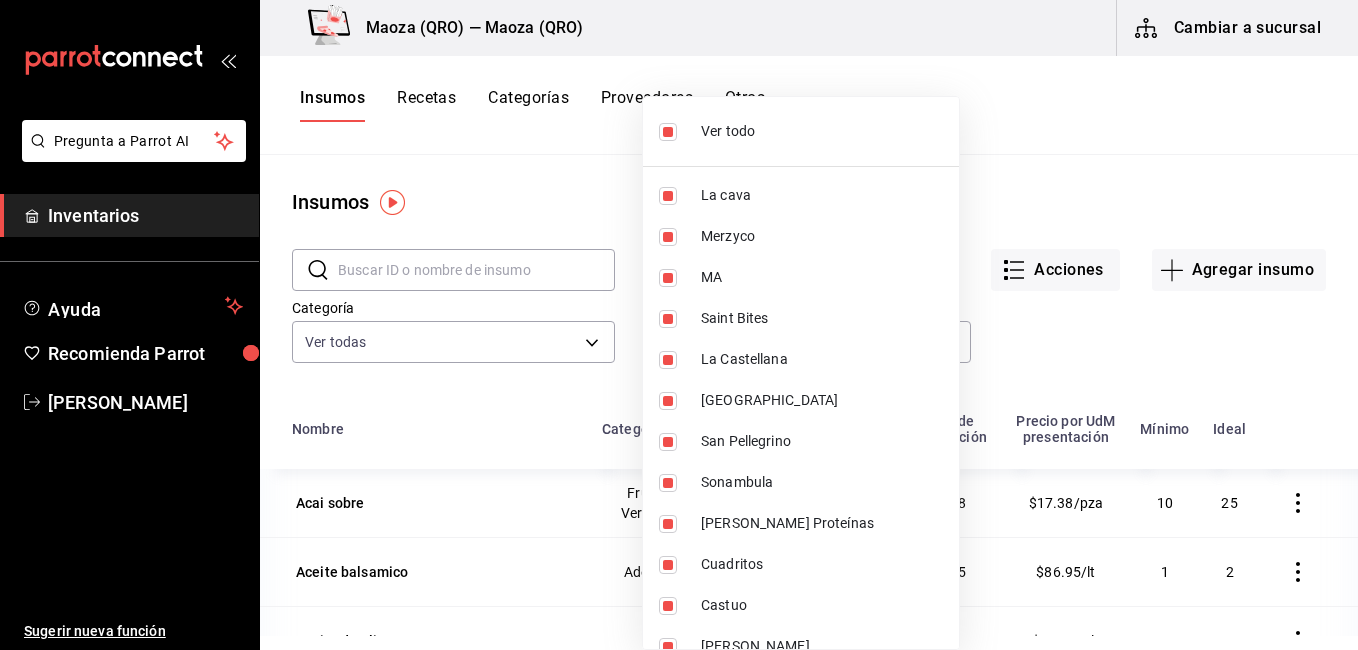 click on "Ver todo" at bounding box center (822, 131) 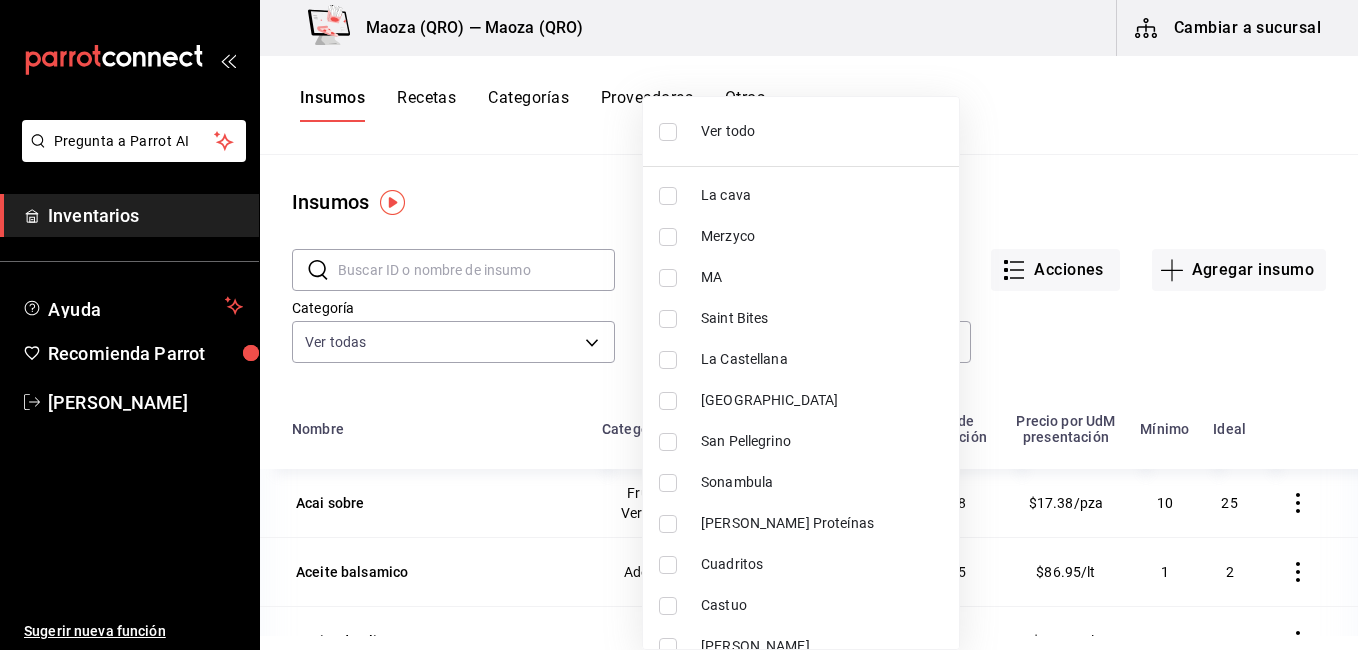 click on "La cava" at bounding box center [822, 195] 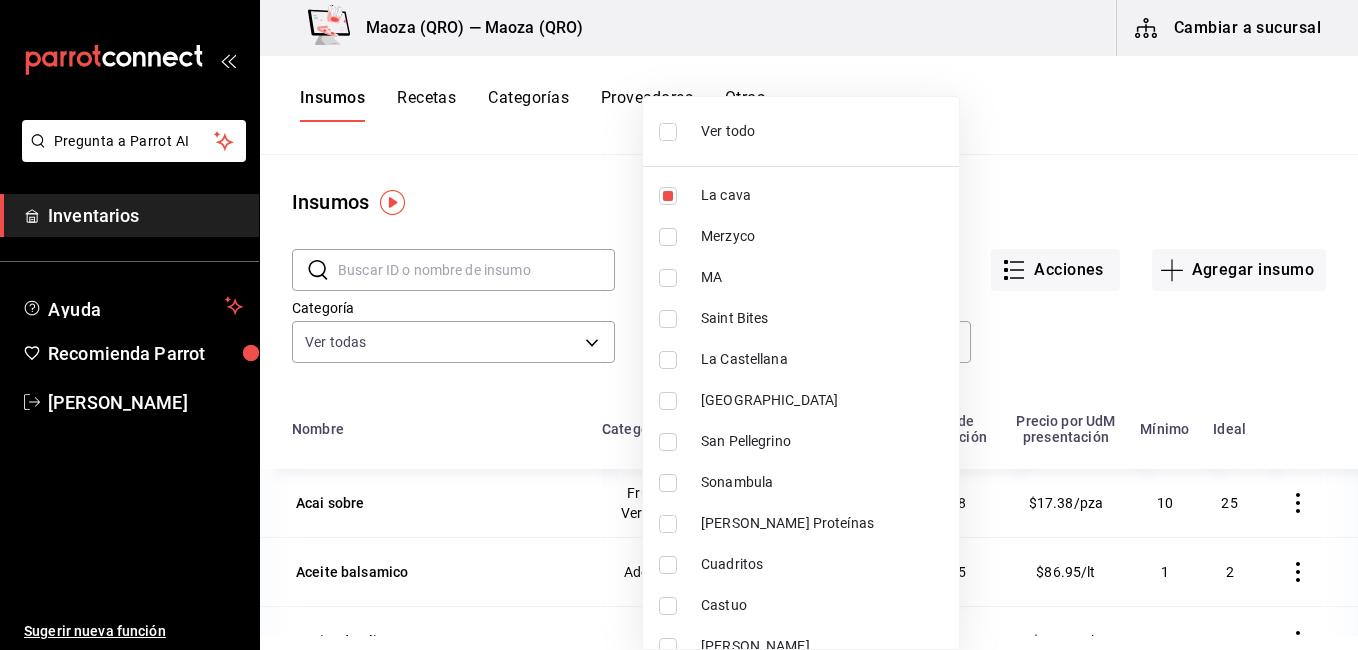 type on "54b121a8-e96c-4cf5-849e-274997d1ee62" 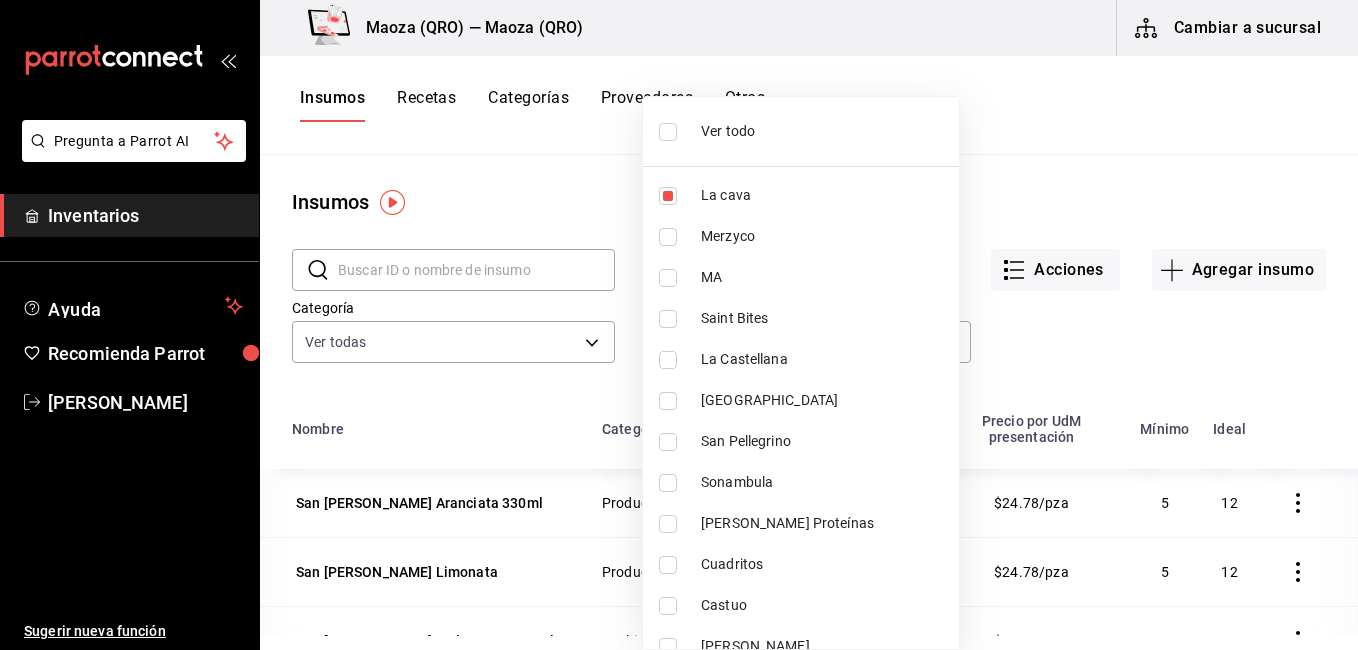 click at bounding box center (679, 325) 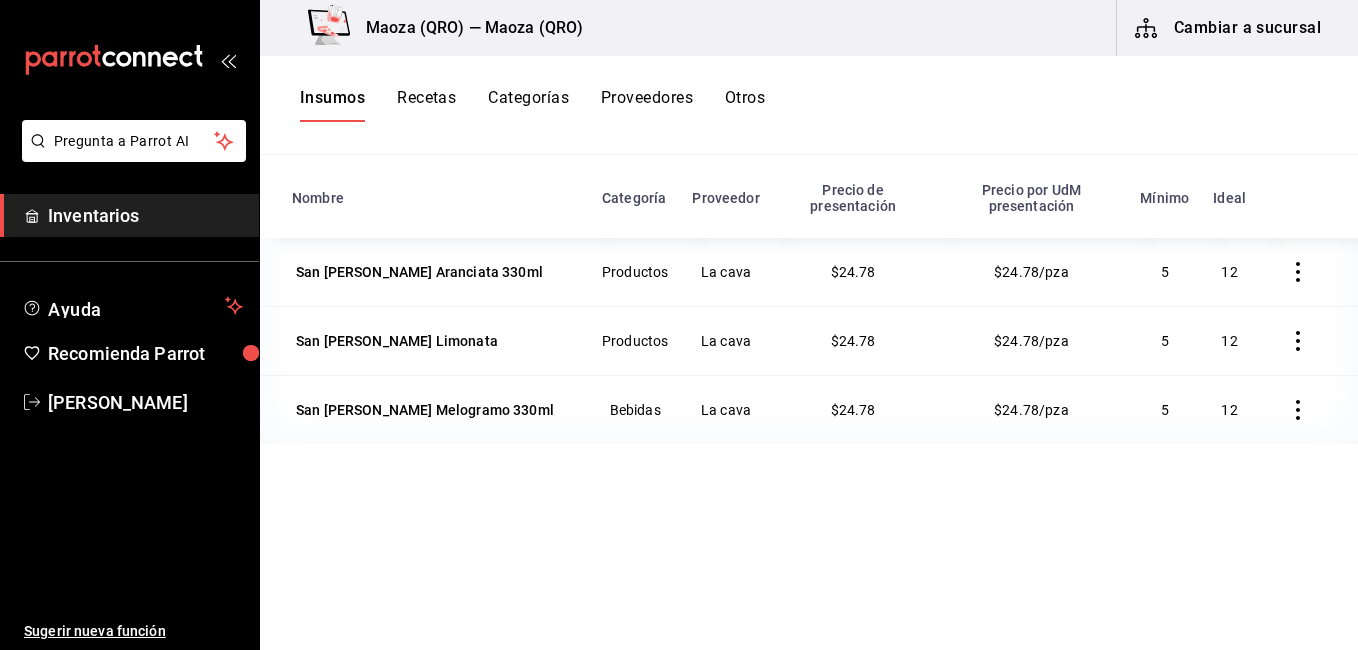 scroll, scrollTop: 246, scrollLeft: 0, axis: vertical 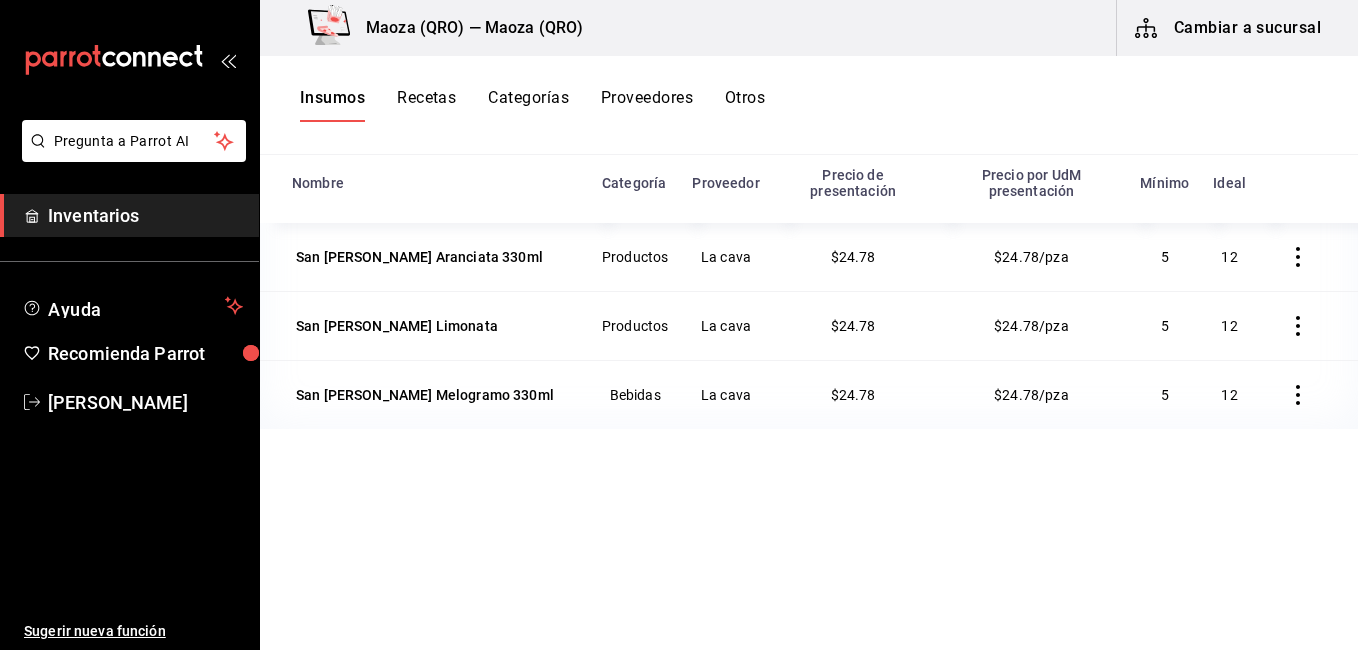 click on "San [PERSON_NAME] Limonata" at bounding box center [397, 326] 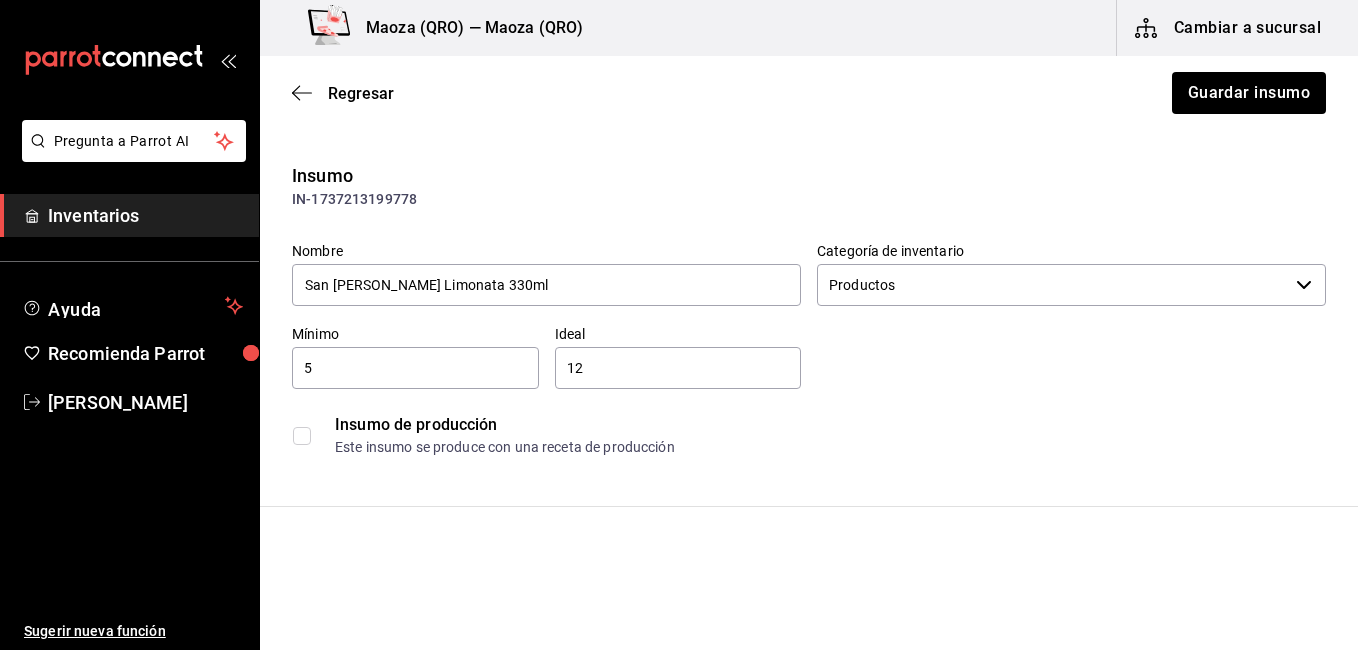 type on "San Pellegrino Limonata 330ml" 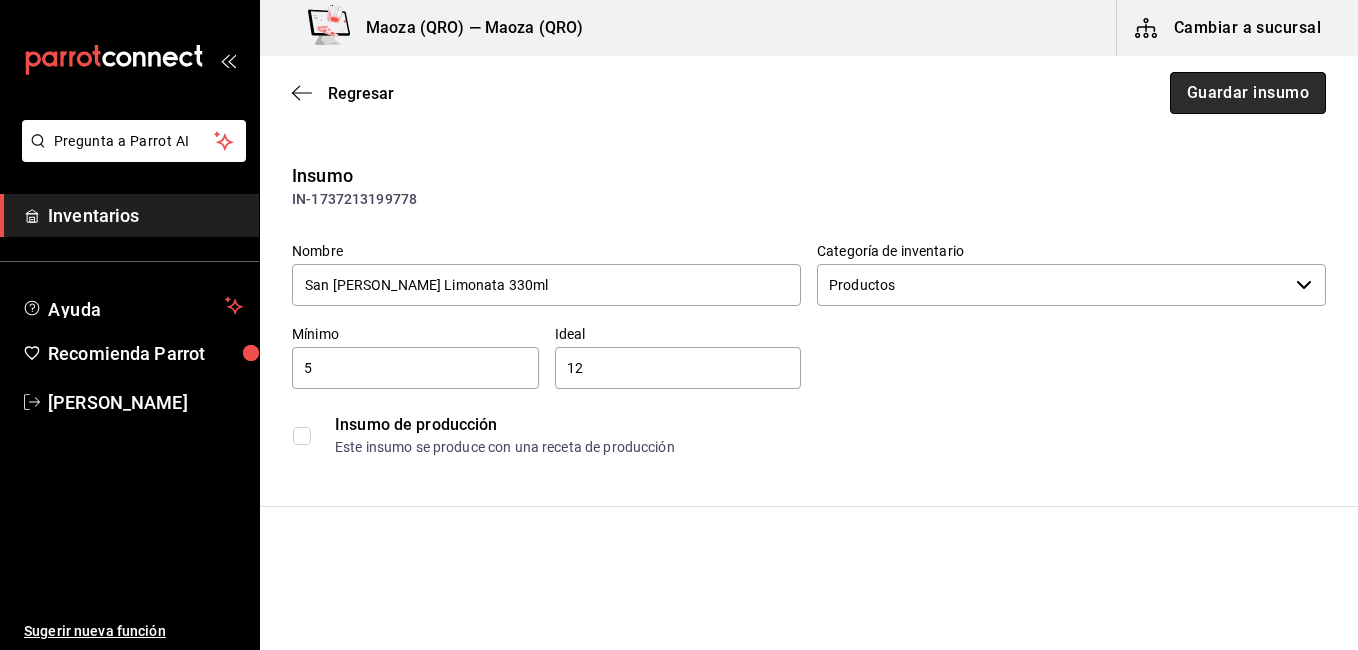 click on "Guardar insumo" at bounding box center [1248, 93] 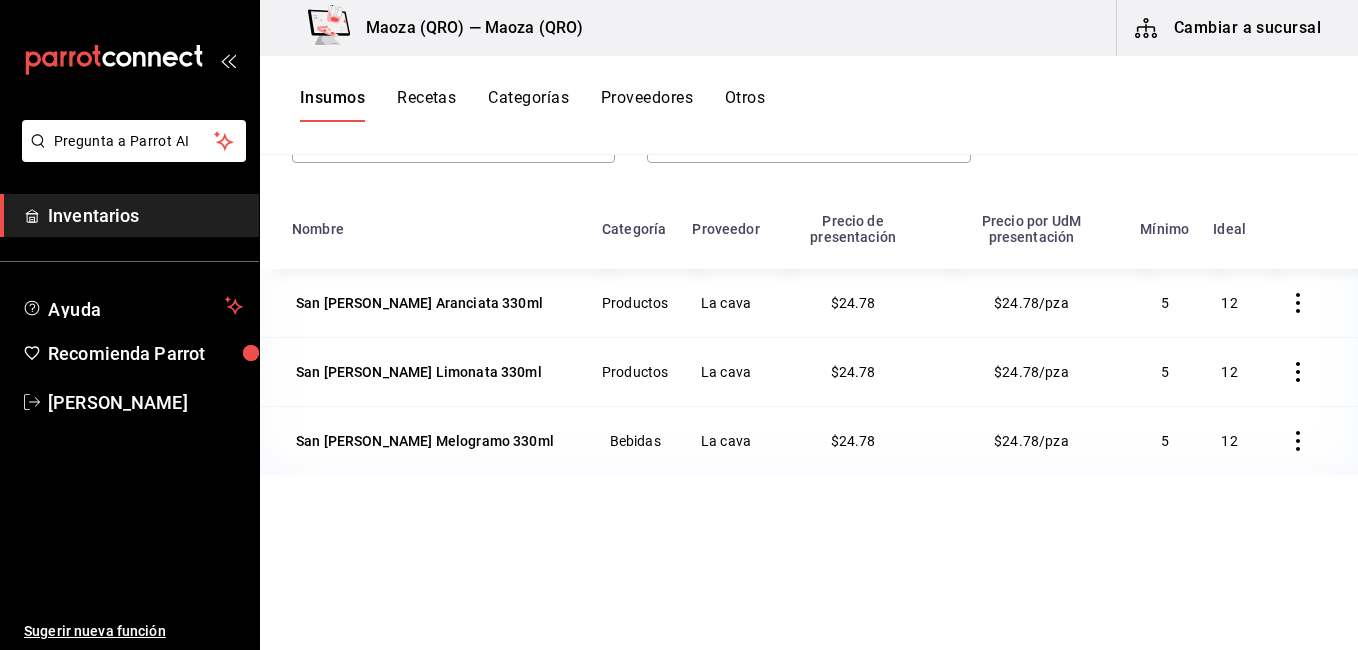 scroll, scrollTop: 0, scrollLeft: 0, axis: both 